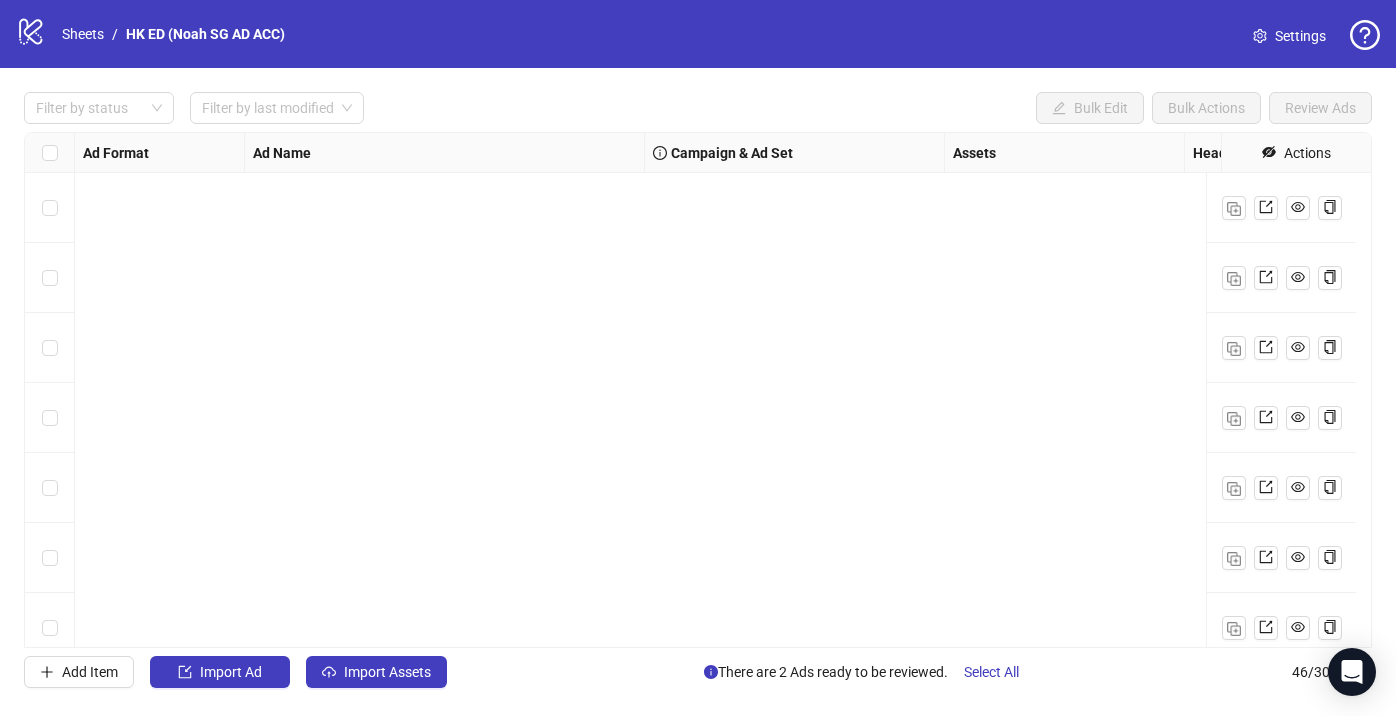 scroll, scrollTop: 0, scrollLeft: 0, axis: both 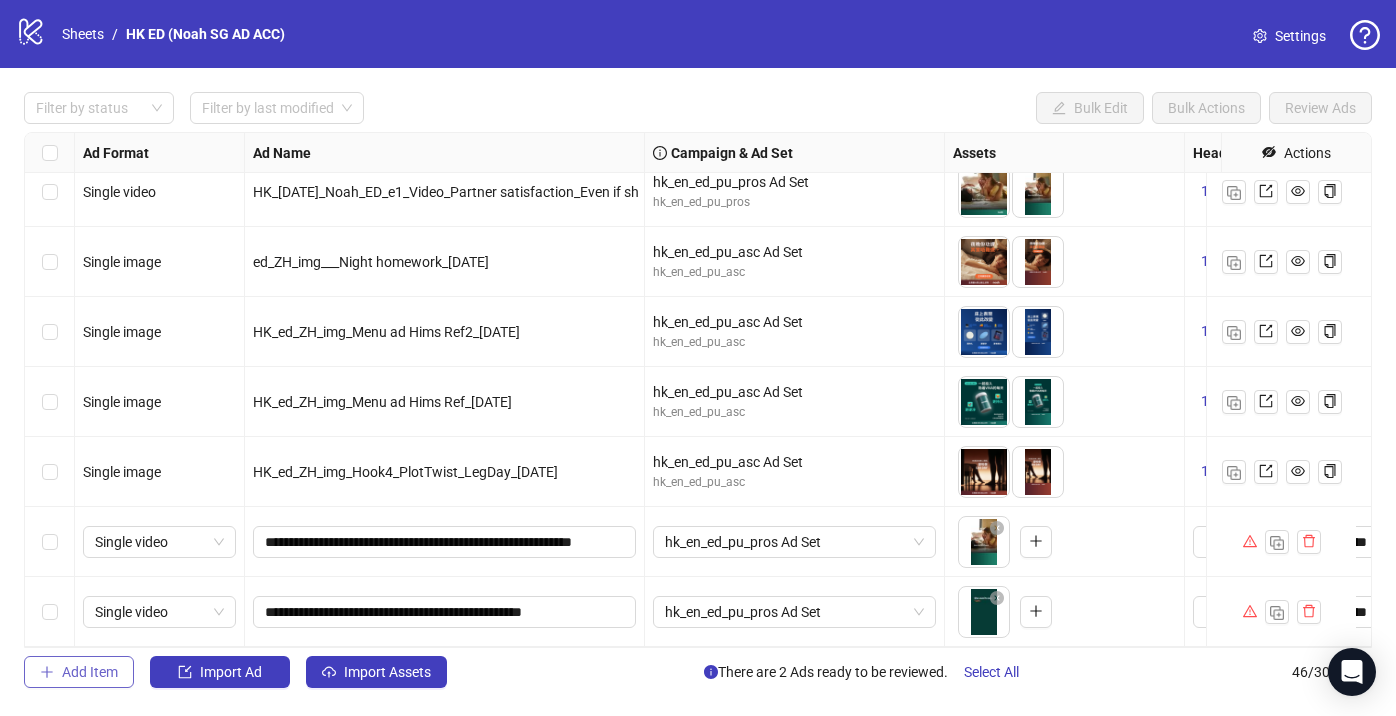 click on "Add Item" at bounding box center (90, 672) 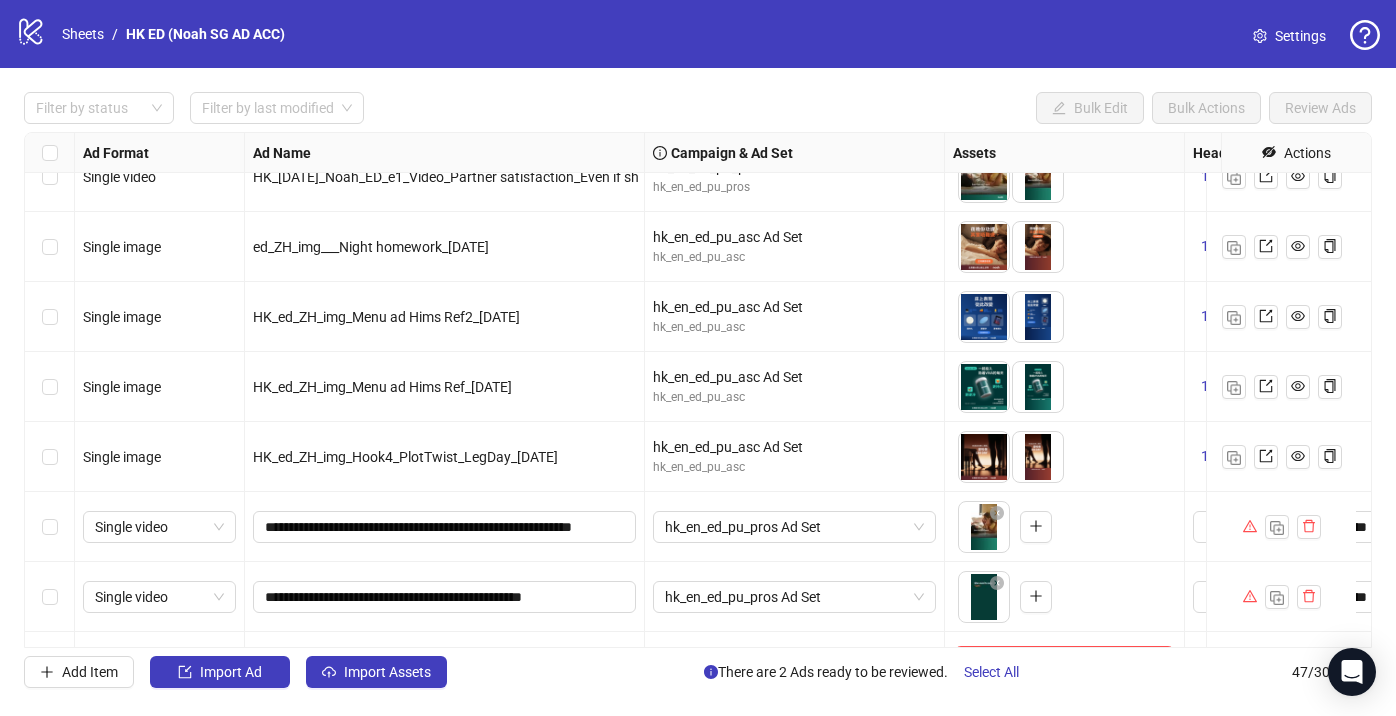 scroll, scrollTop: 2831, scrollLeft: 0, axis: vertical 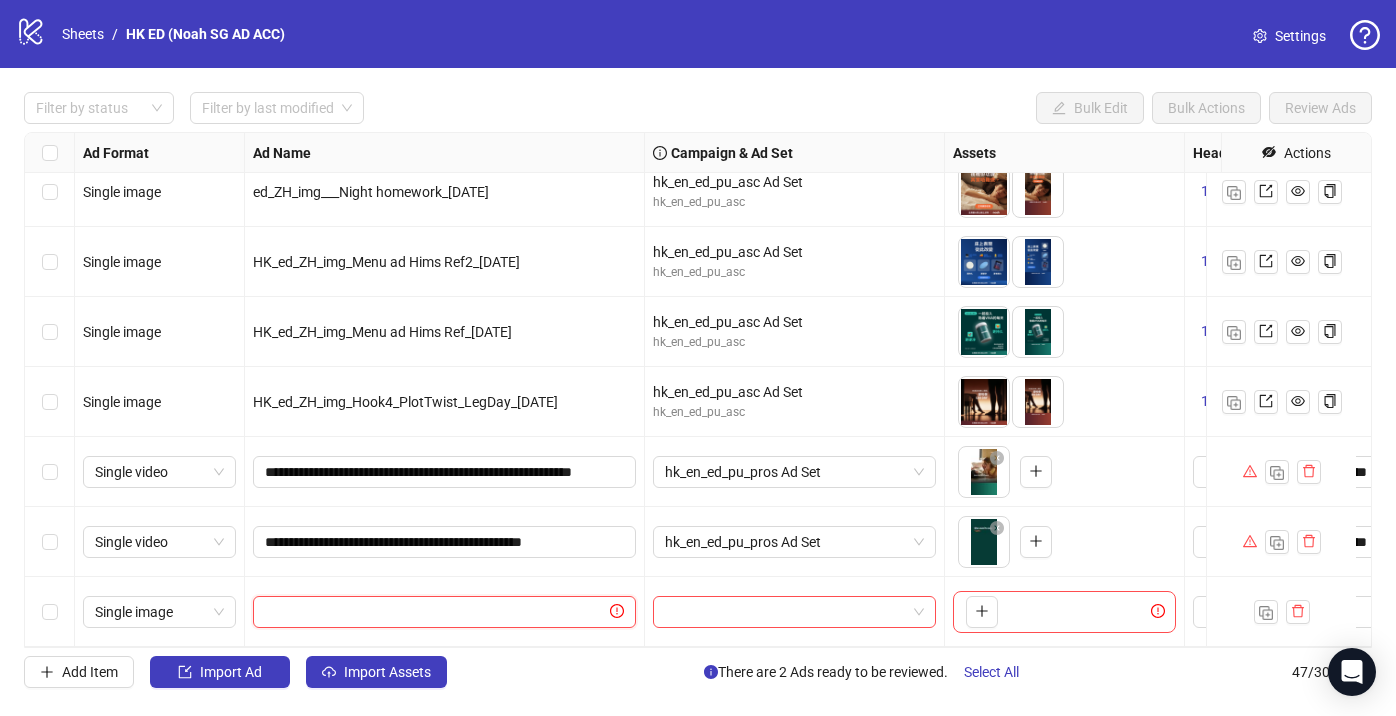 click at bounding box center (435, 612) 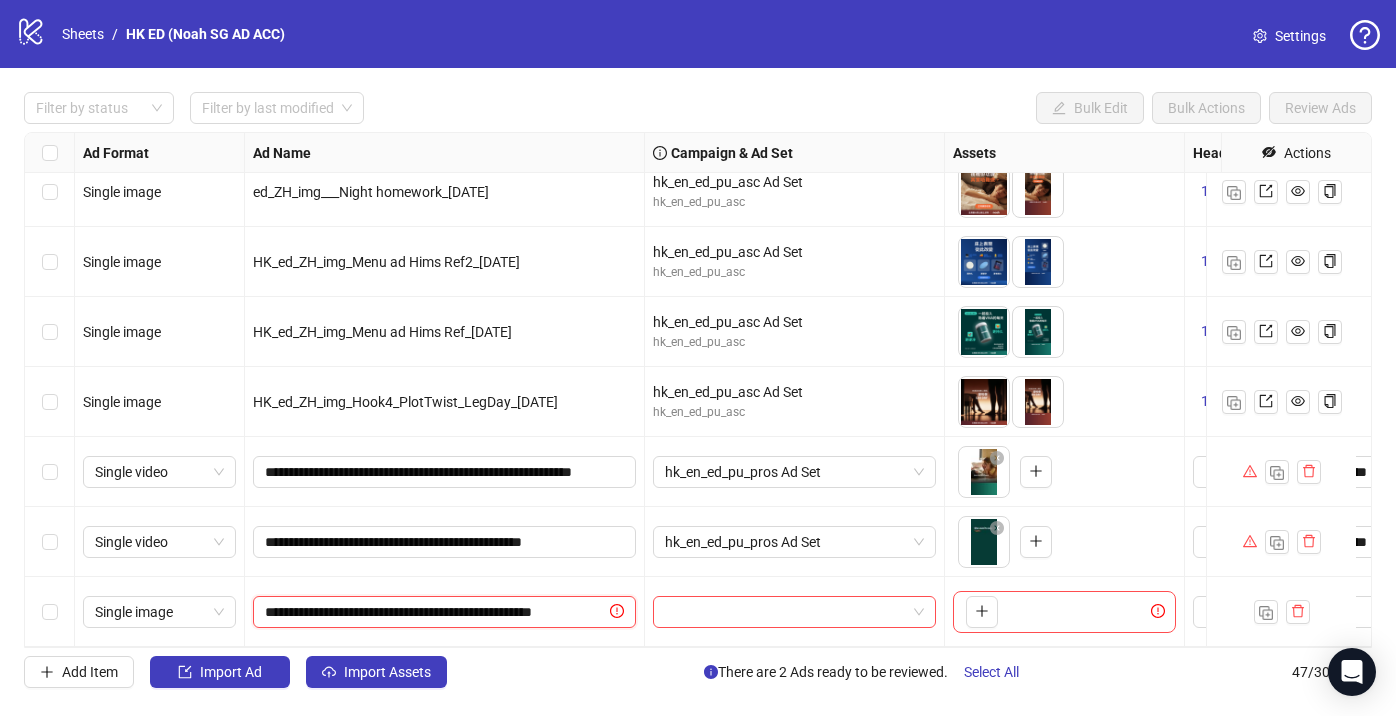 scroll, scrollTop: 0, scrollLeft: 74, axis: horizontal 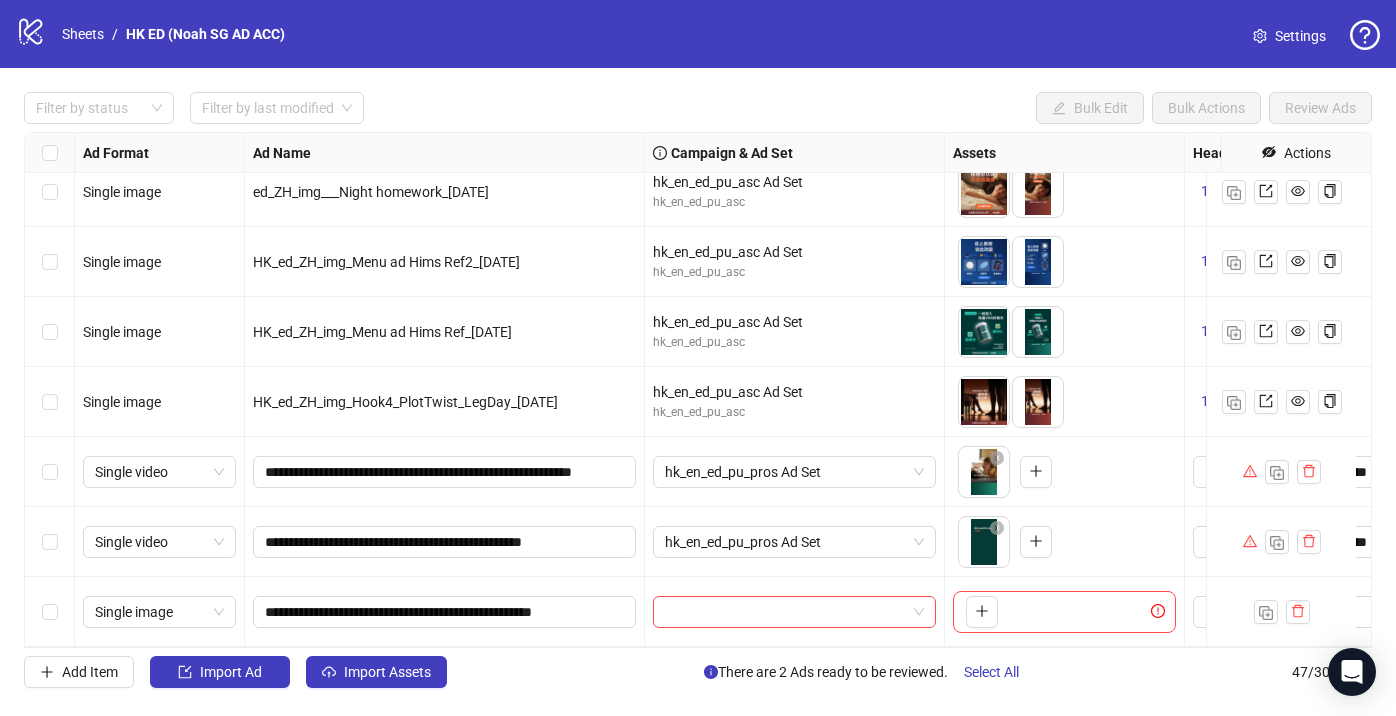click on "**********" at bounding box center [445, 612] 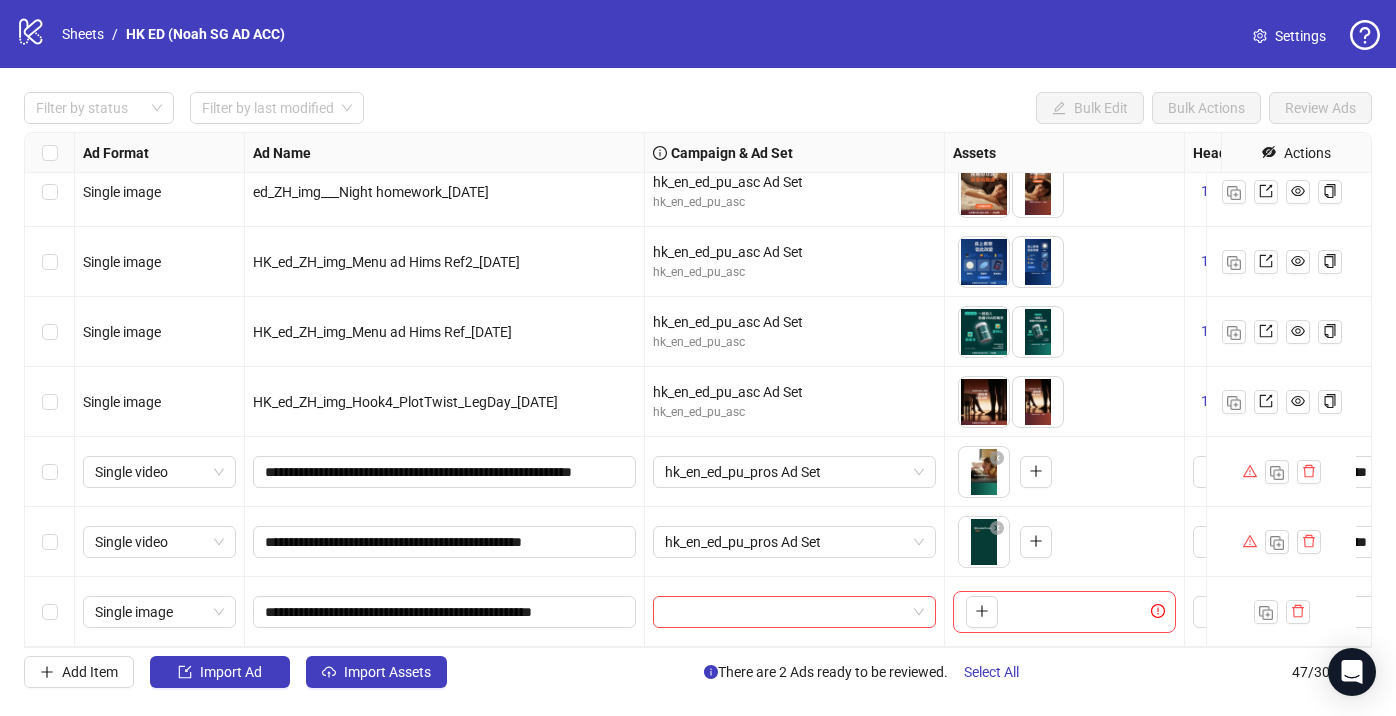 scroll, scrollTop: 2831, scrollLeft: 206, axis: both 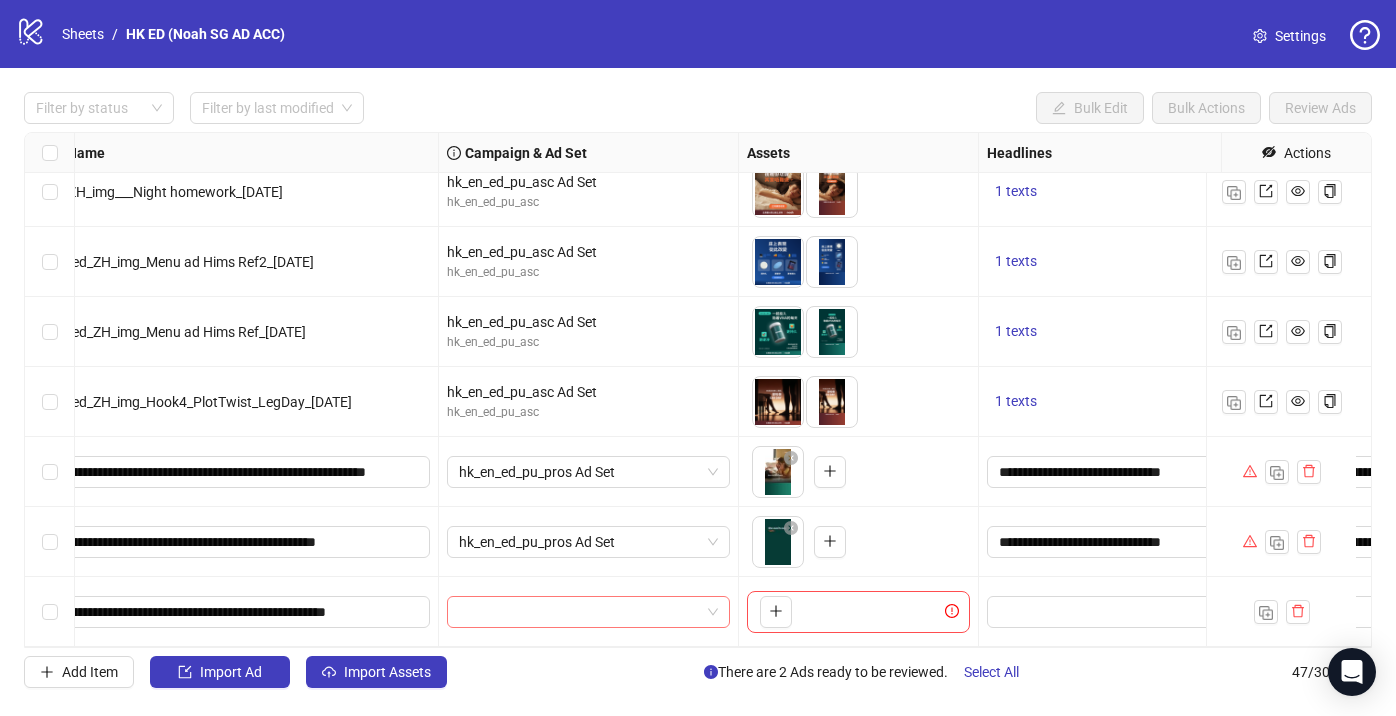 click at bounding box center [579, 612] 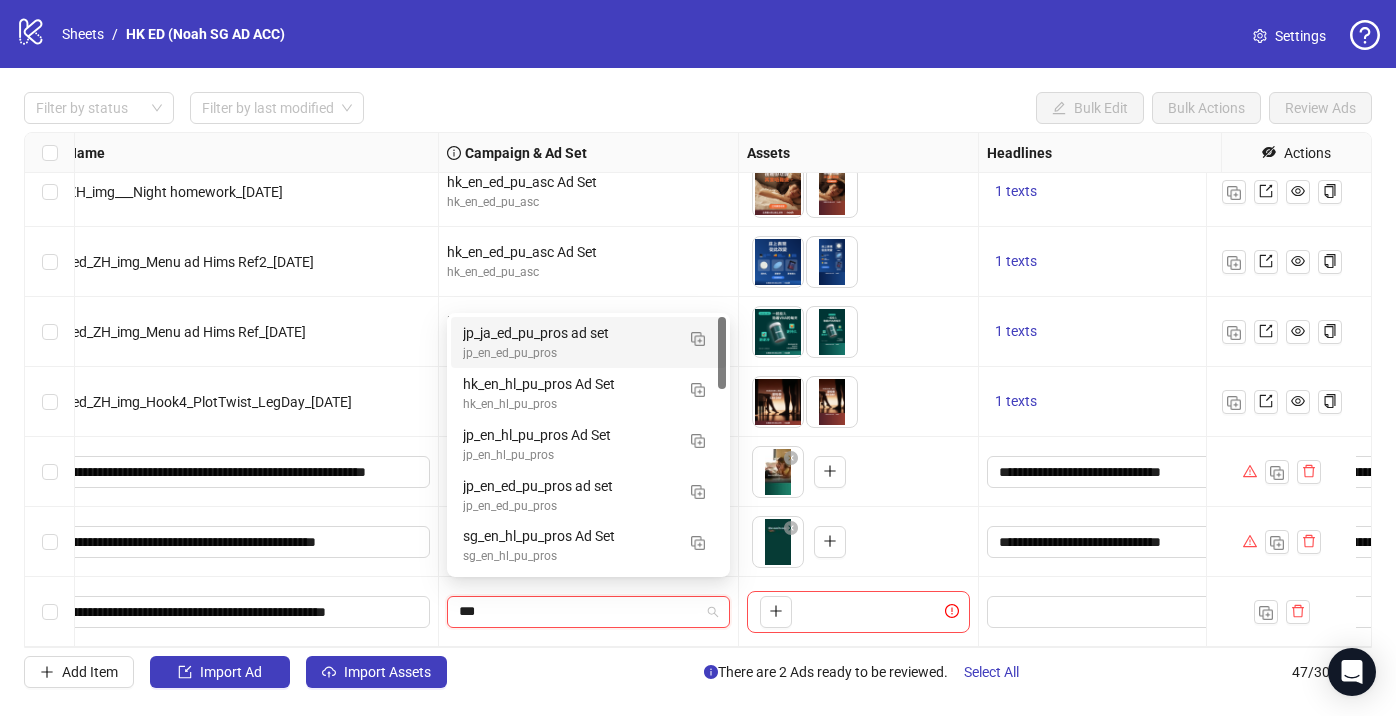 type on "****" 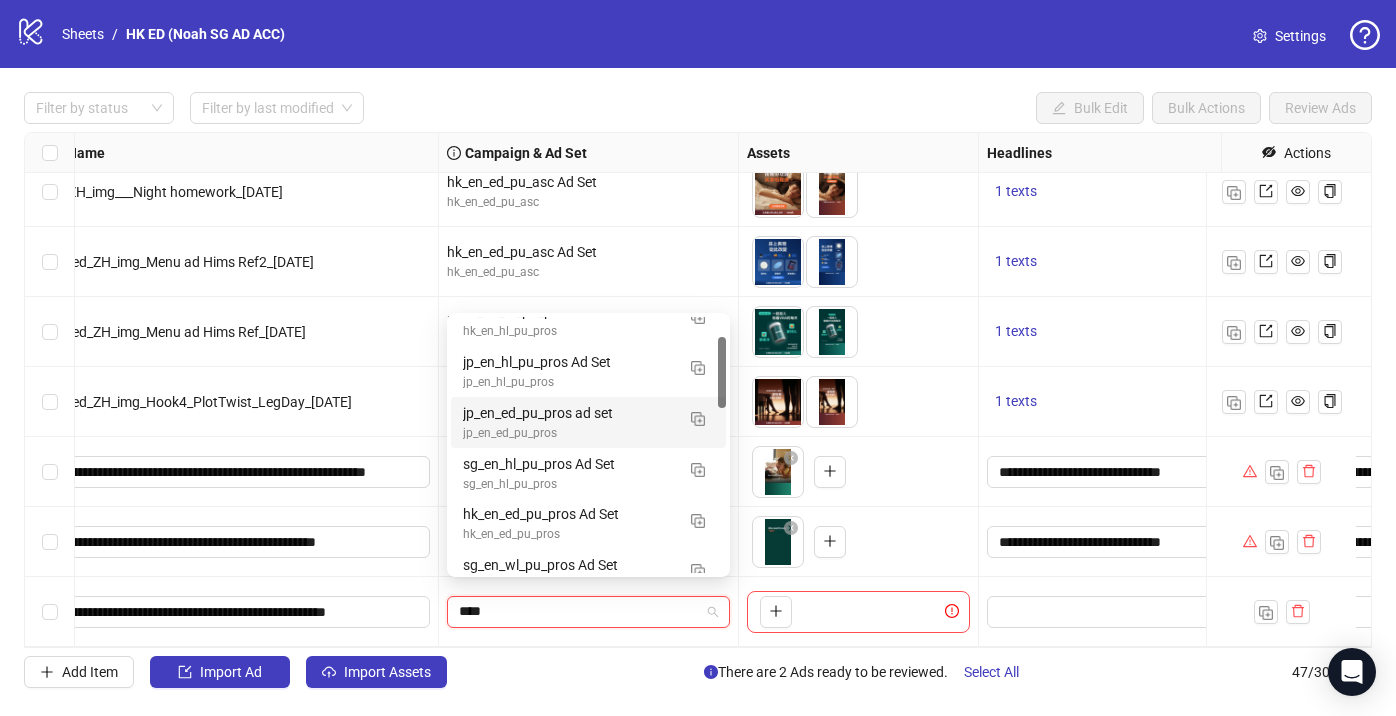 scroll, scrollTop: 94, scrollLeft: 0, axis: vertical 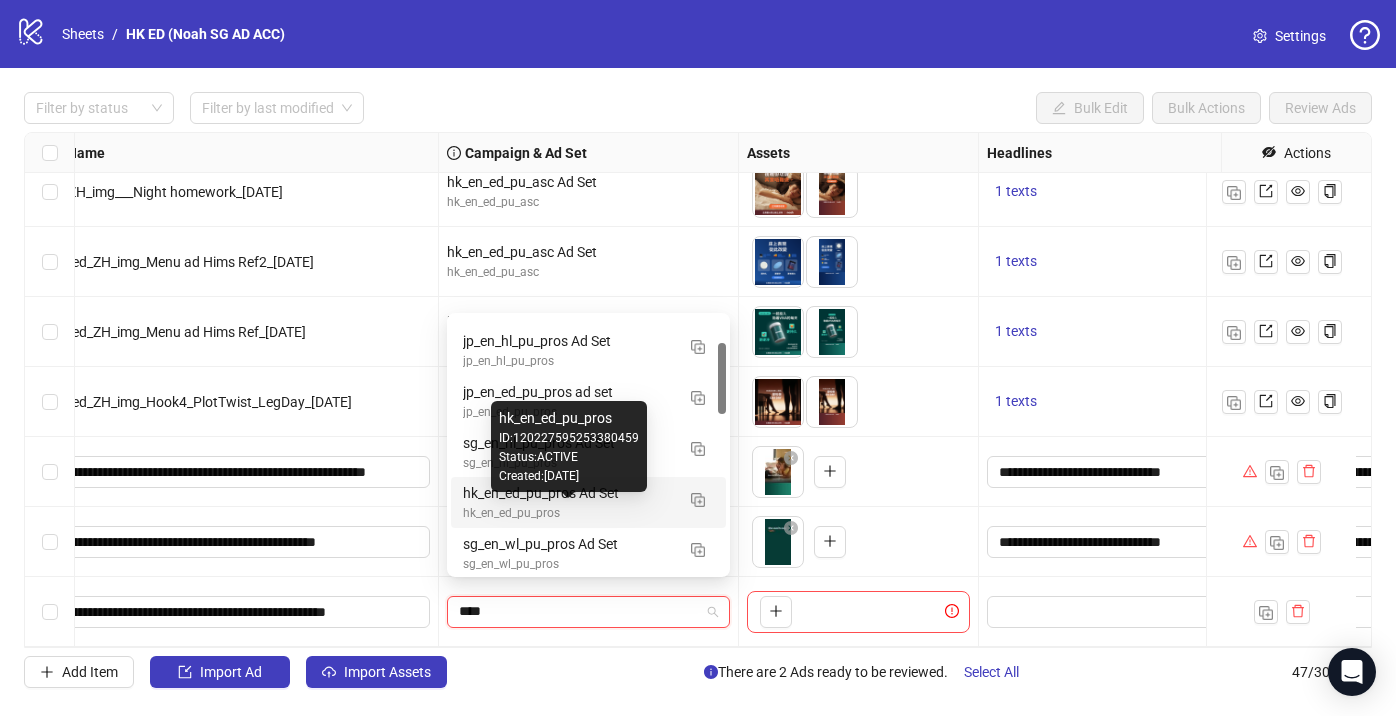 click on "hk_en_ed_pu_pros" at bounding box center (568, 513) 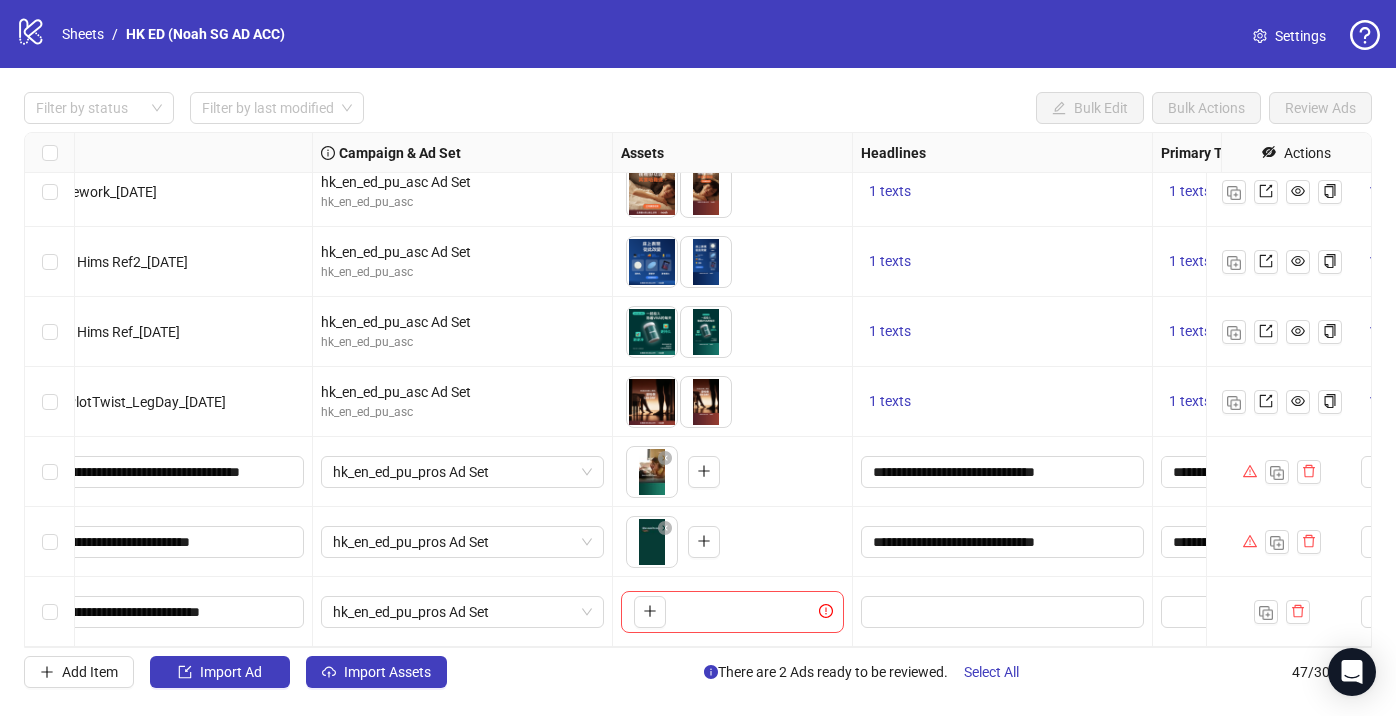 scroll, scrollTop: 2831, scrollLeft: 505, axis: both 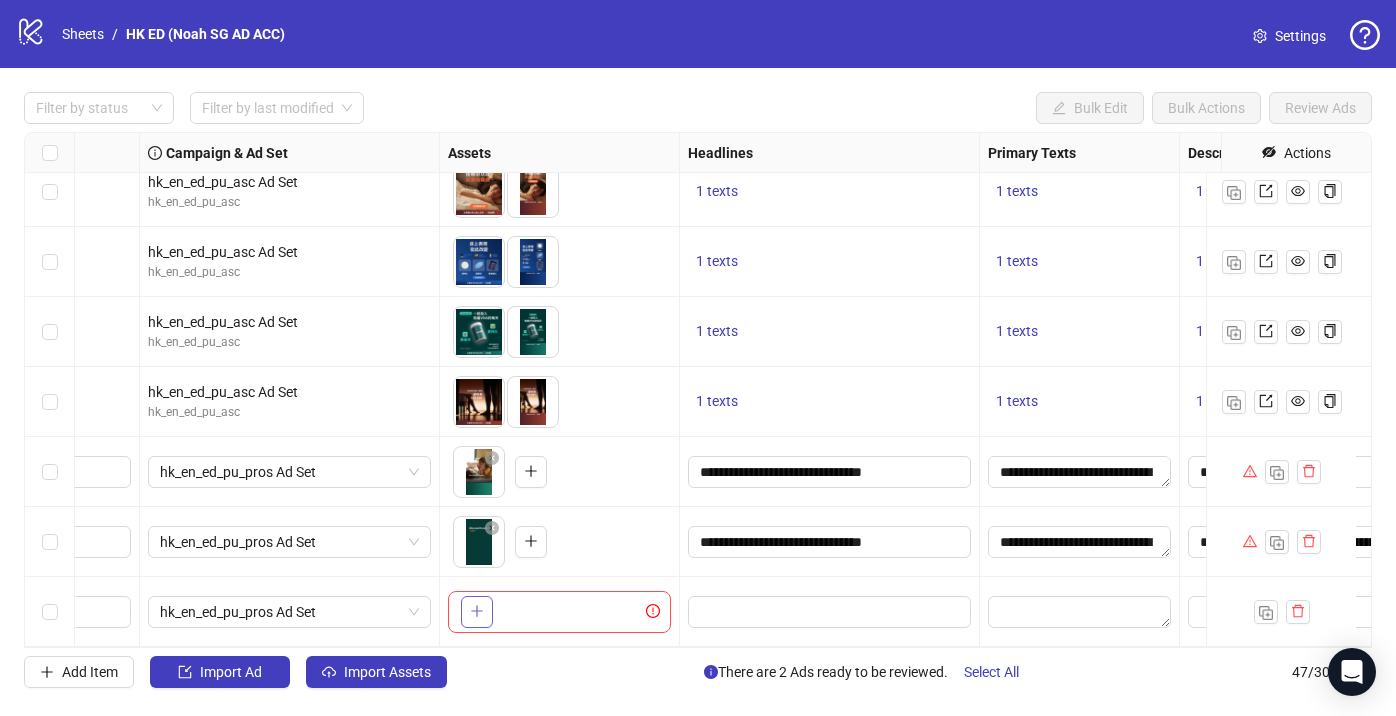 click at bounding box center [477, 612] 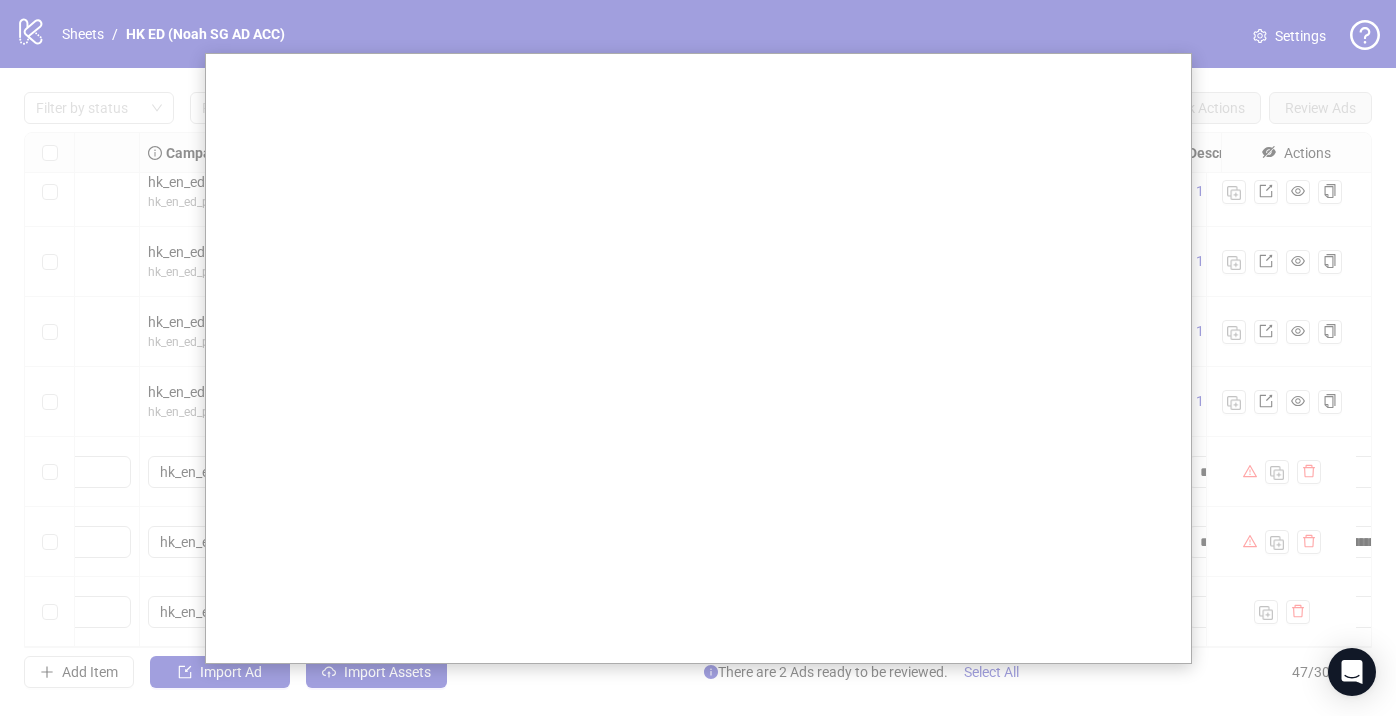 click at bounding box center [698, 358] 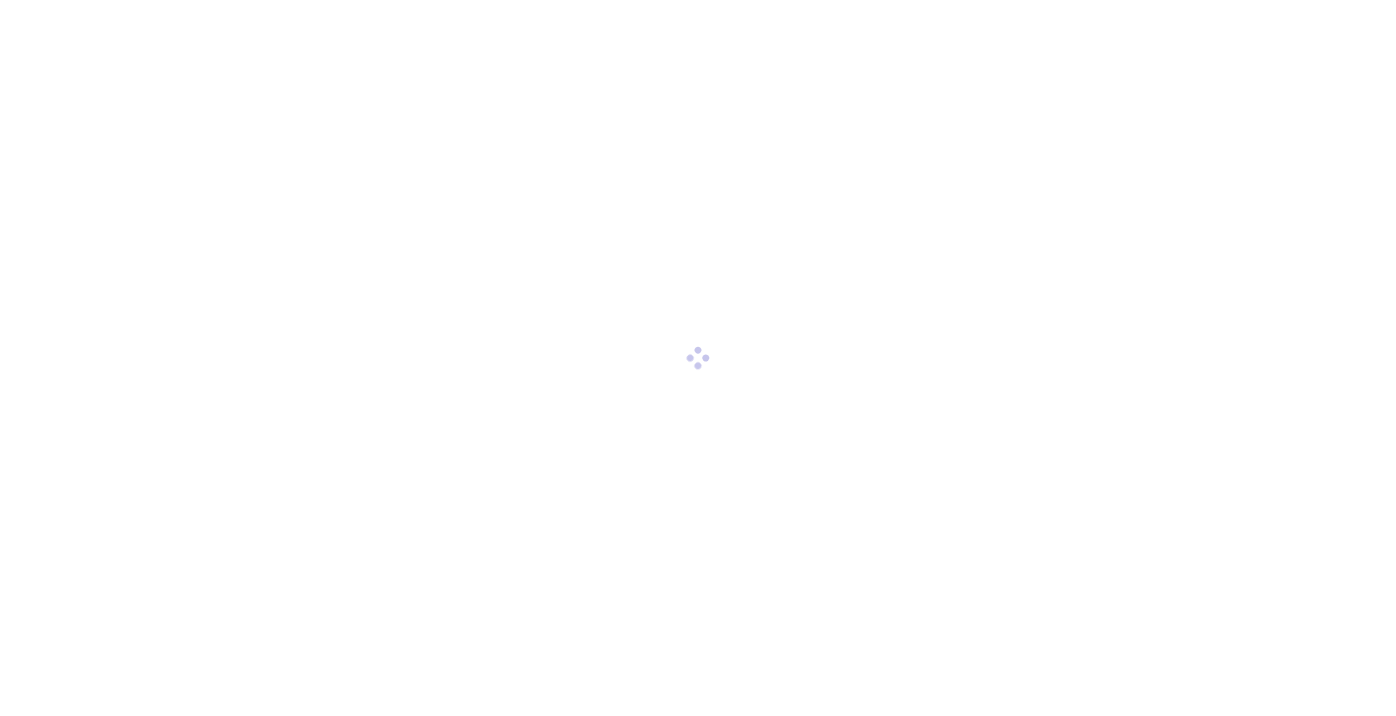 scroll, scrollTop: 0, scrollLeft: 0, axis: both 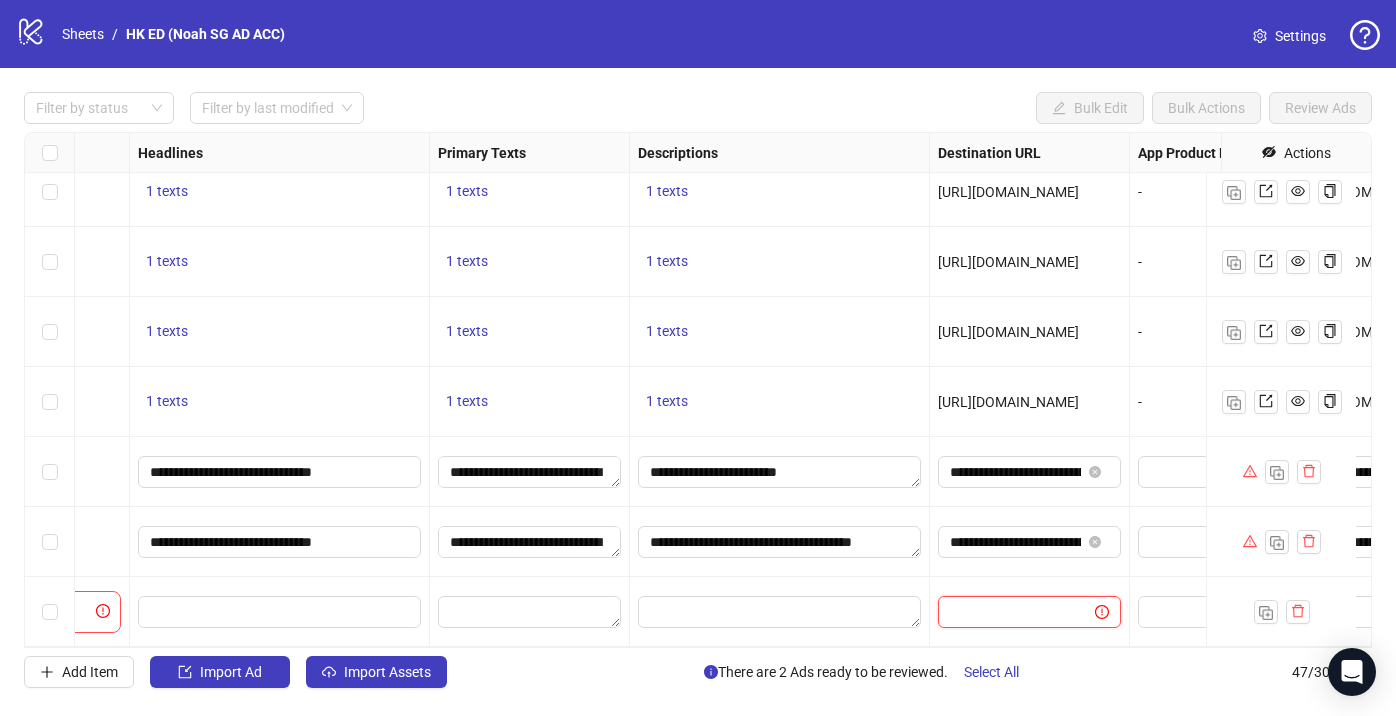 click at bounding box center (1008, 612) 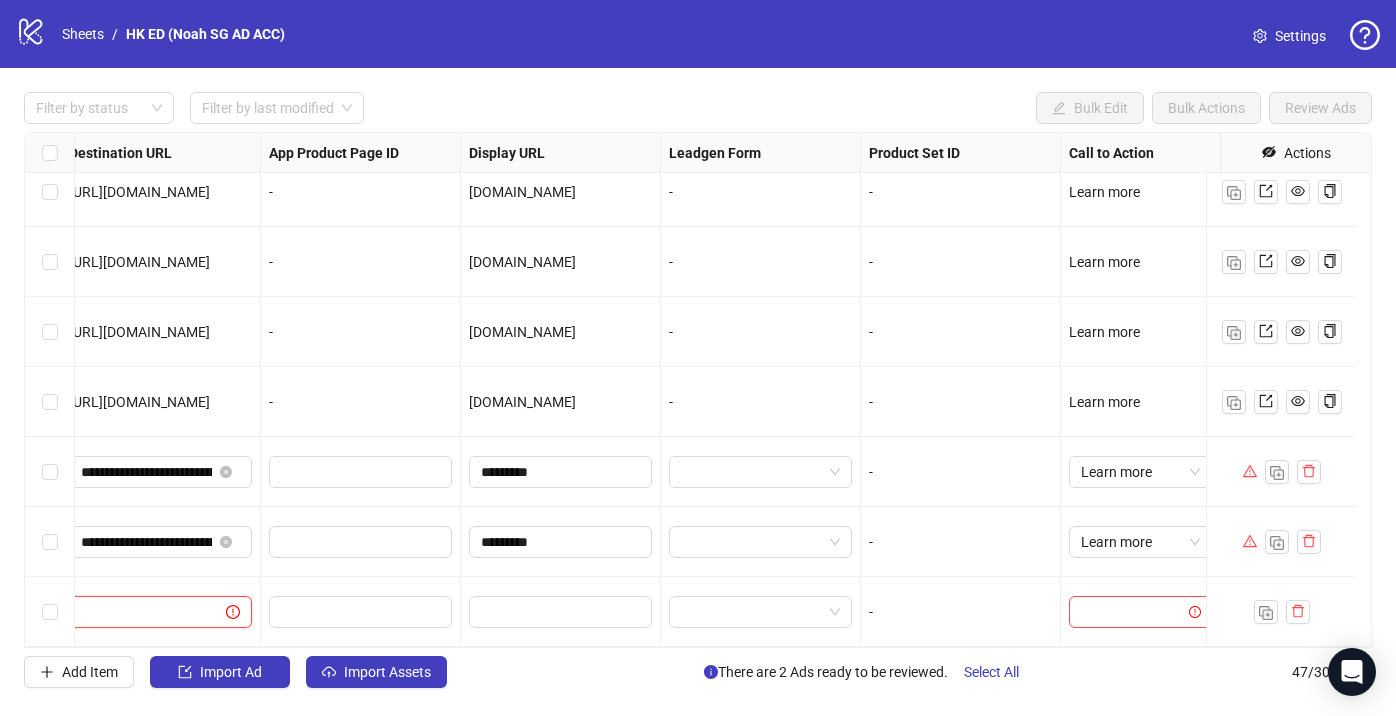 scroll, scrollTop: 2831, scrollLeft: 1939, axis: both 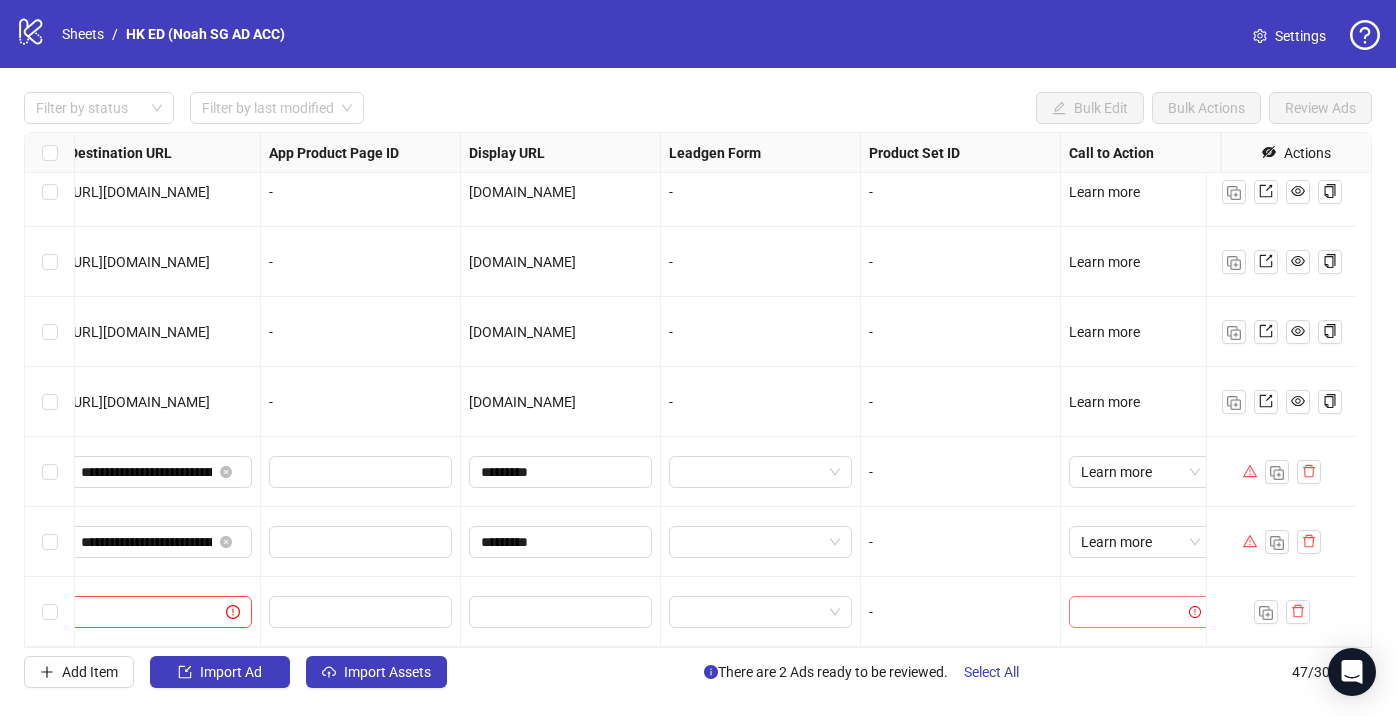 click at bounding box center (1131, 612) 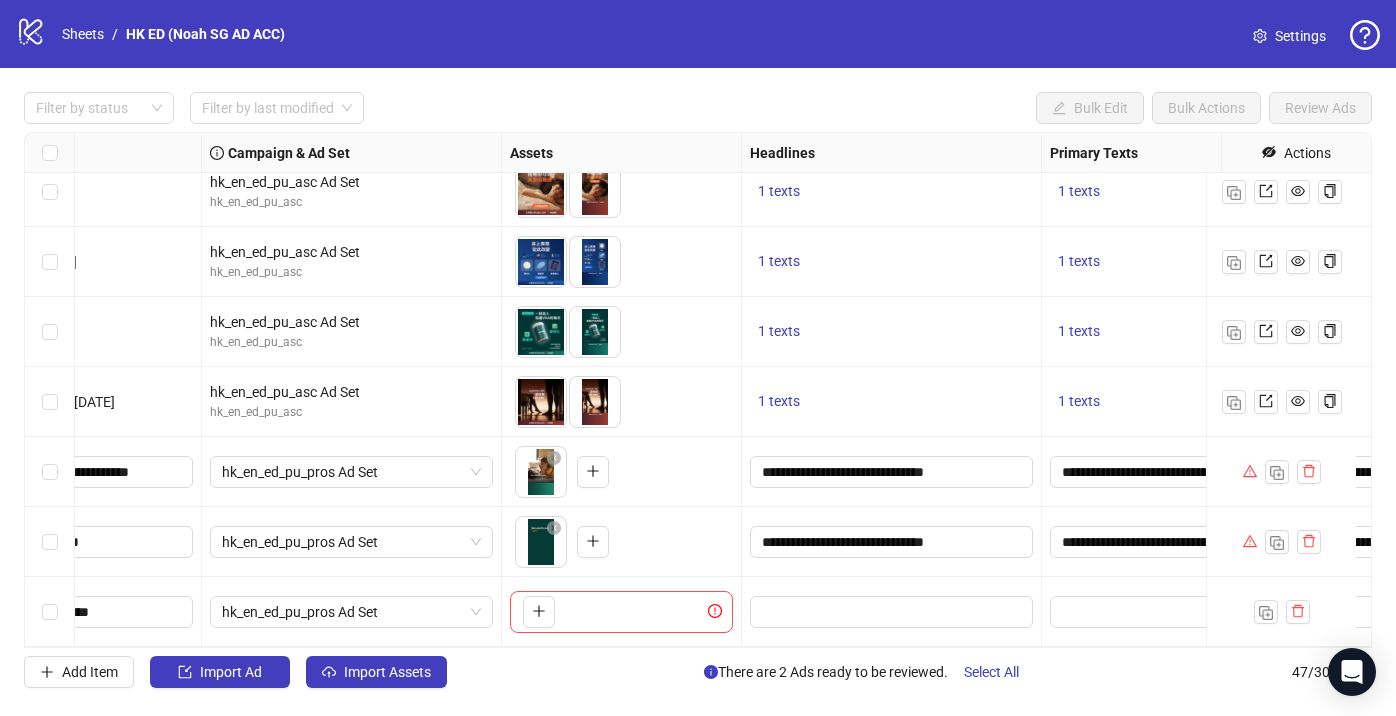 scroll, scrollTop: 2831, scrollLeft: 419, axis: both 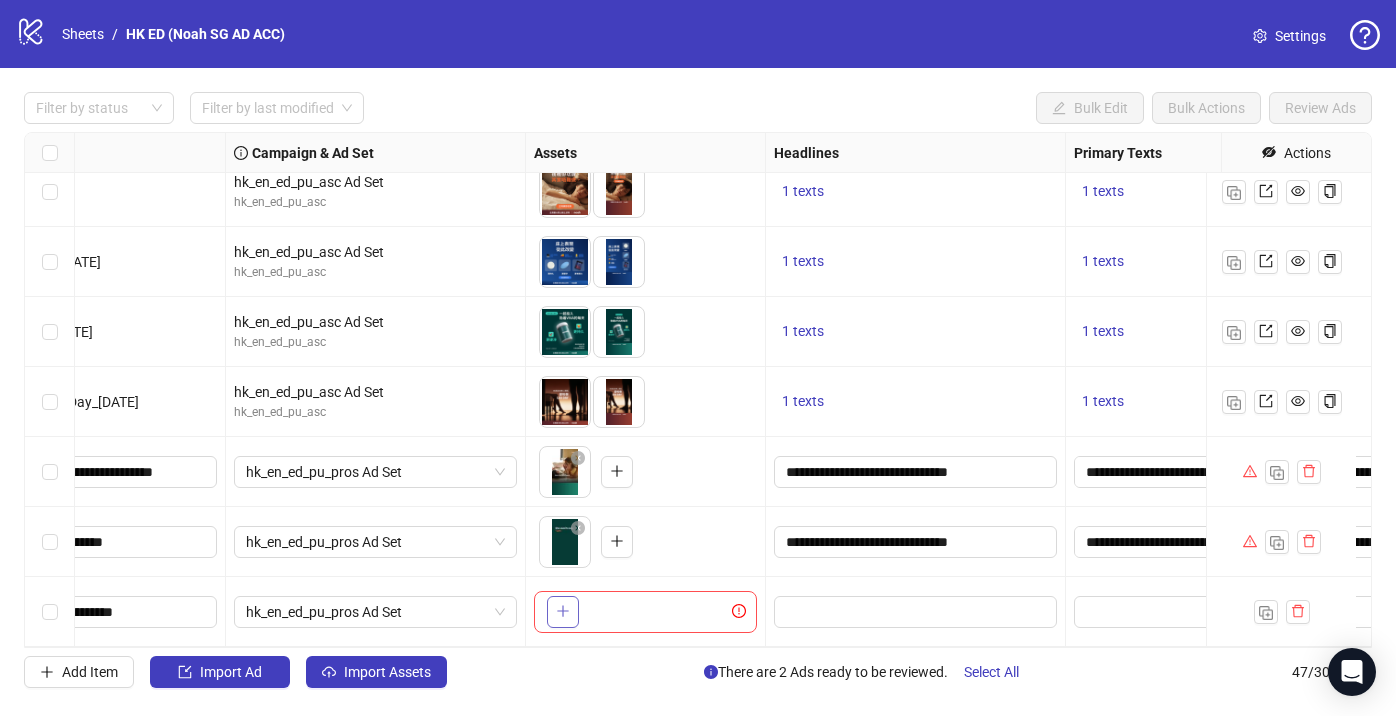 click at bounding box center [563, 612] 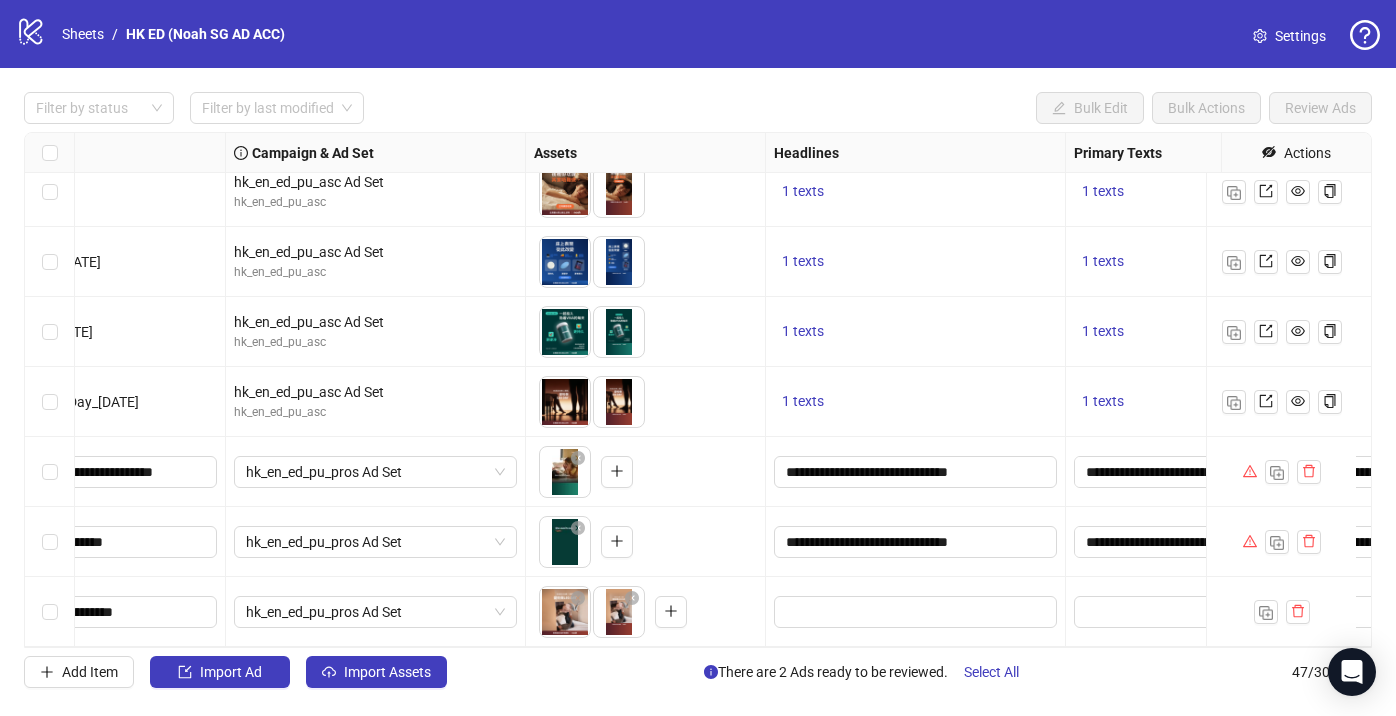 scroll, scrollTop: 2831, scrollLeft: 501, axis: both 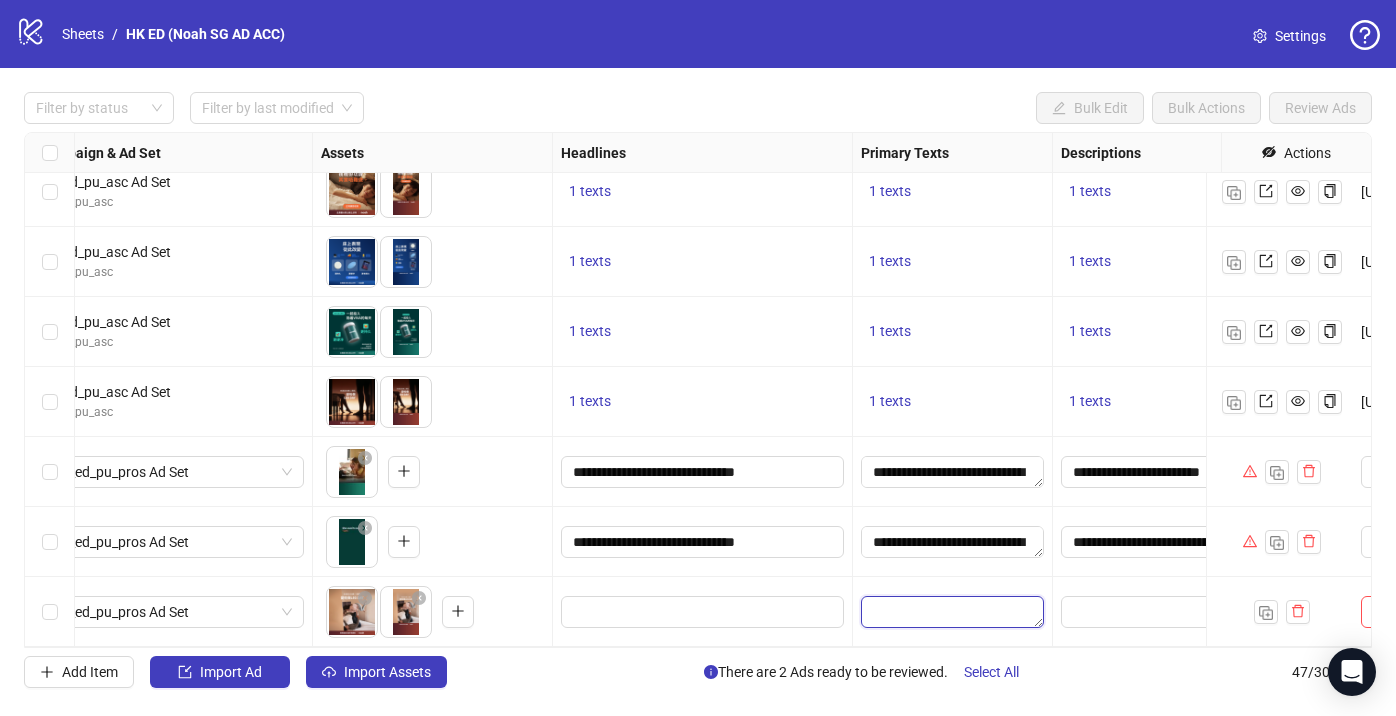 click at bounding box center [952, 612] 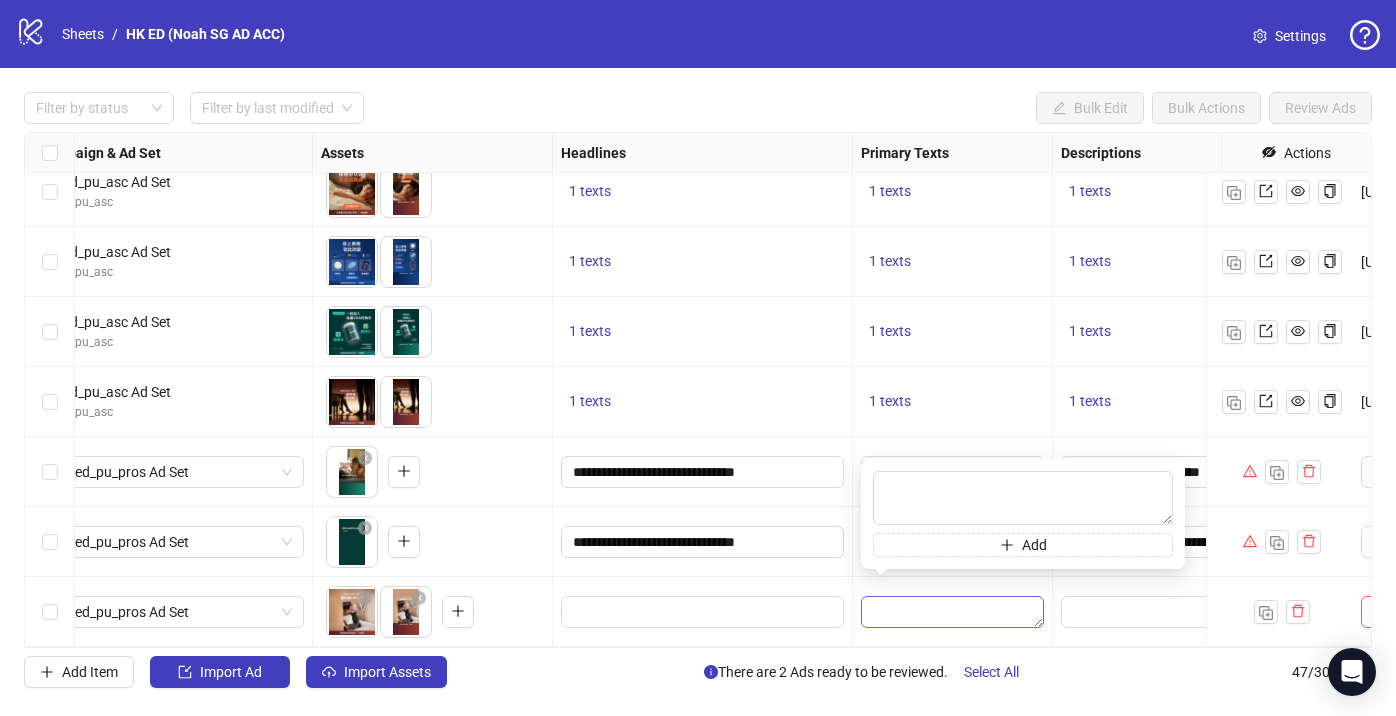 type on "**********" 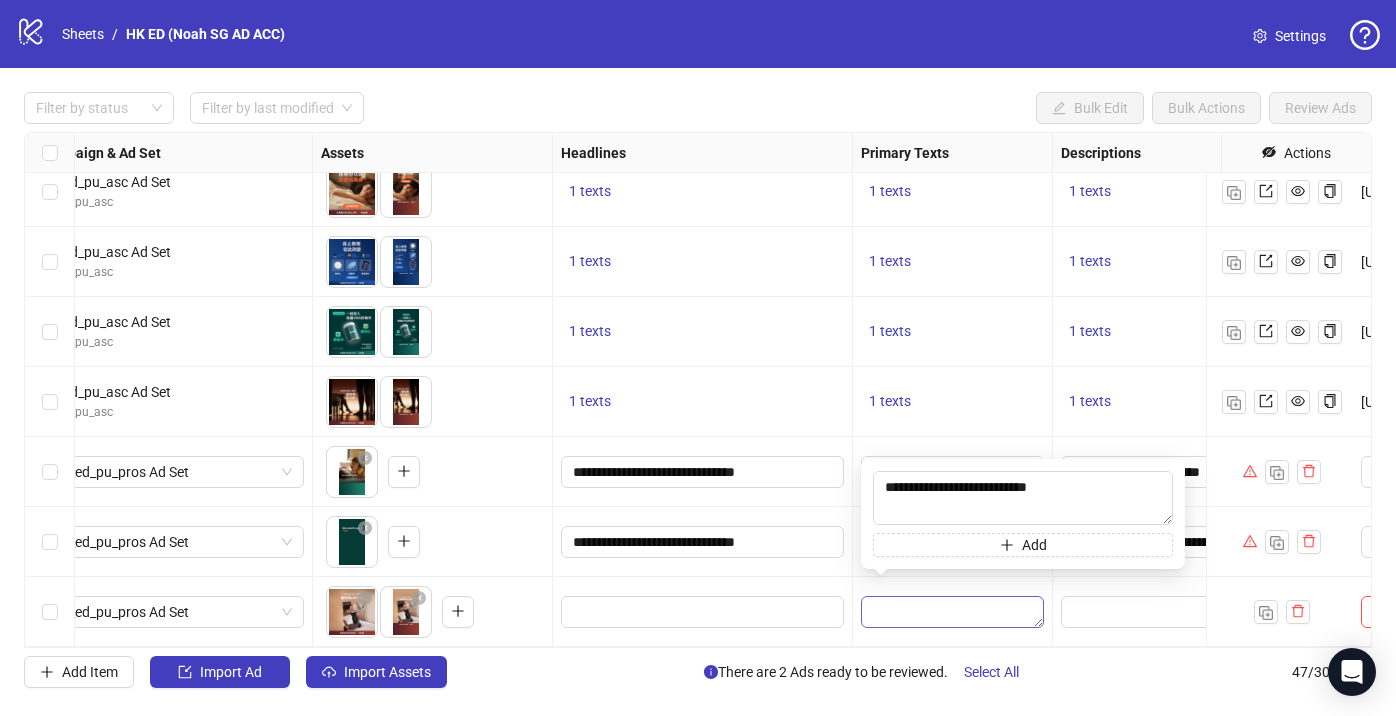 scroll, scrollTop: 125, scrollLeft: 0, axis: vertical 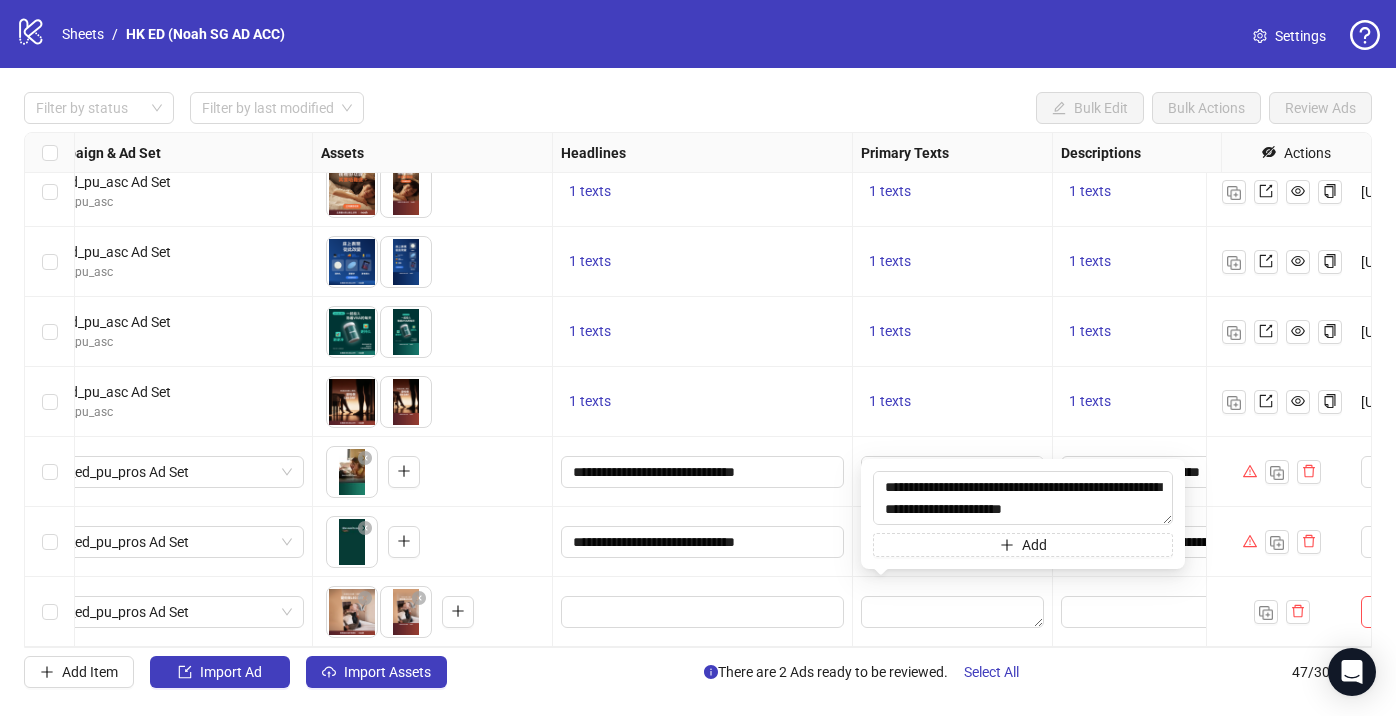 click on "**********" at bounding box center [703, 542] 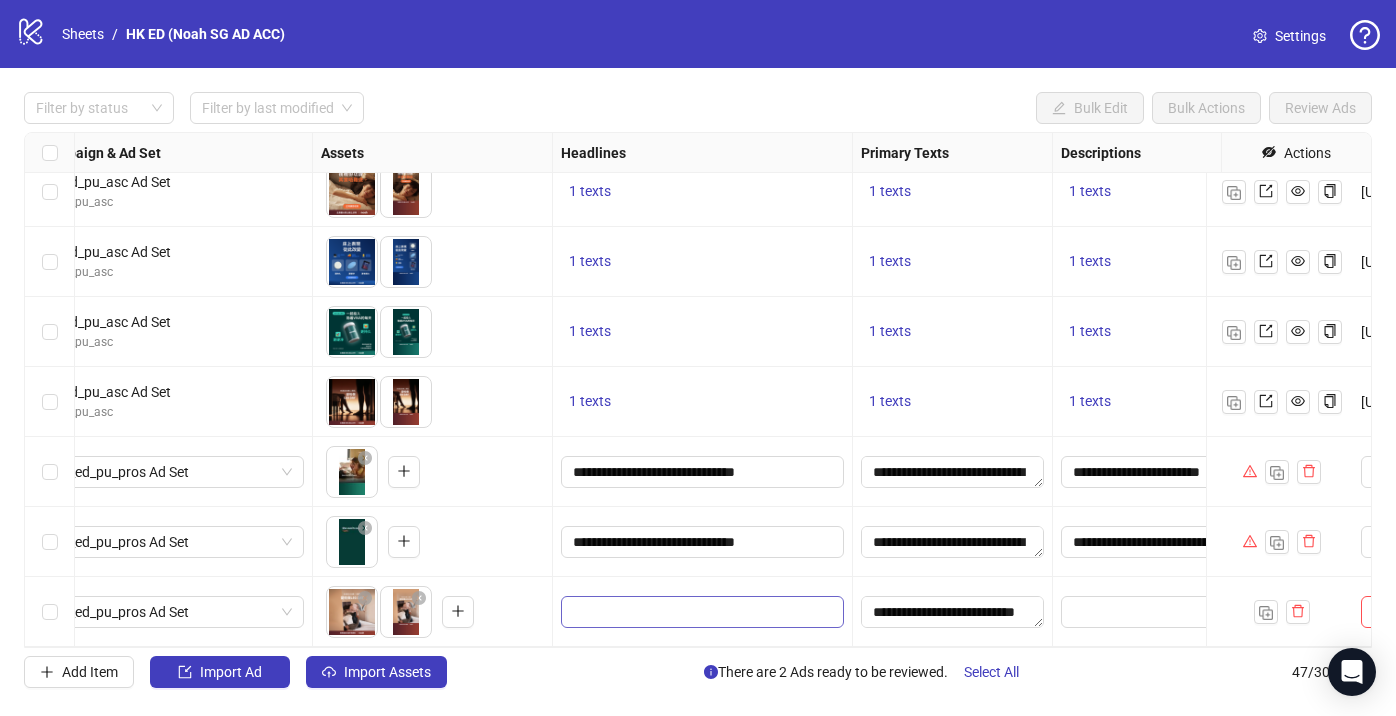click at bounding box center (702, 612) 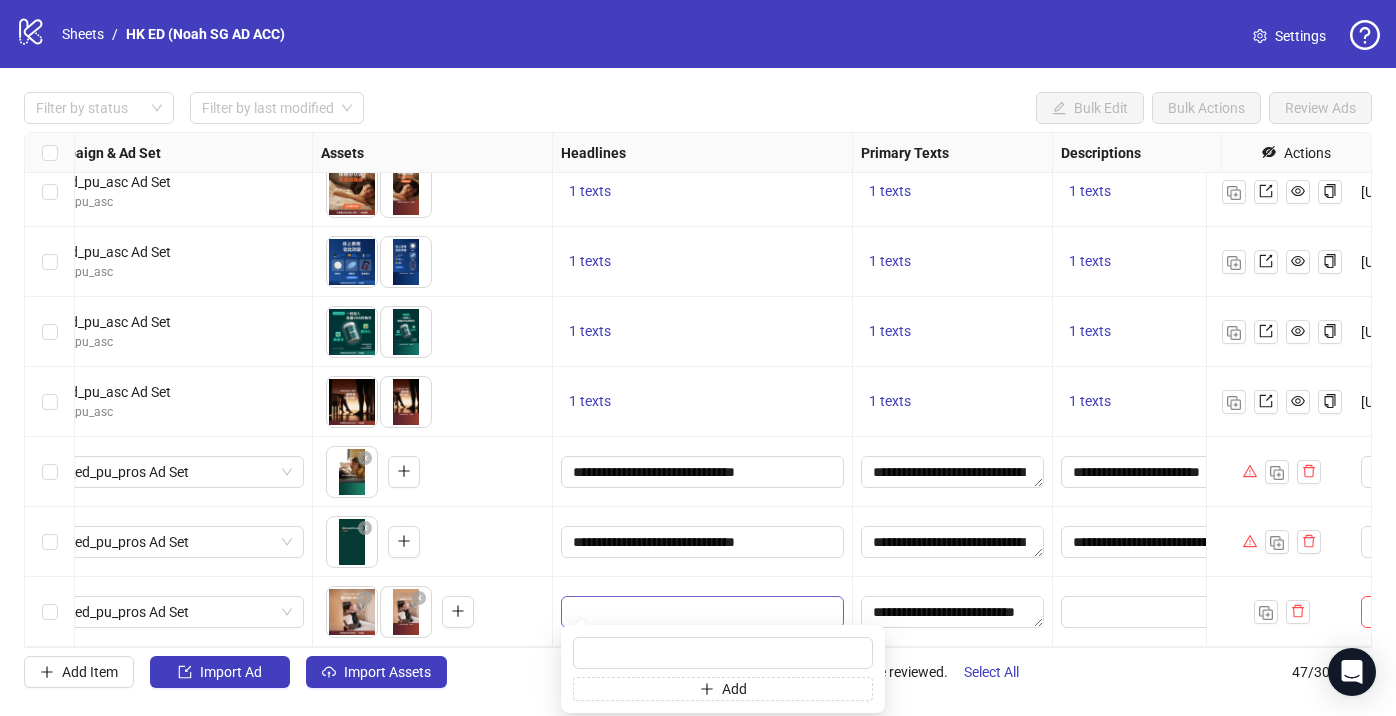 type on "********" 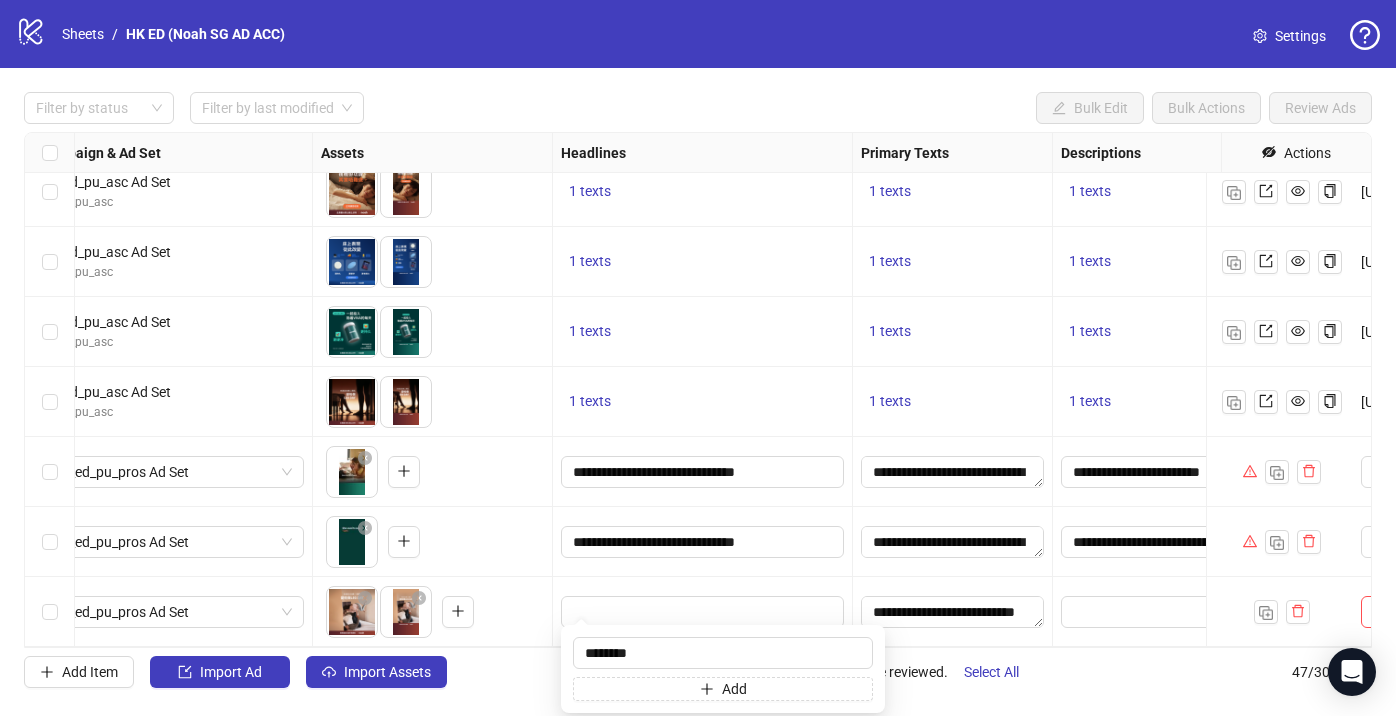 click at bounding box center (703, 612) 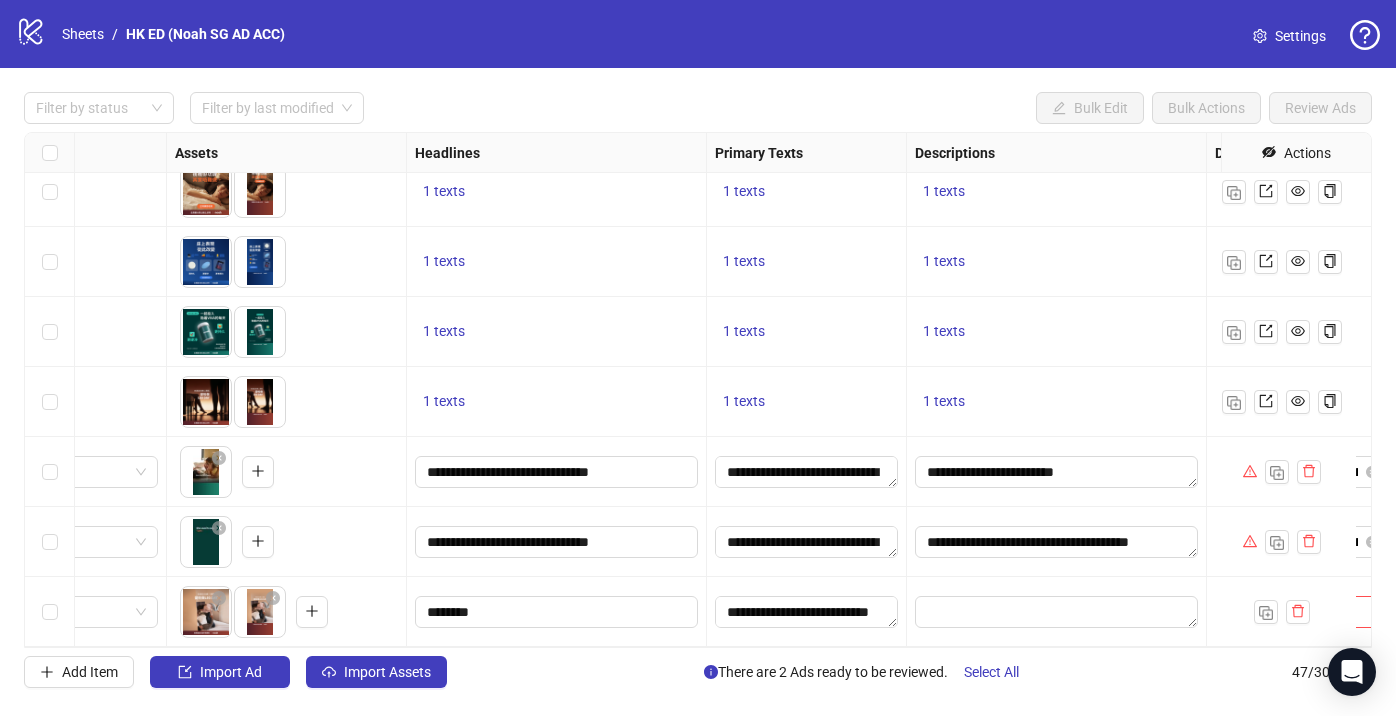 scroll, scrollTop: 2831, scrollLeft: 915, axis: both 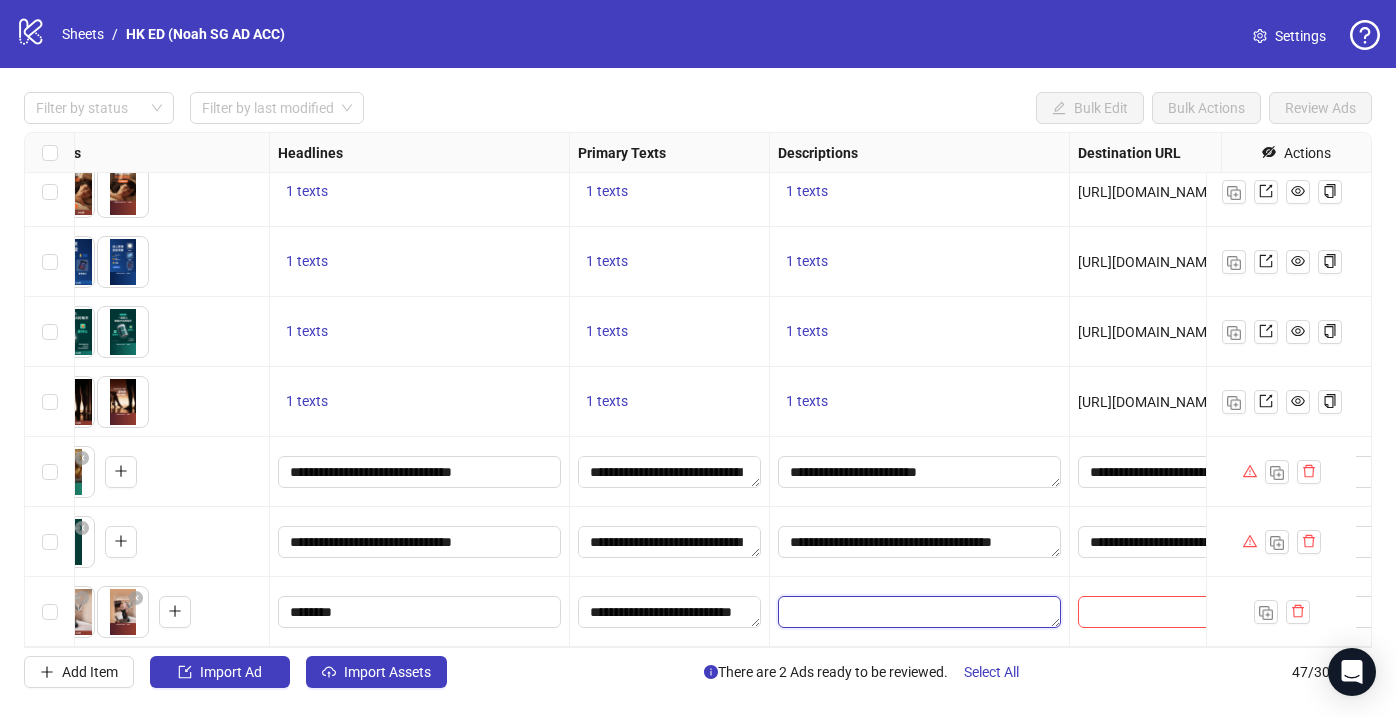 click at bounding box center [919, 612] 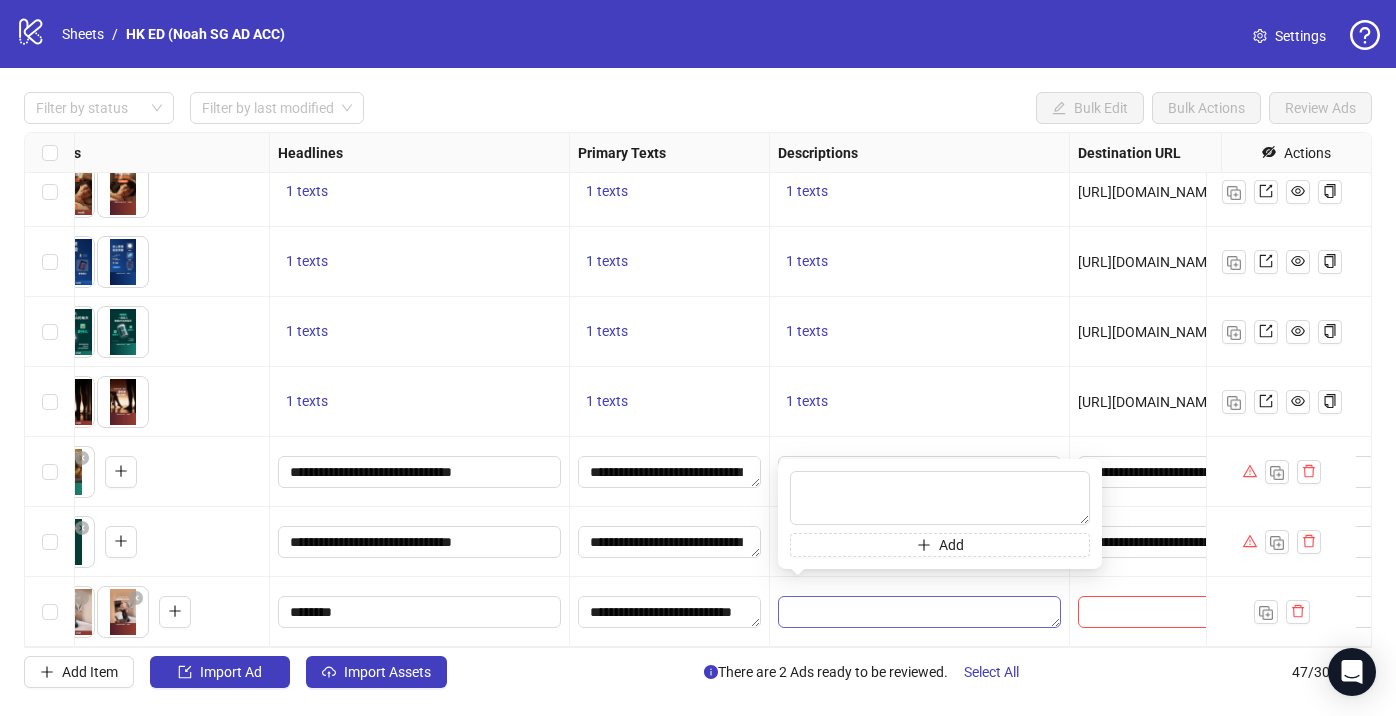 type on "********" 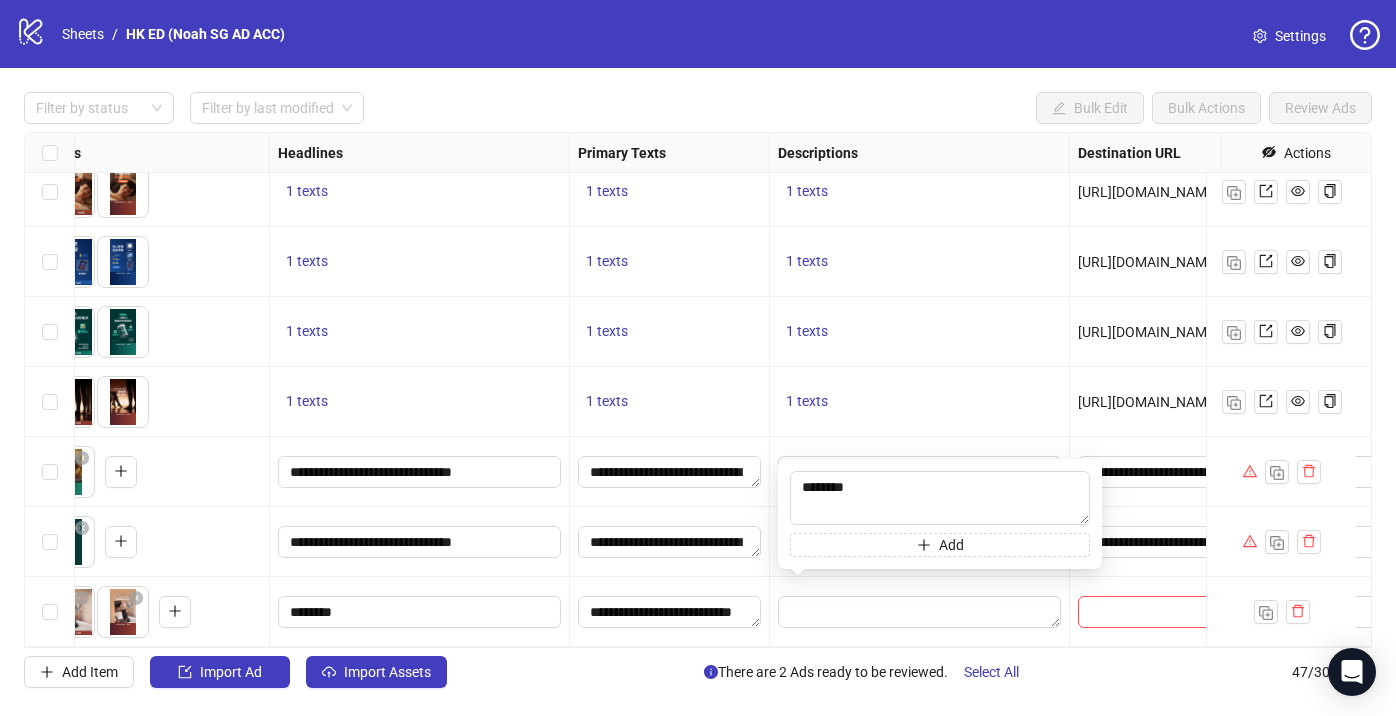 click on "**********" at bounding box center [670, 542] 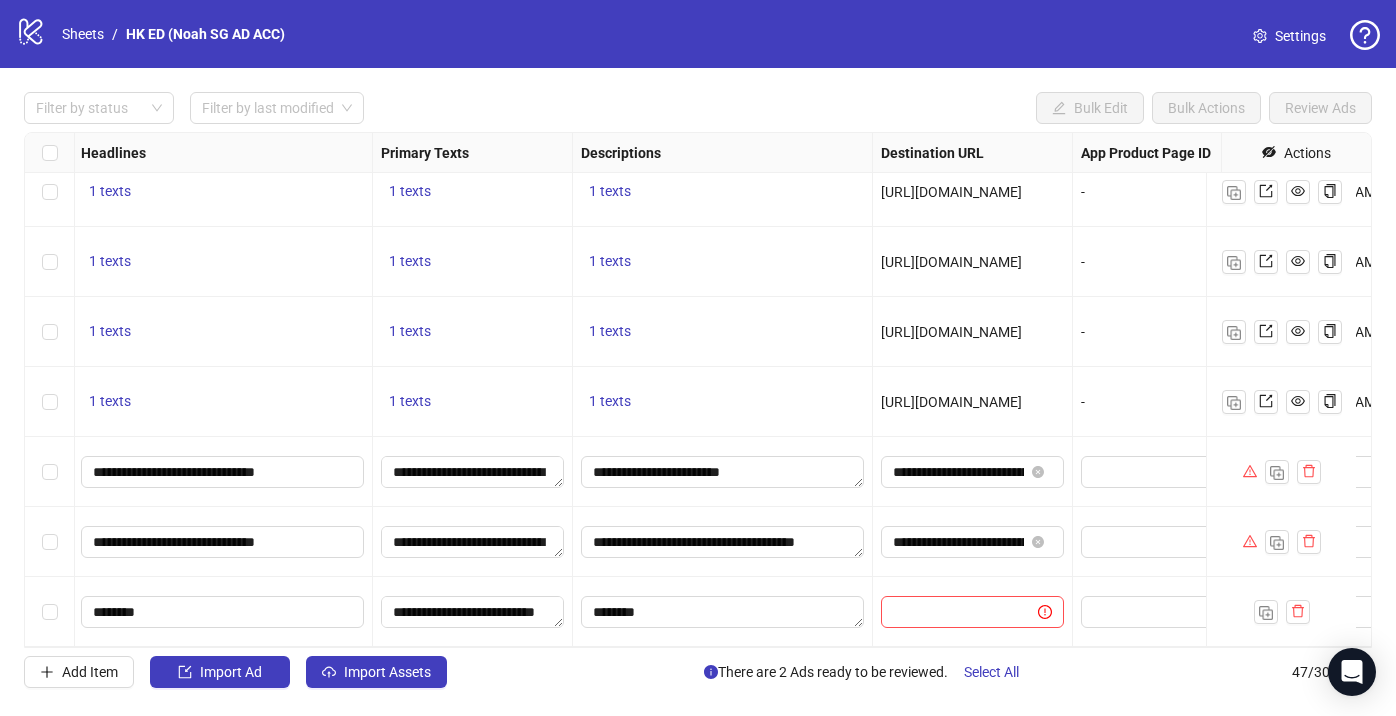 scroll, scrollTop: 2831, scrollLeft: 1182, axis: both 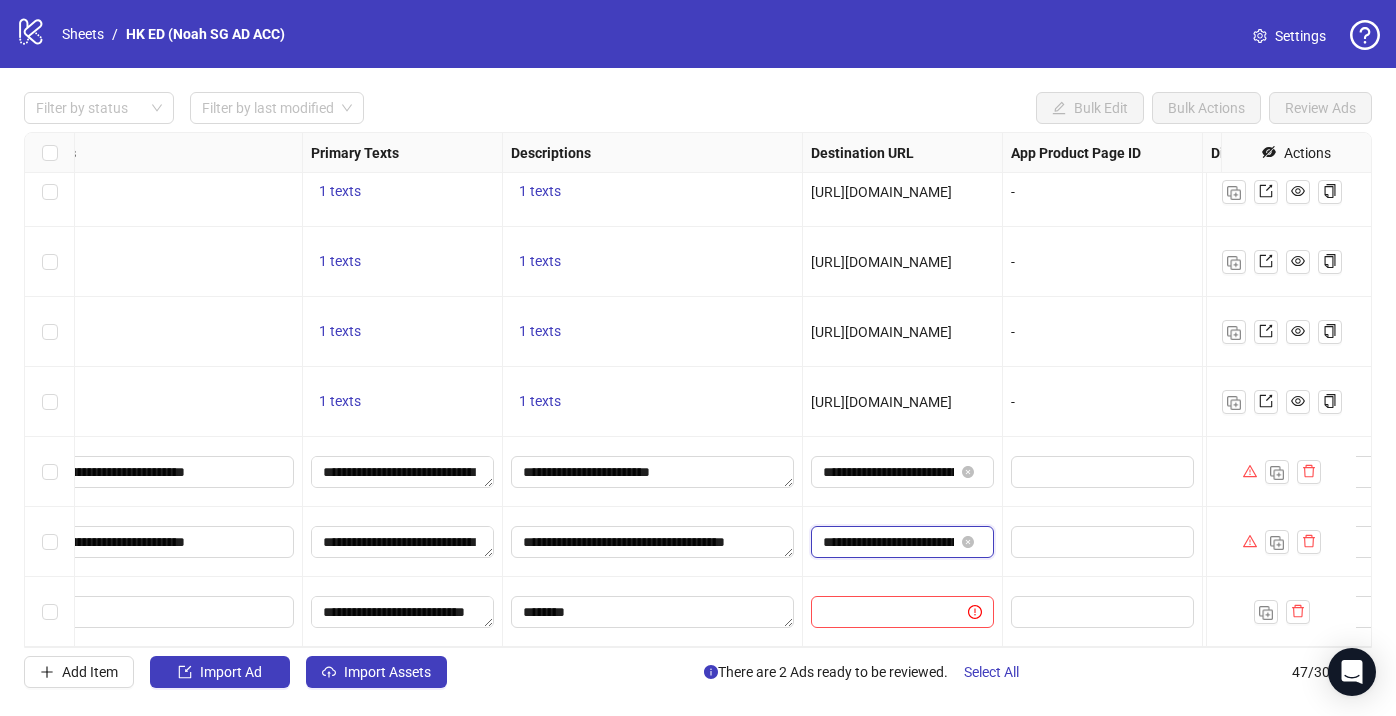 click on "**********" at bounding box center [888, 542] 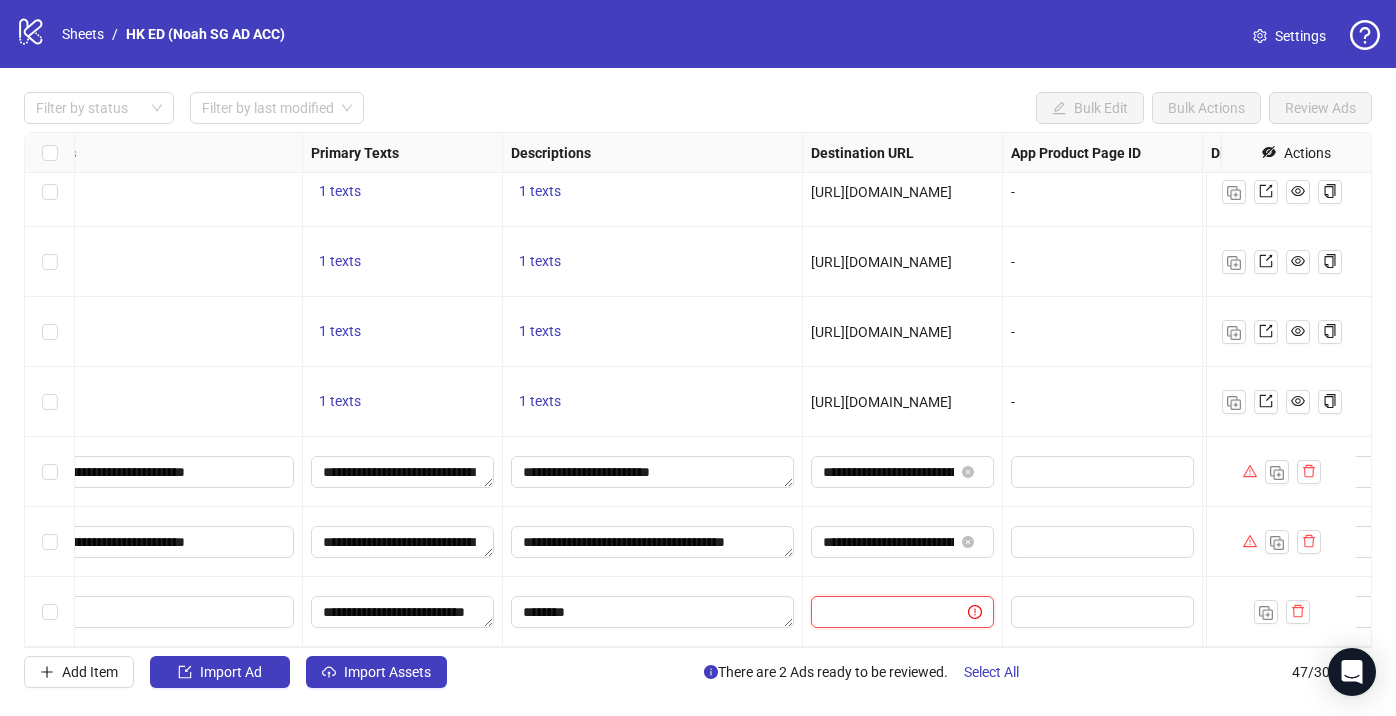 click at bounding box center (881, 612) 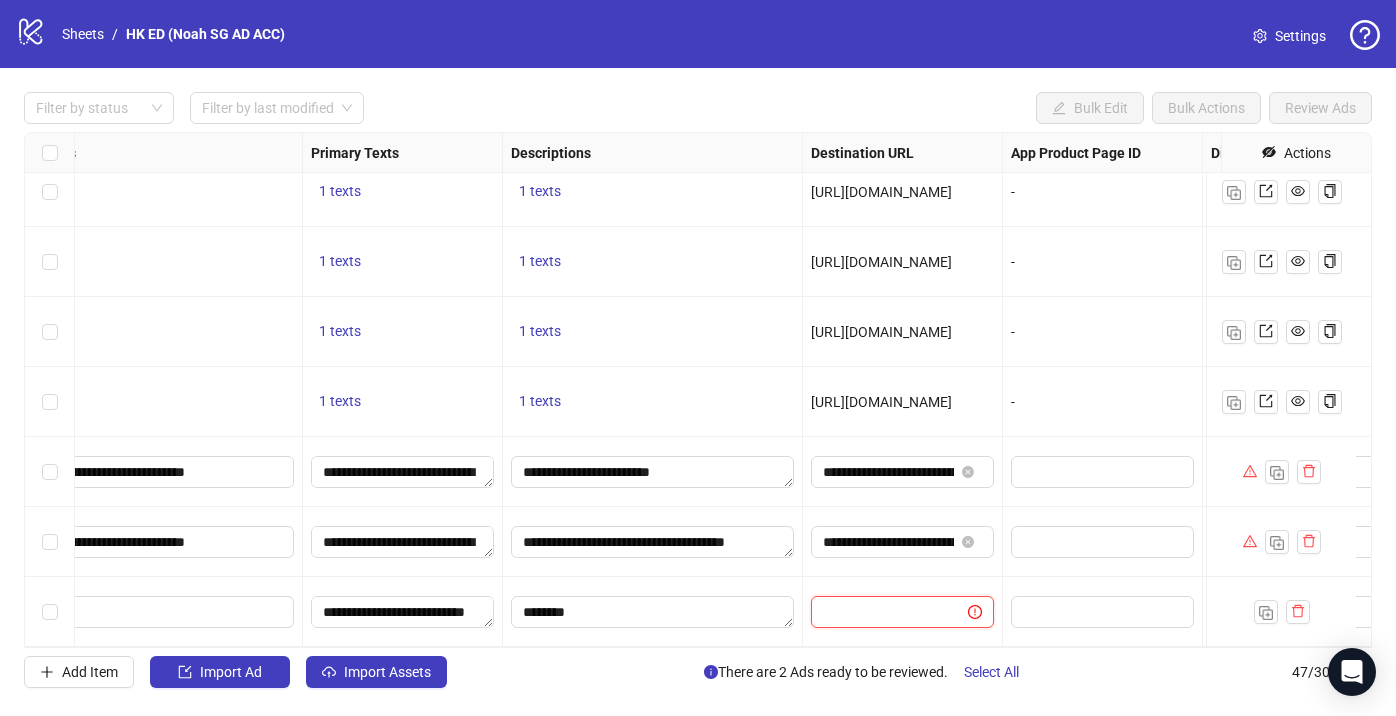 paste on "**********" 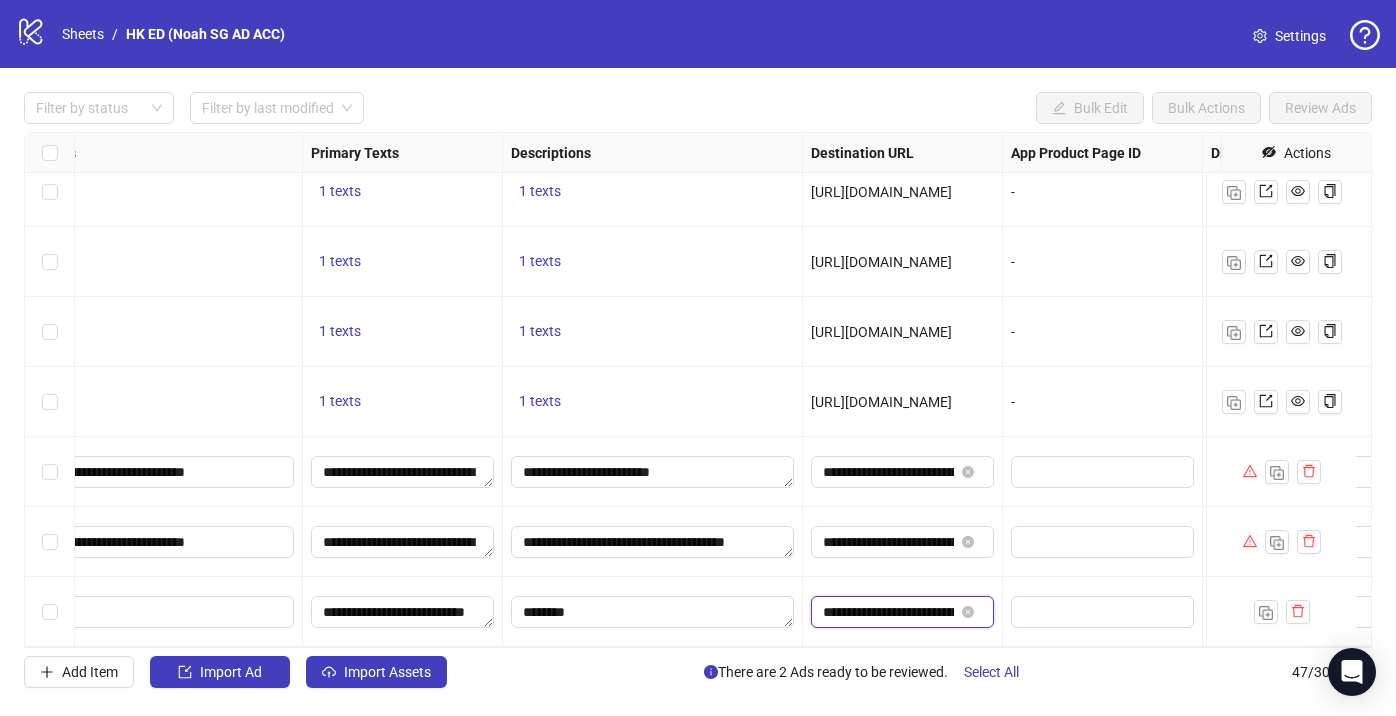 scroll, scrollTop: 0, scrollLeft: 93, axis: horizontal 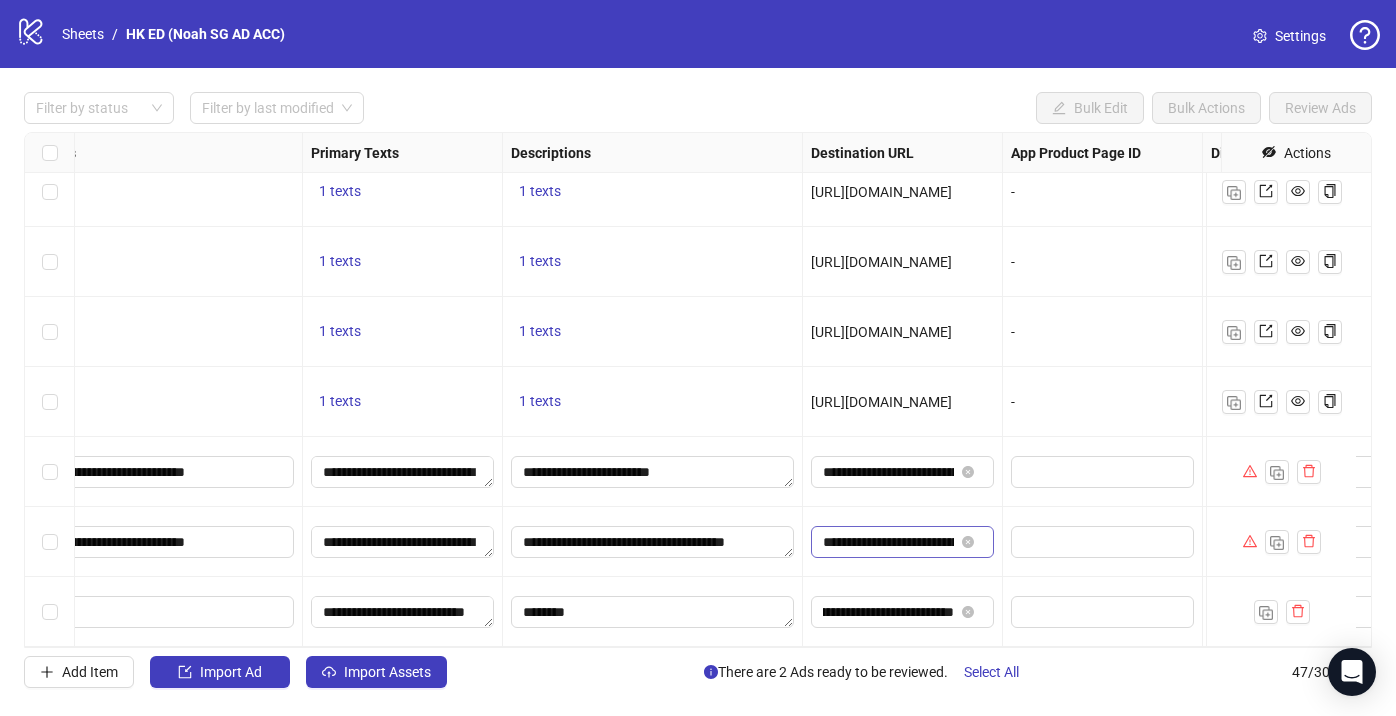 click at bounding box center (970, 542) 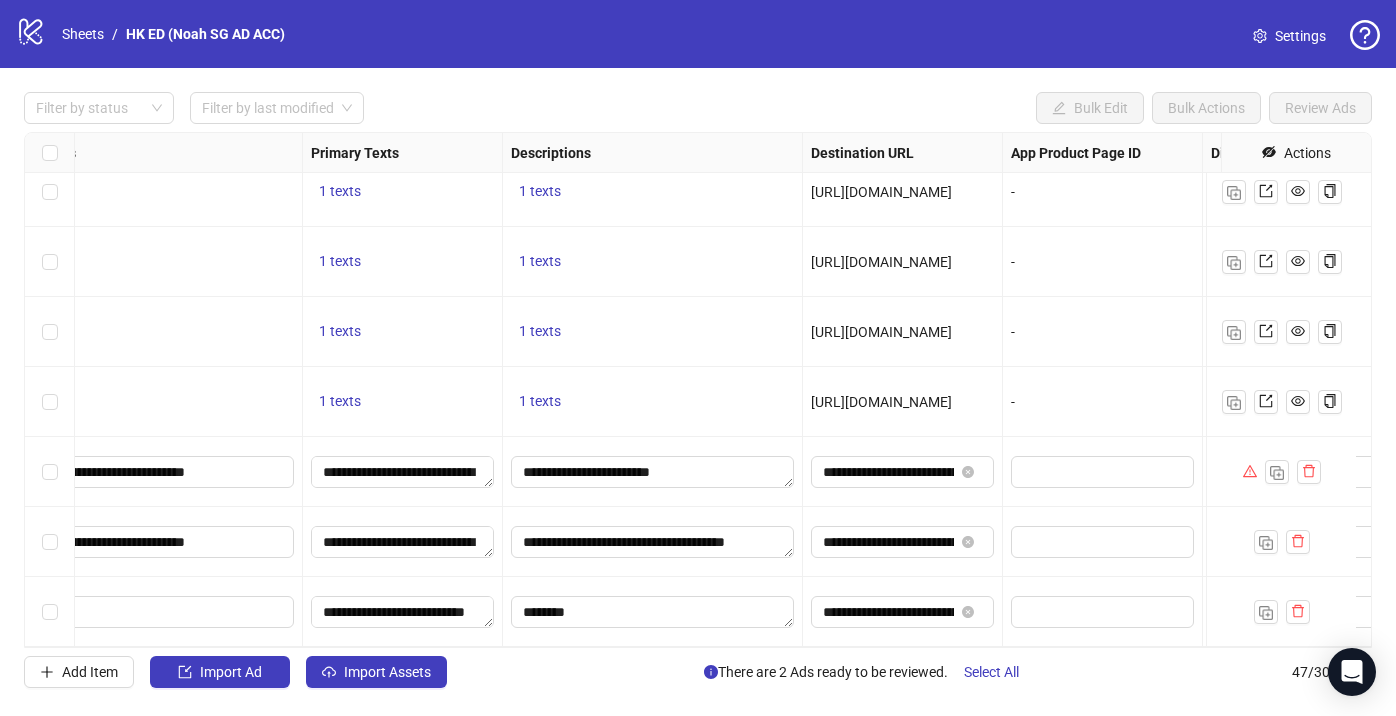click on "**********" at bounding box center (903, 612) 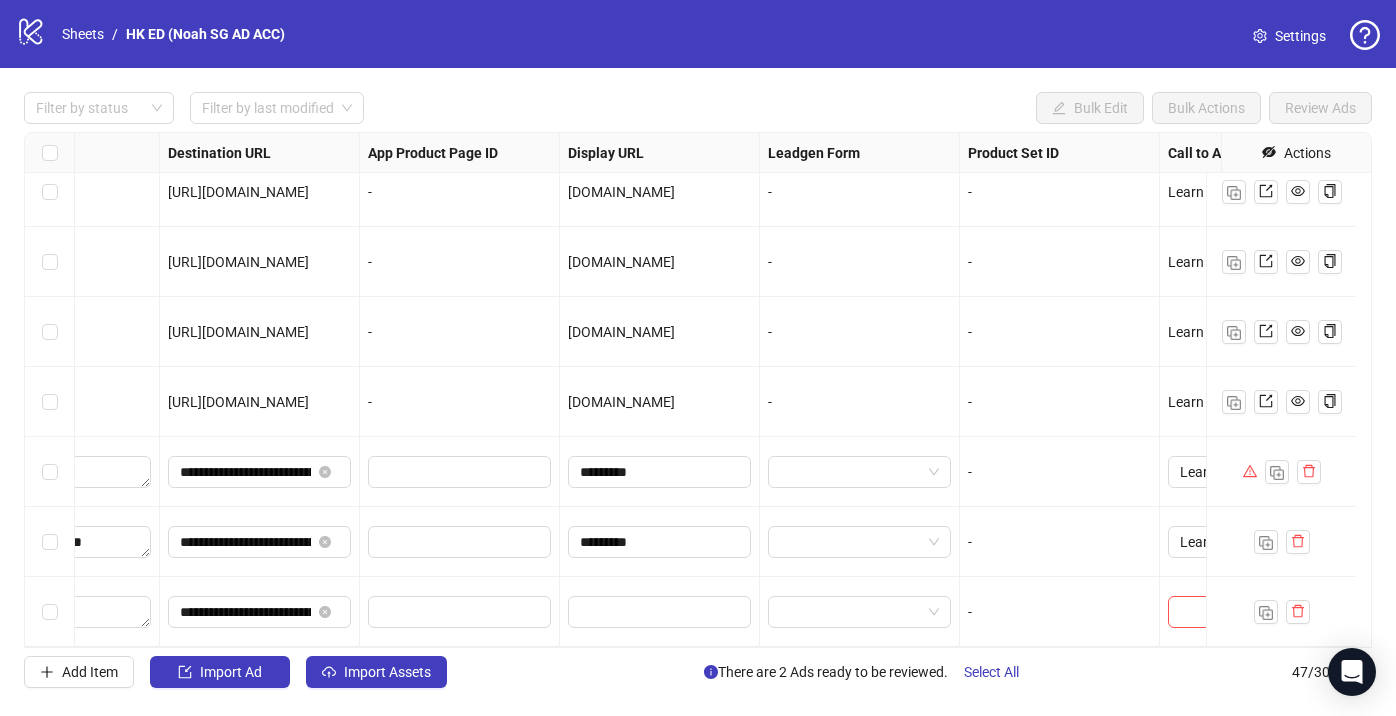scroll, scrollTop: 2831, scrollLeft: 1867, axis: both 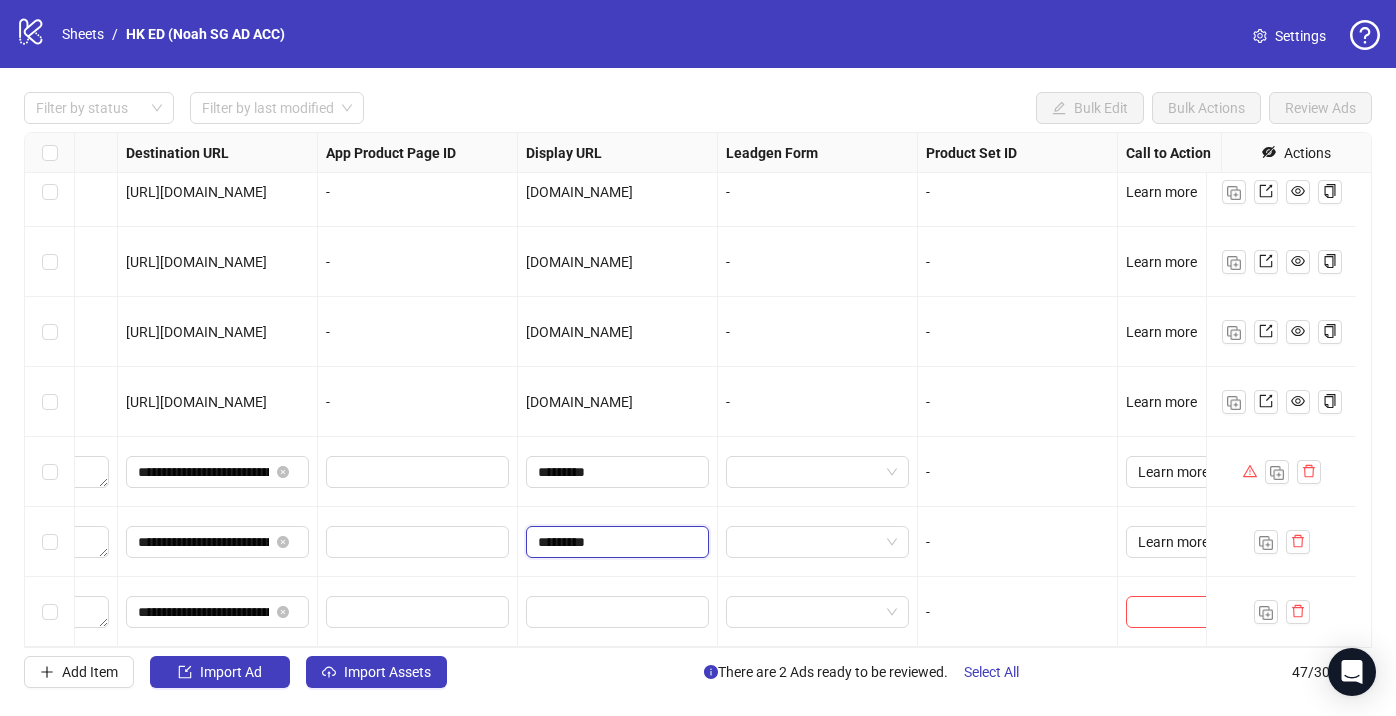 click on "*********" at bounding box center [615, 542] 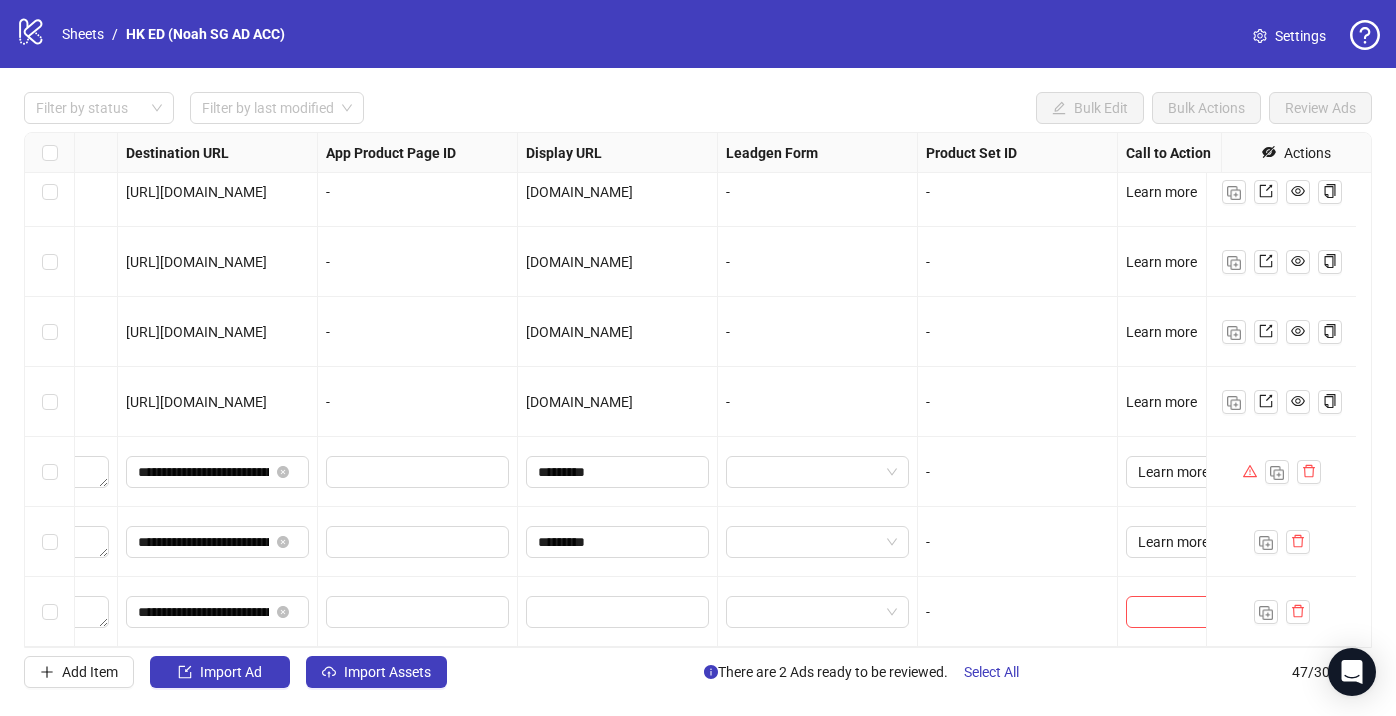 click at bounding box center (618, 612) 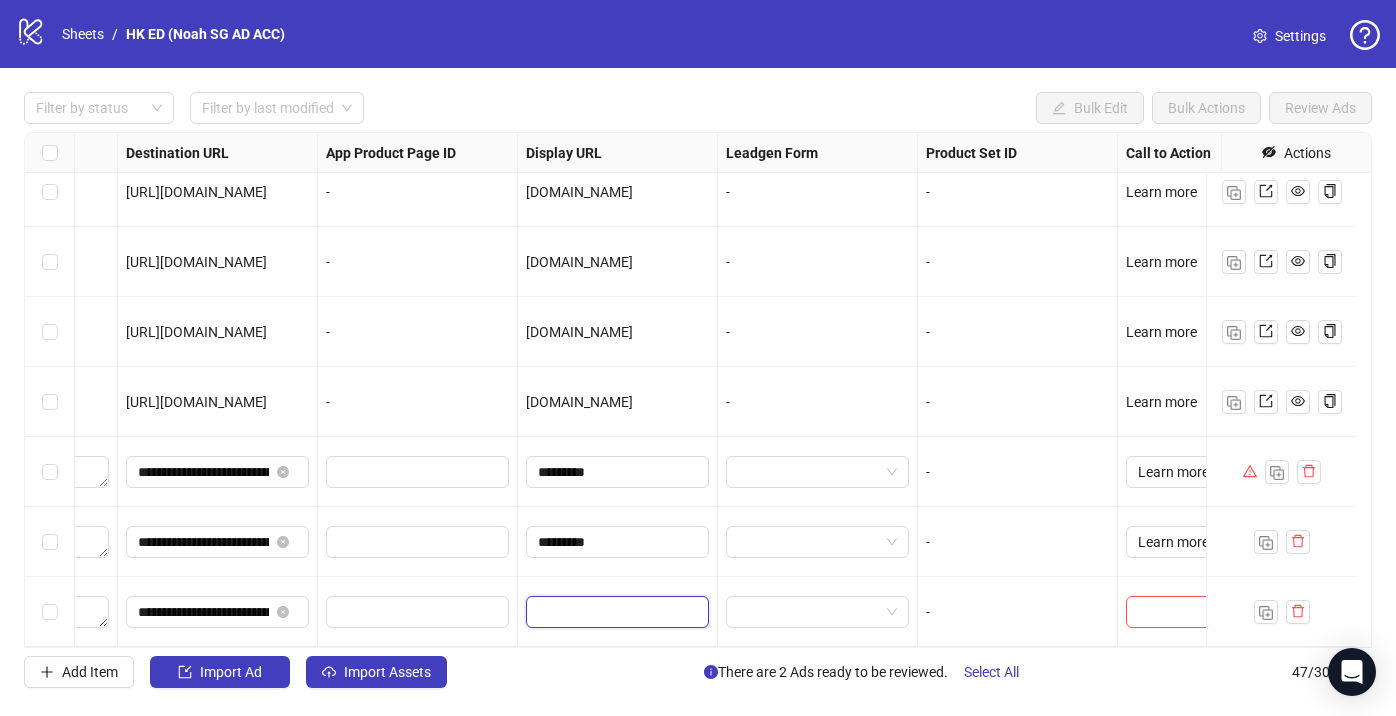 click at bounding box center (615, 612) 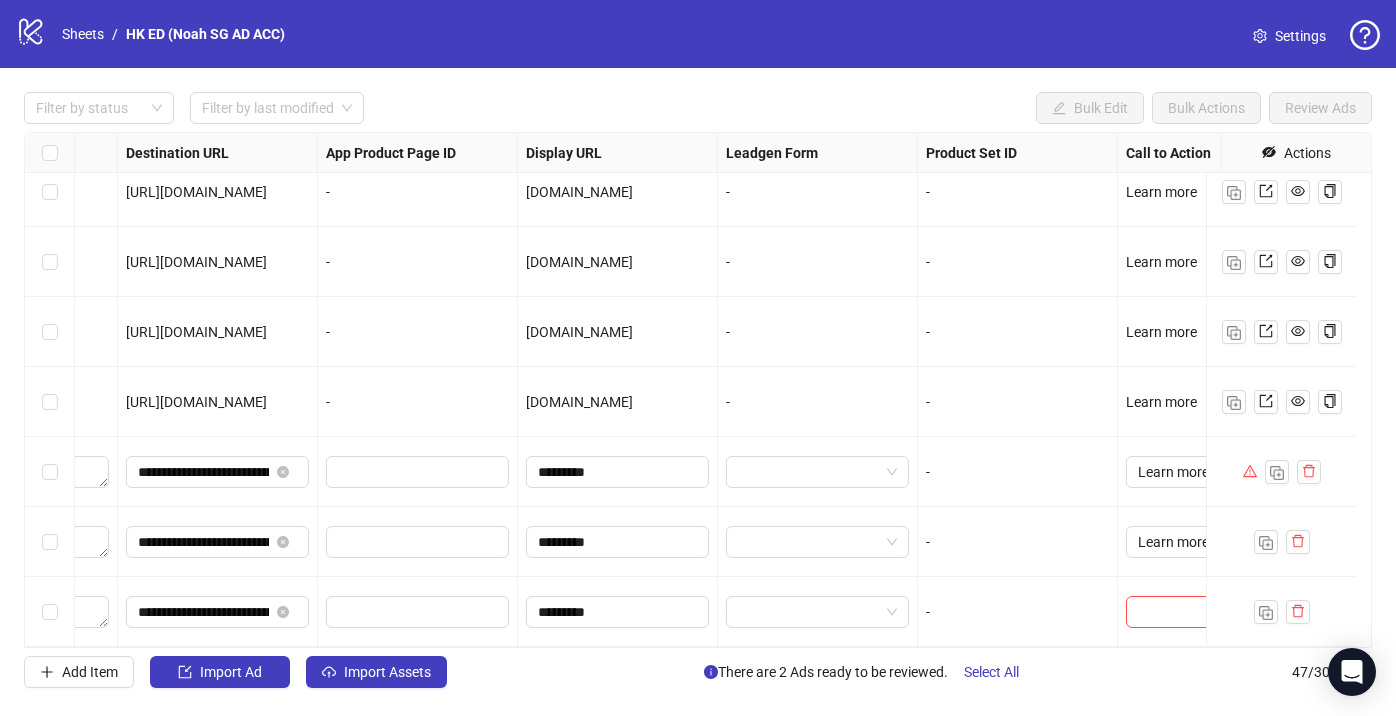 click on "*********" at bounding box center (618, 542) 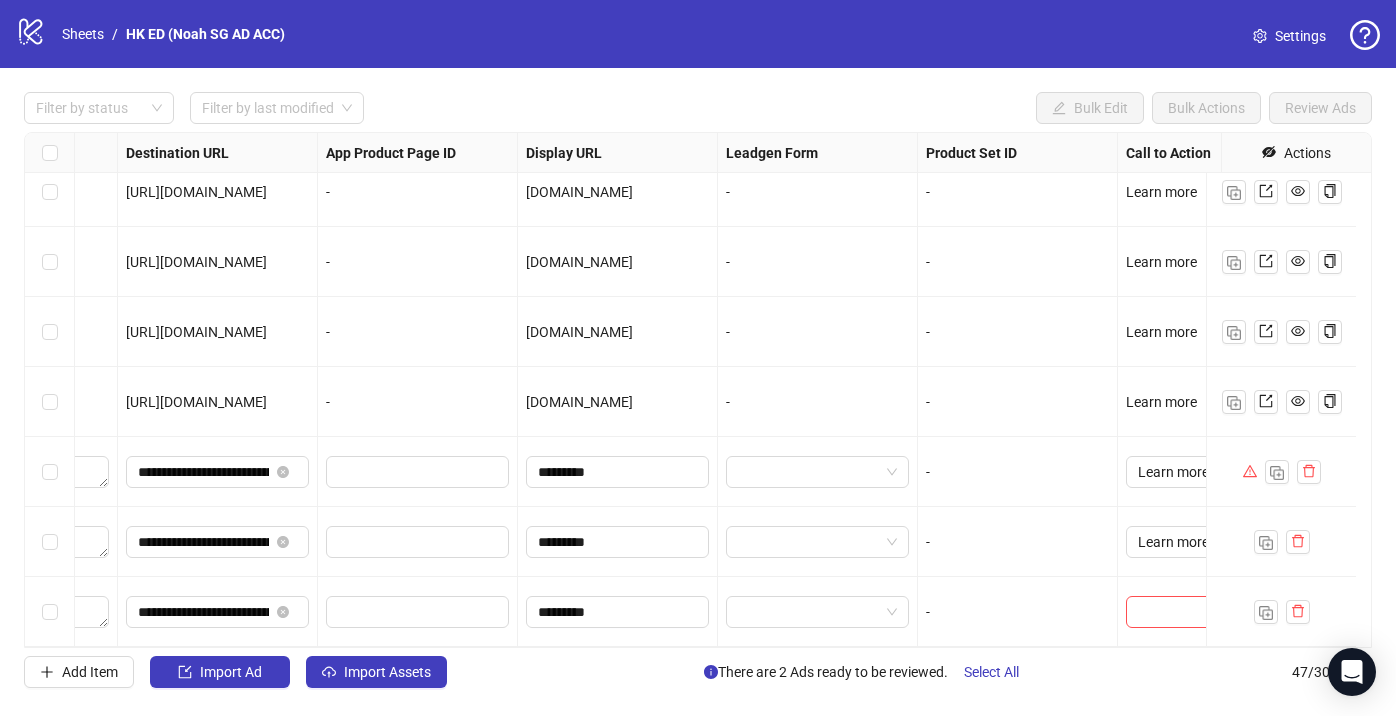 scroll, scrollTop: 2831, scrollLeft: 1939, axis: both 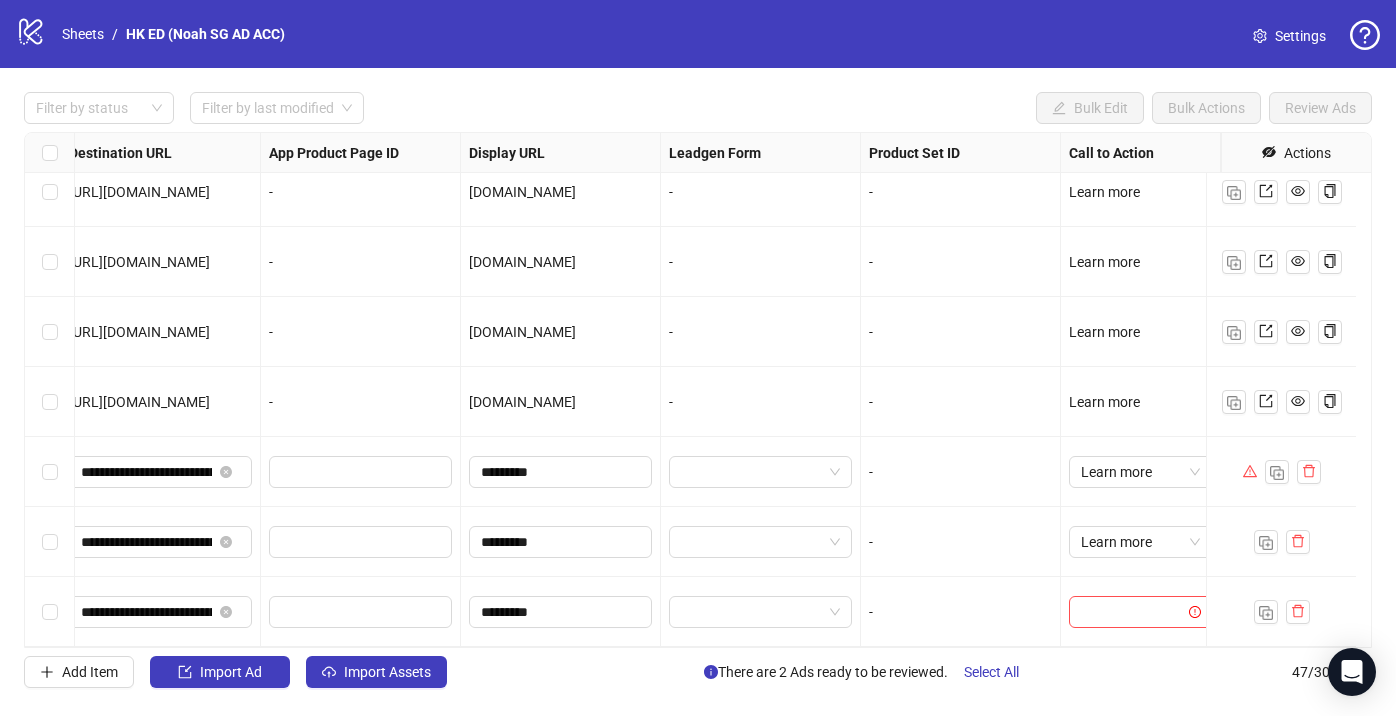 click at bounding box center (1141, 612) 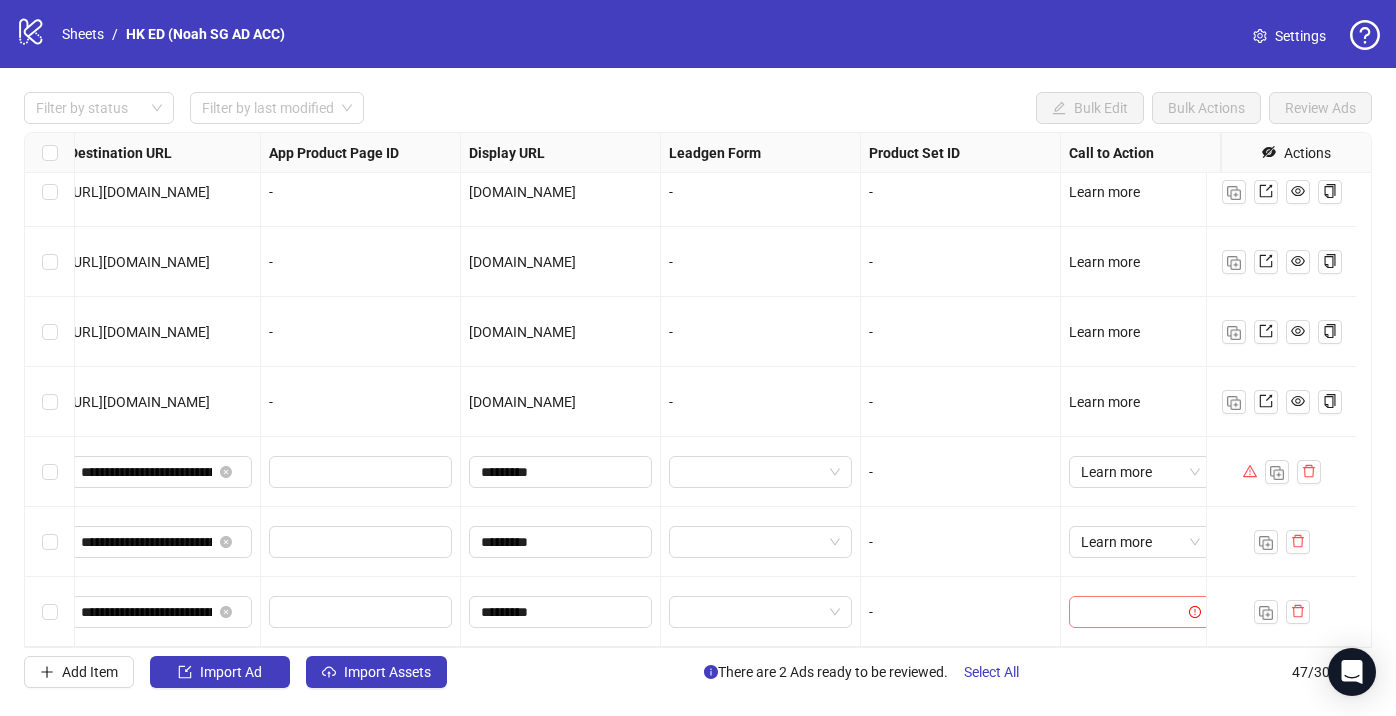 click at bounding box center (1131, 612) 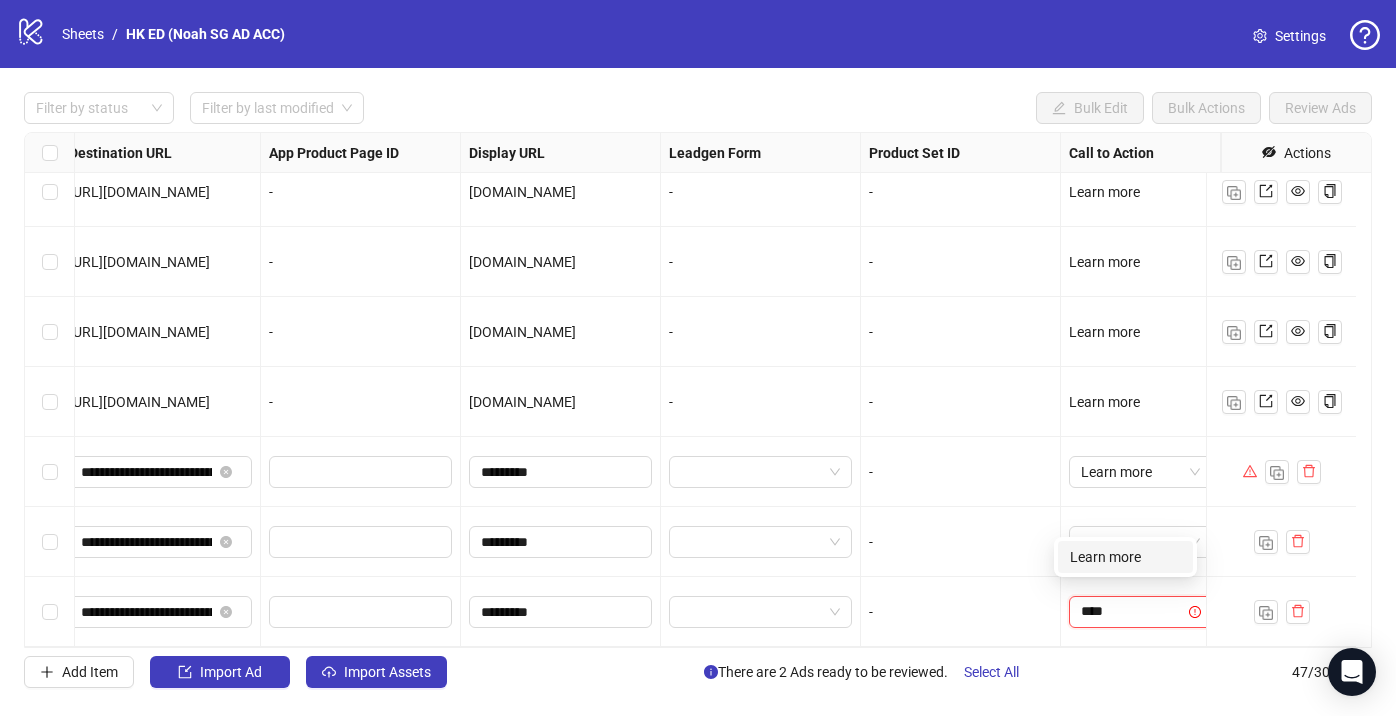 type on "*****" 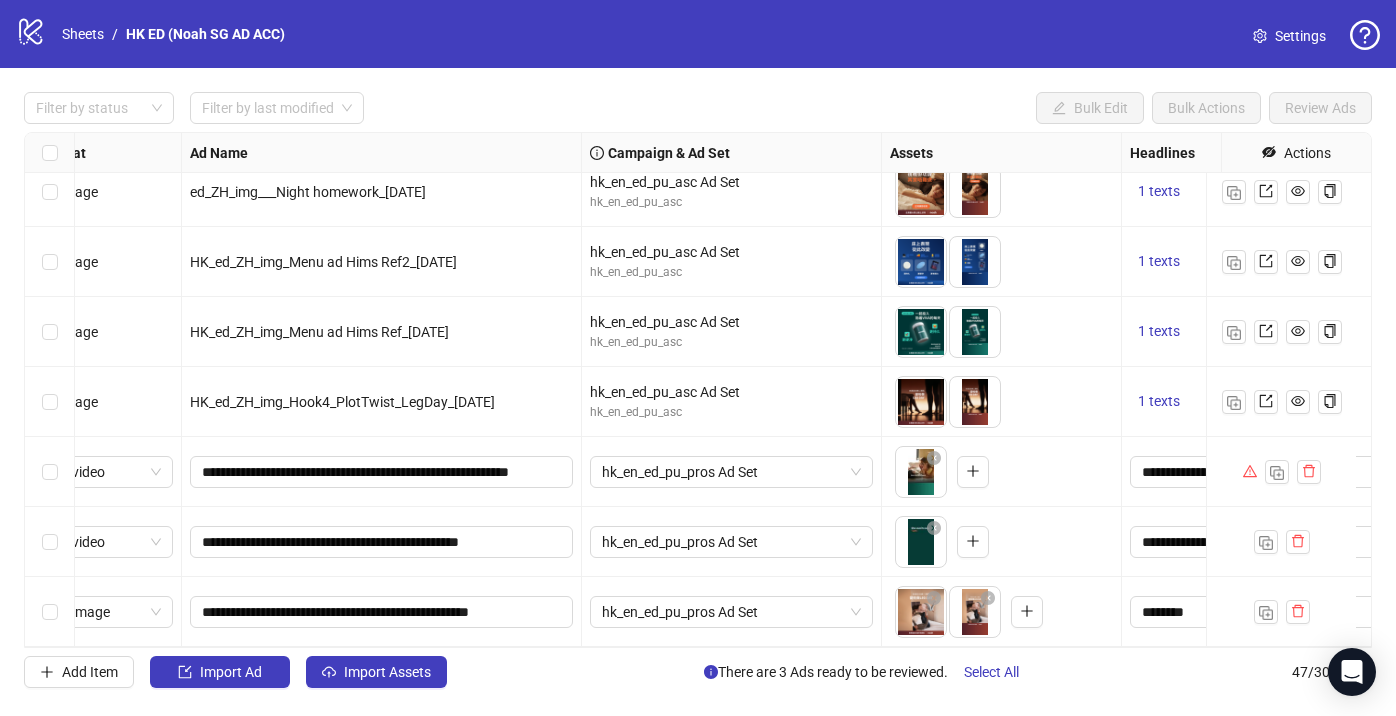 scroll, scrollTop: 2831, scrollLeft: 0, axis: vertical 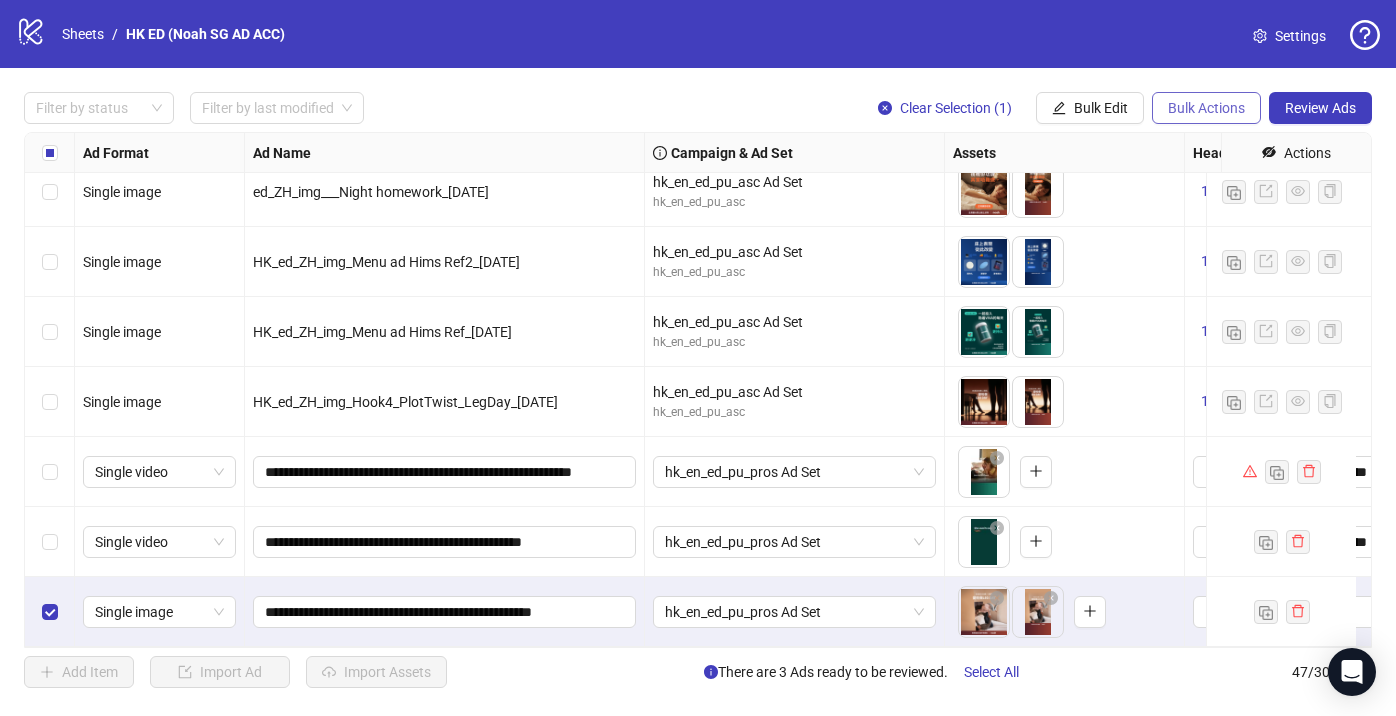 click on "Bulk Actions" at bounding box center (1206, 108) 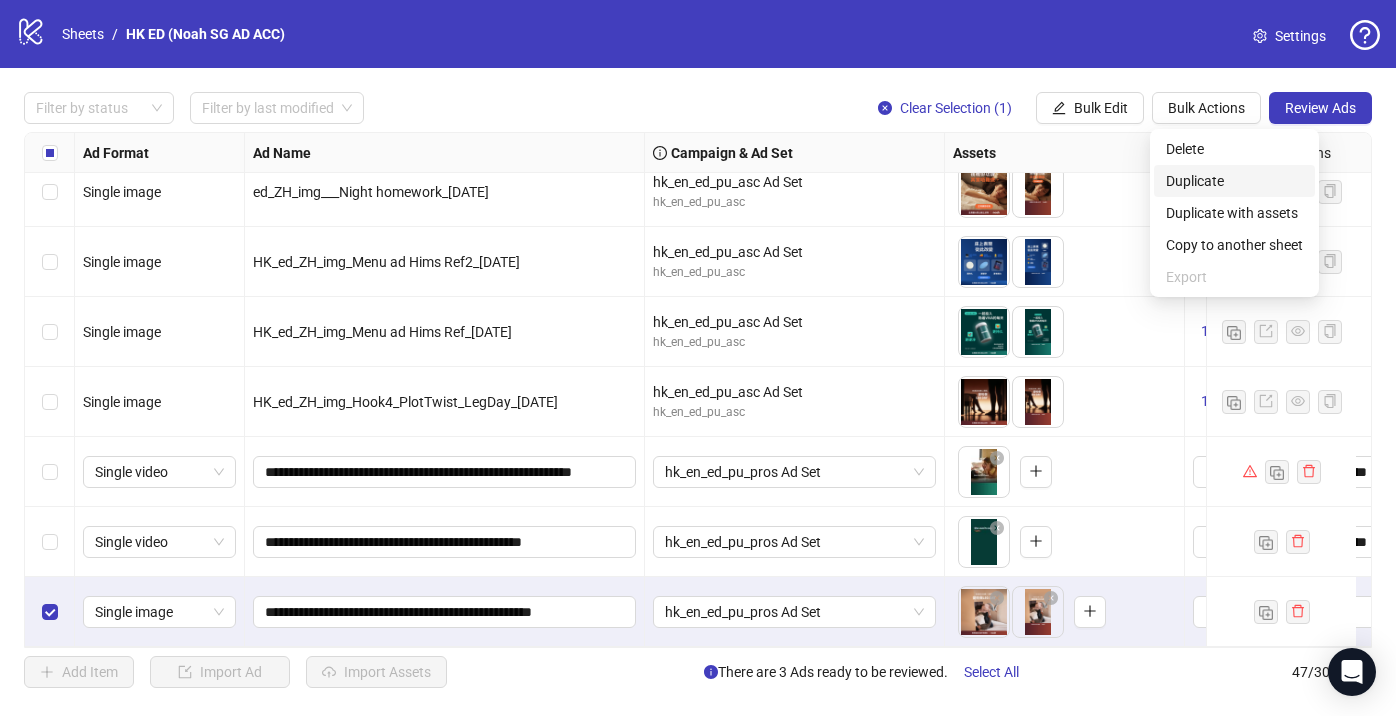click on "Duplicate" at bounding box center [1234, 181] 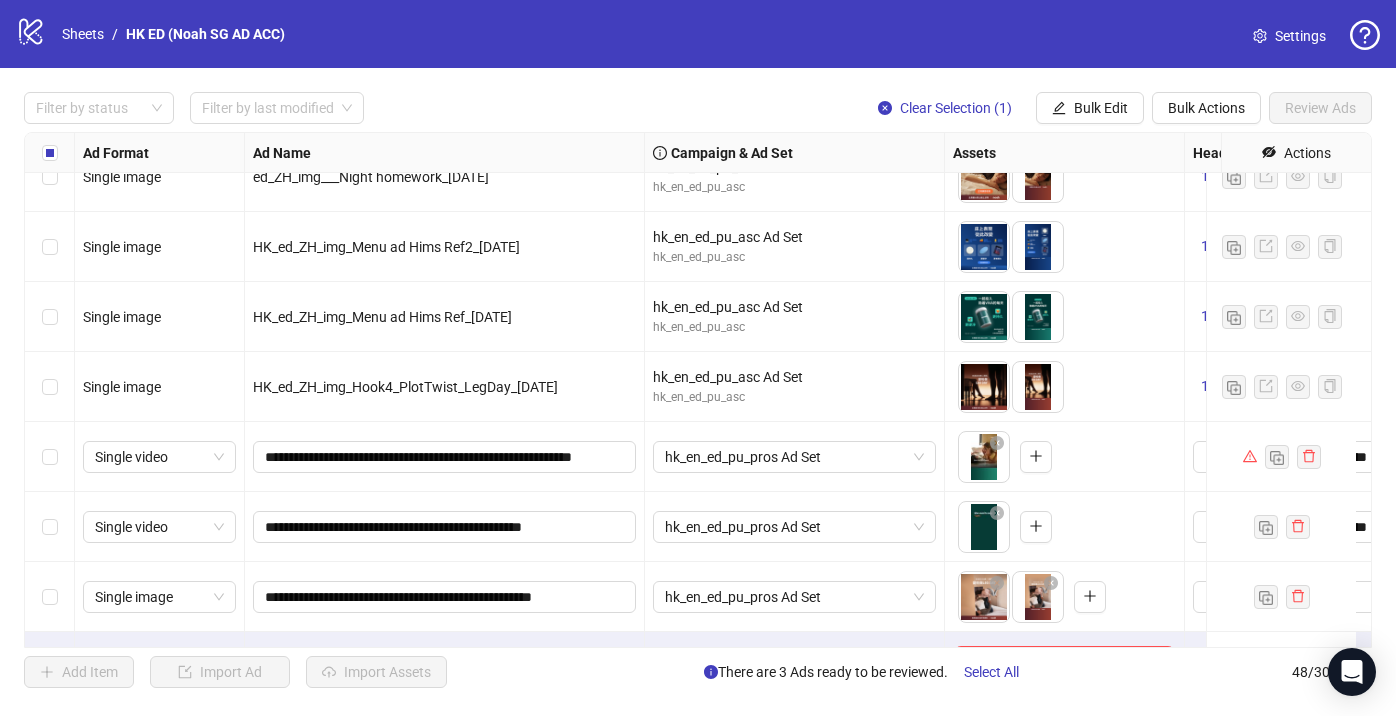 scroll, scrollTop: 2901, scrollLeft: 0, axis: vertical 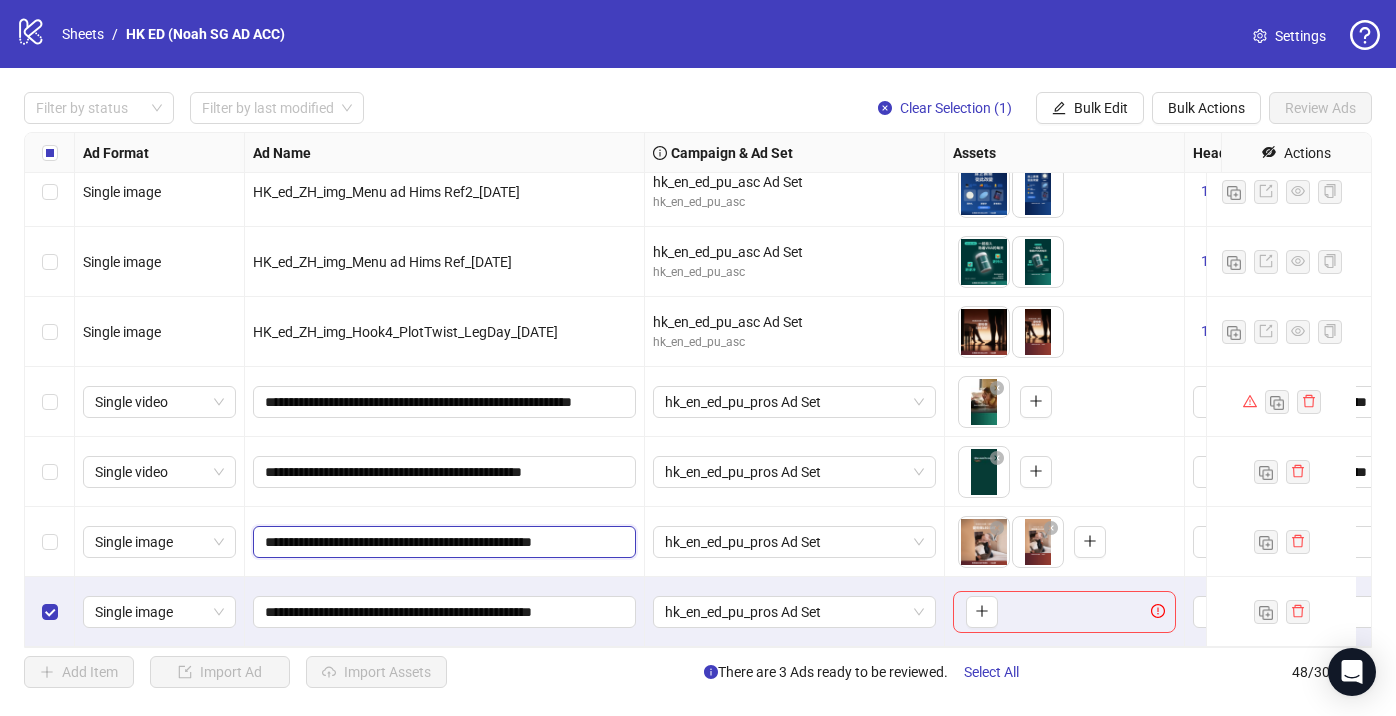 click on "**********" at bounding box center [442, 542] 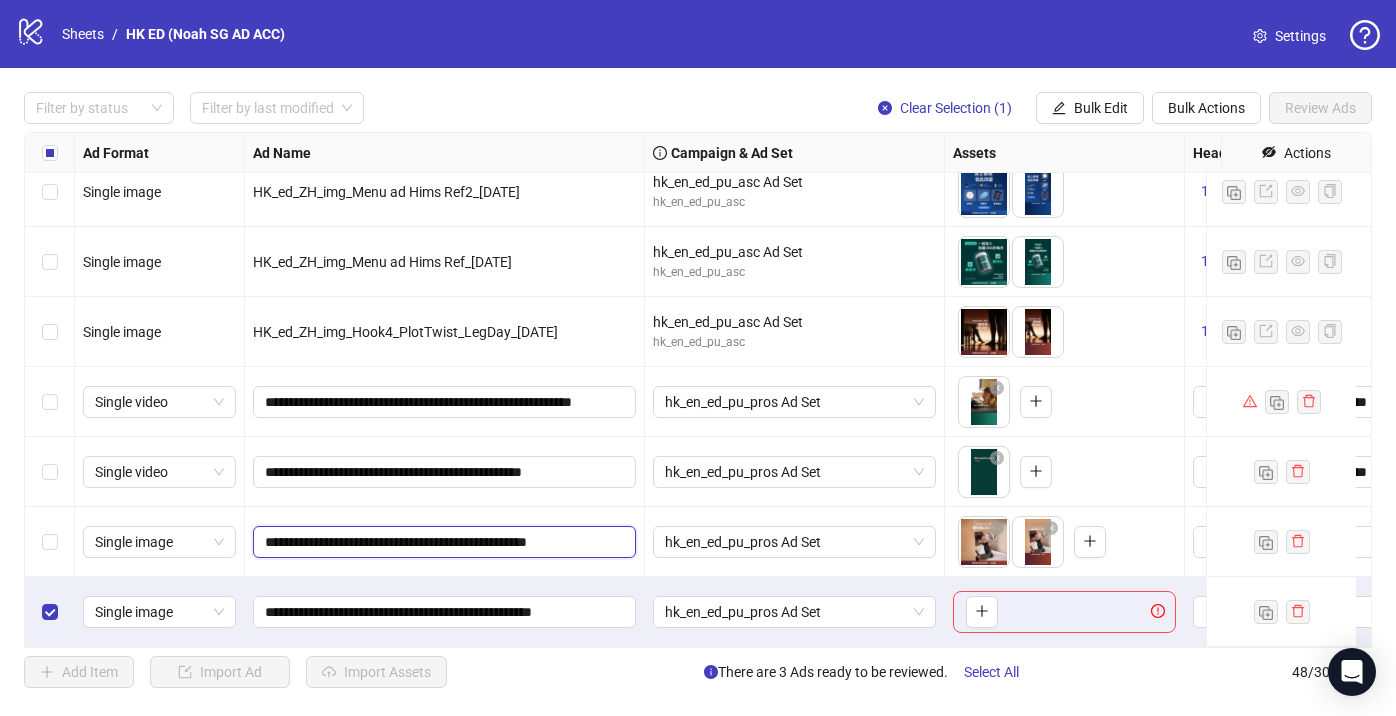 scroll, scrollTop: 0, scrollLeft: 70, axis: horizontal 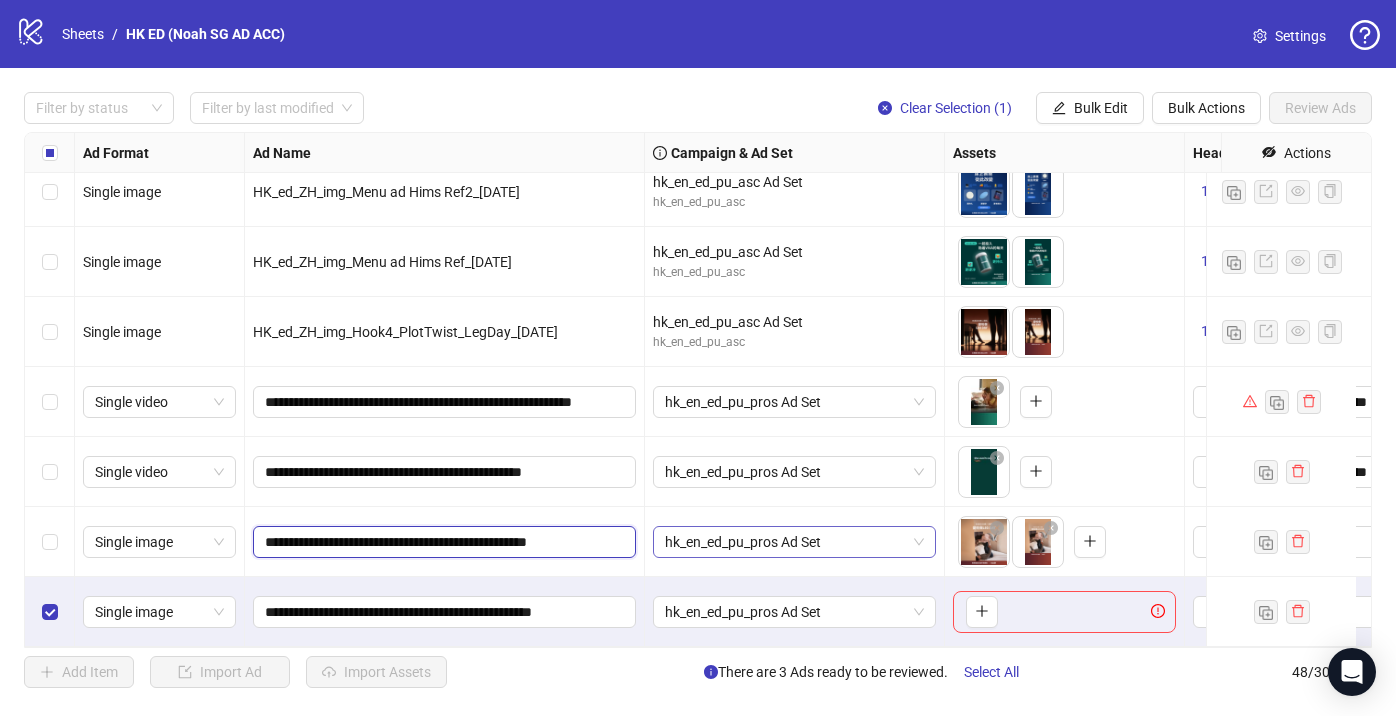 drag, startPoint x: 607, startPoint y: 524, endPoint x: 699, endPoint y: 536, distance: 92.779305 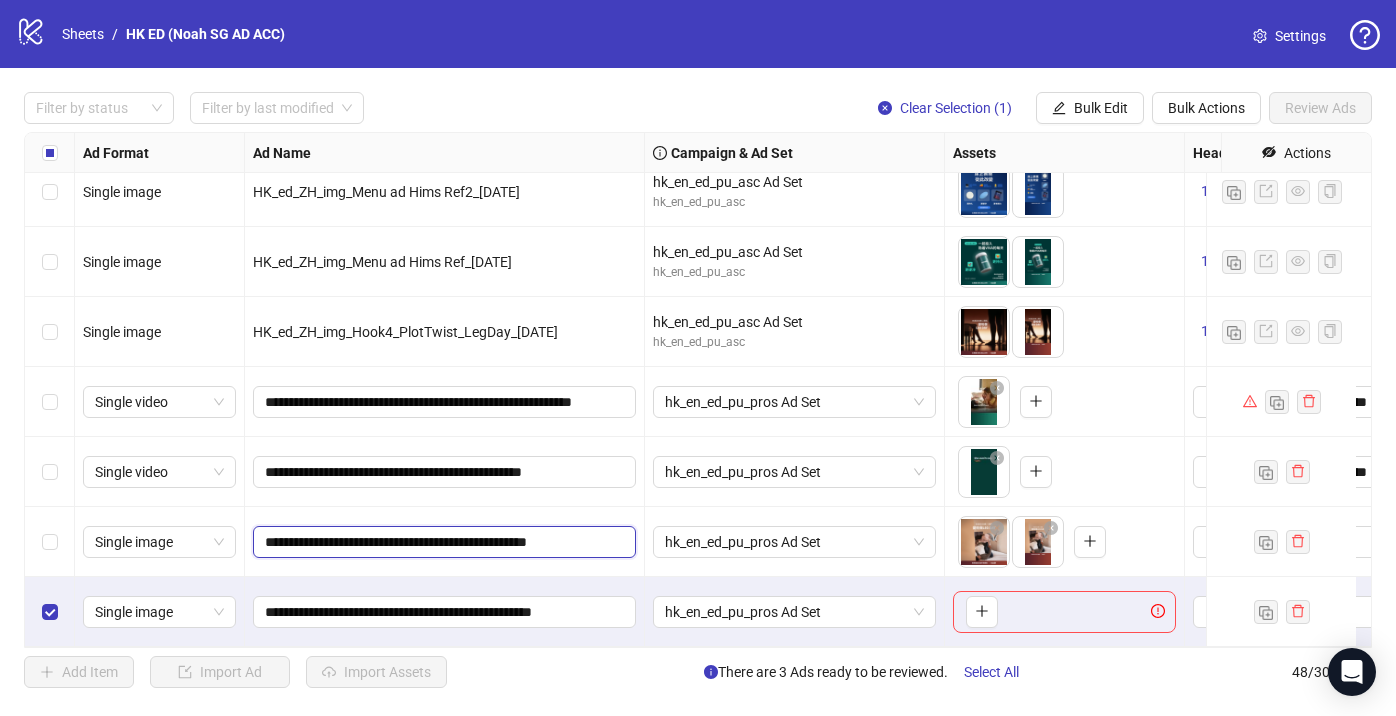 click on "**********" at bounding box center (442, 542) 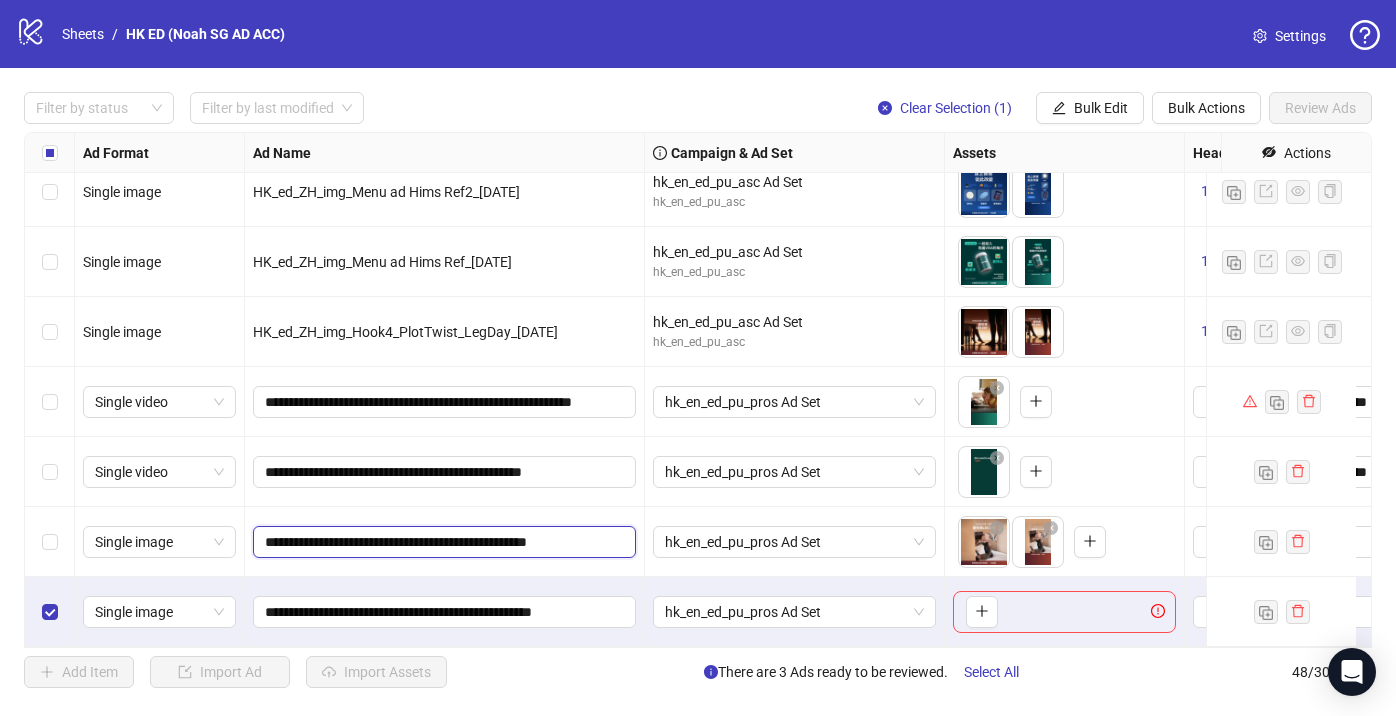 click on "**********" at bounding box center [444, 542] 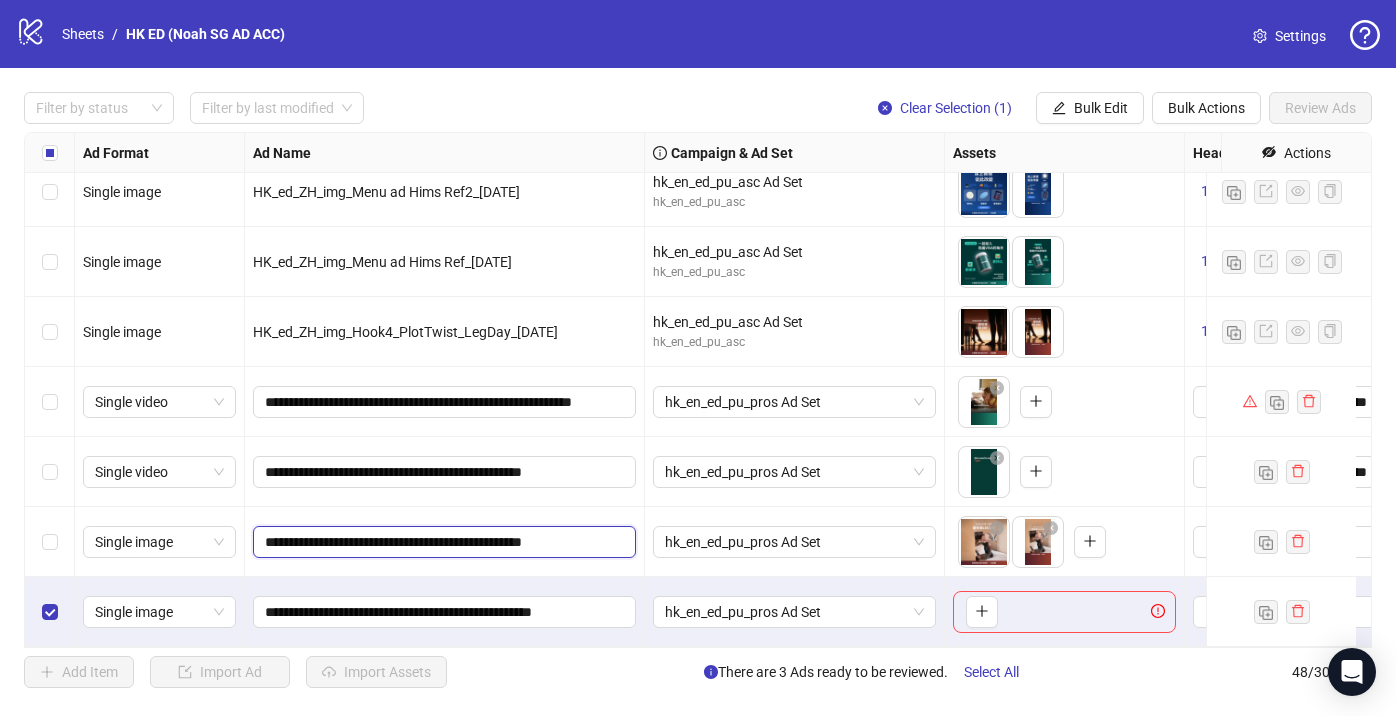 scroll, scrollTop: 0, scrollLeft: 65, axis: horizontal 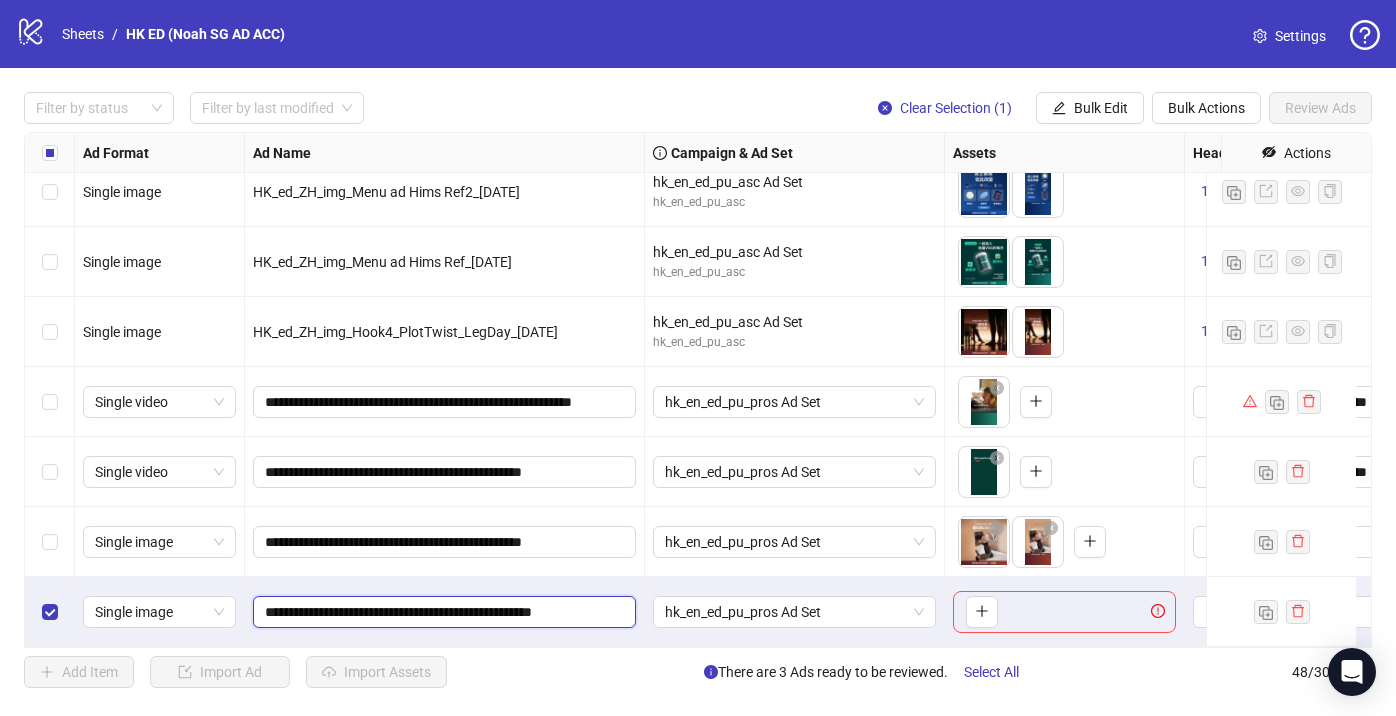 click on "**********" at bounding box center [442, 612] 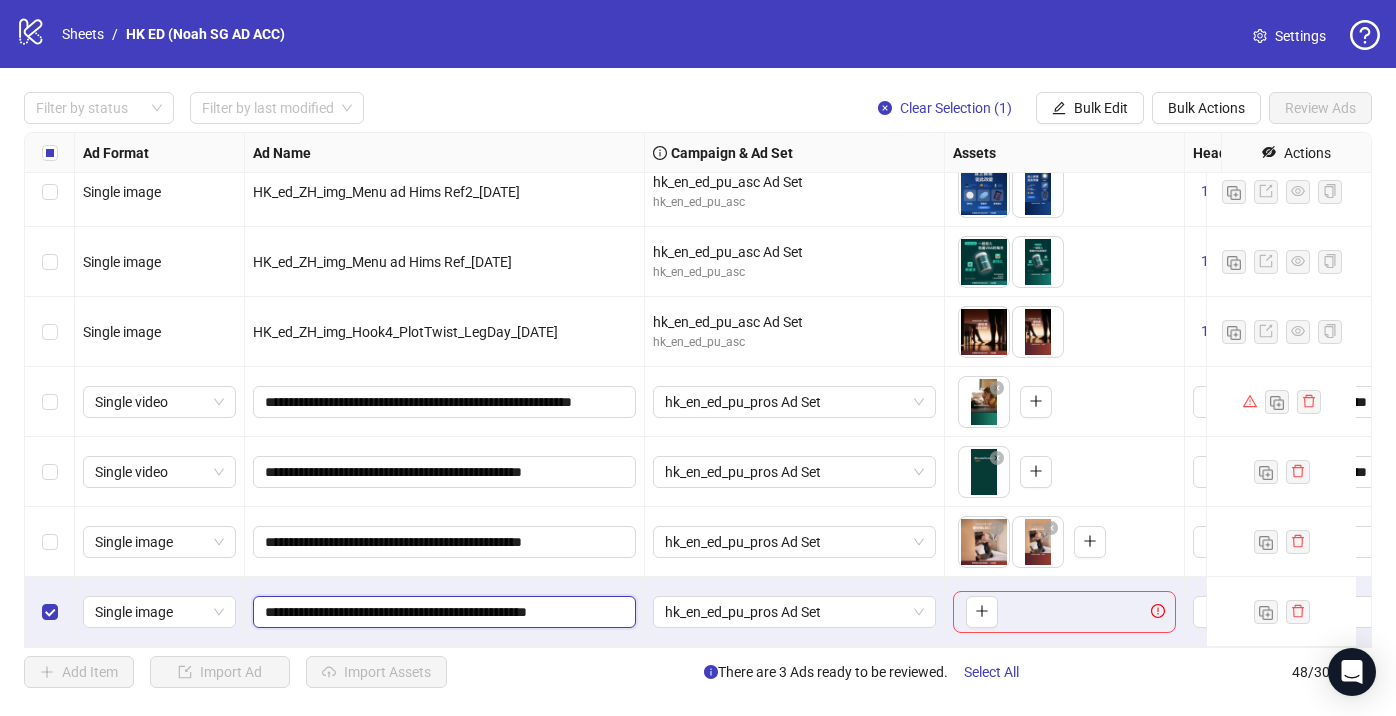 click on "**********" at bounding box center [442, 612] 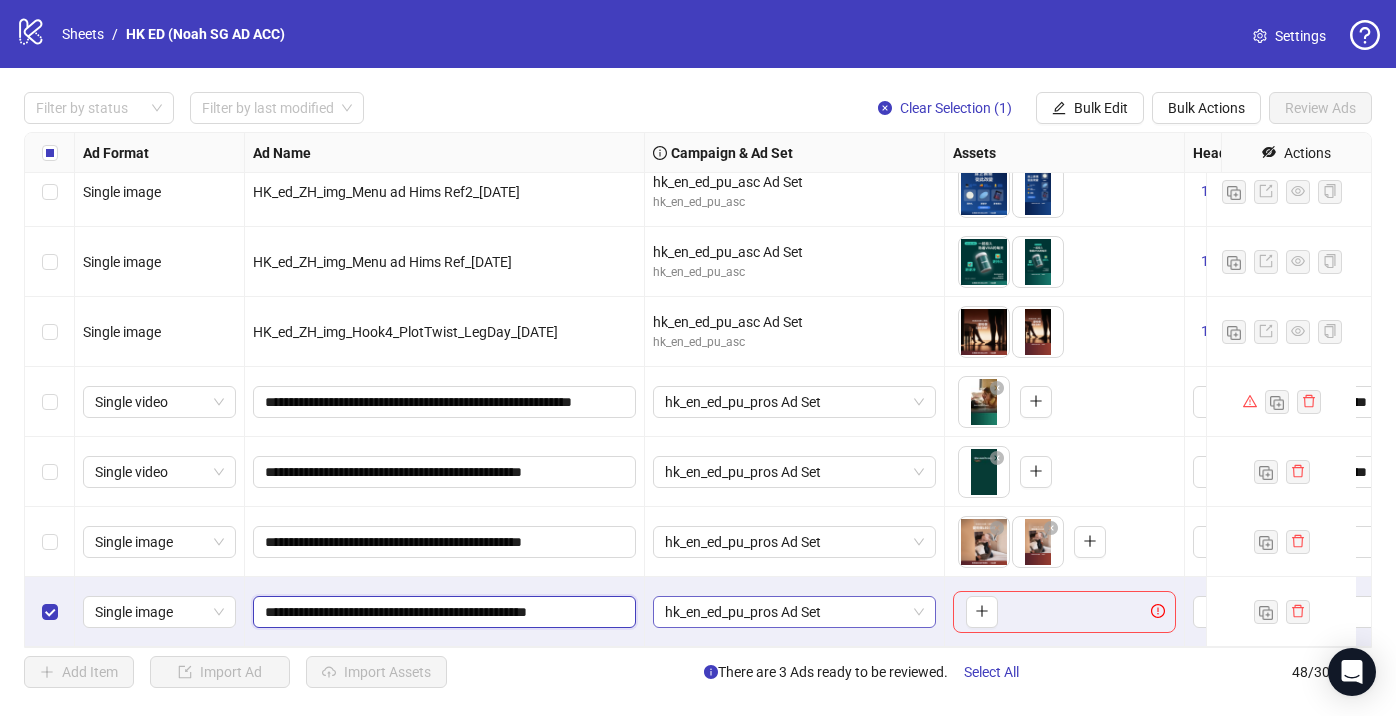 scroll, scrollTop: 0, scrollLeft: 70, axis: horizontal 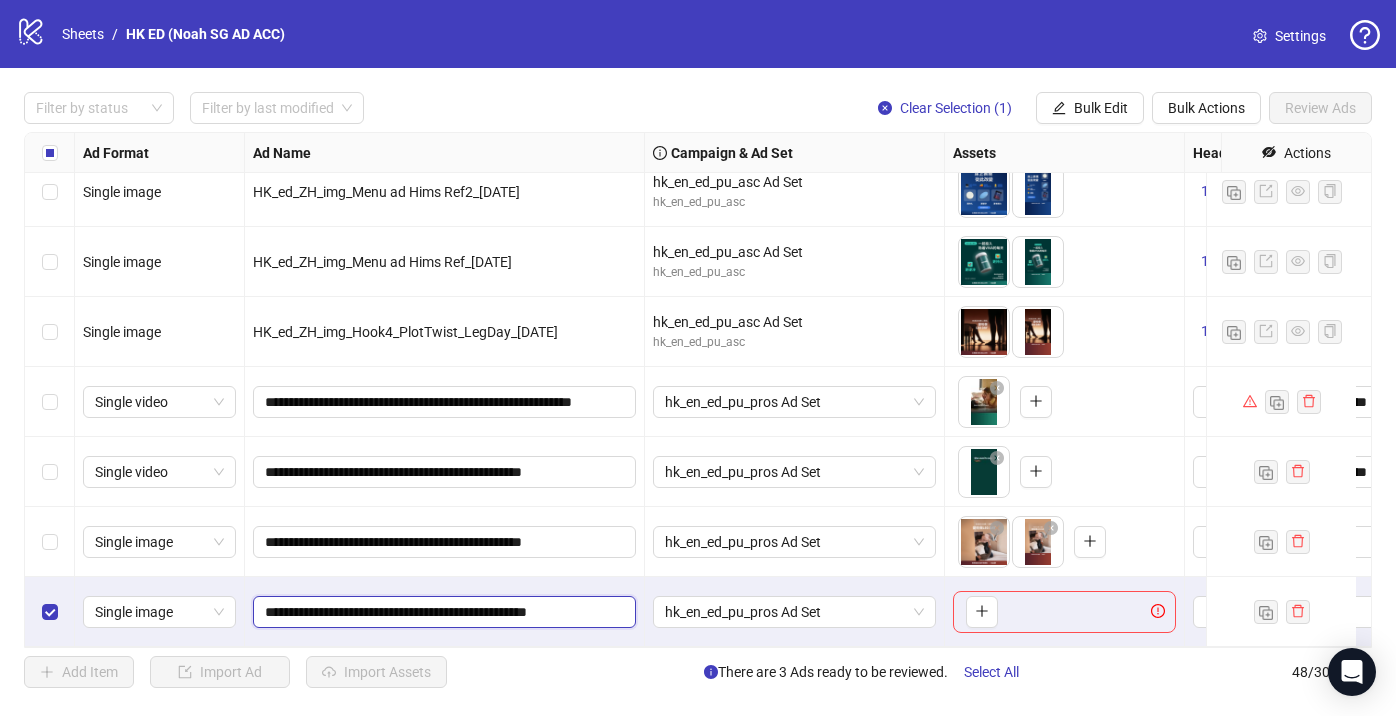 click on "**********" at bounding box center [442, 612] 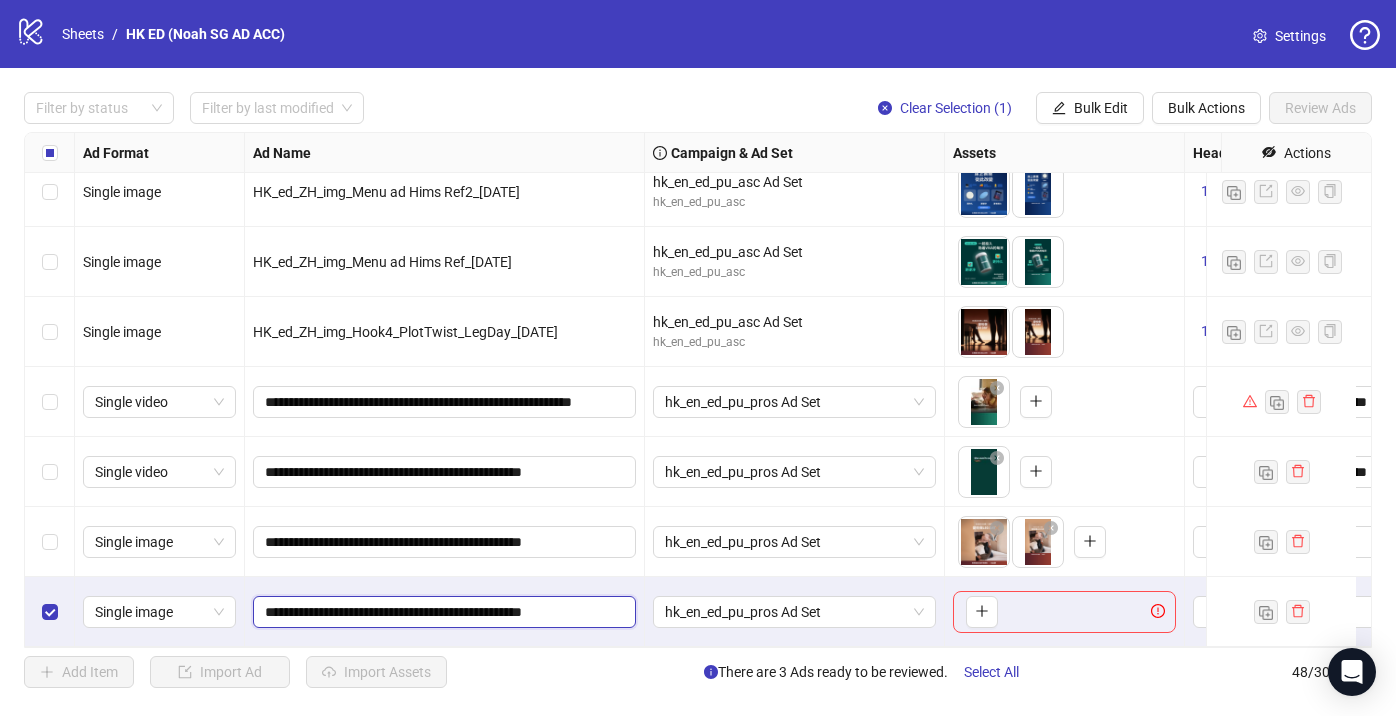 scroll, scrollTop: 0, scrollLeft: 65, axis: horizontal 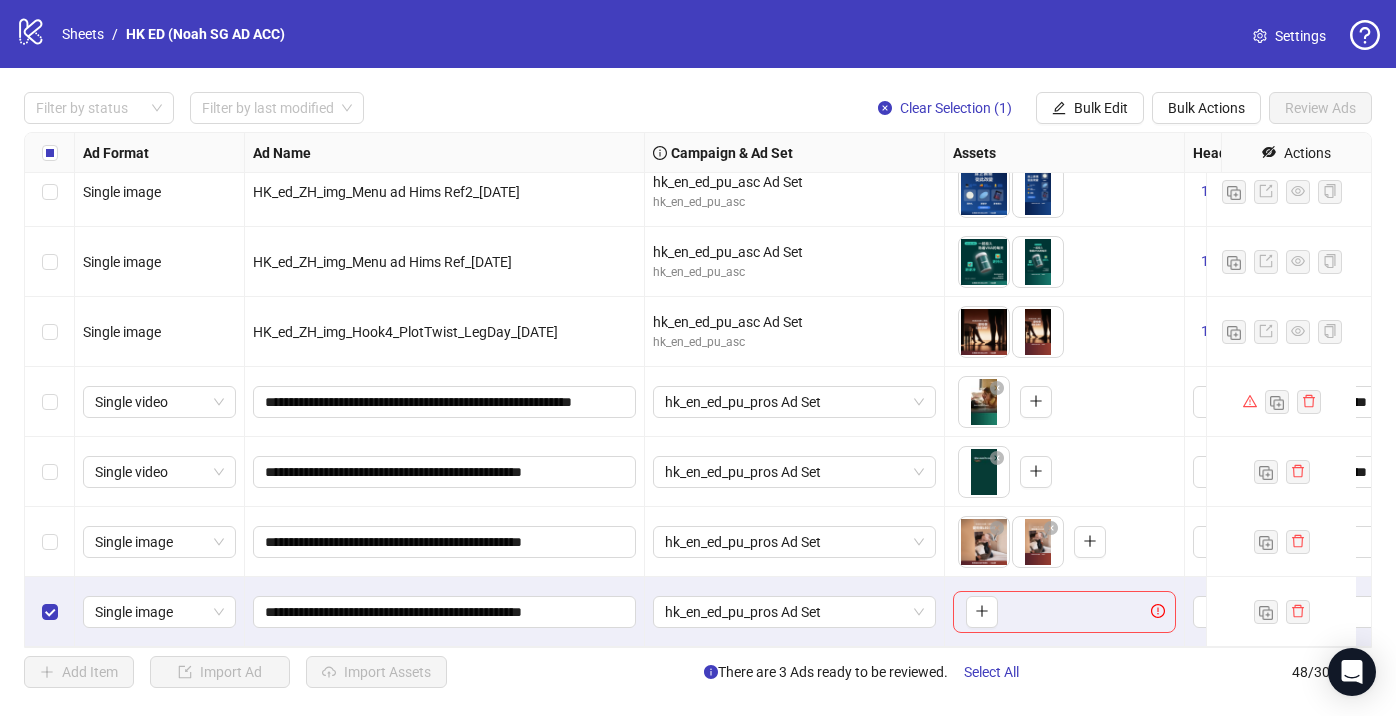 click on "**********" at bounding box center (445, 542) 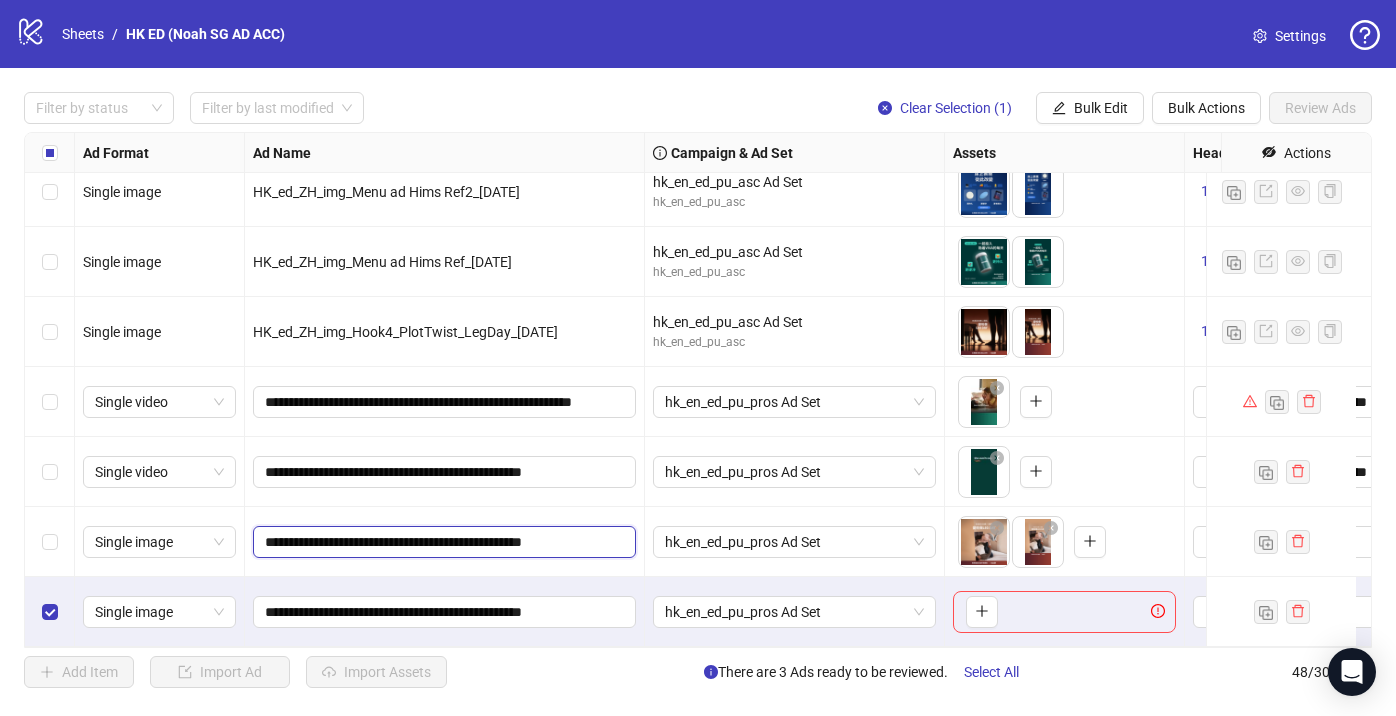 click on "**********" at bounding box center (442, 542) 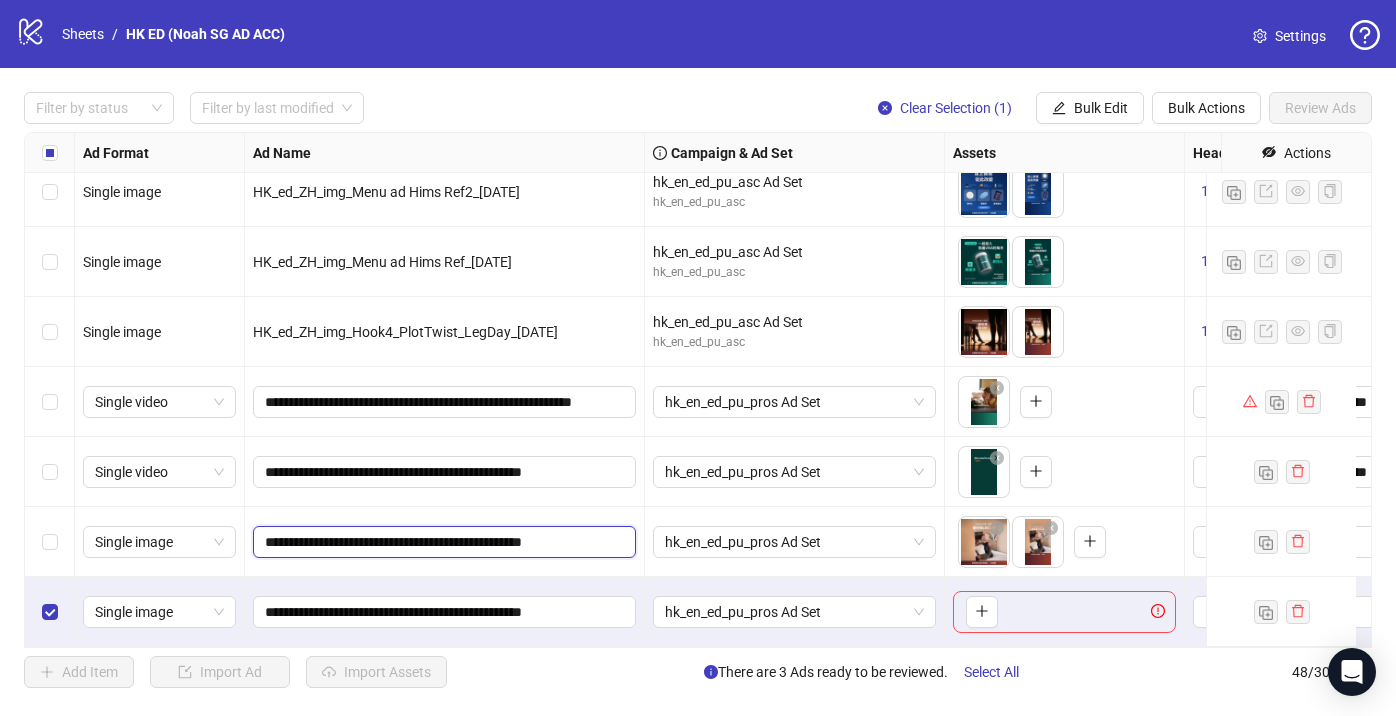 click on "**********" at bounding box center (442, 542) 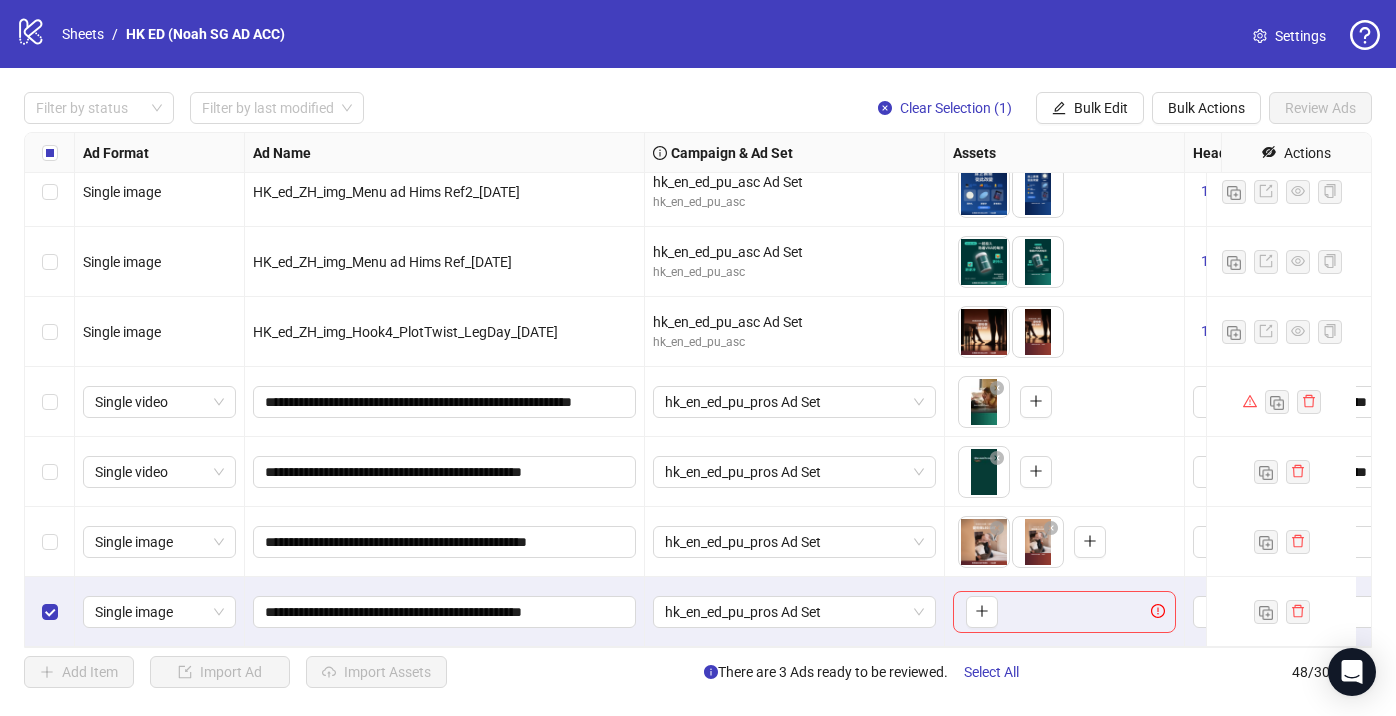 click on "hk_en_ed_pu_pros Ad Set" at bounding box center (795, 542) 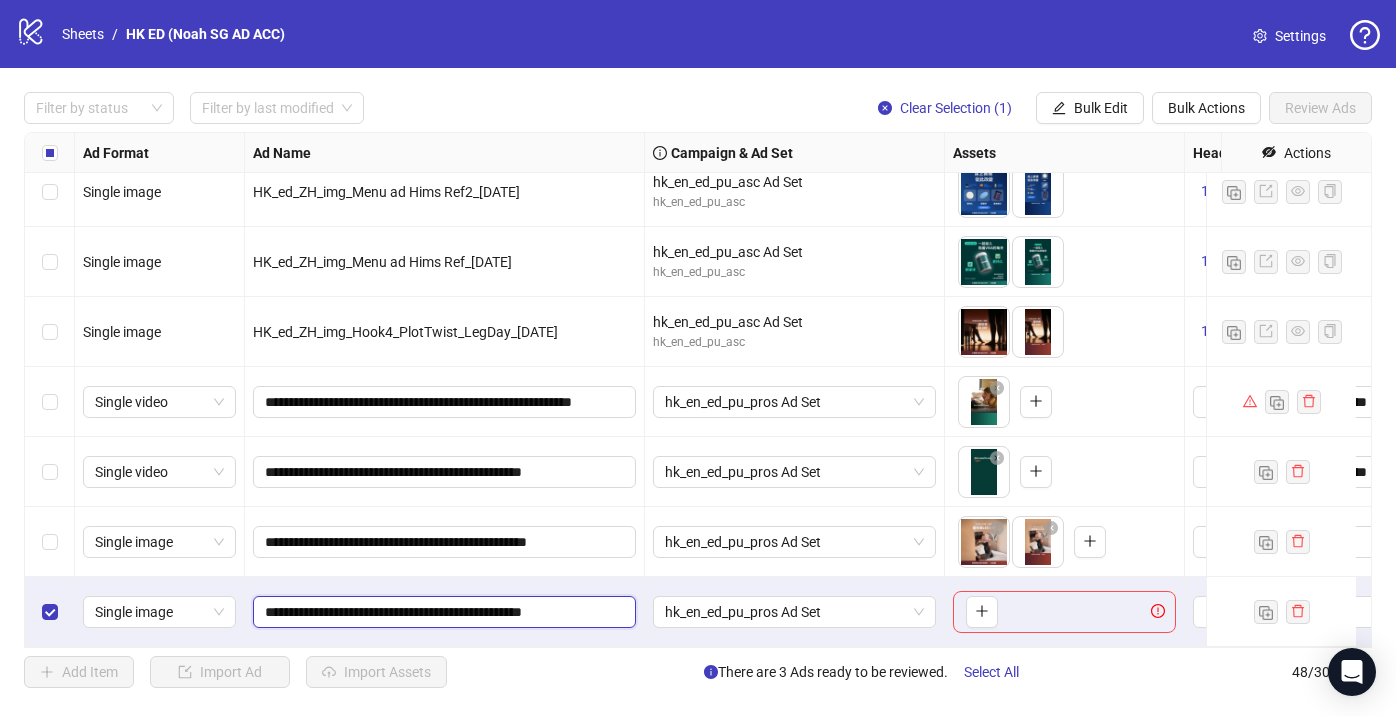 click on "**********" at bounding box center (442, 612) 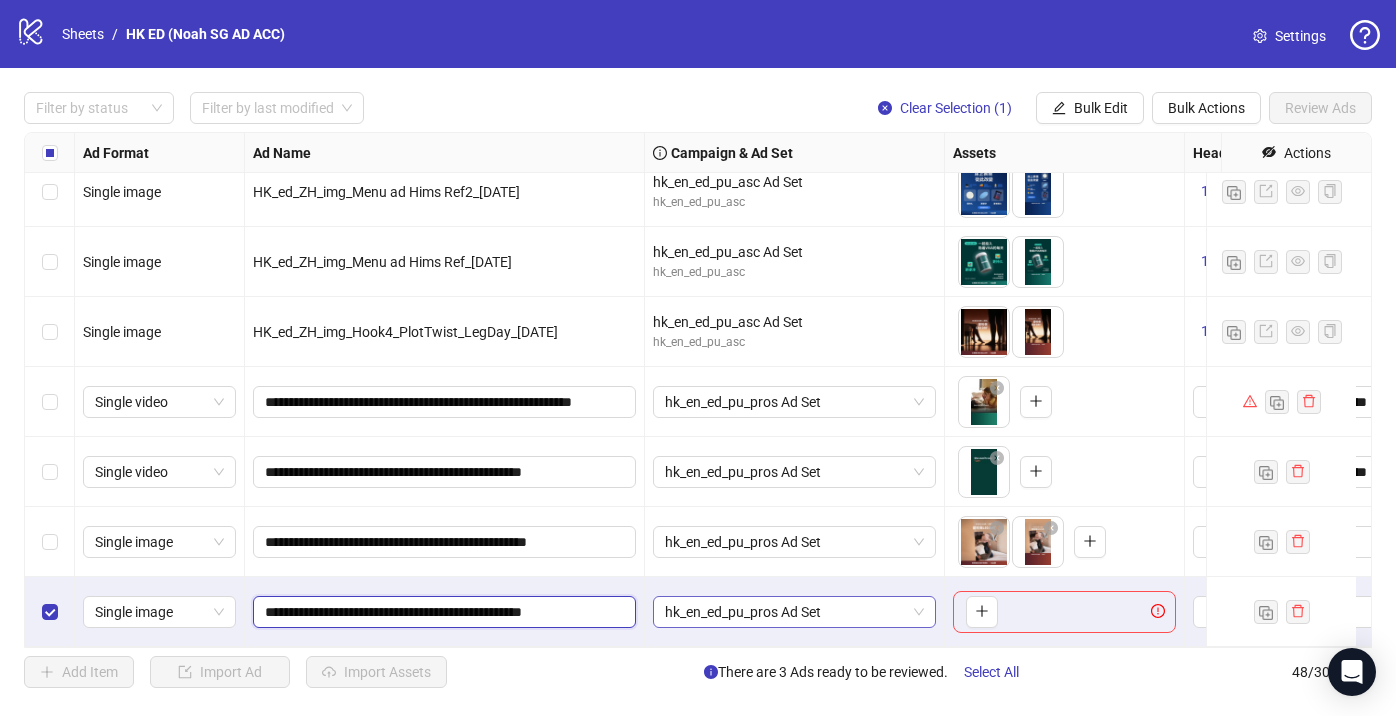 type on "**********" 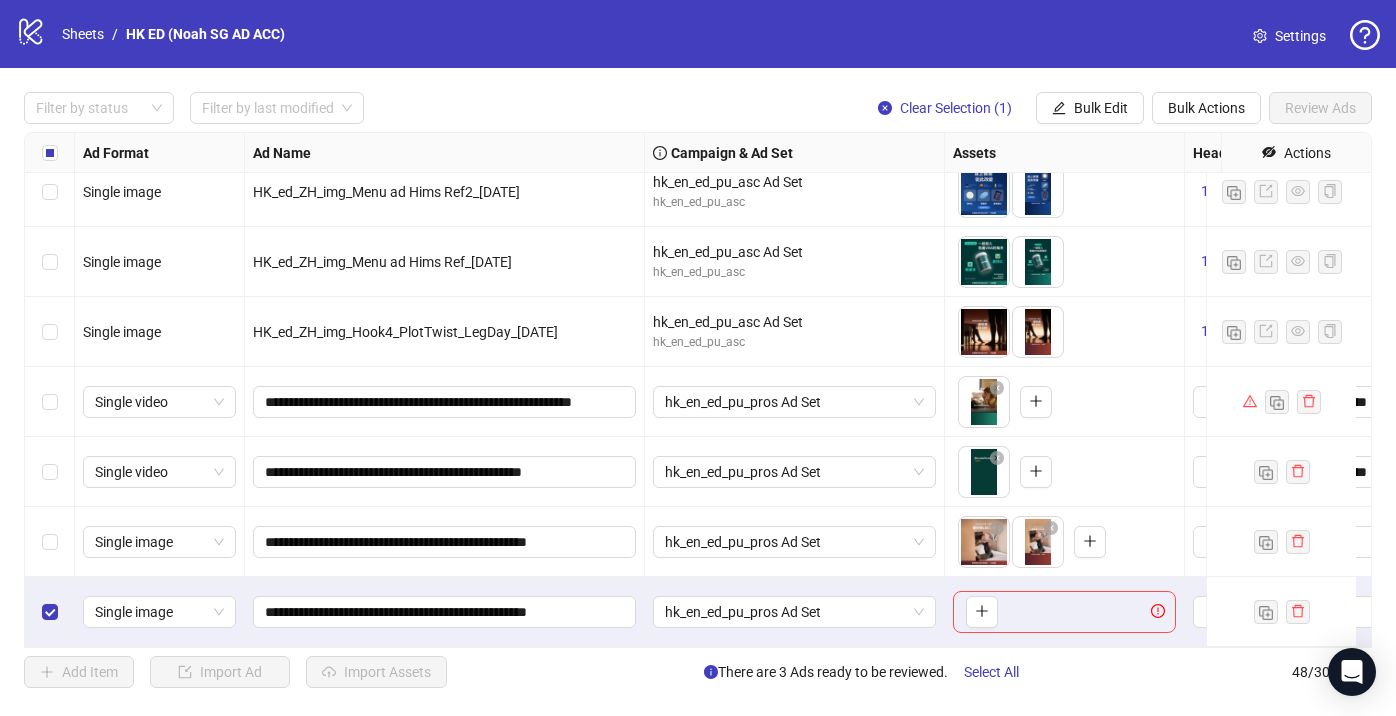 click on "hk_en_ed_pu_pros Ad Set" at bounding box center (795, 612) 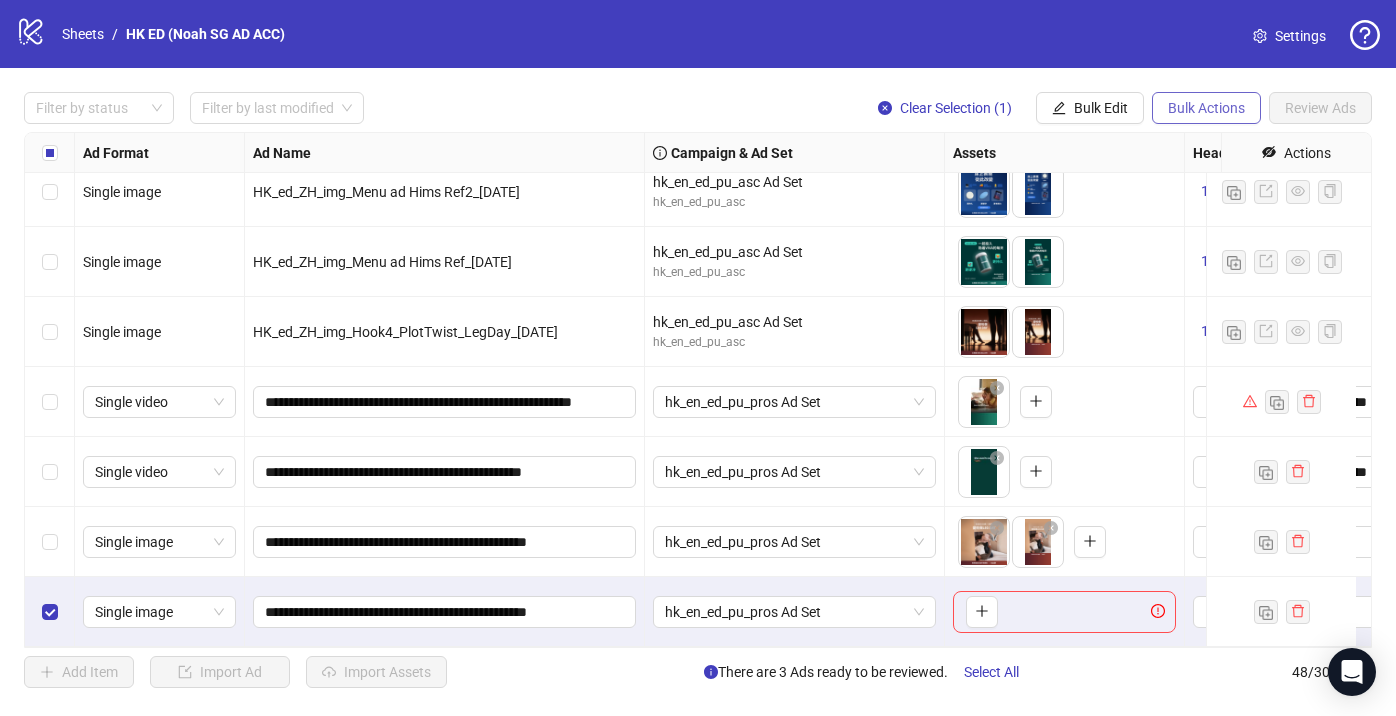 click on "Bulk Actions" at bounding box center (1206, 108) 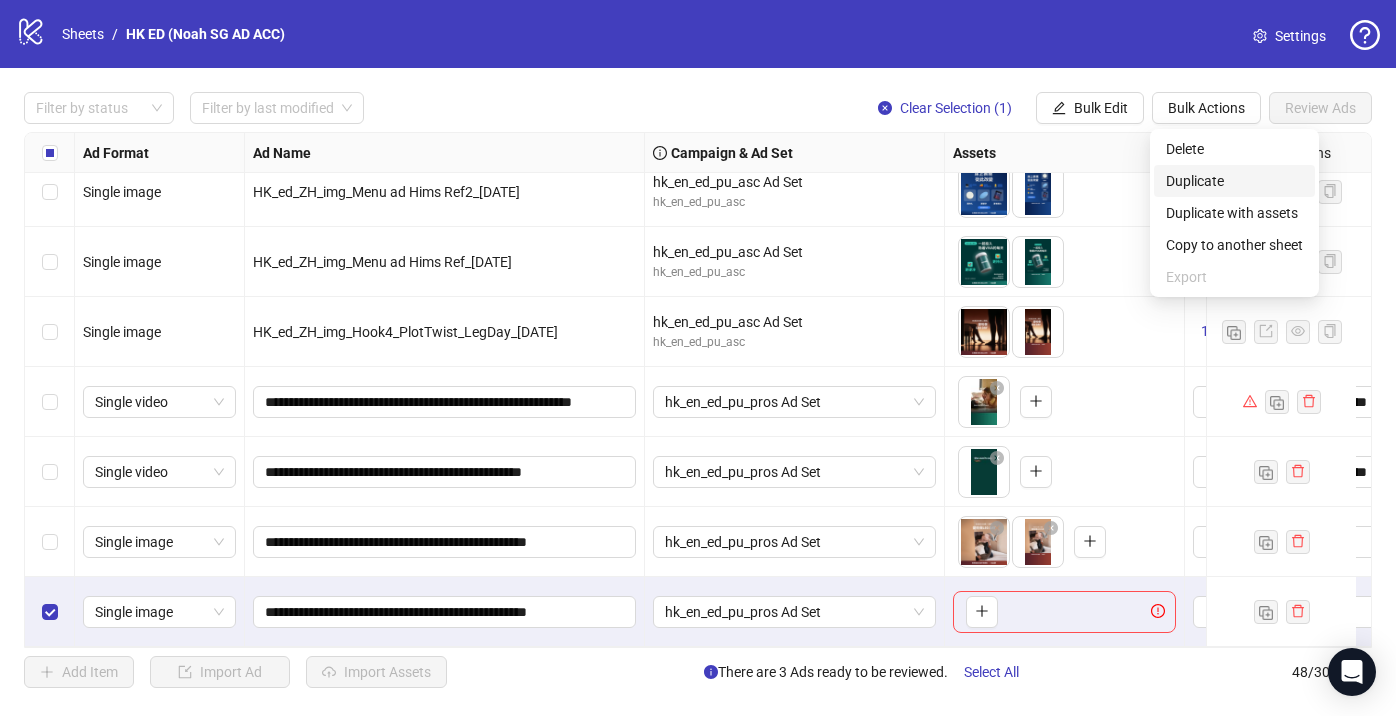 click on "Duplicate" at bounding box center [1234, 181] 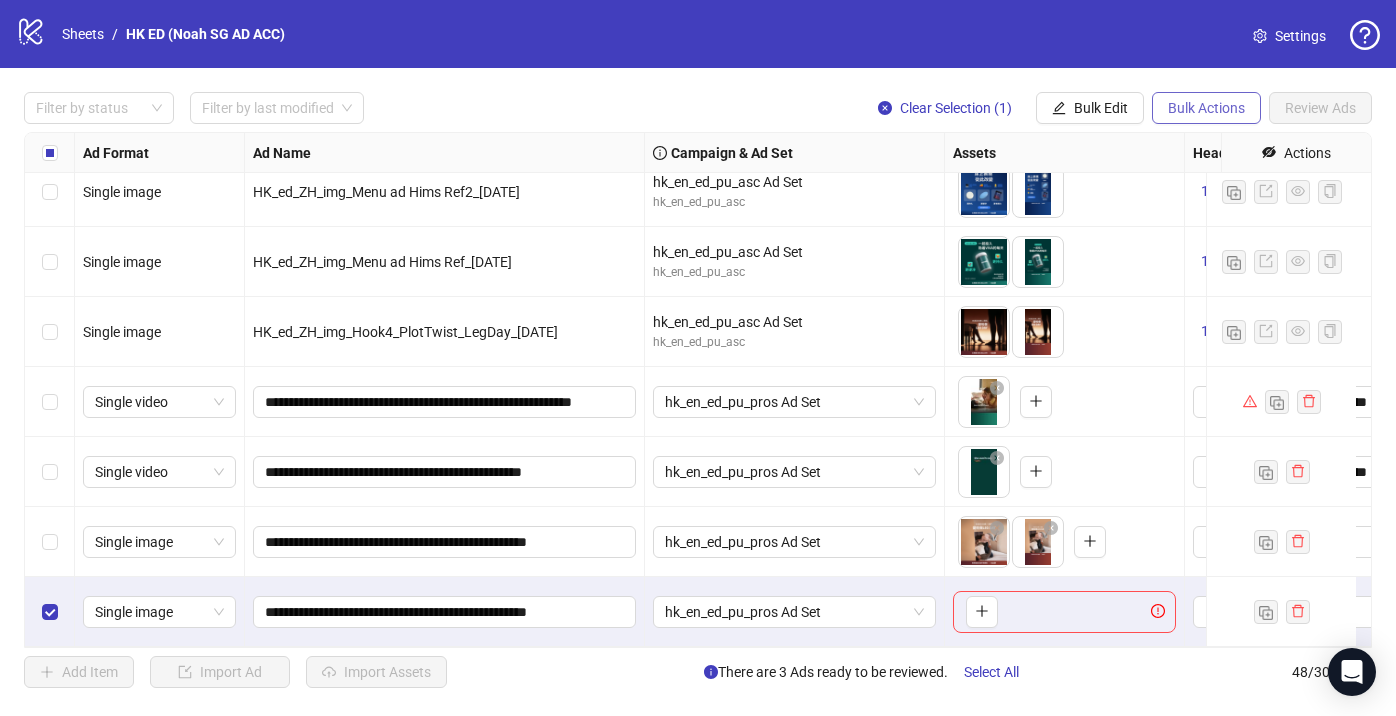 click on "Bulk Actions" at bounding box center [1206, 108] 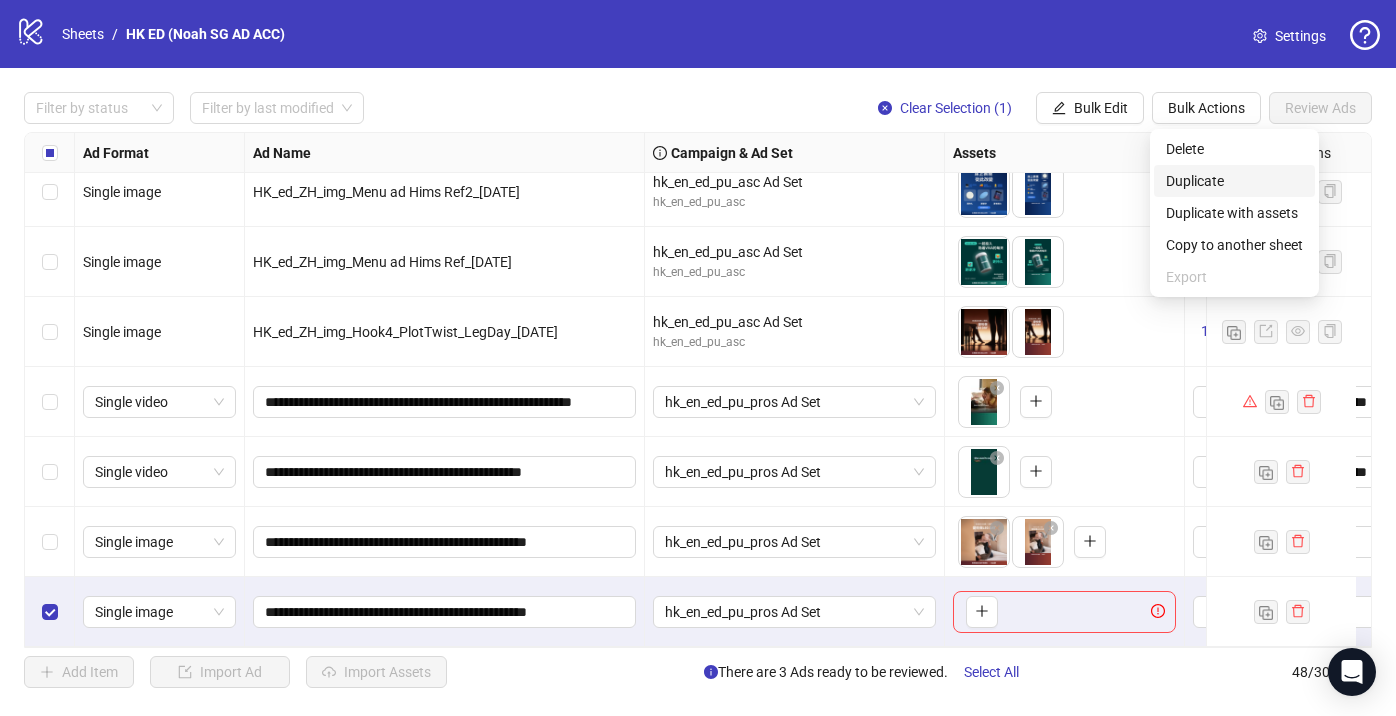 click on "Duplicate" at bounding box center [1234, 181] 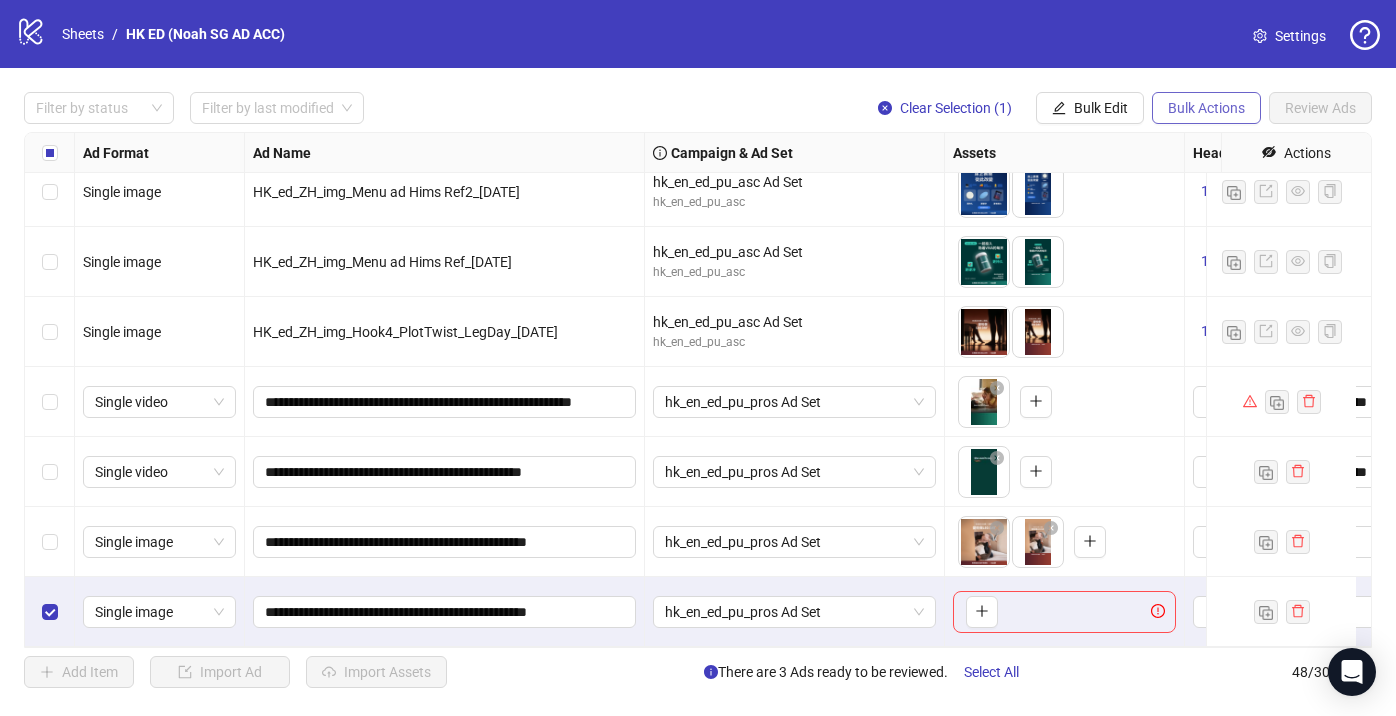 click on "Bulk Actions" at bounding box center (1206, 108) 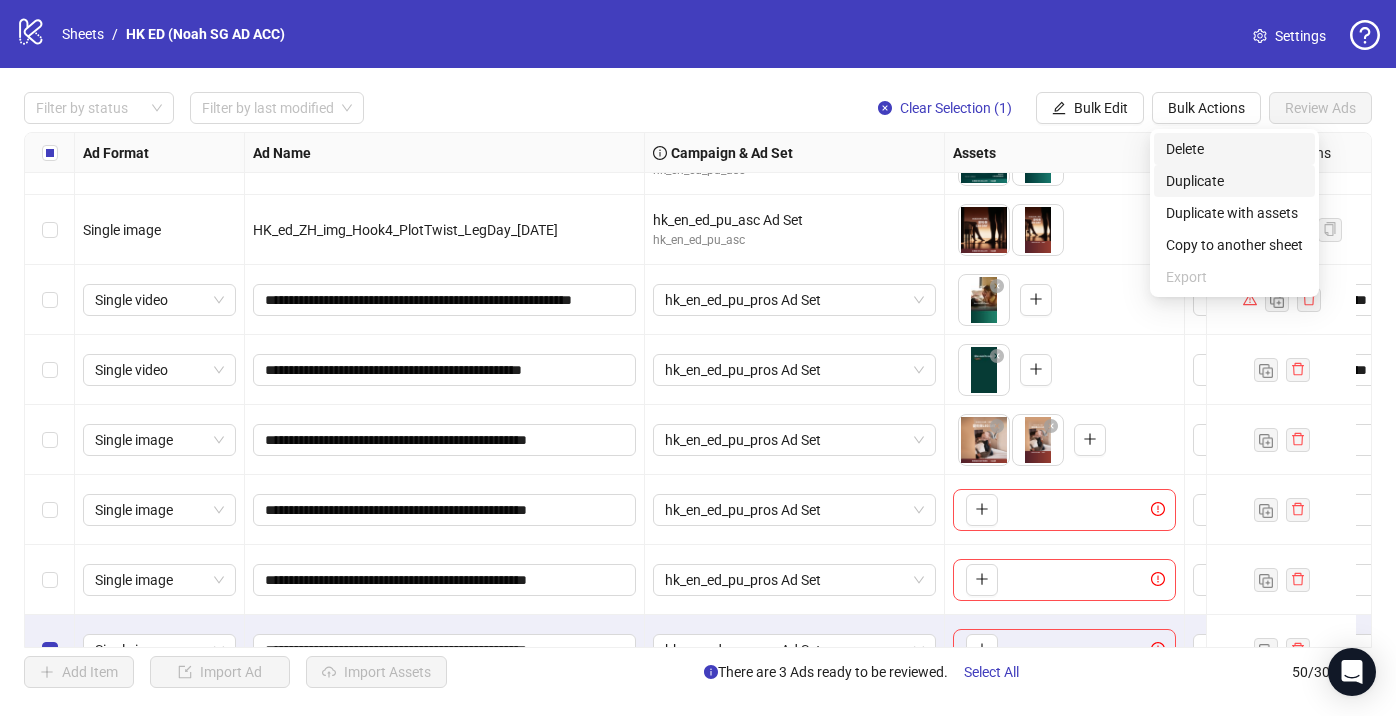 scroll, scrollTop: 3041, scrollLeft: 0, axis: vertical 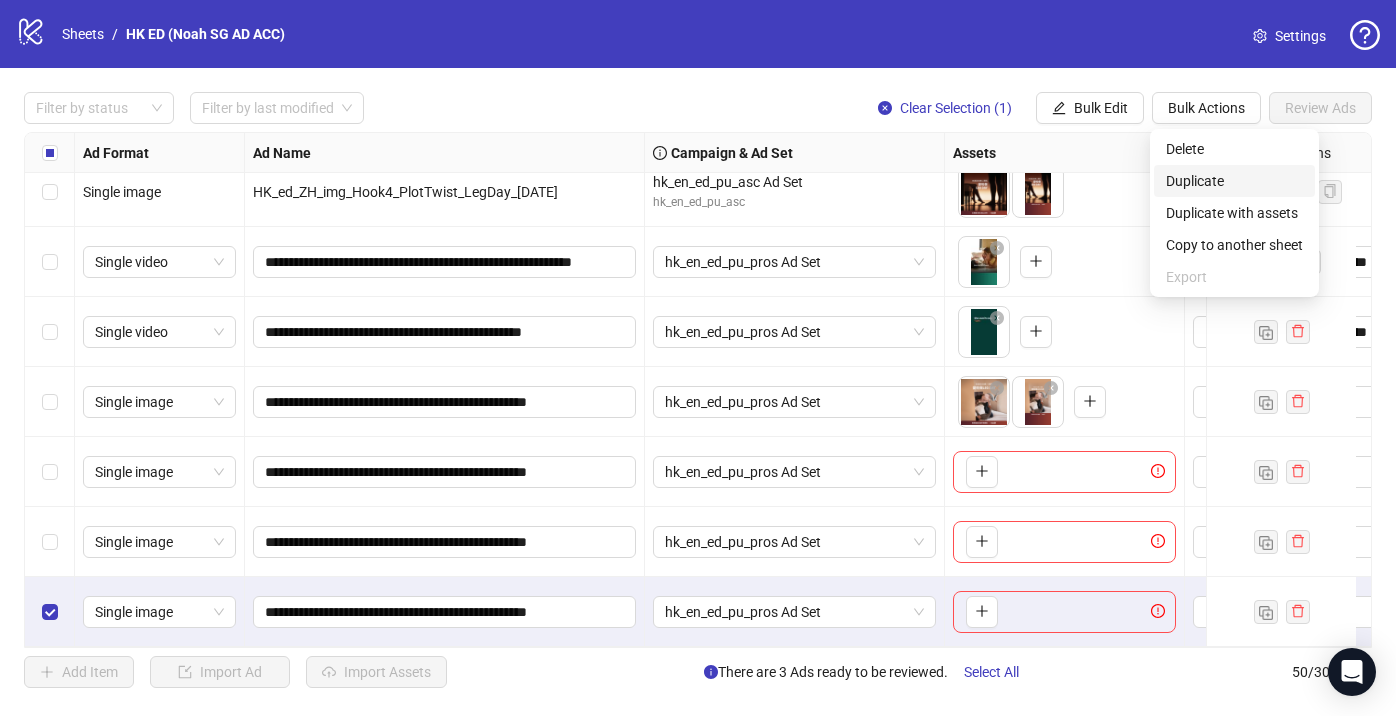 click on "Duplicate" at bounding box center [1234, 181] 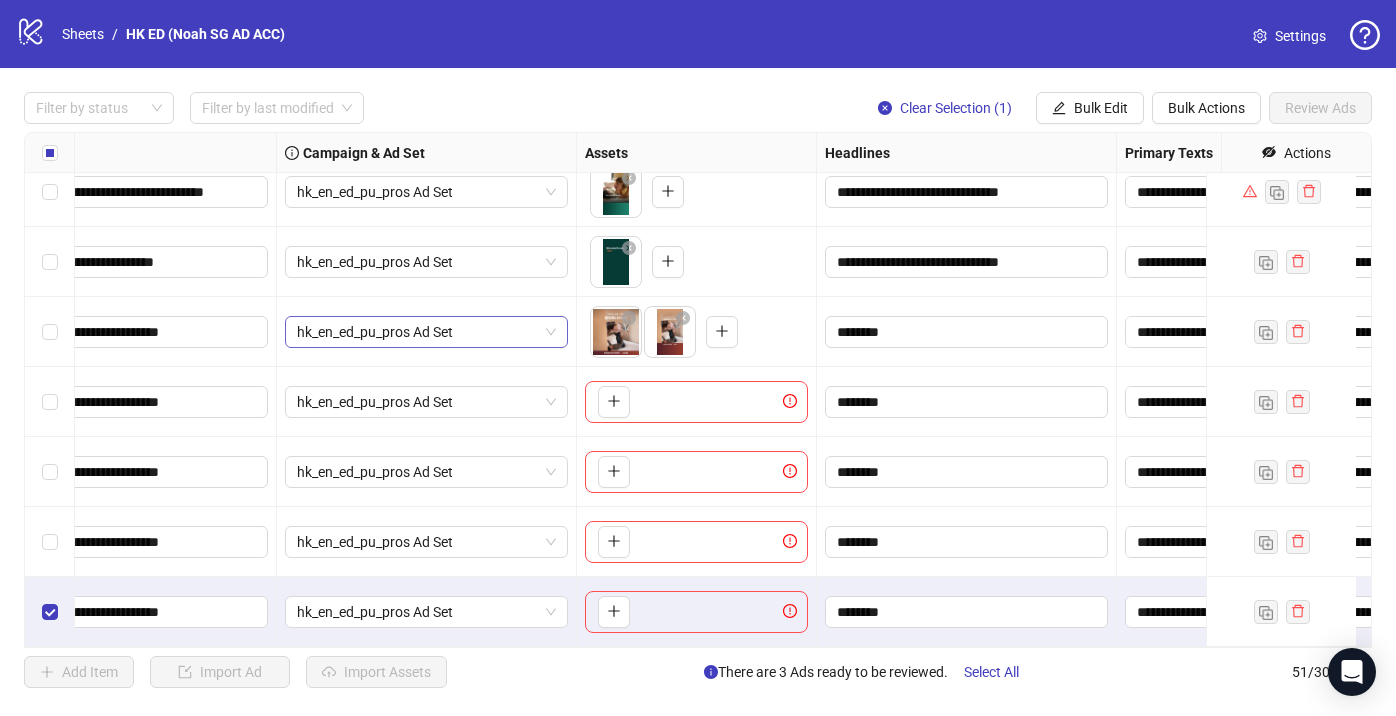 scroll, scrollTop: 3111, scrollLeft: 605, axis: both 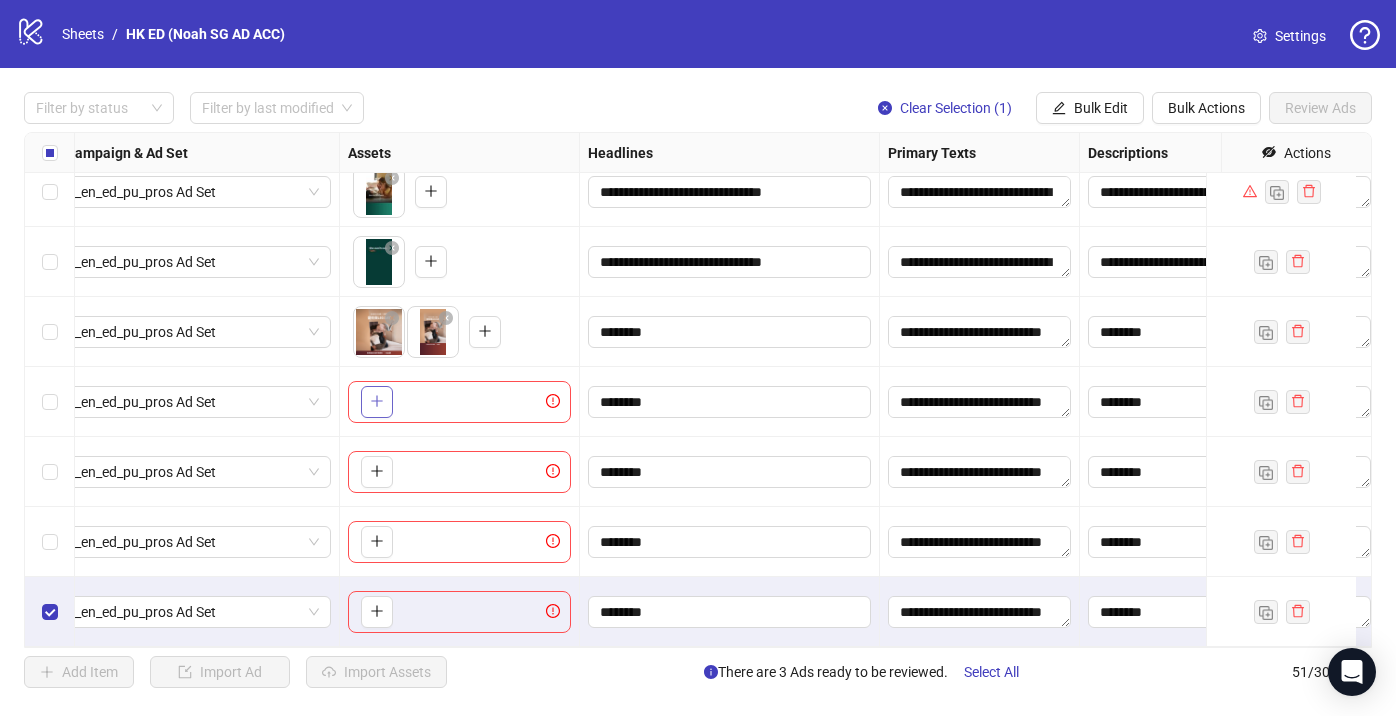 click at bounding box center (377, 402) 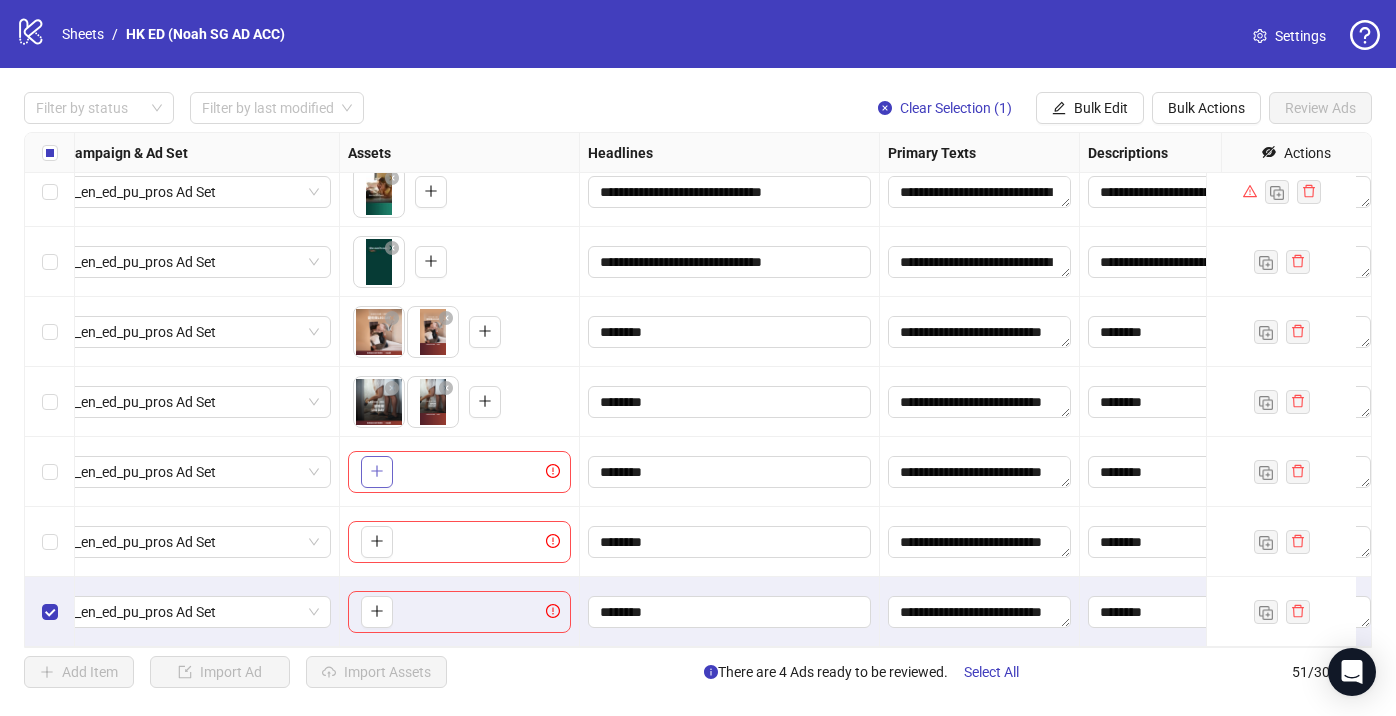click at bounding box center (377, 472) 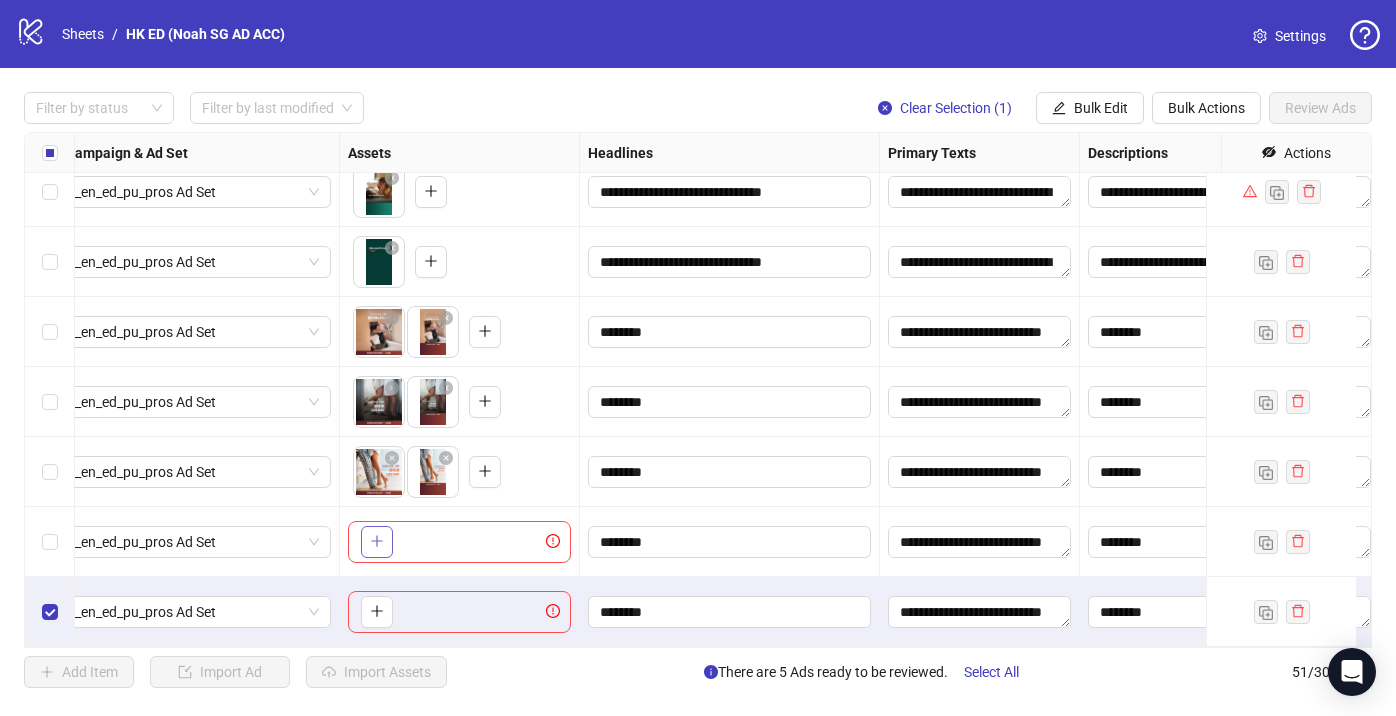 click at bounding box center [377, 542] 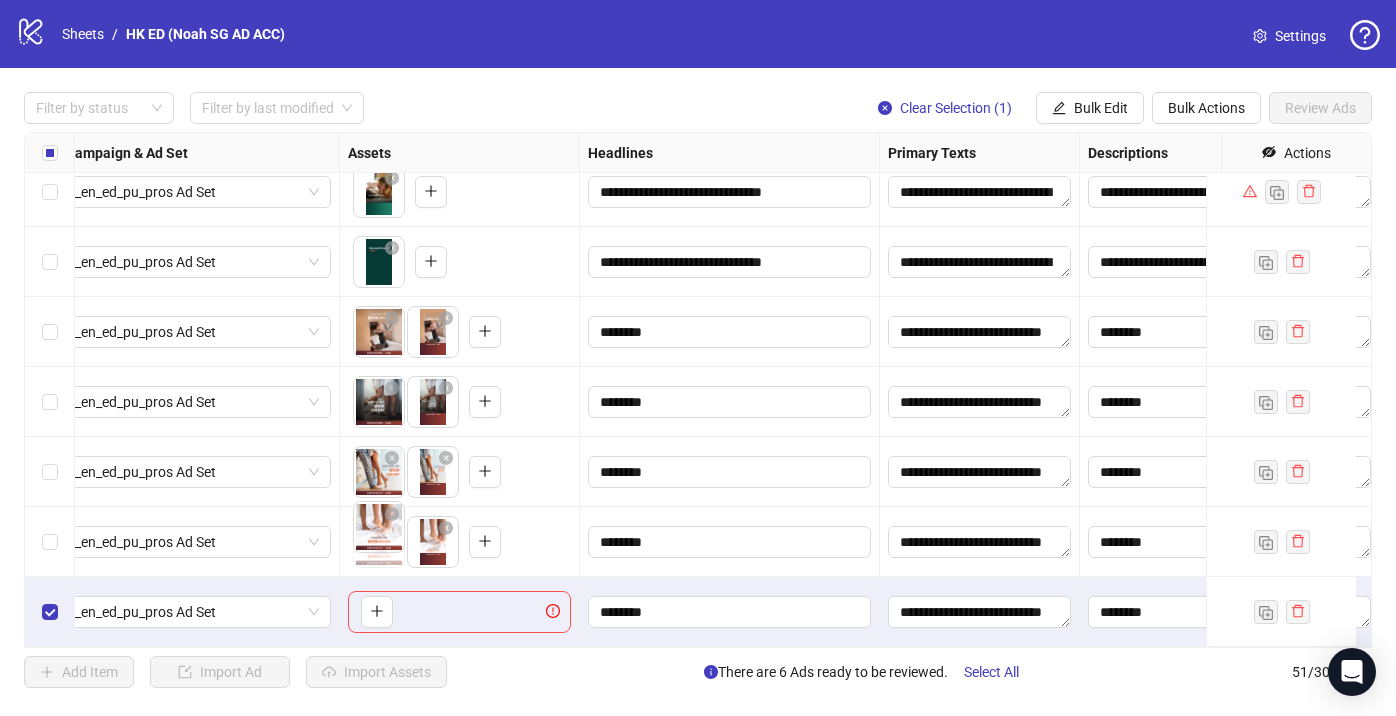 drag, startPoint x: 439, startPoint y: 547, endPoint x: 394, endPoint y: 542, distance: 45.276924 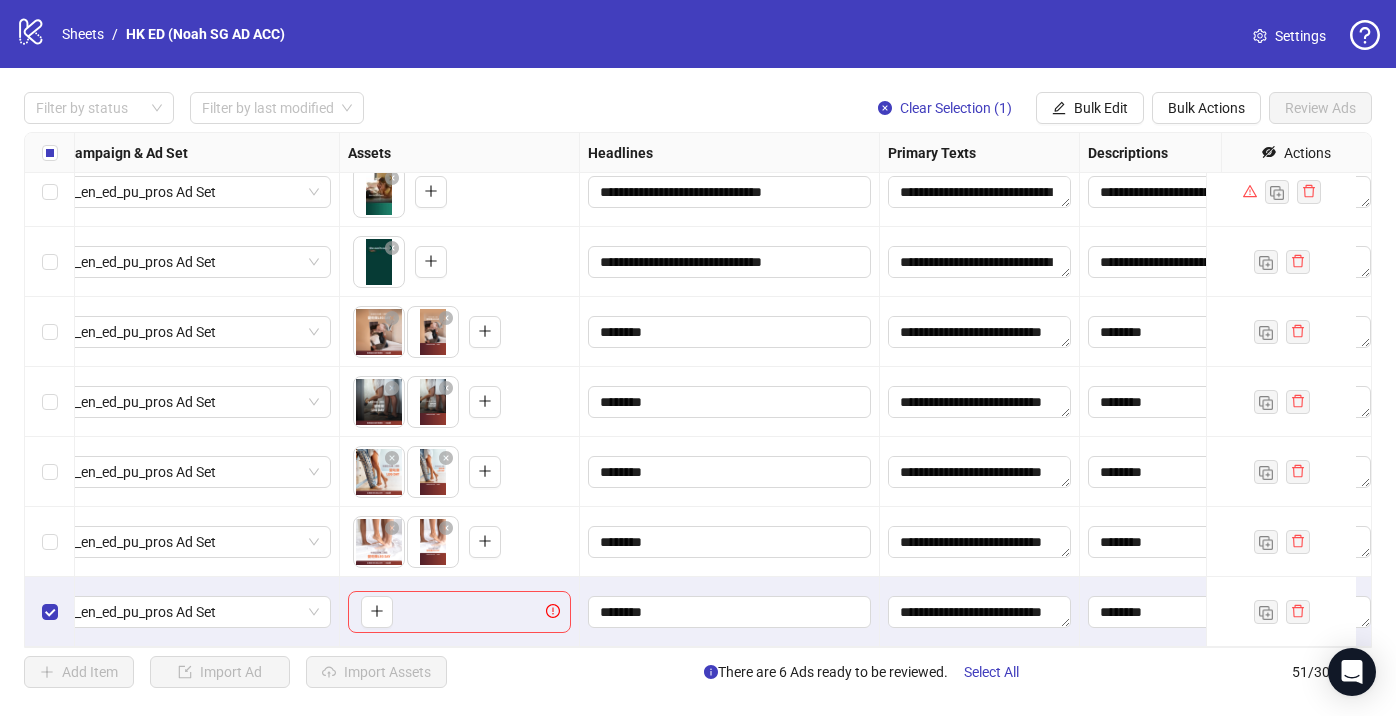 click on "To pick up a draggable item, press the space bar.
While dragging, use the arrow keys to move the item.
Press space again to drop the item in its new position, or press escape to cancel." at bounding box center (459, 612) 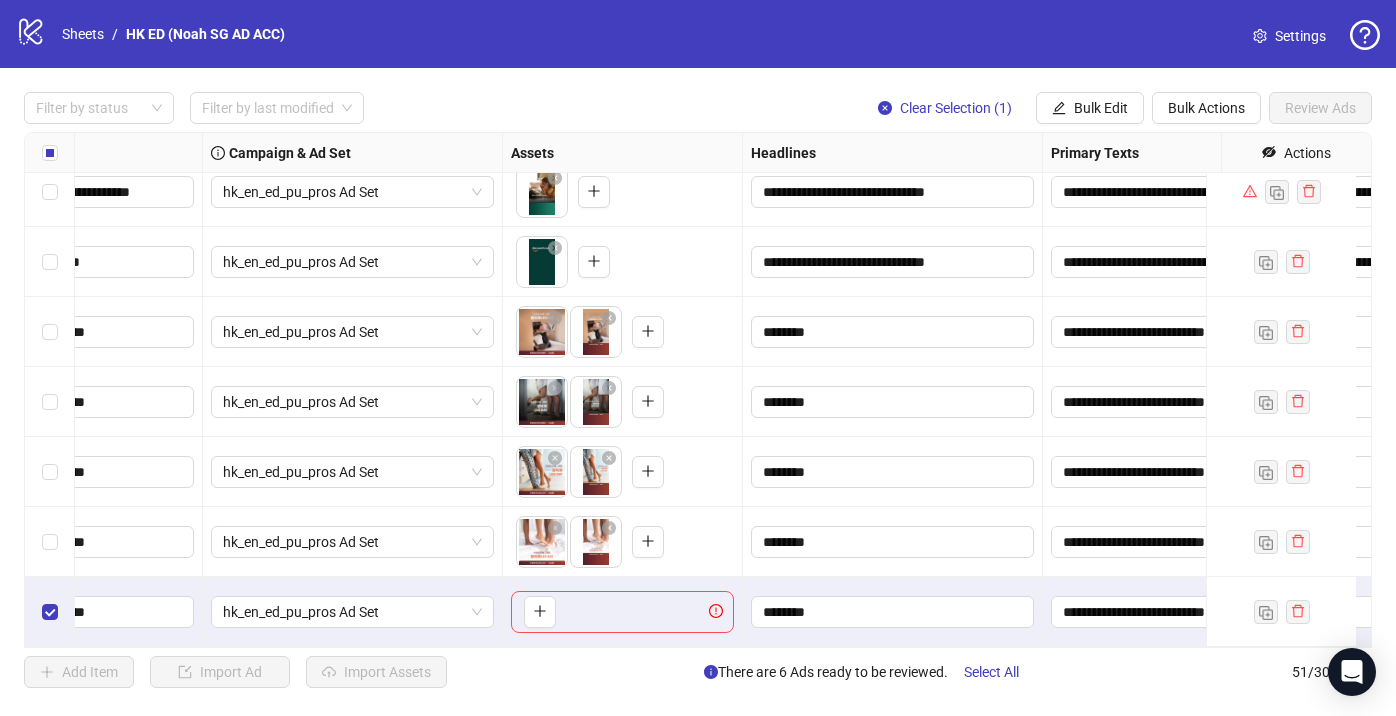 scroll, scrollTop: 3111, scrollLeft: 0, axis: vertical 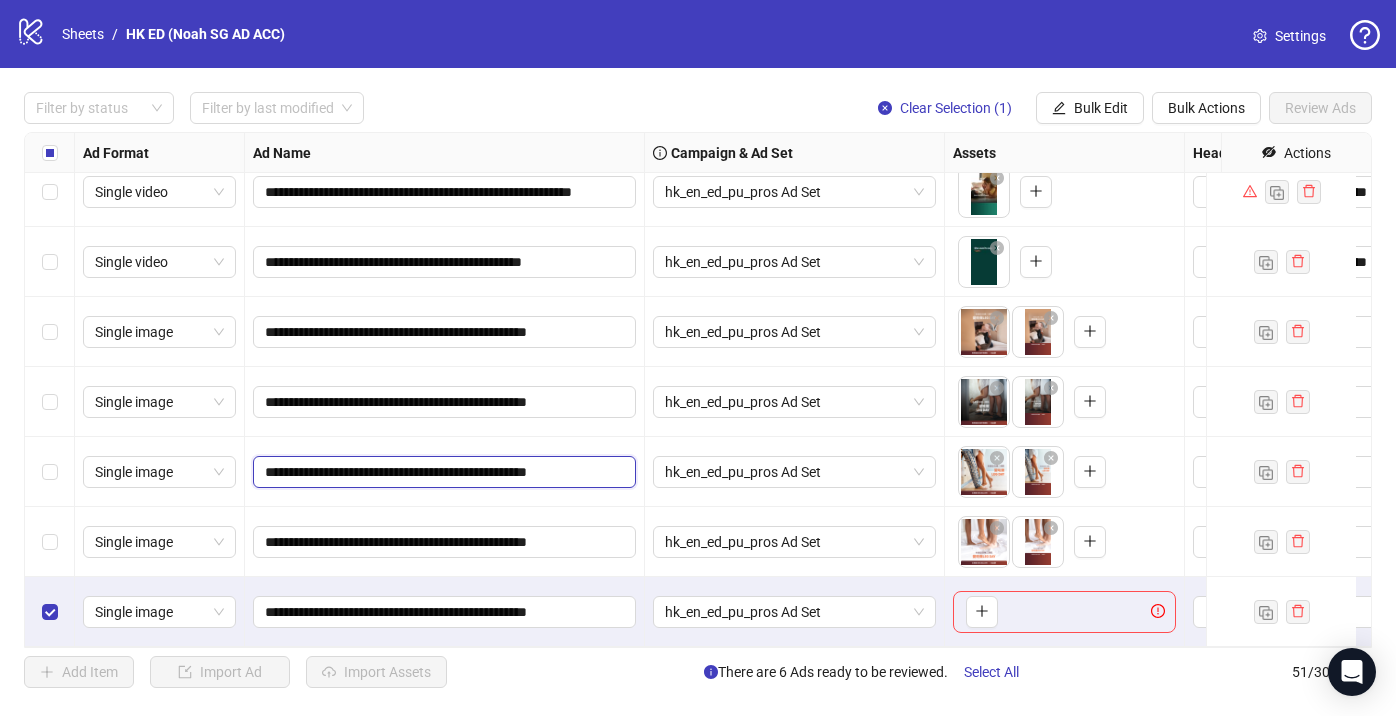 click on "**********" at bounding box center [442, 472] 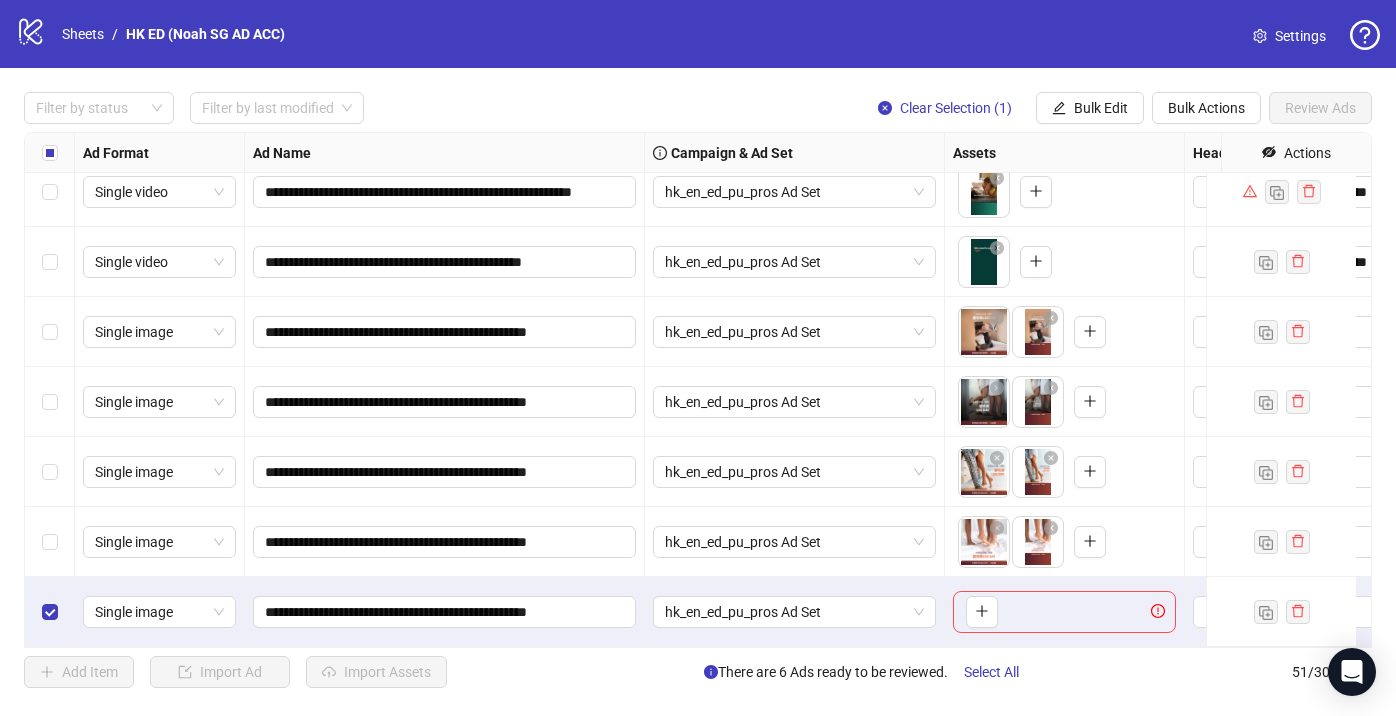 click on "**********" at bounding box center (445, 542) 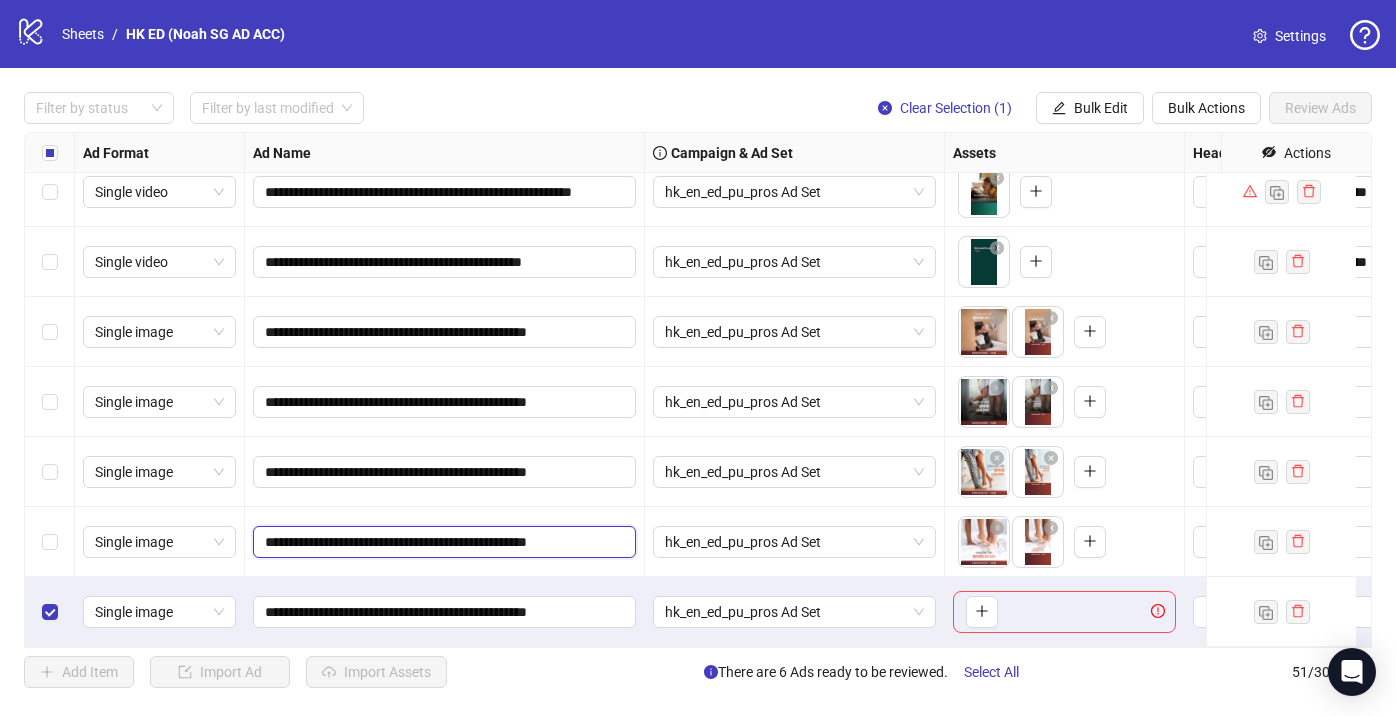 click on "**********" at bounding box center (442, 542) 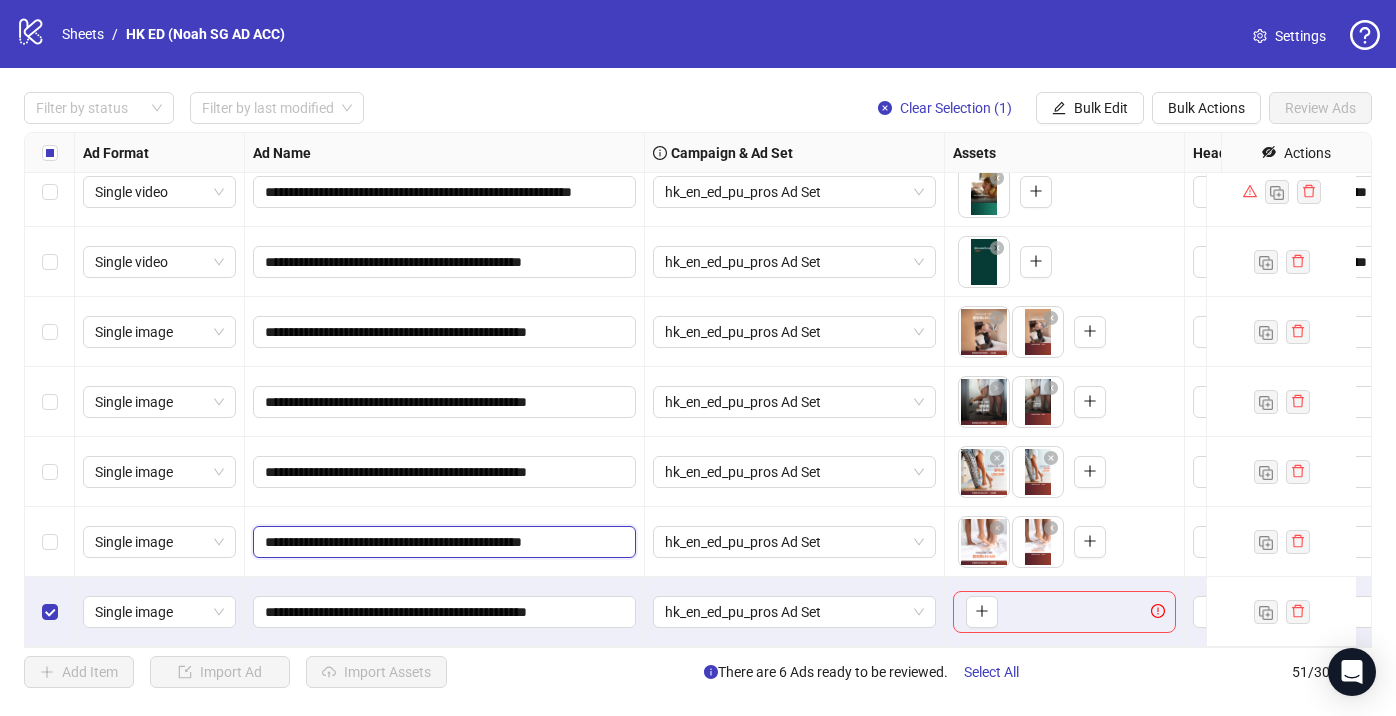type on "**********" 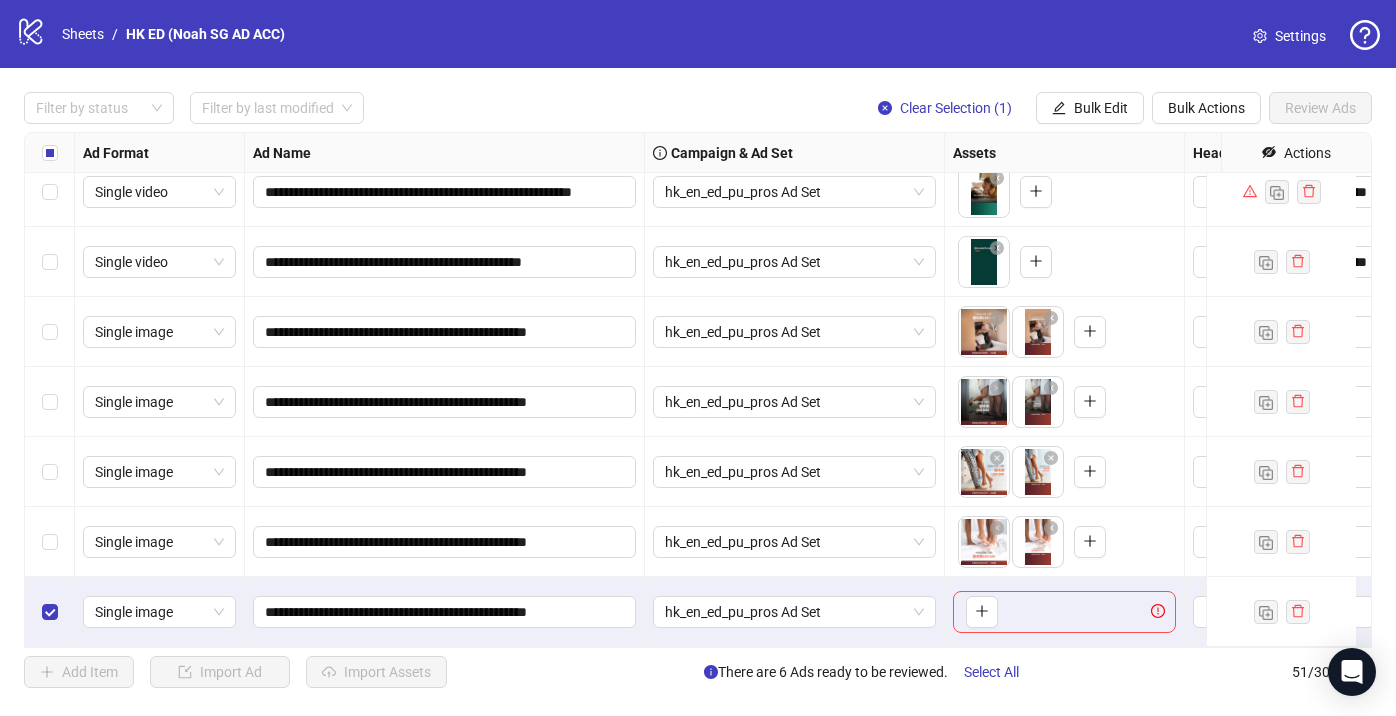 click on "**********" at bounding box center (445, 472) 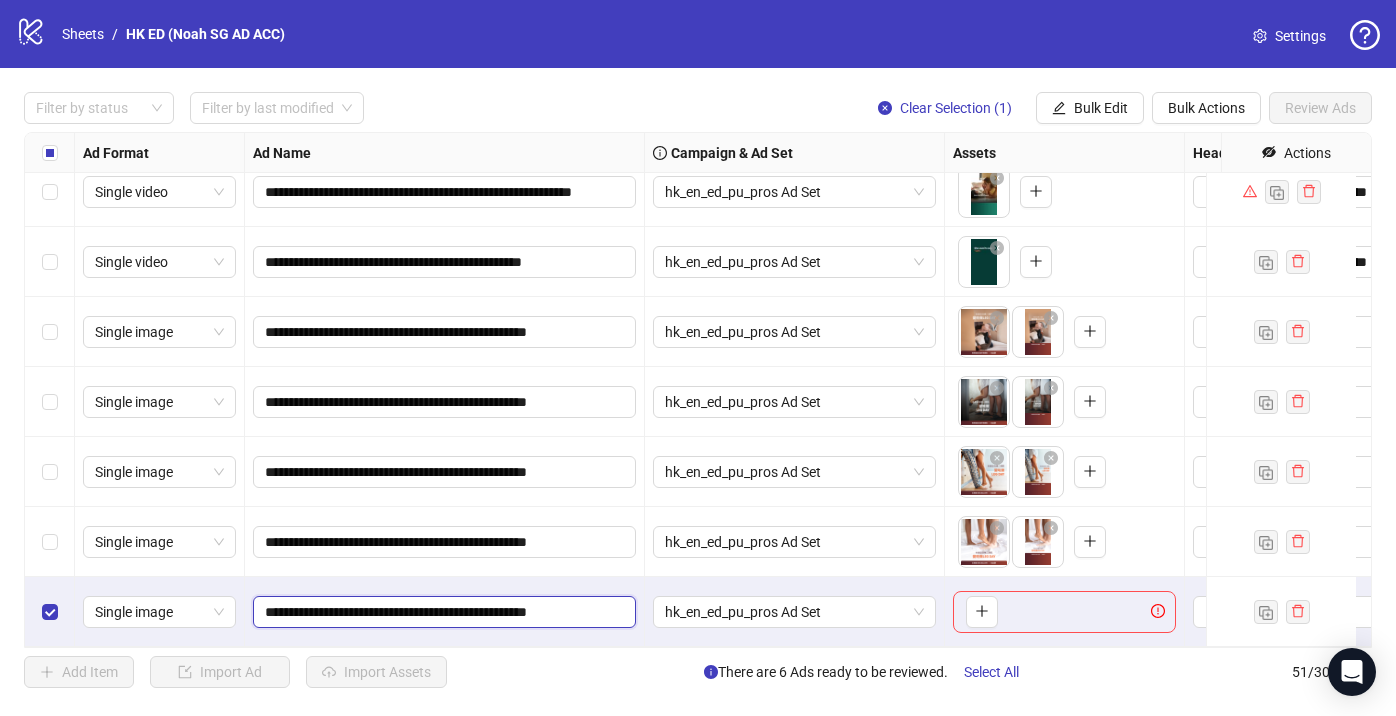 click on "**********" at bounding box center [442, 612] 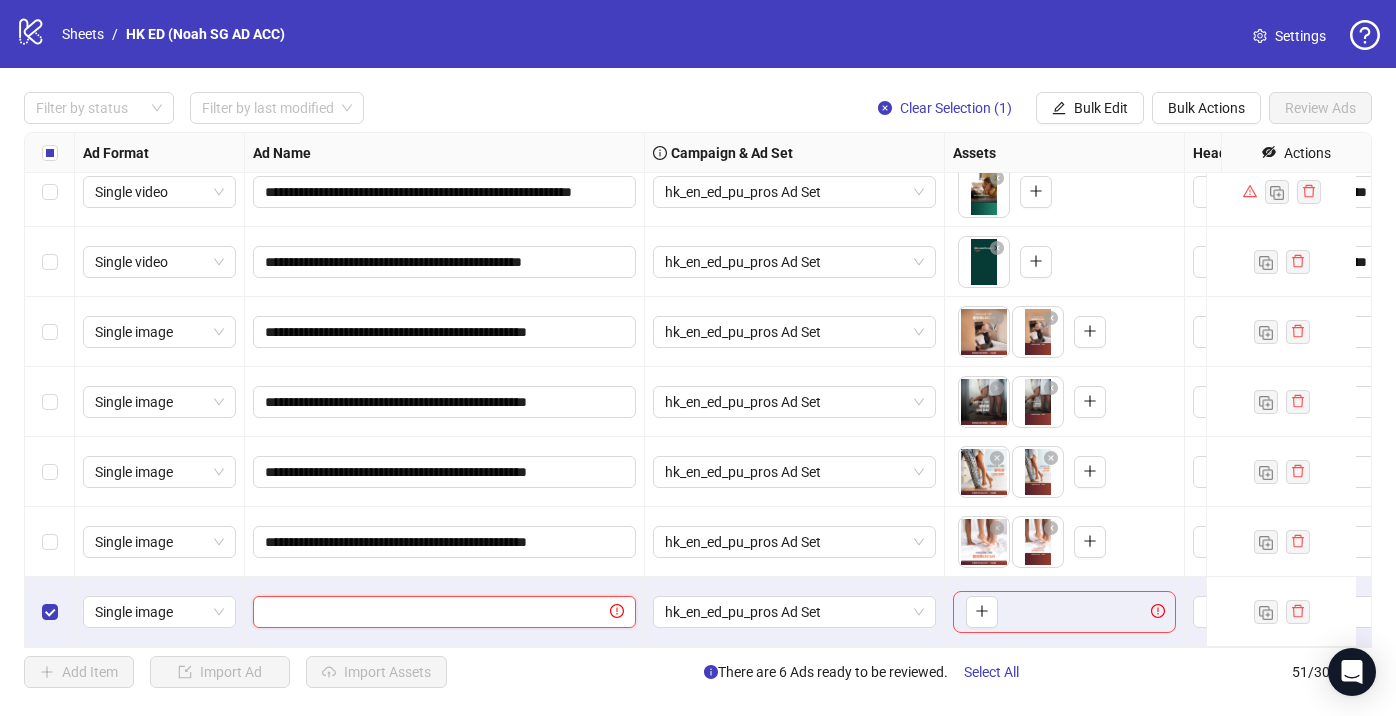 paste on "**********" 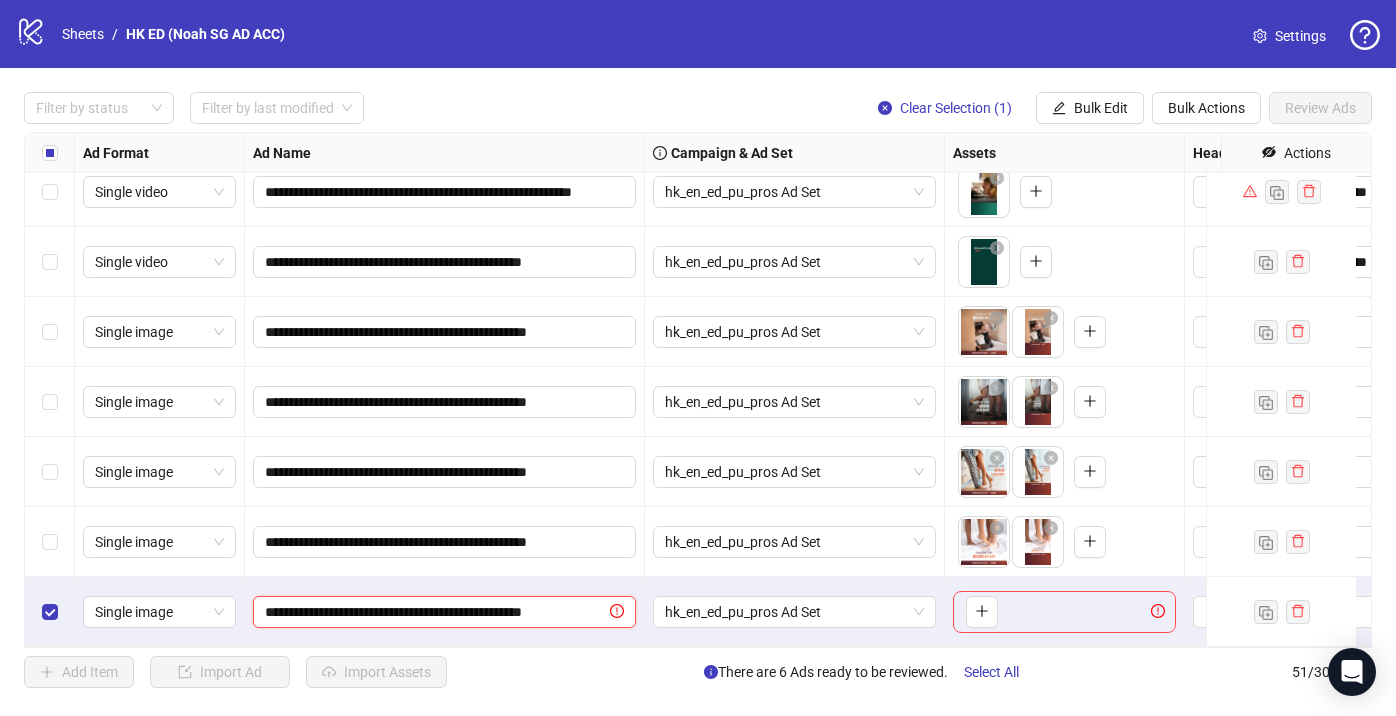 scroll, scrollTop: 0, scrollLeft: 65, axis: horizontal 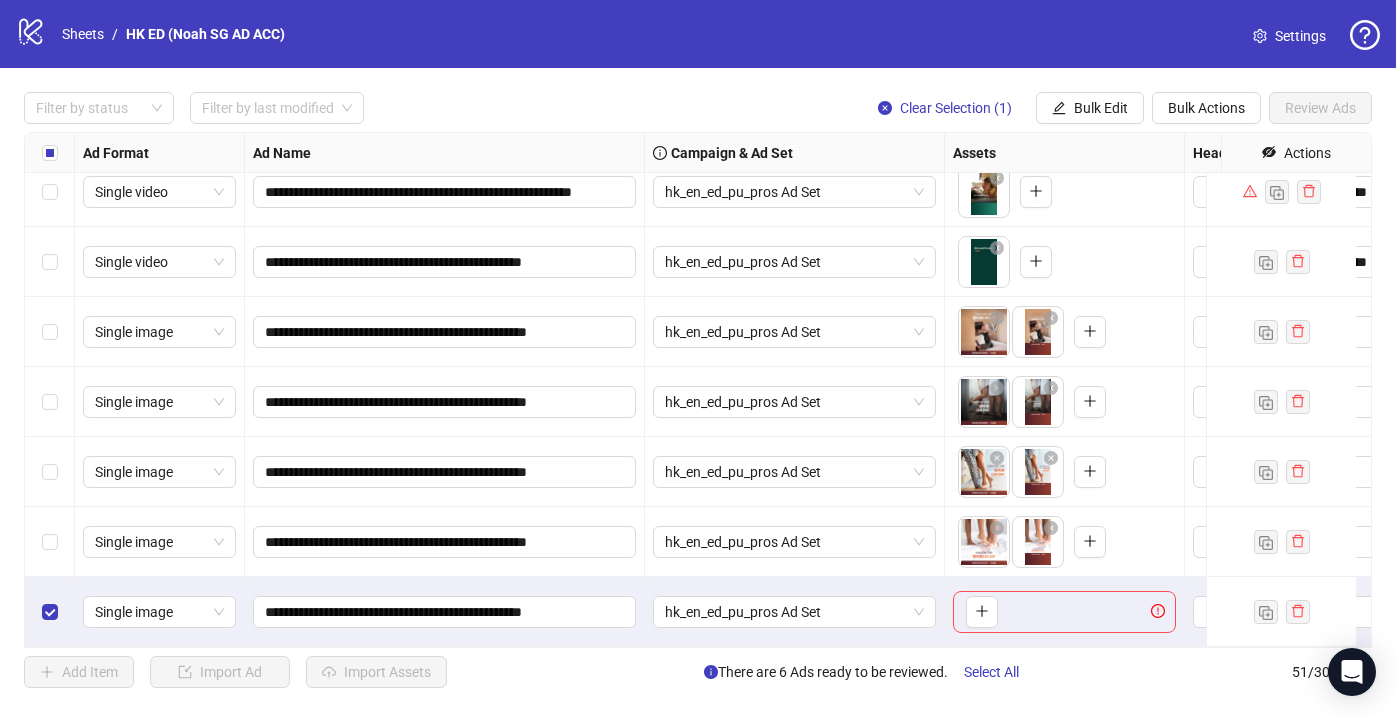 click on "**********" at bounding box center [445, 612] 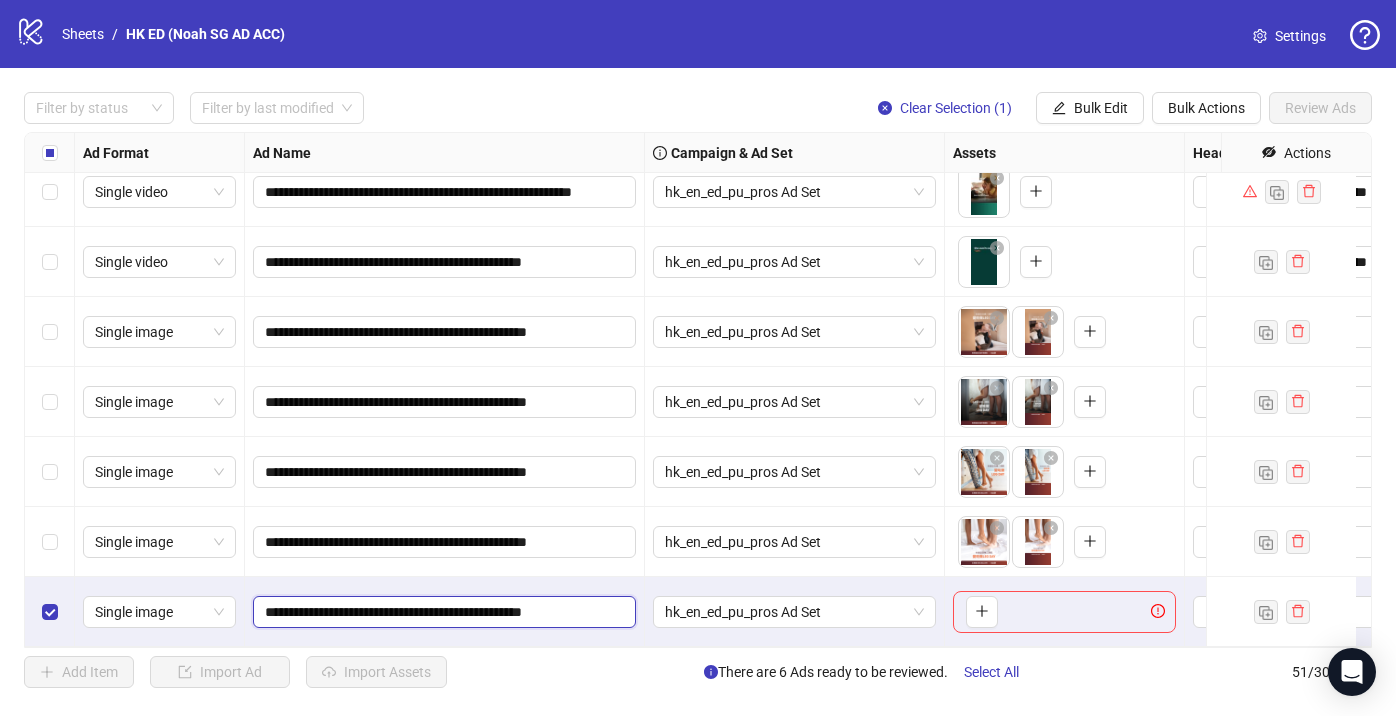scroll, scrollTop: 0, scrollLeft: 65, axis: horizontal 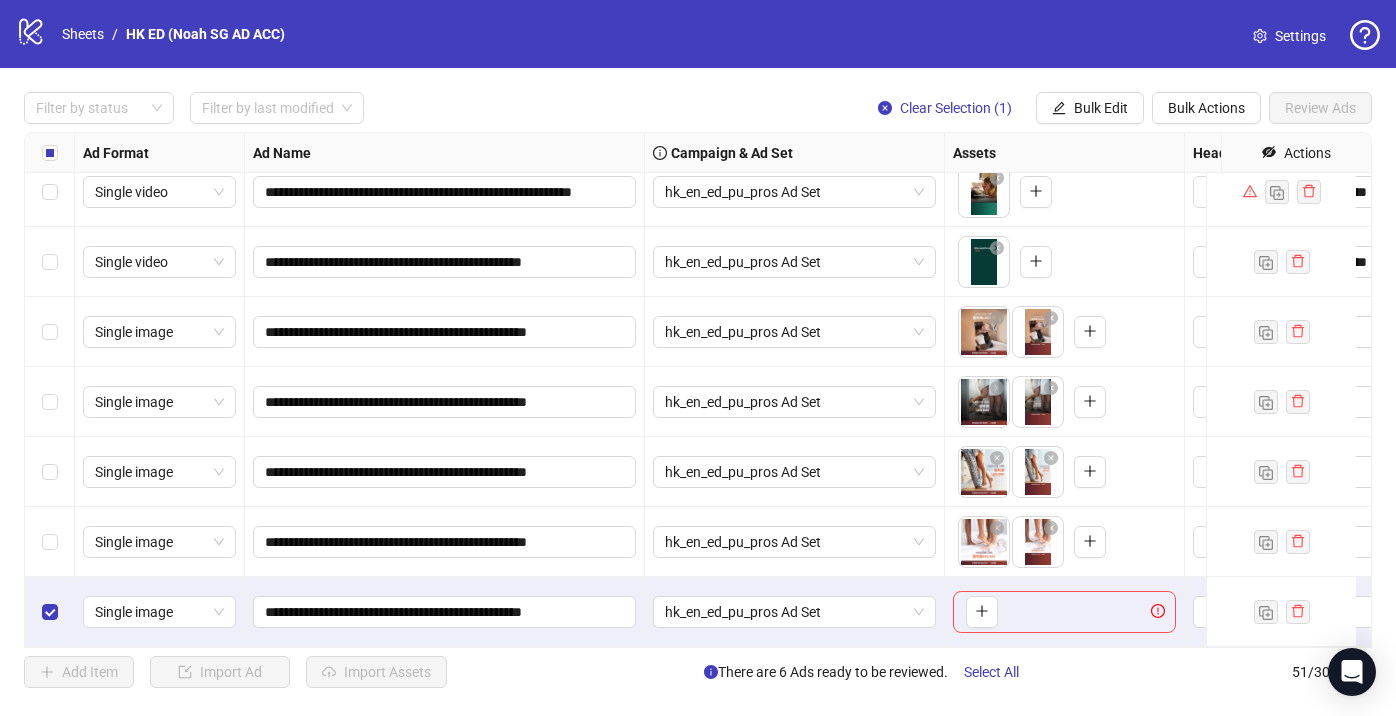 click on "**********" at bounding box center [445, 612] 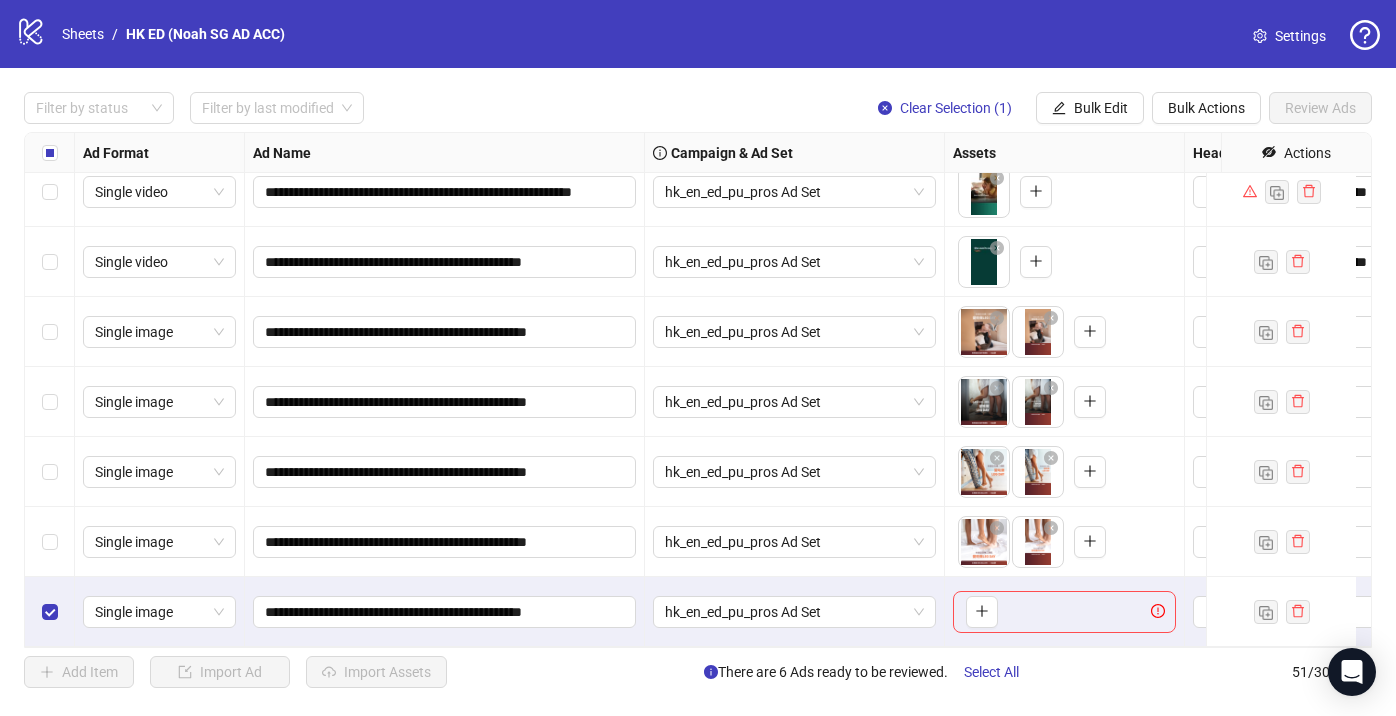 scroll, scrollTop: 0, scrollLeft: 0, axis: both 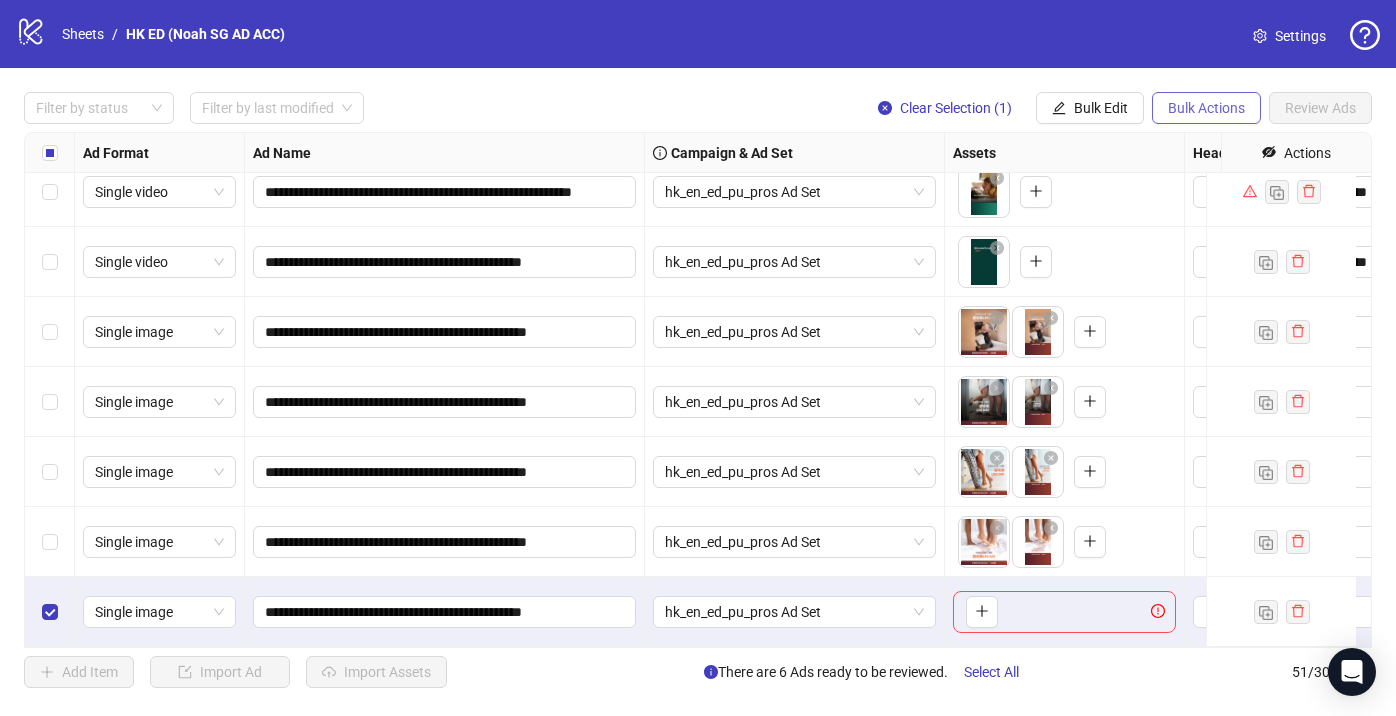 click on "Bulk Actions" at bounding box center (1206, 108) 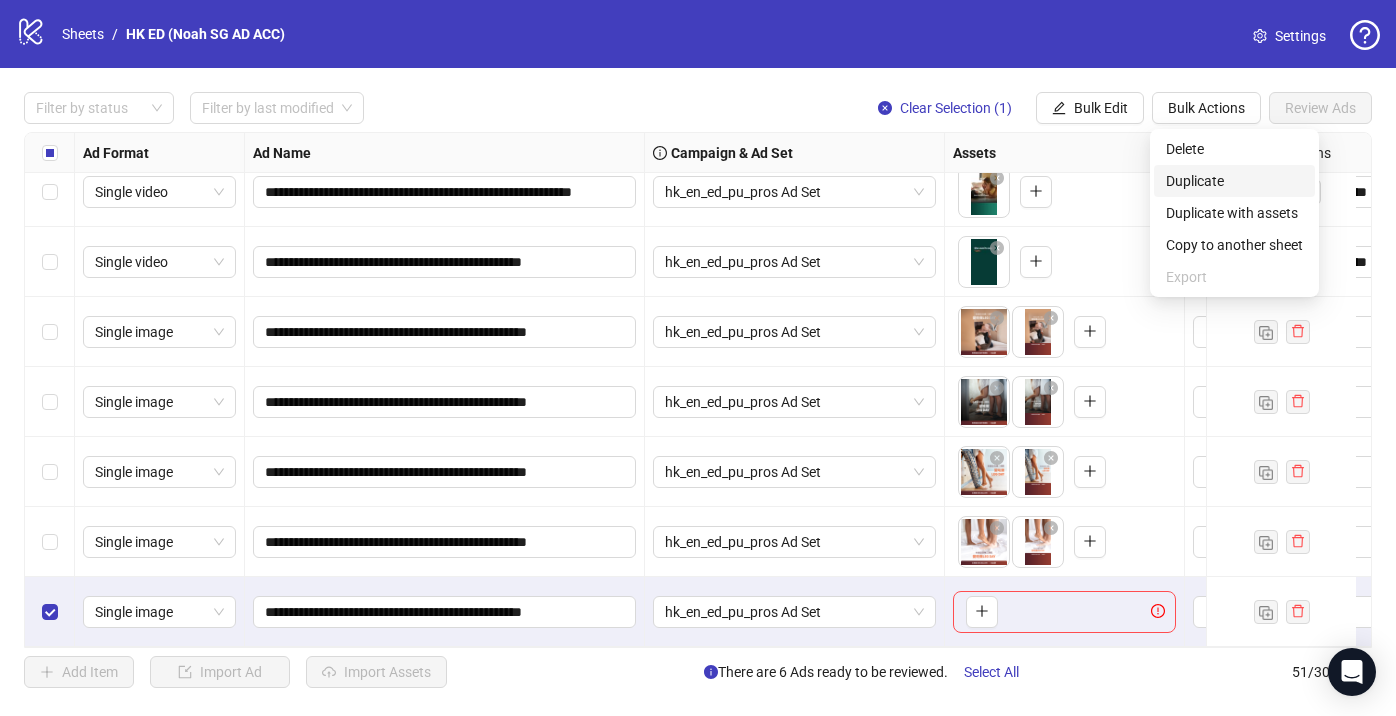 click on "Duplicate" at bounding box center [1234, 181] 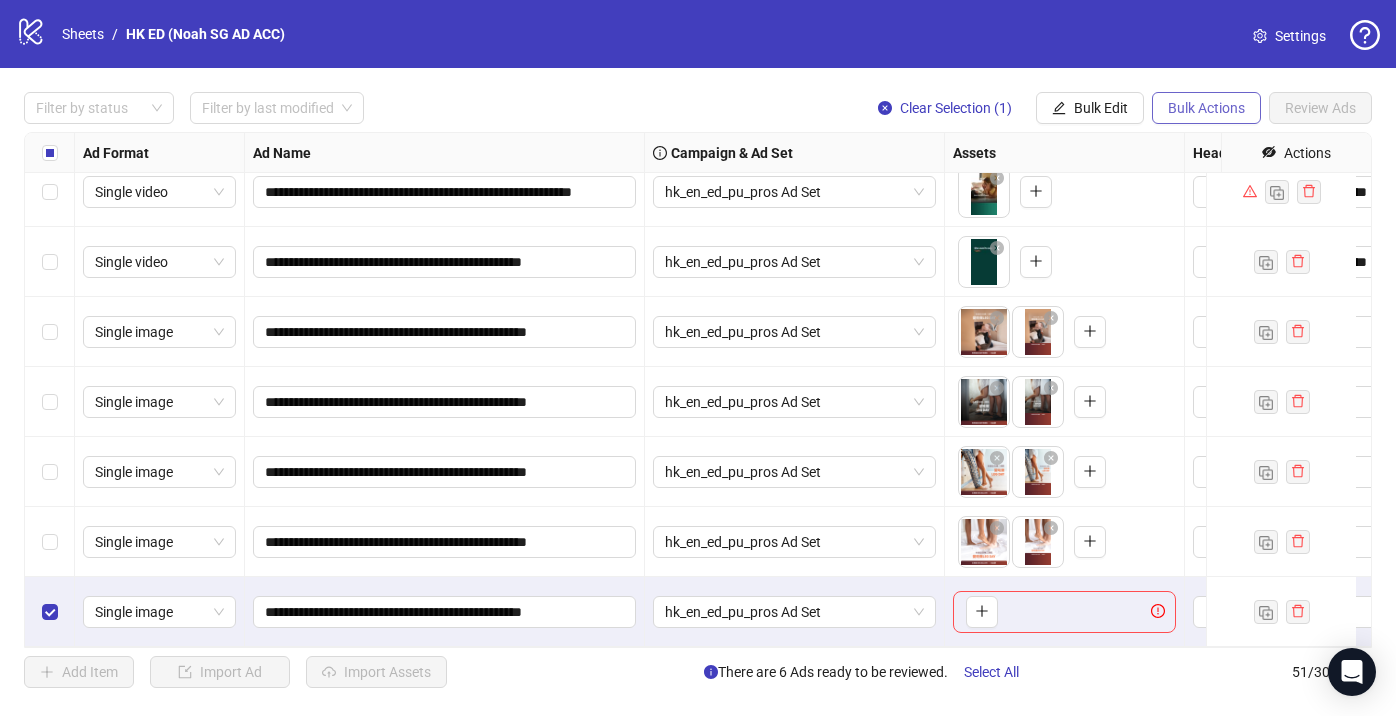 click on "Bulk Actions" at bounding box center [1206, 108] 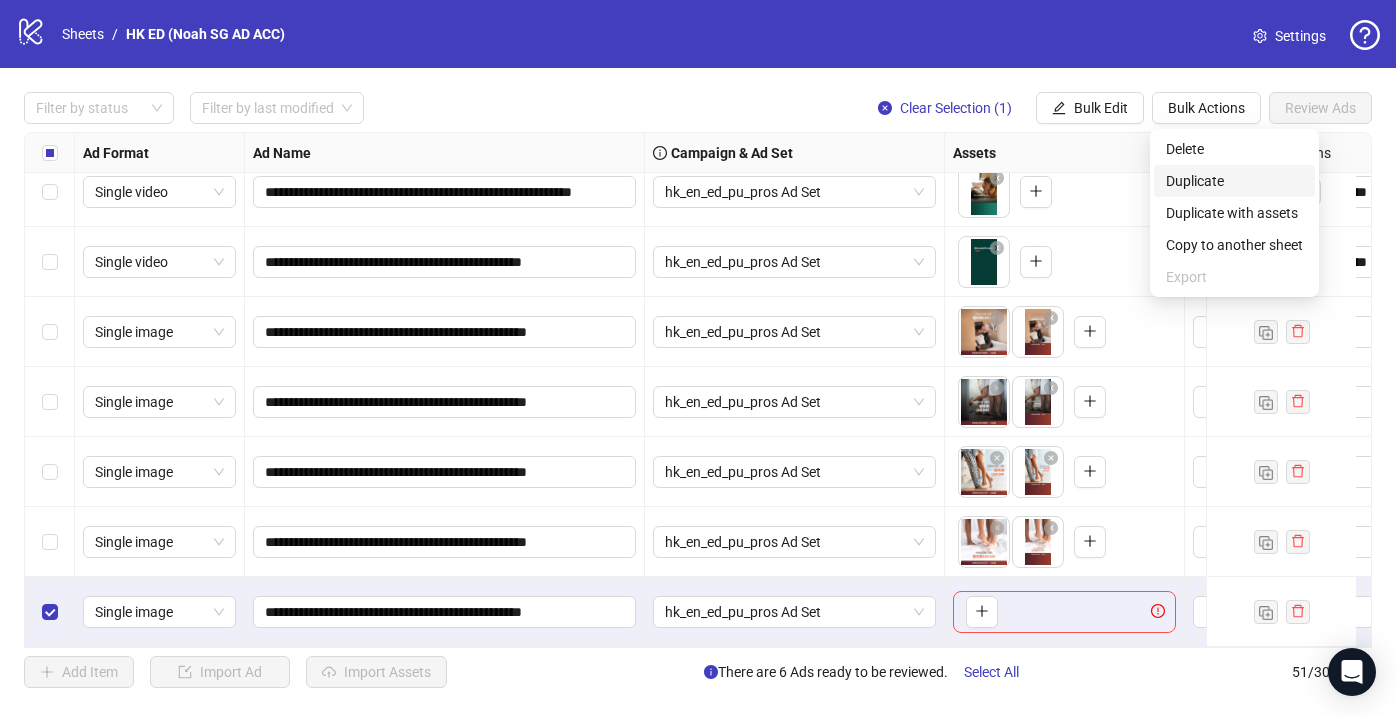 click on "Duplicate" at bounding box center (1234, 181) 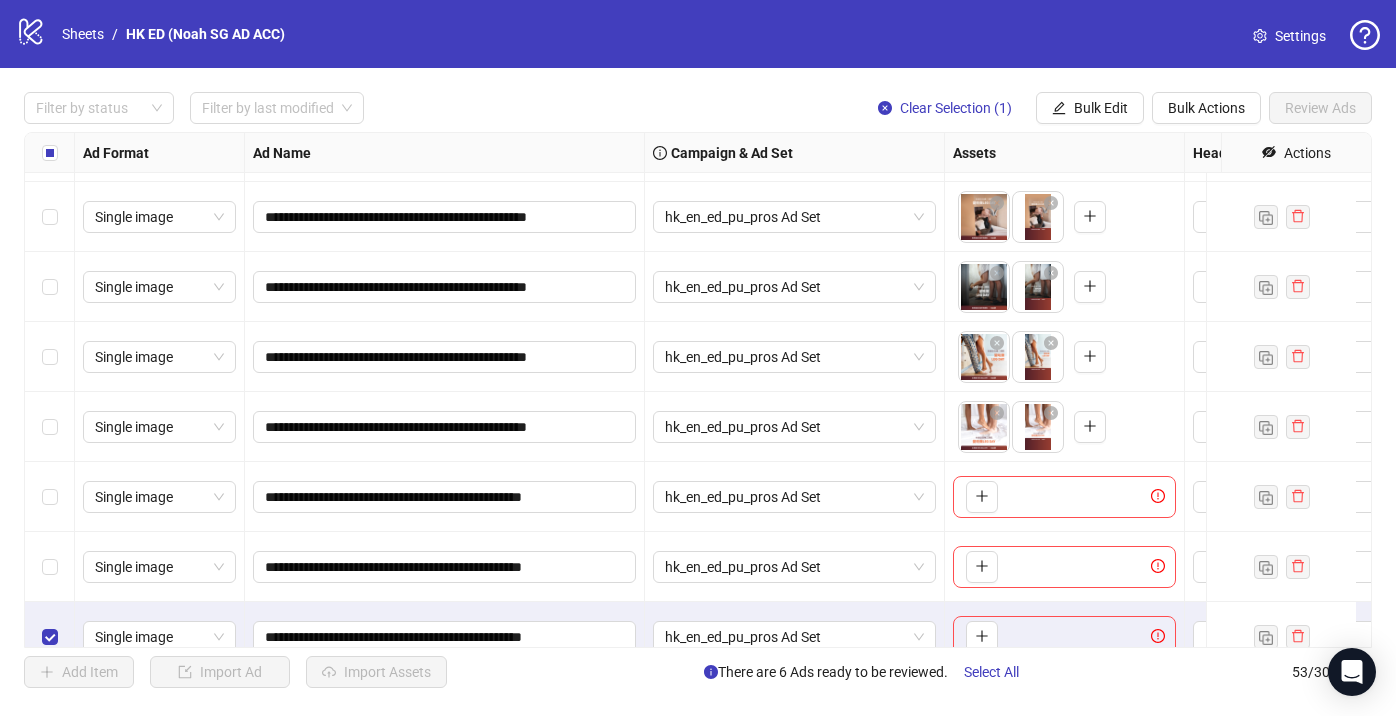 scroll, scrollTop: 3251, scrollLeft: 0, axis: vertical 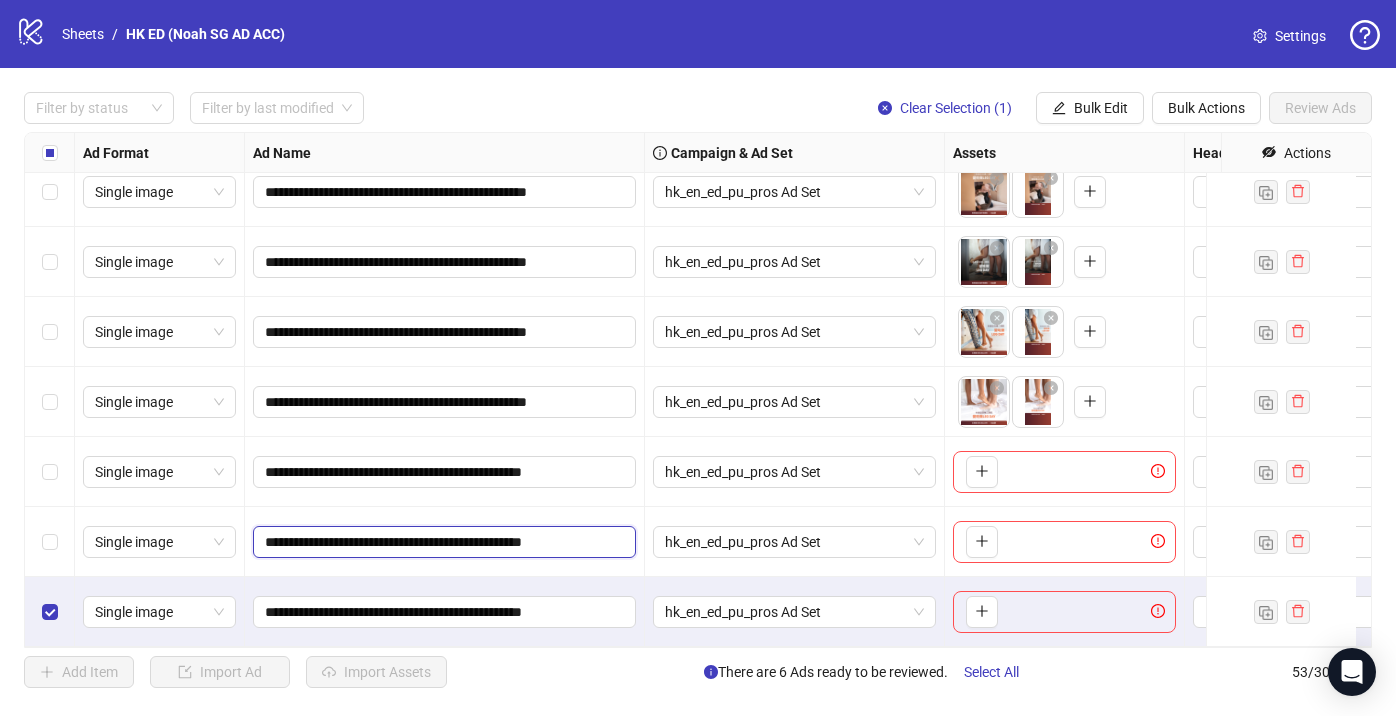 click on "**********" at bounding box center (442, 542) 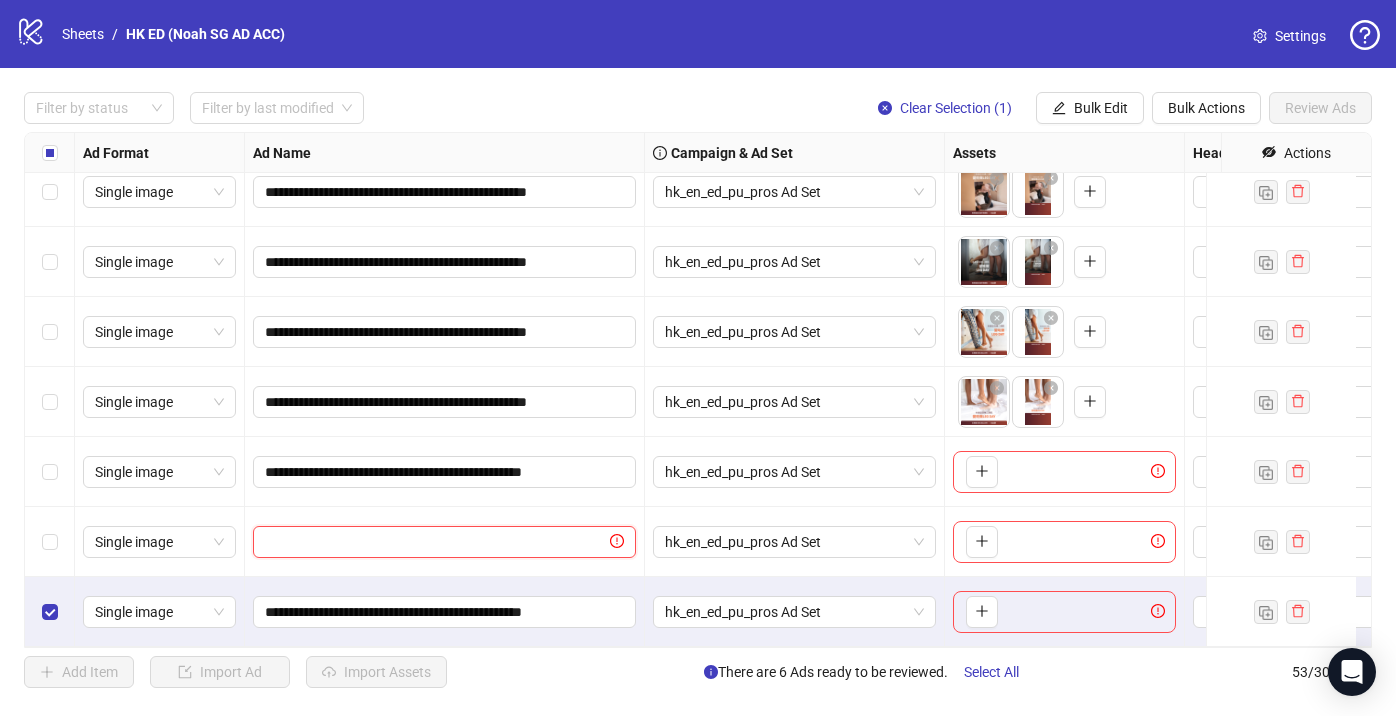 paste on "**********" 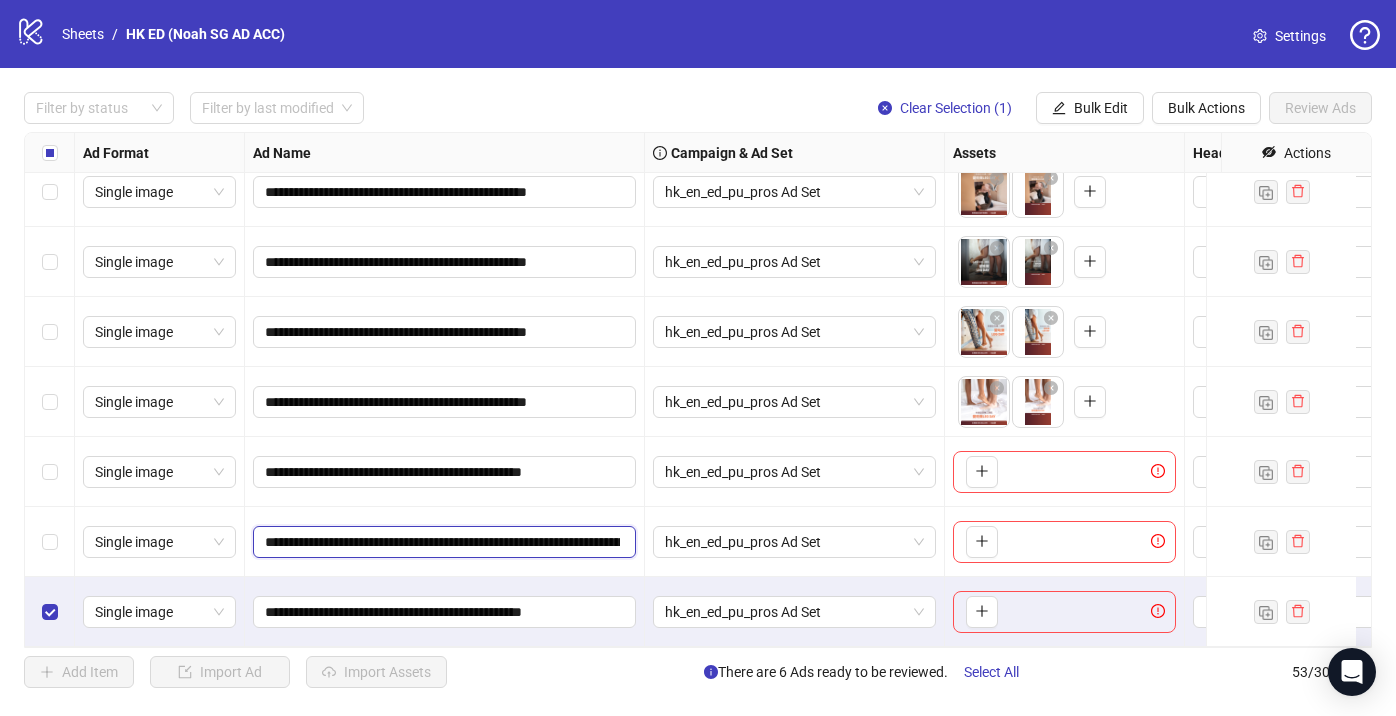 scroll, scrollTop: 0, scrollLeft: 946, axis: horizontal 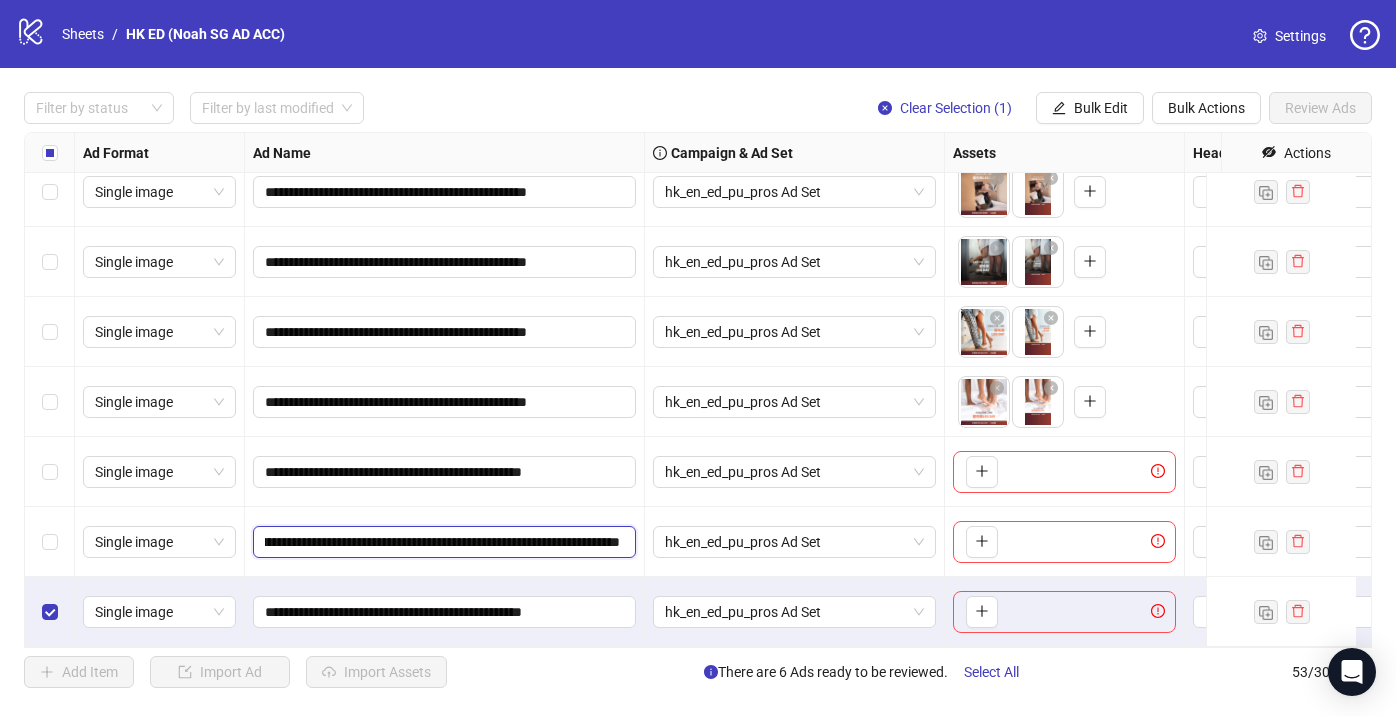 type 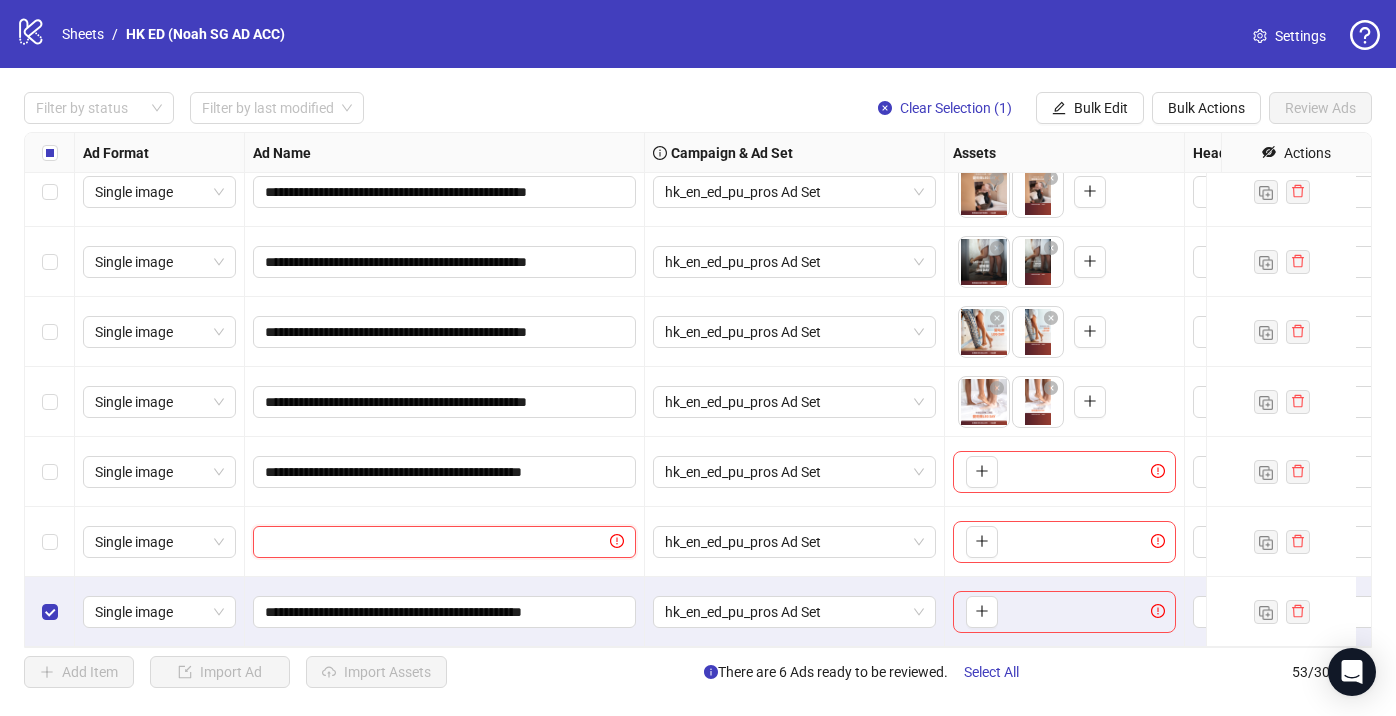 scroll, scrollTop: 0, scrollLeft: 0, axis: both 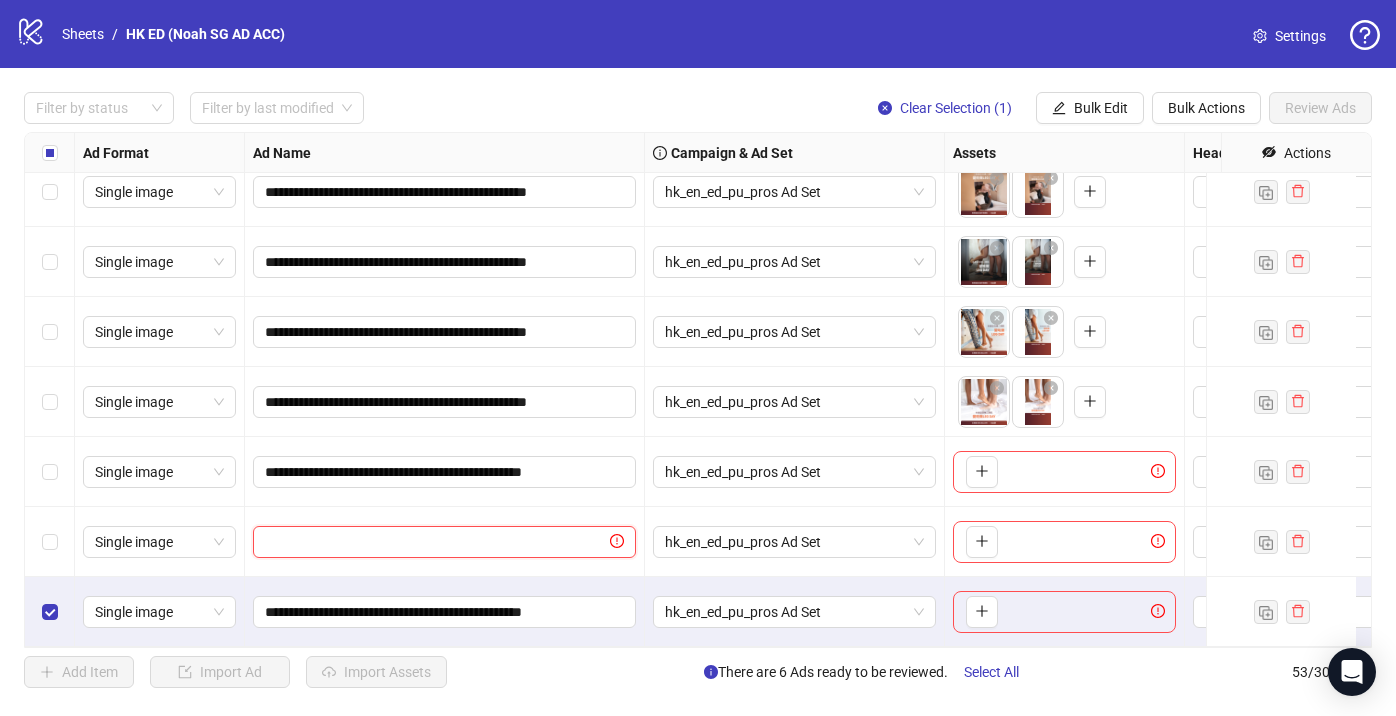 click at bounding box center [435, 542] 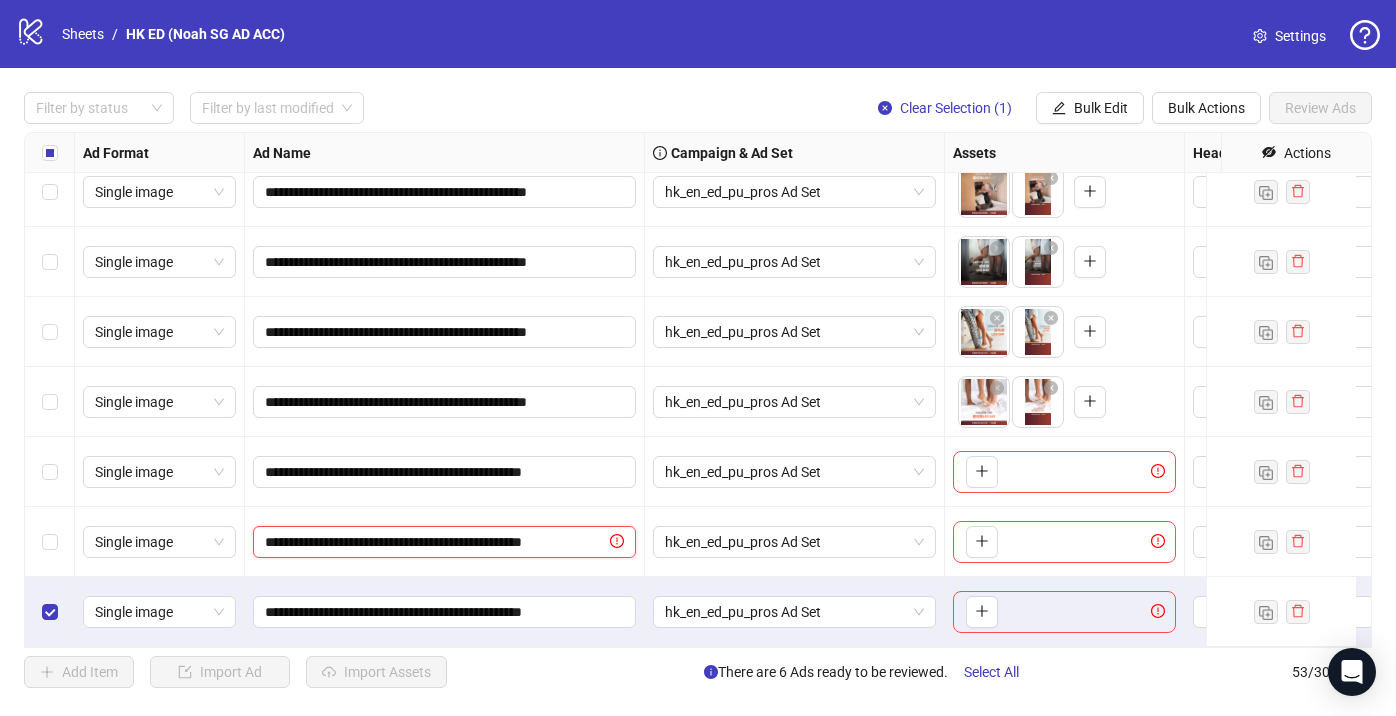 scroll, scrollTop: 0, scrollLeft: 42, axis: horizontal 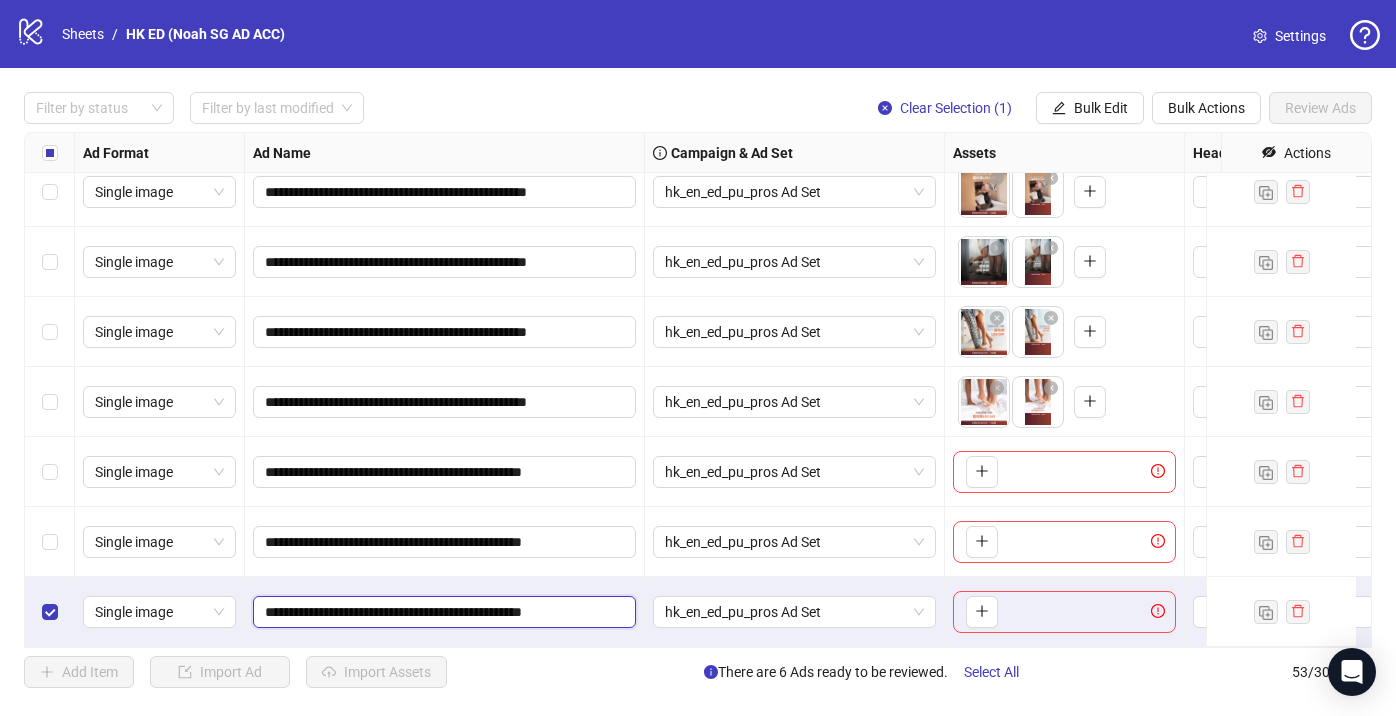 click on "**********" at bounding box center (442, 612) 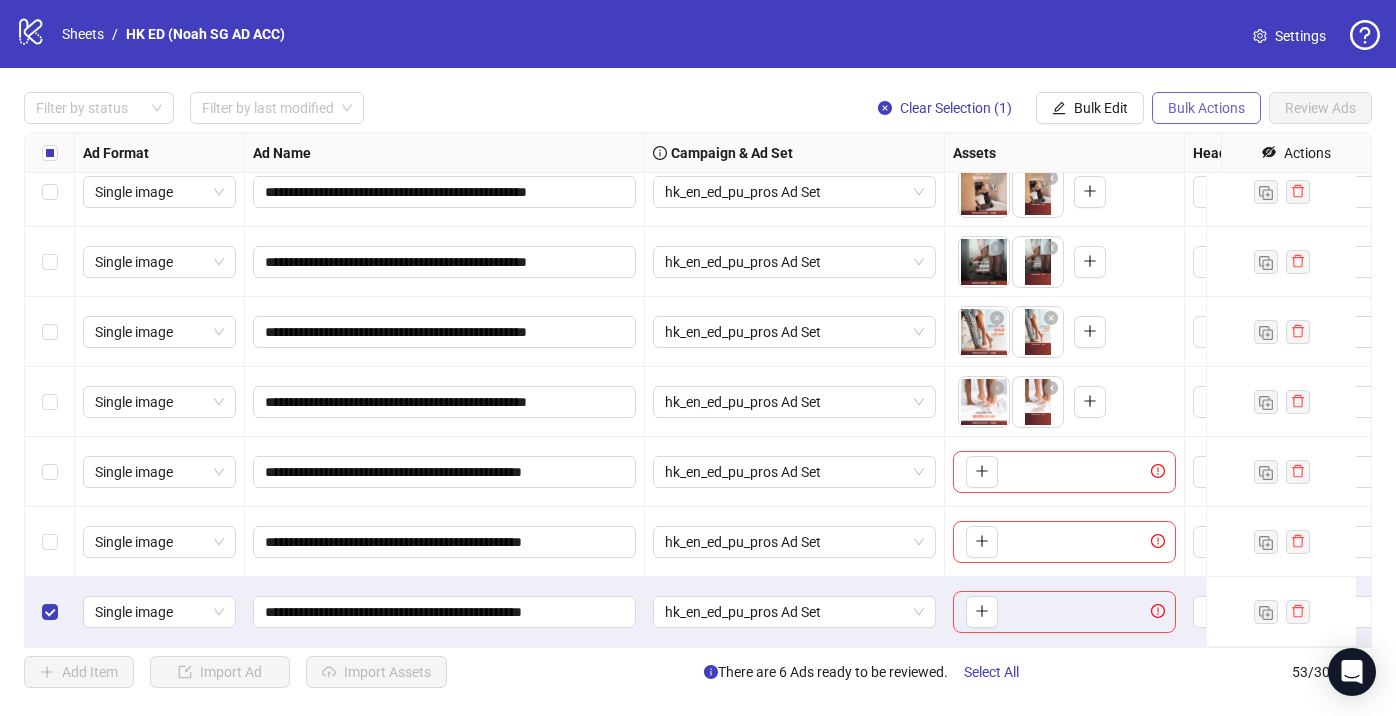 click on "Bulk Actions" at bounding box center (1206, 108) 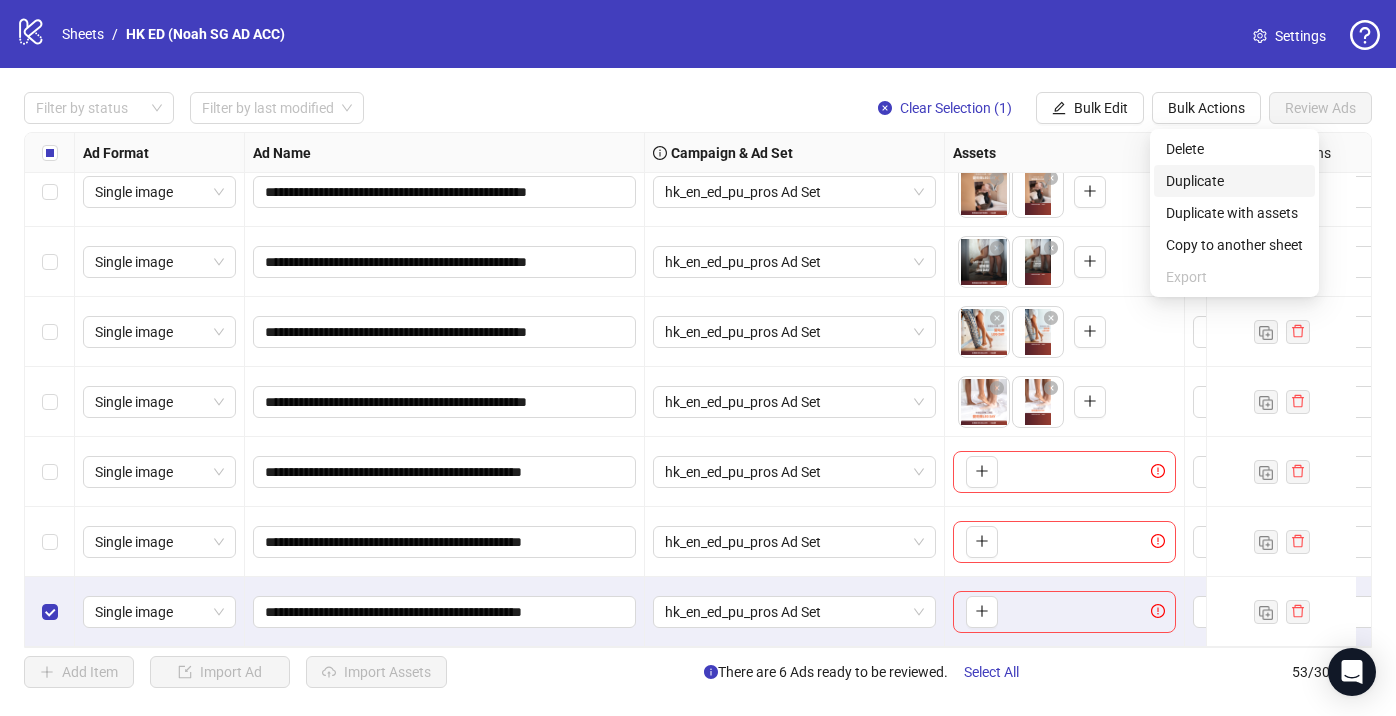 click on "Duplicate" at bounding box center (1234, 181) 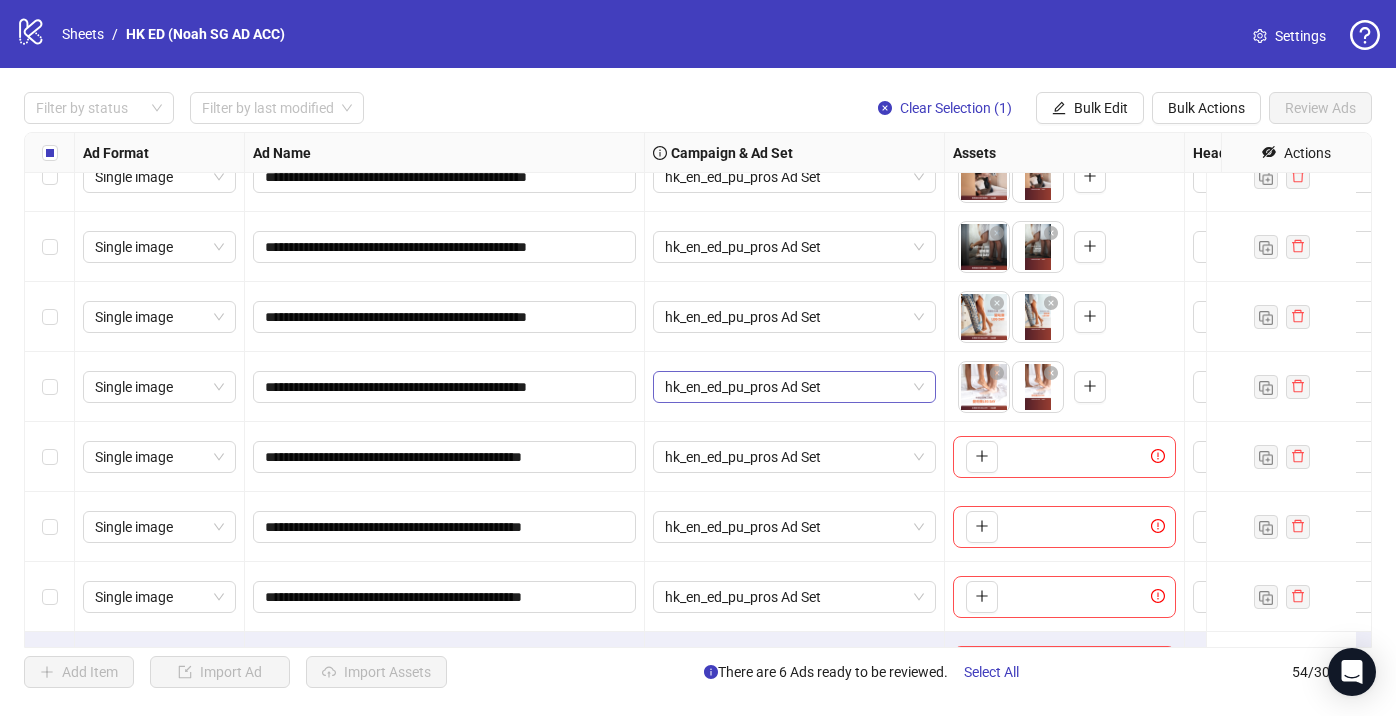 scroll, scrollTop: 3321, scrollLeft: 0, axis: vertical 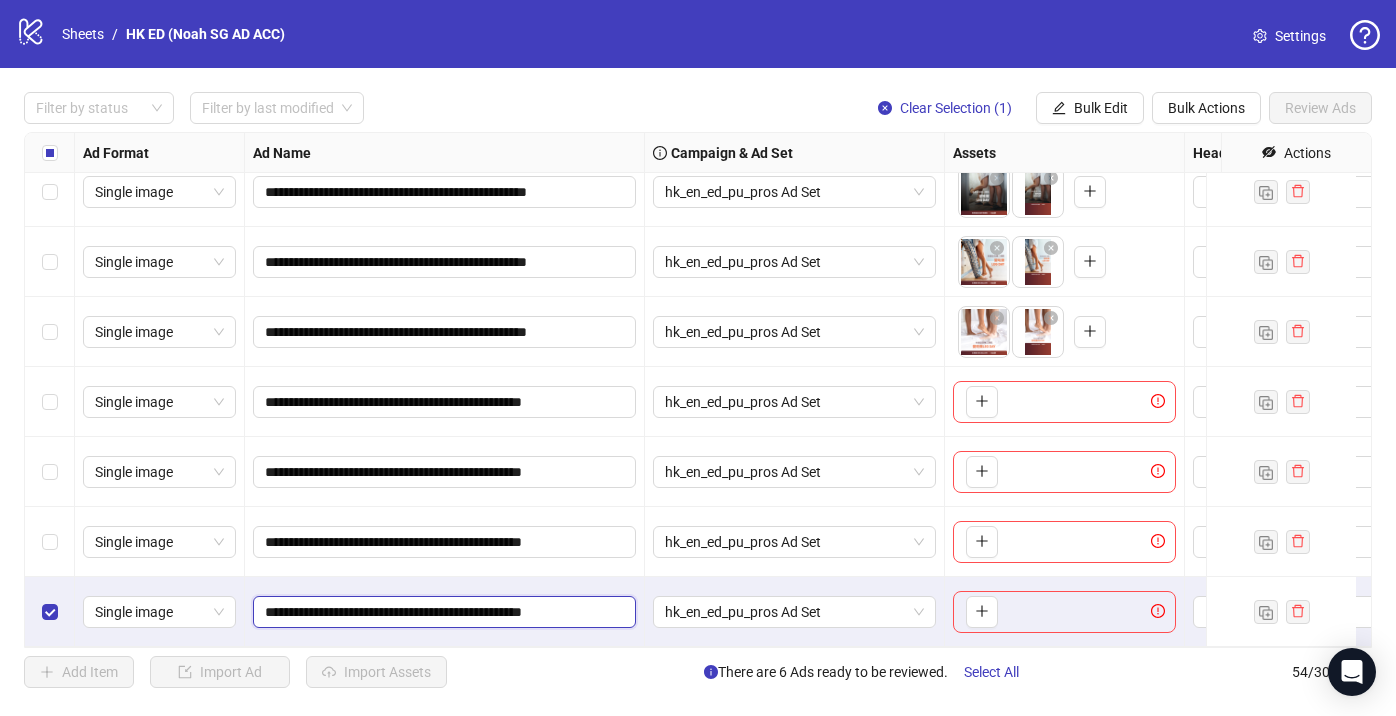 click on "**********" at bounding box center (442, 612) 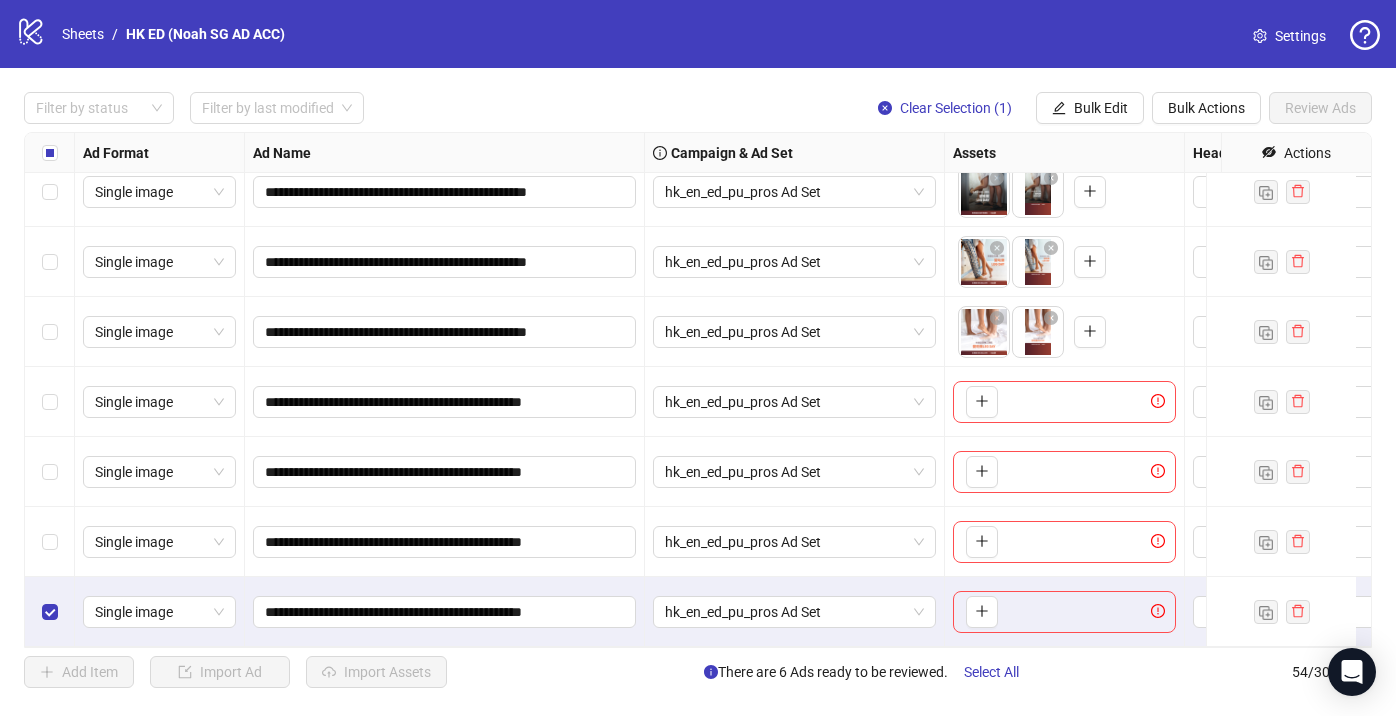 click on "**********" at bounding box center [445, 542] 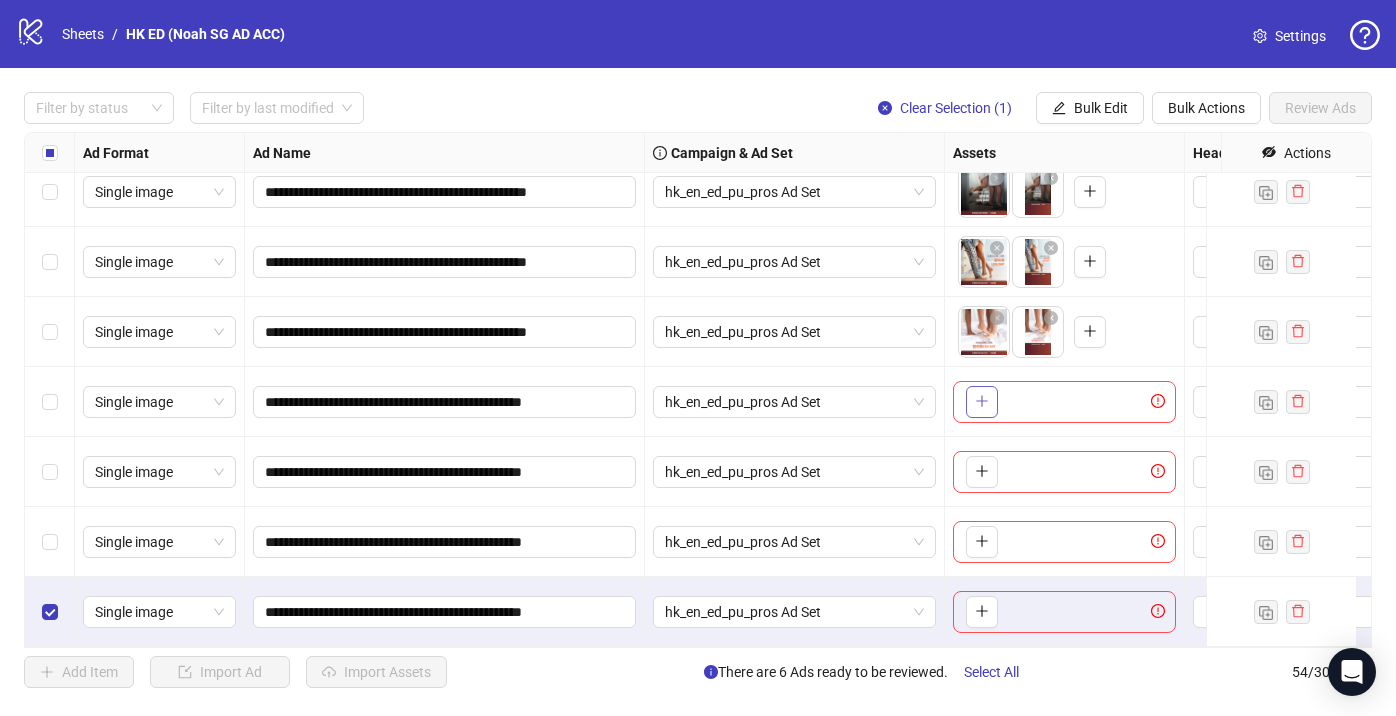 click 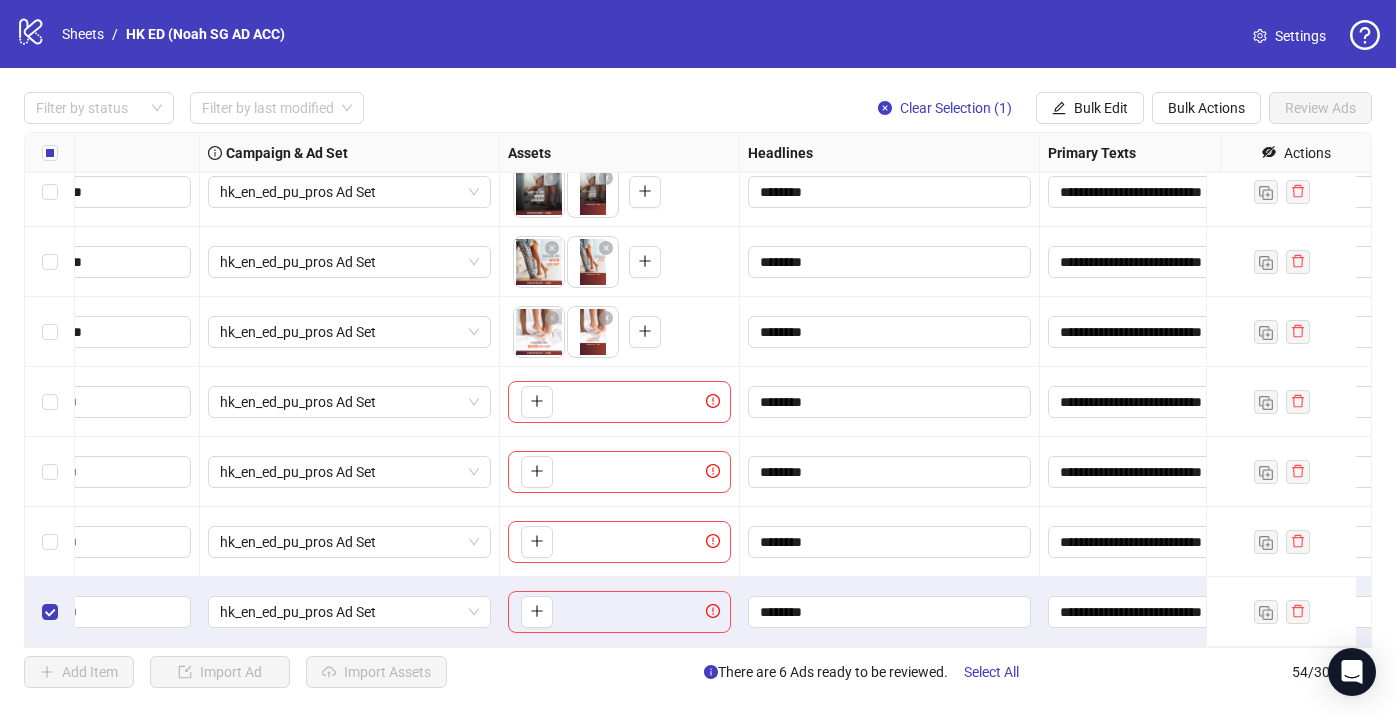 scroll, scrollTop: 3321, scrollLeft: 542, axis: both 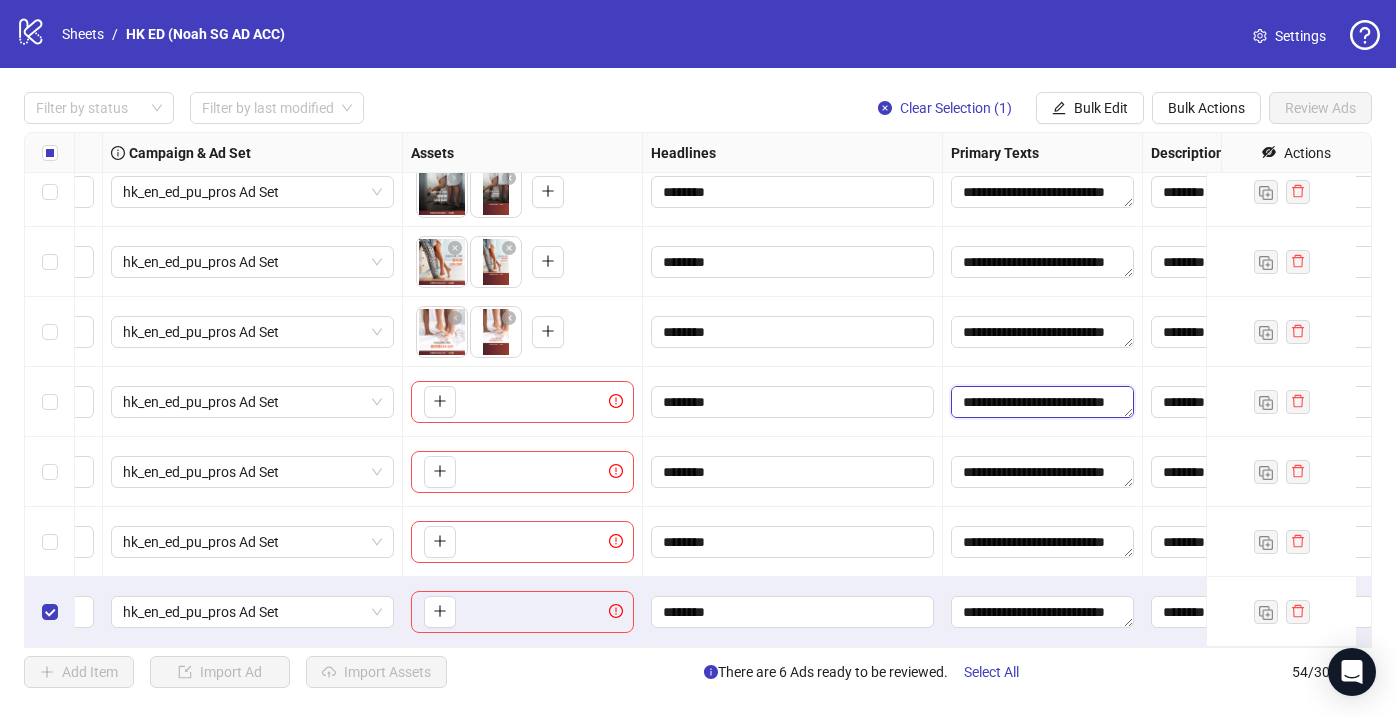 click on "**********" at bounding box center [1042, 402] 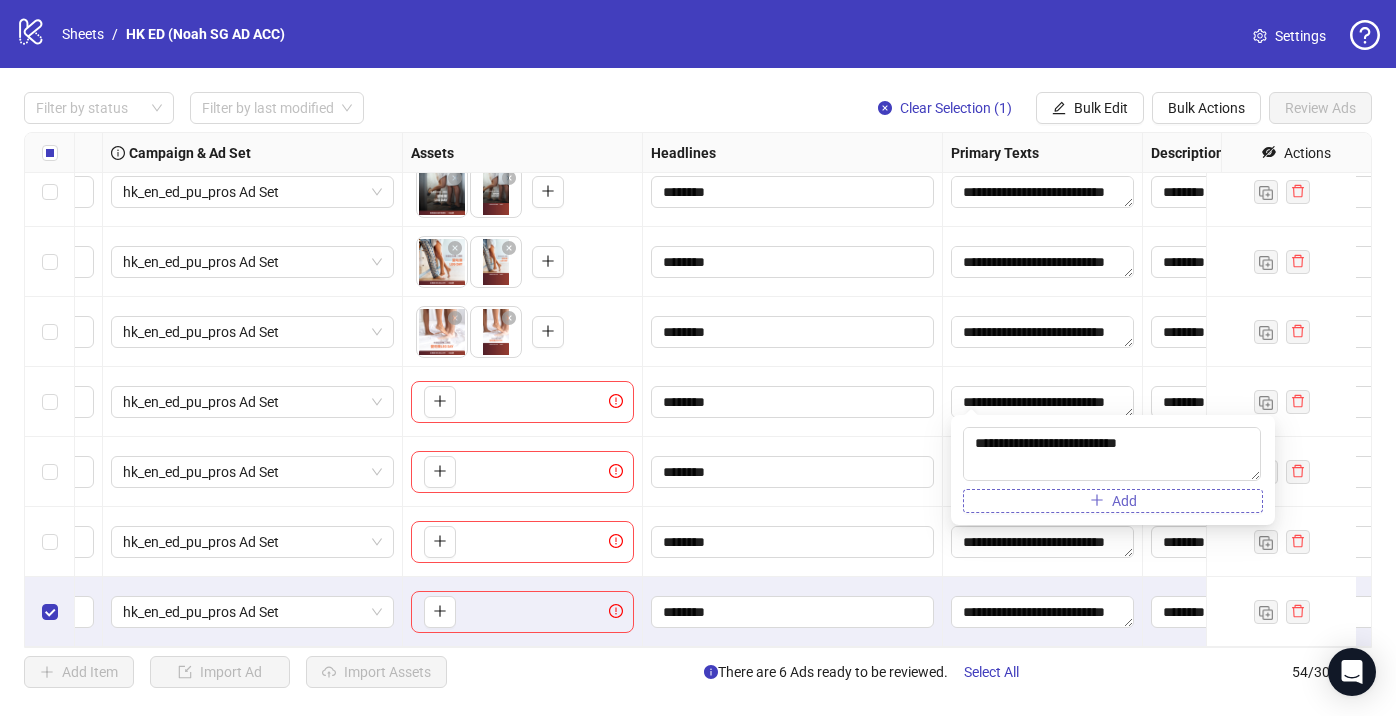 scroll, scrollTop: 132, scrollLeft: 0, axis: vertical 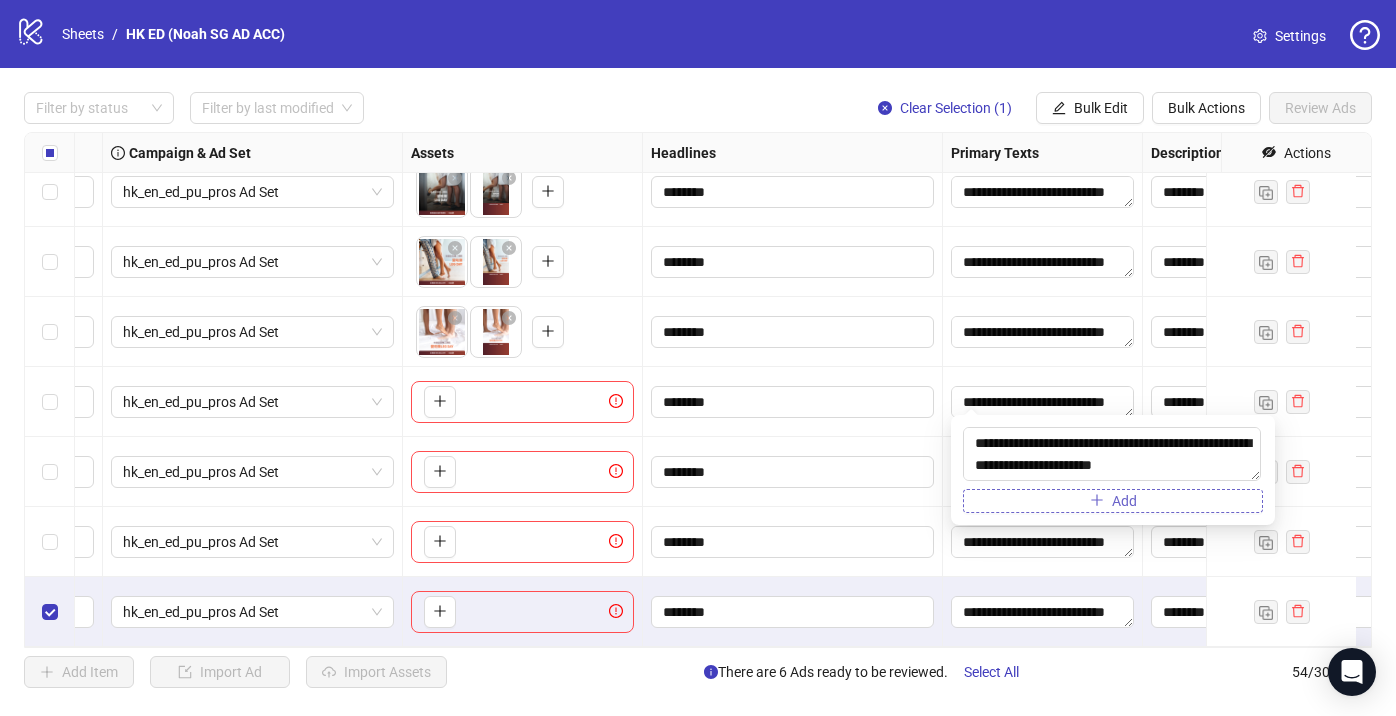 drag, startPoint x: 966, startPoint y: 444, endPoint x: 1144, endPoint y: 512, distance: 190.54659 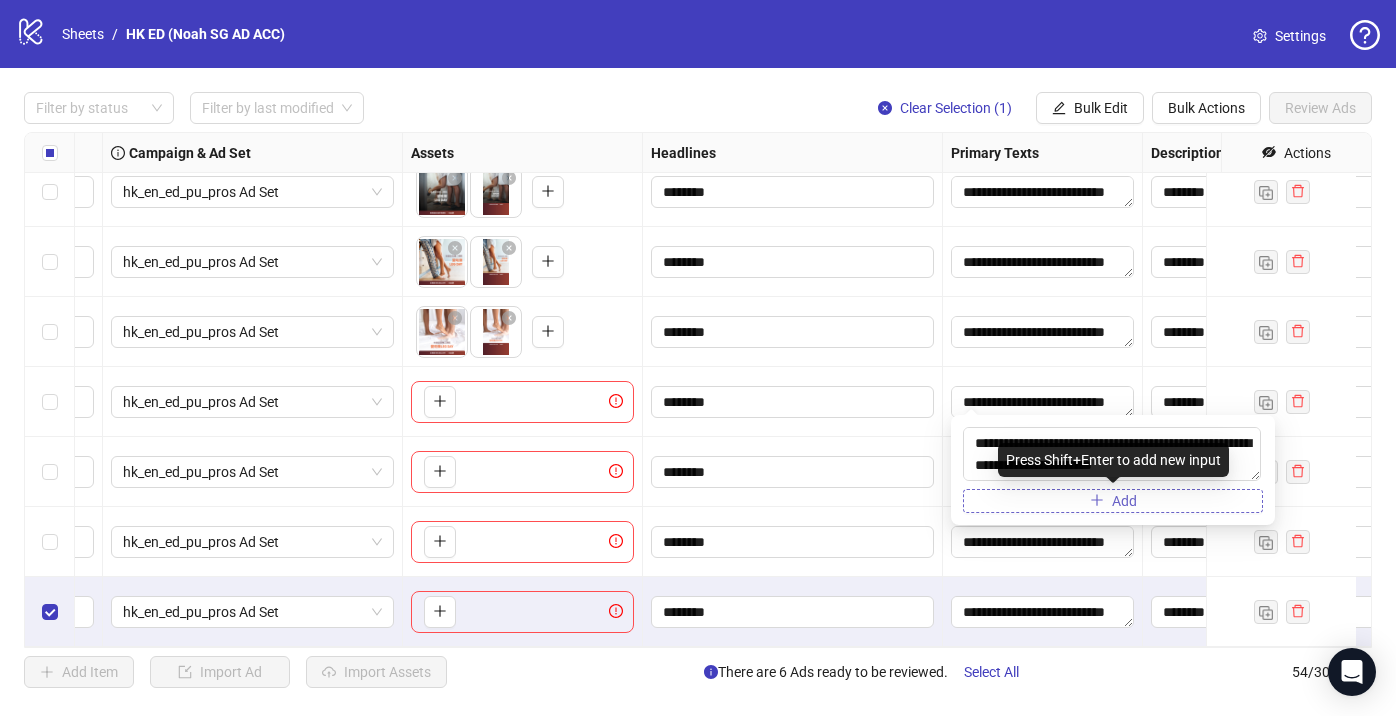 type on "**********" 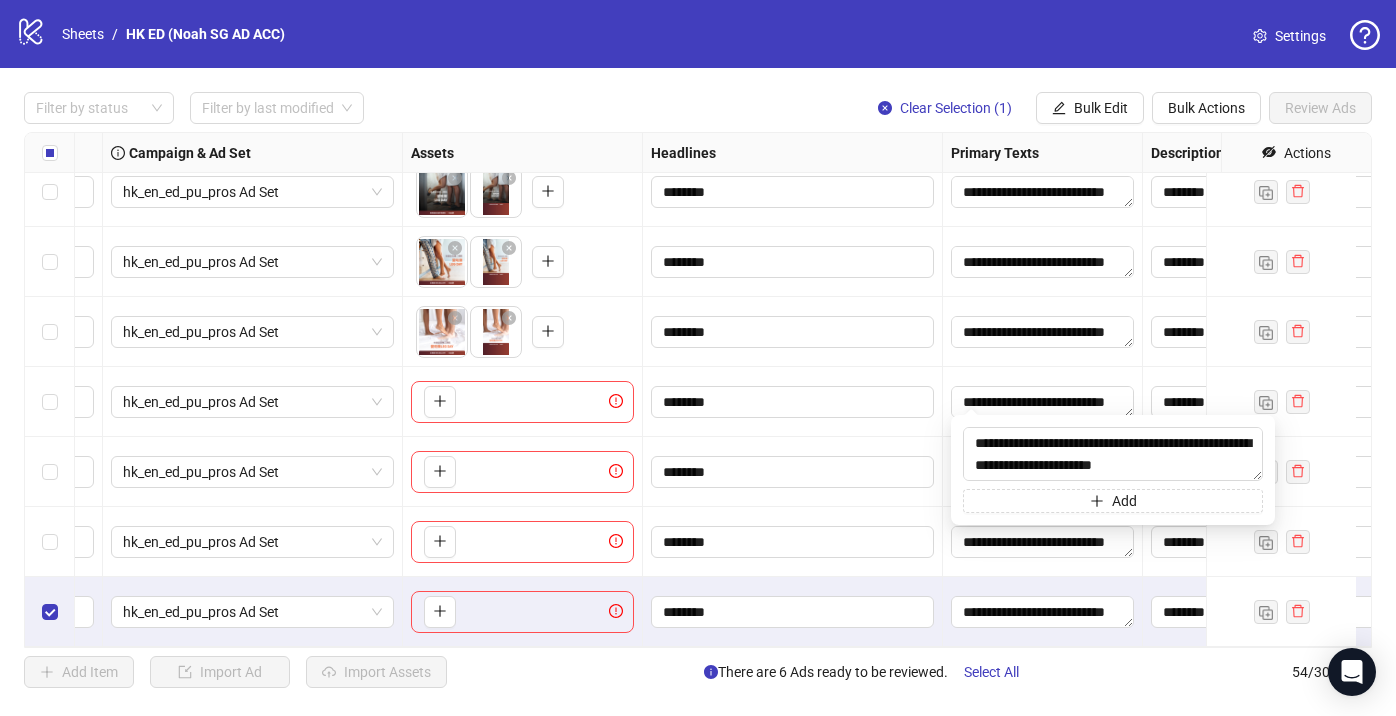 click on "********" at bounding box center [793, 402] 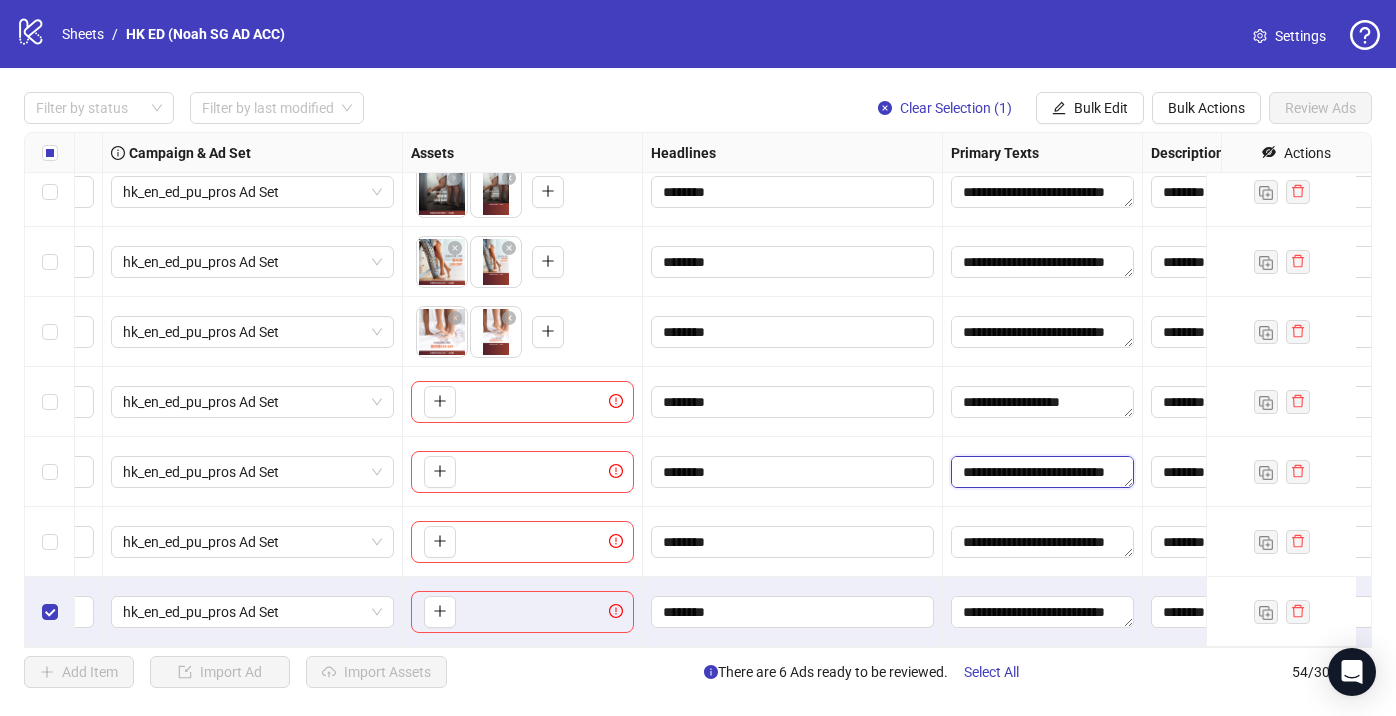 click on "**********" at bounding box center (1042, 472) 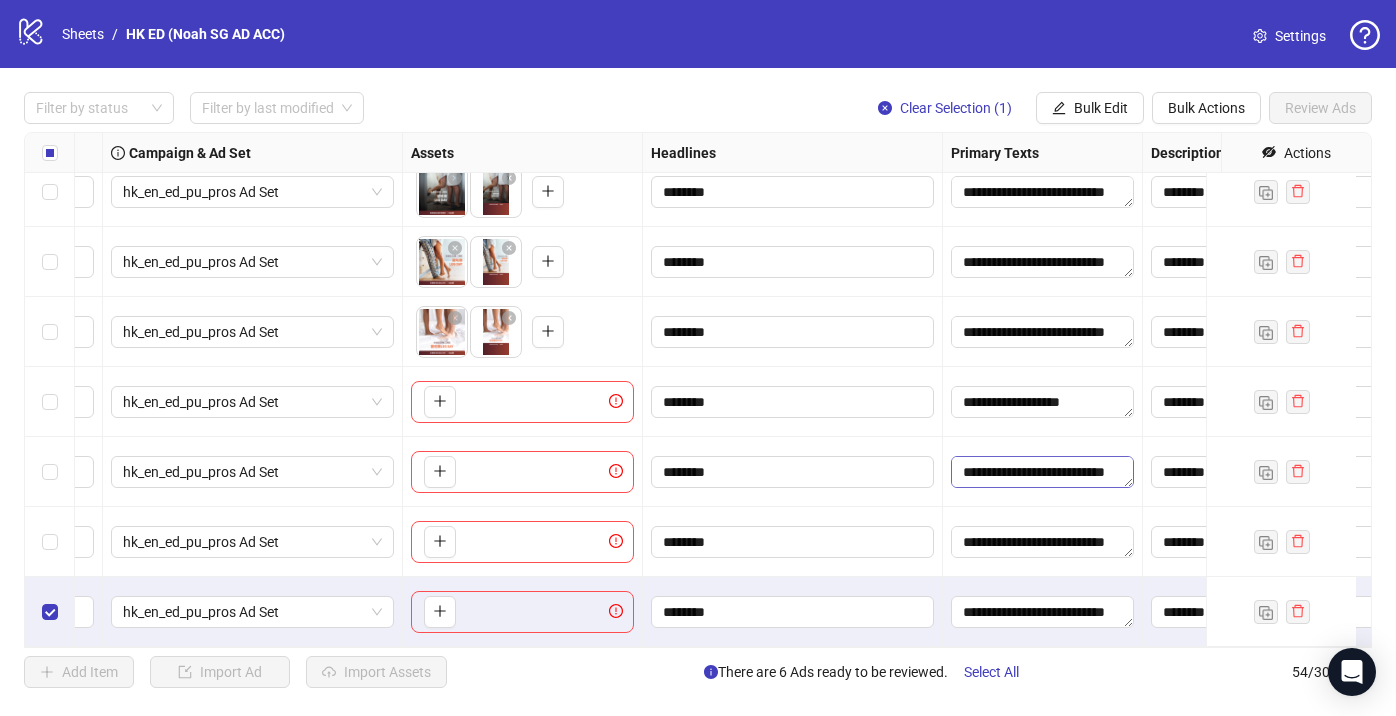 click on "**********" at bounding box center (1042, 472) 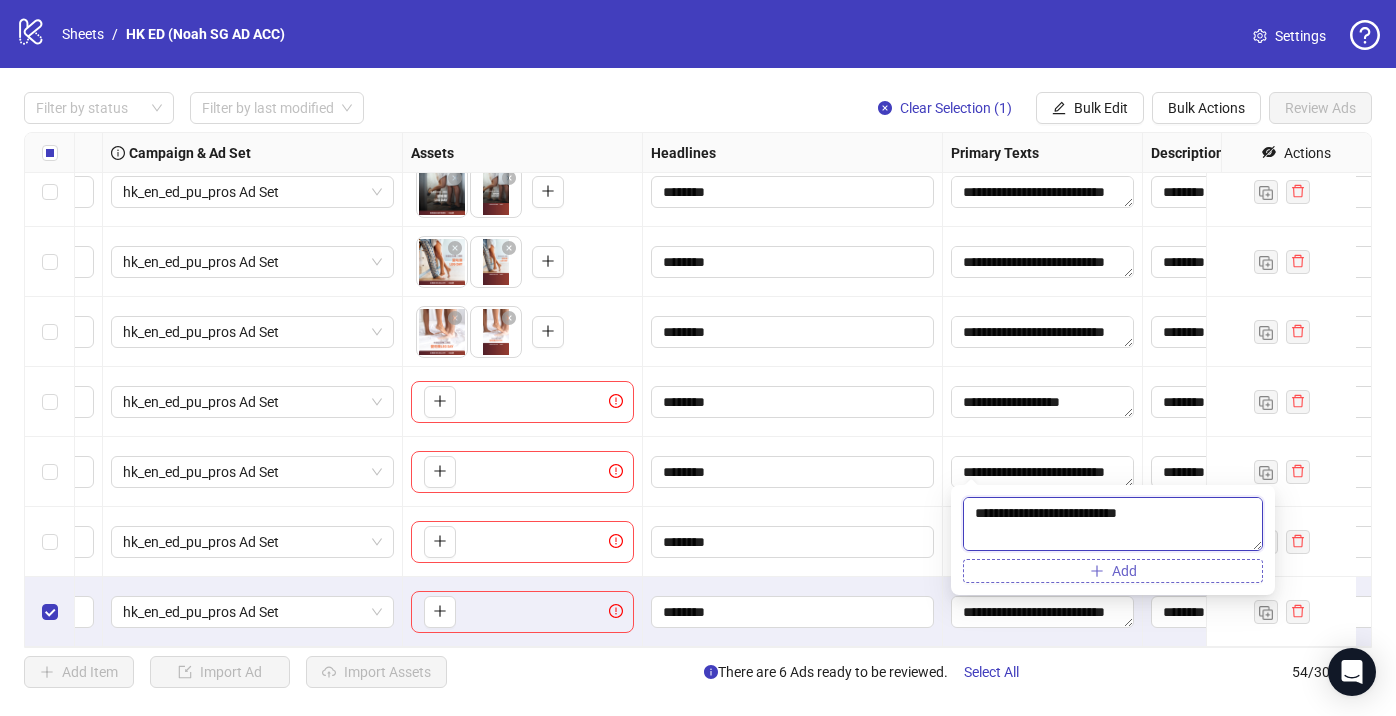 scroll, scrollTop: 132, scrollLeft: 0, axis: vertical 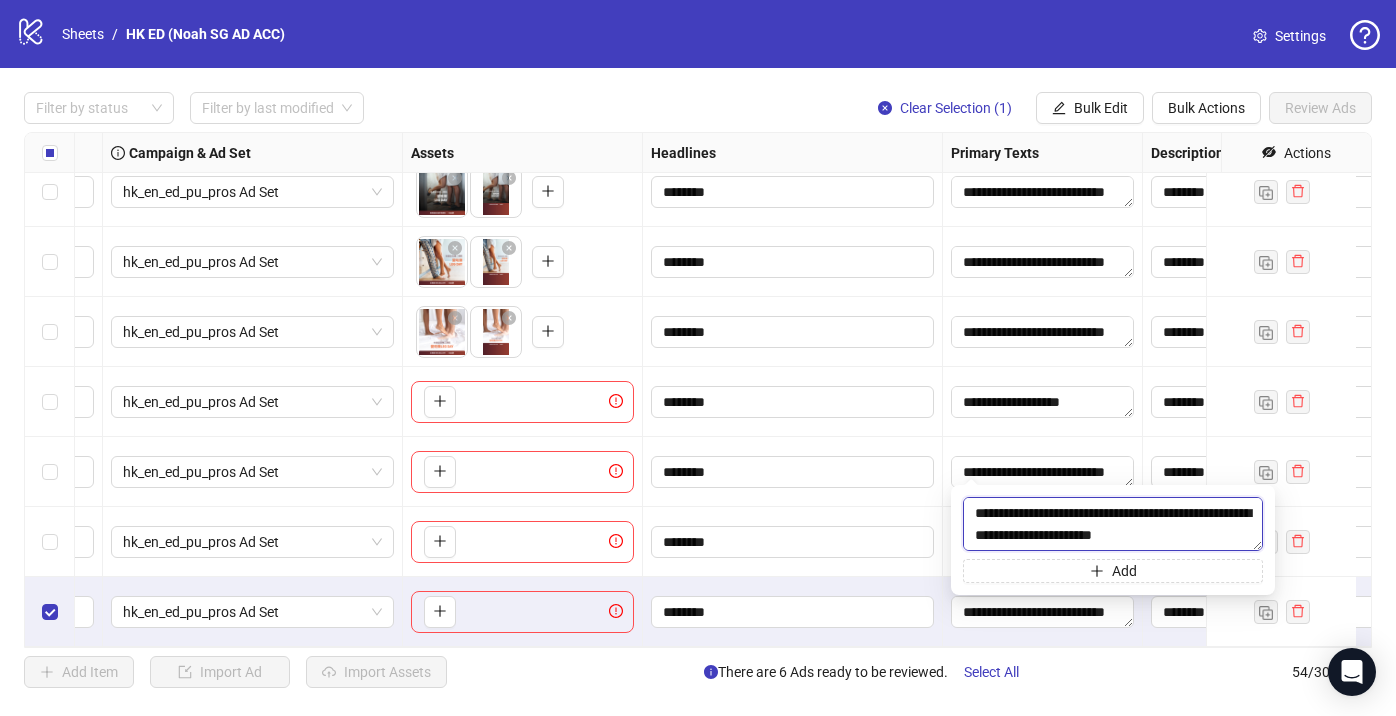 drag, startPoint x: 980, startPoint y: 515, endPoint x: 1090, endPoint y: 586, distance: 130.92365 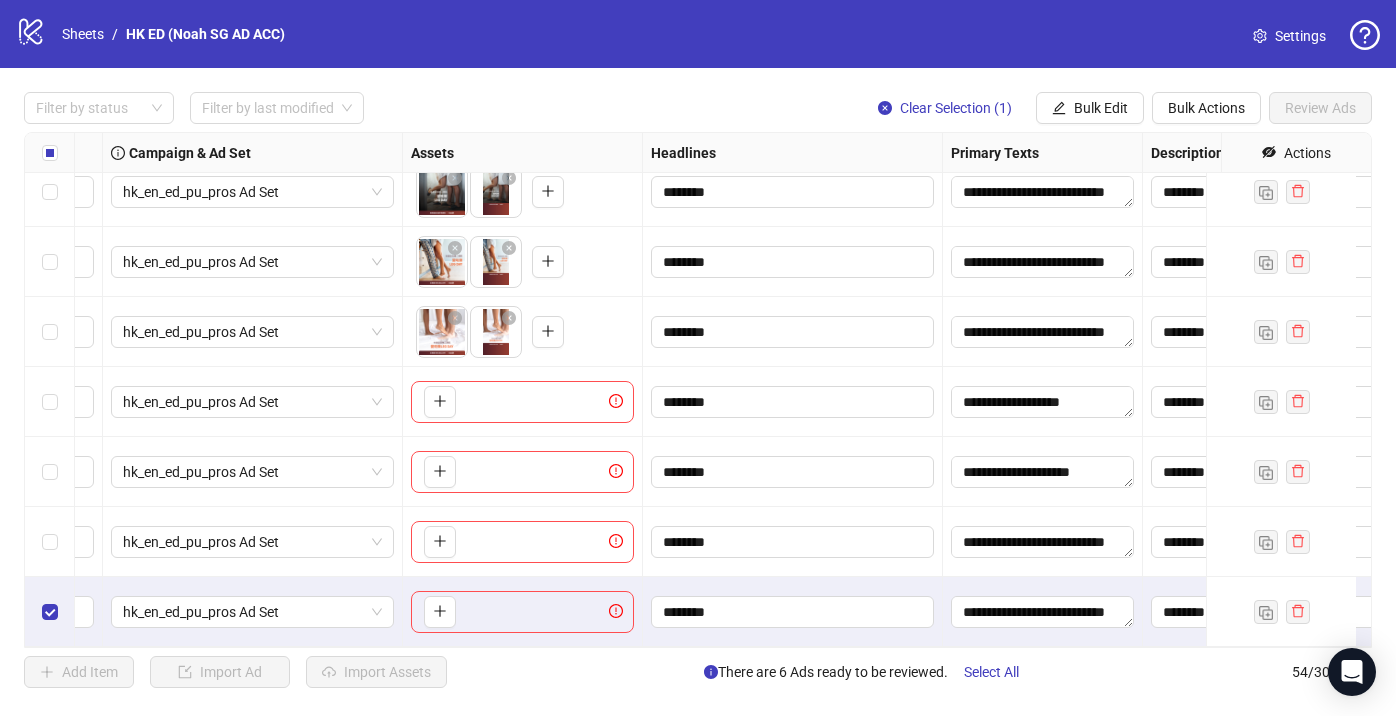click on "********" at bounding box center [793, 472] 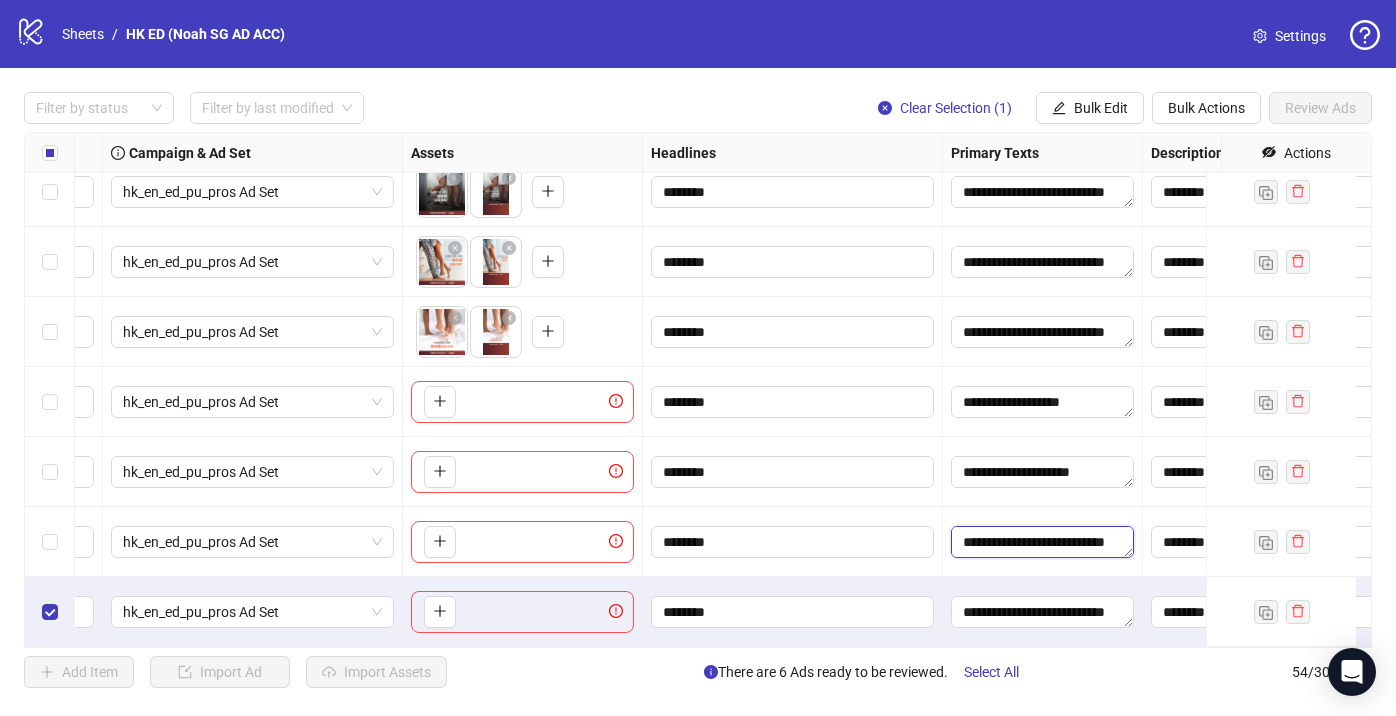 click on "**********" at bounding box center [1042, 542] 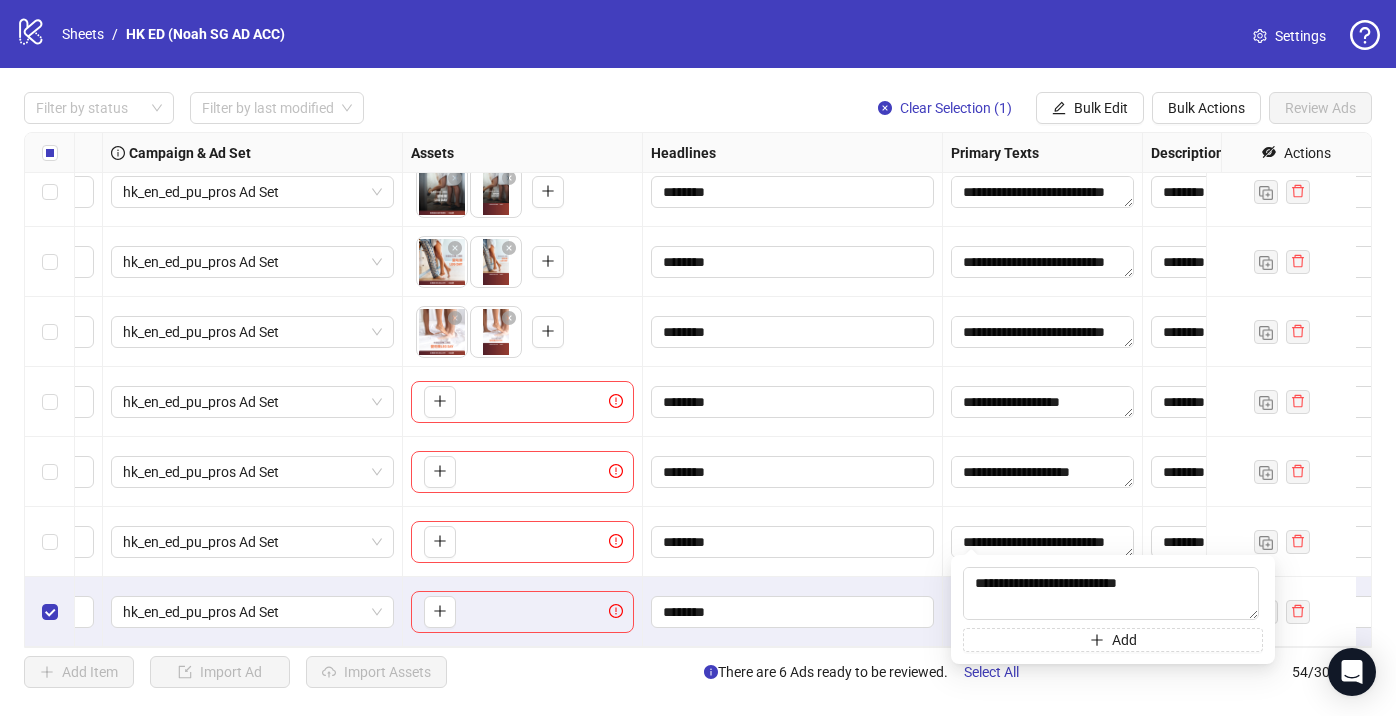 scroll, scrollTop: 132, scrollLeft: 0, axis: vertical 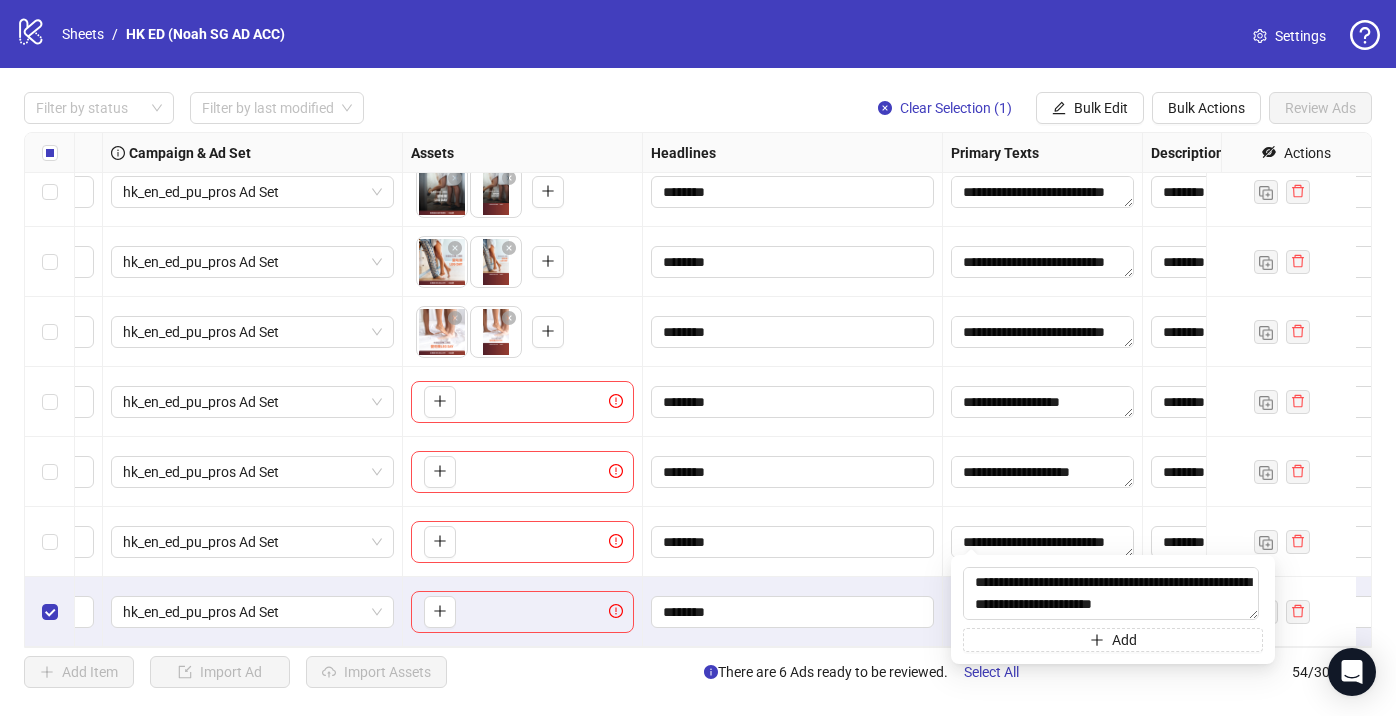 drag, startPoint x: 972, startPoint y: 579, endPoint x: 1079, endPoint y: 670, distance: 140.46352 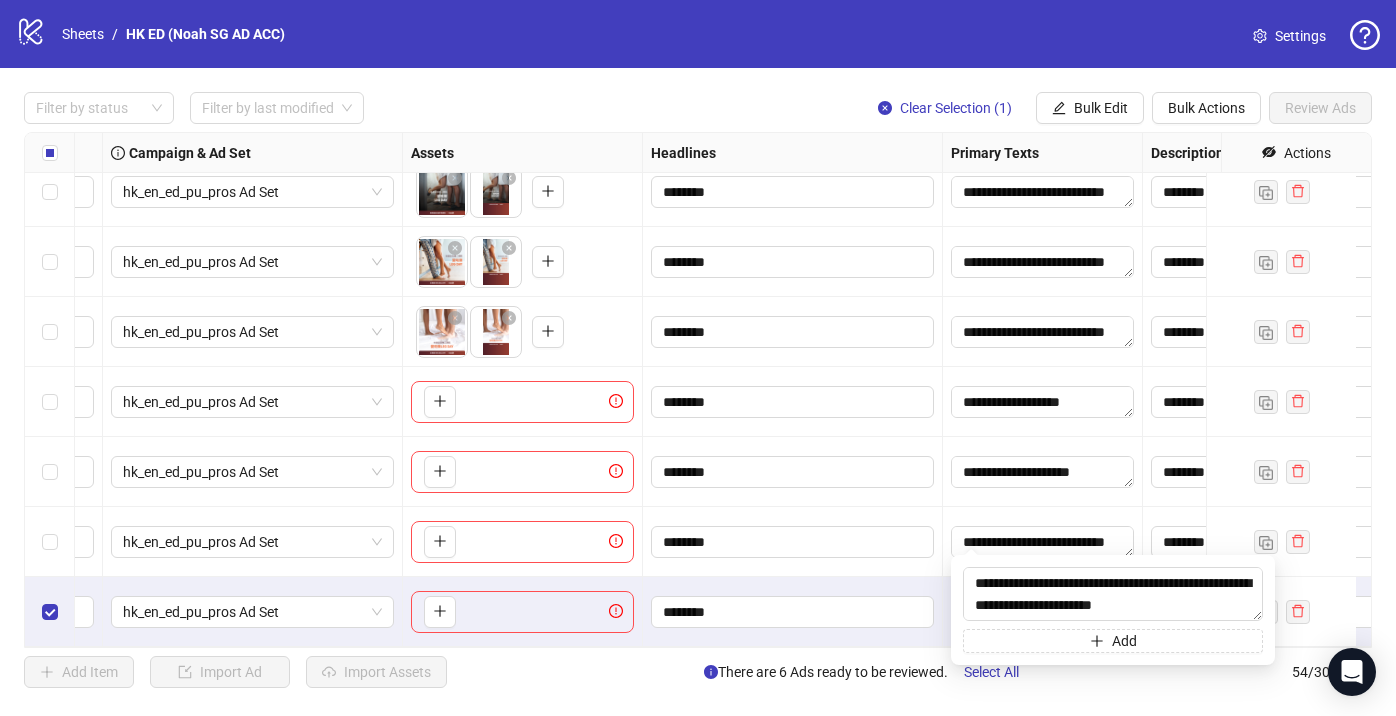click on "**********" at bounding box center (1043, 542) 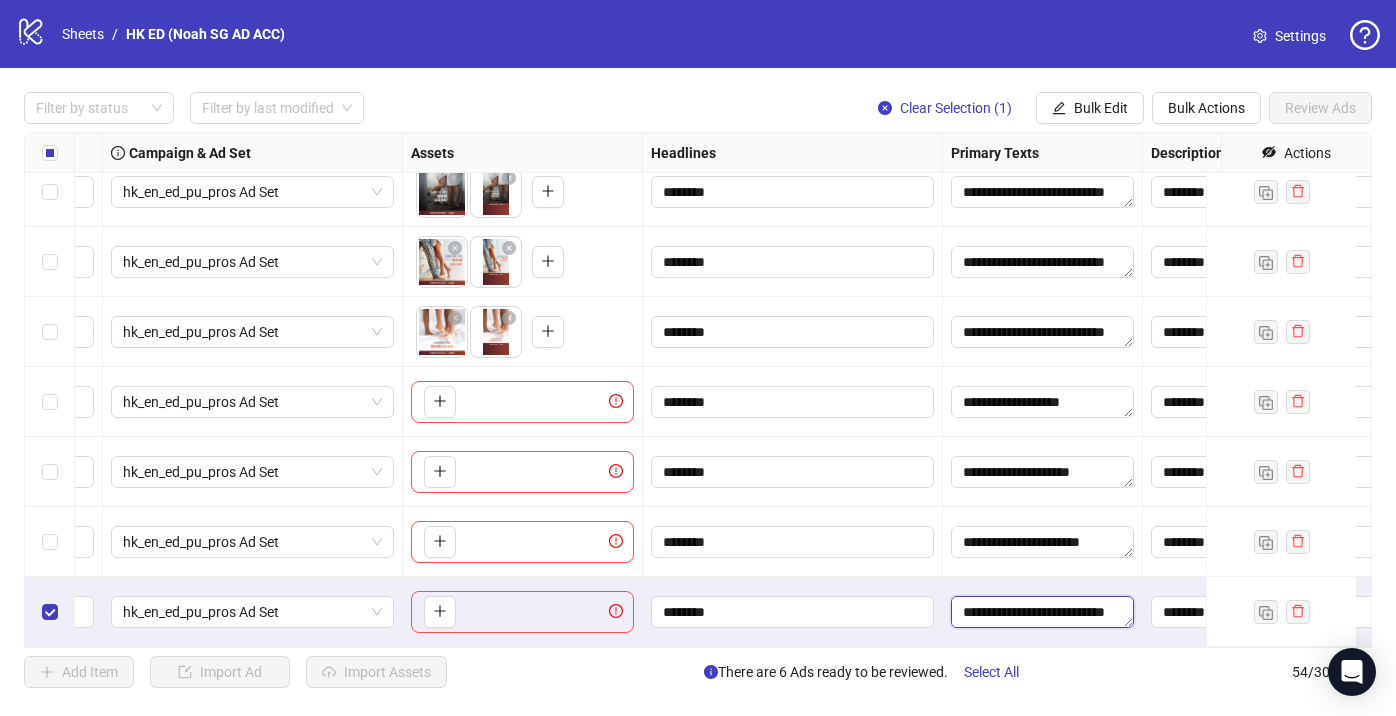 click on "**********" at bounding box center [1042, 612] 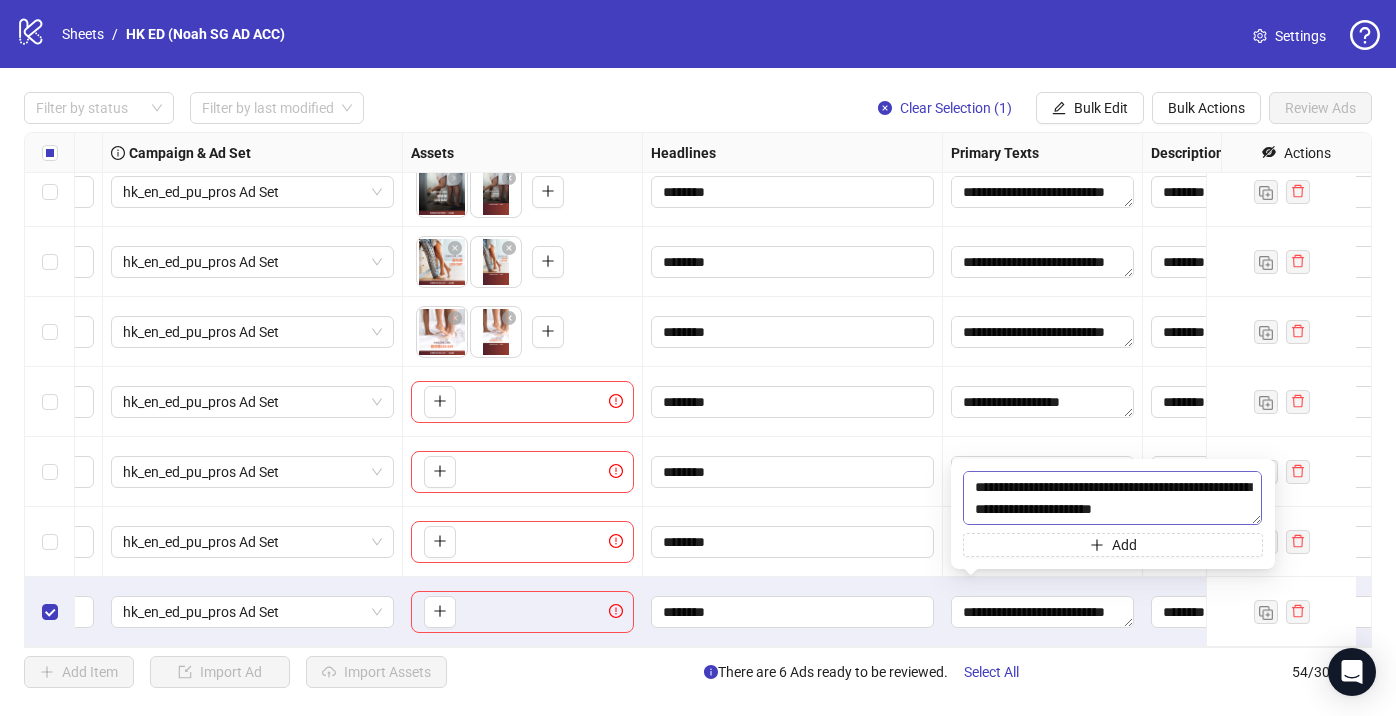 scroll, scrollTop: 0, scrollLeft: 0, axis: both 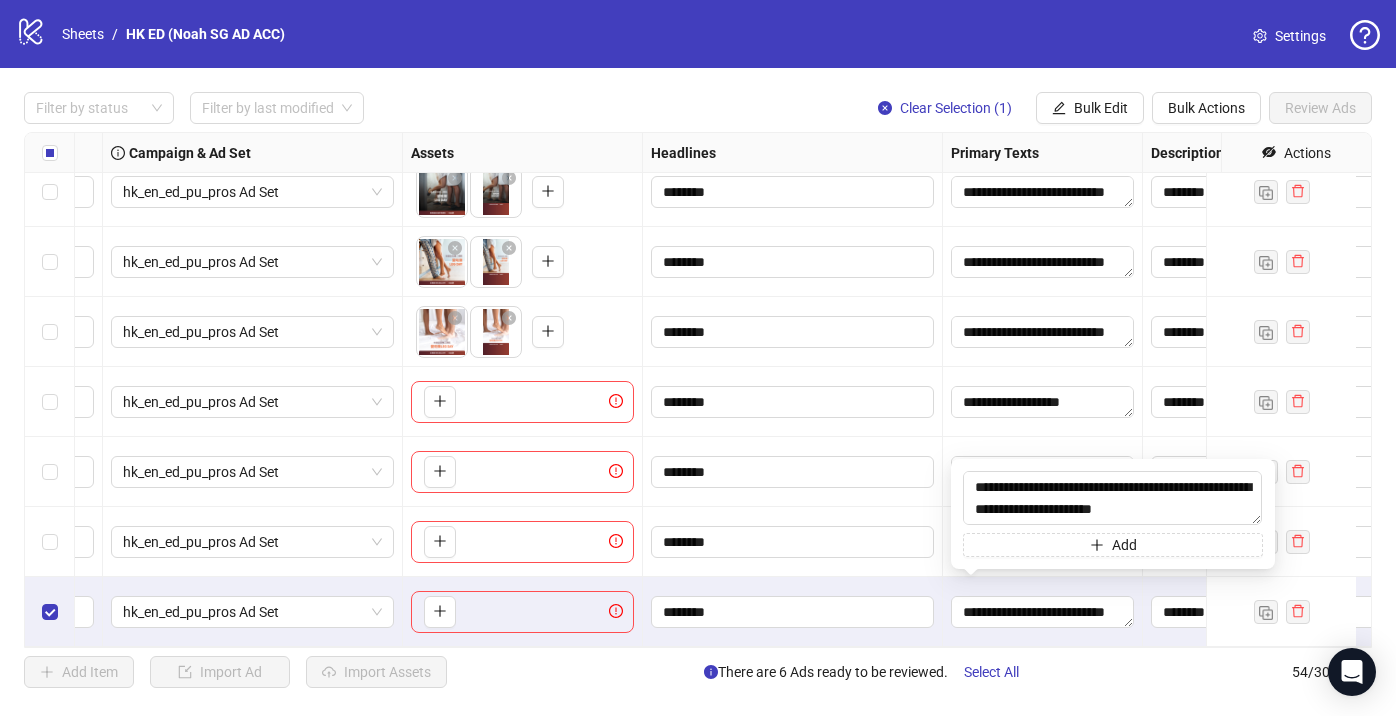 drag, startPoint x: 974, startPoint y: 487, endPoint x: 1069, endPoint y: 629, distance: 170.84789 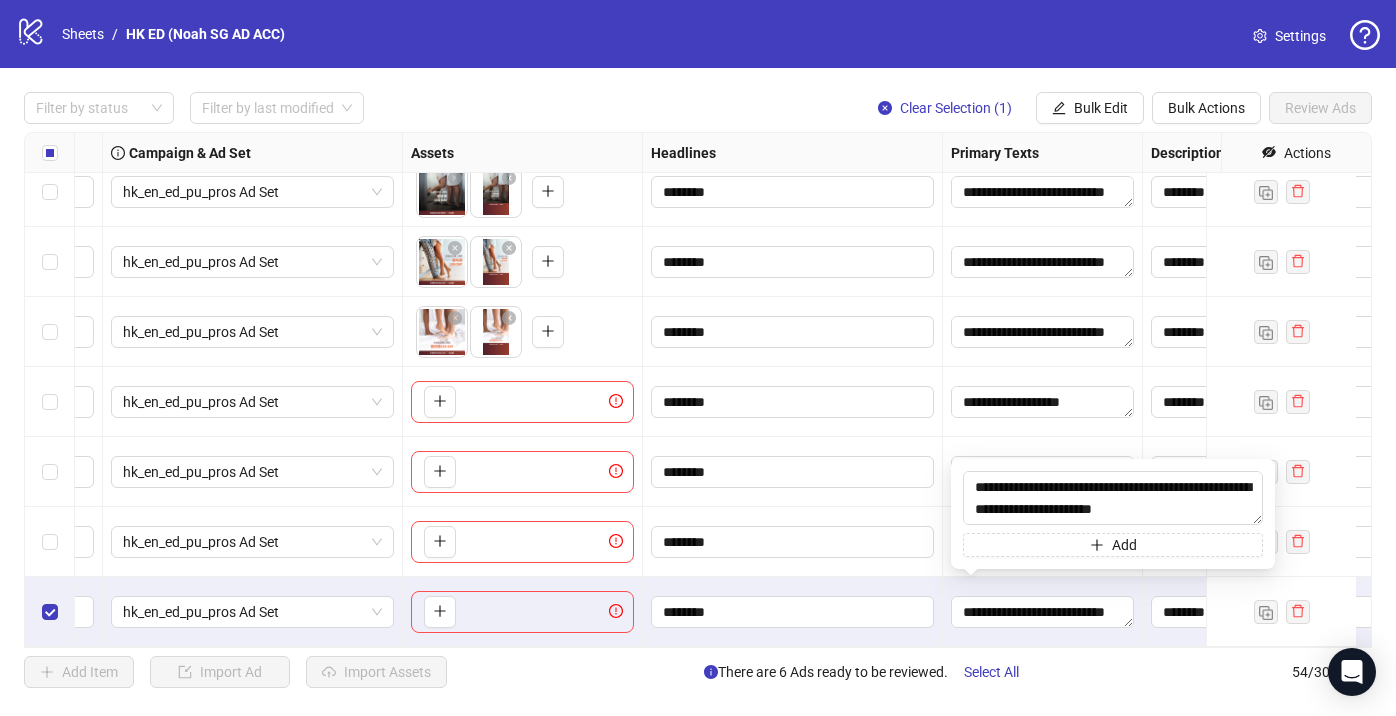 click on "********" at bounding box center (793, 612) 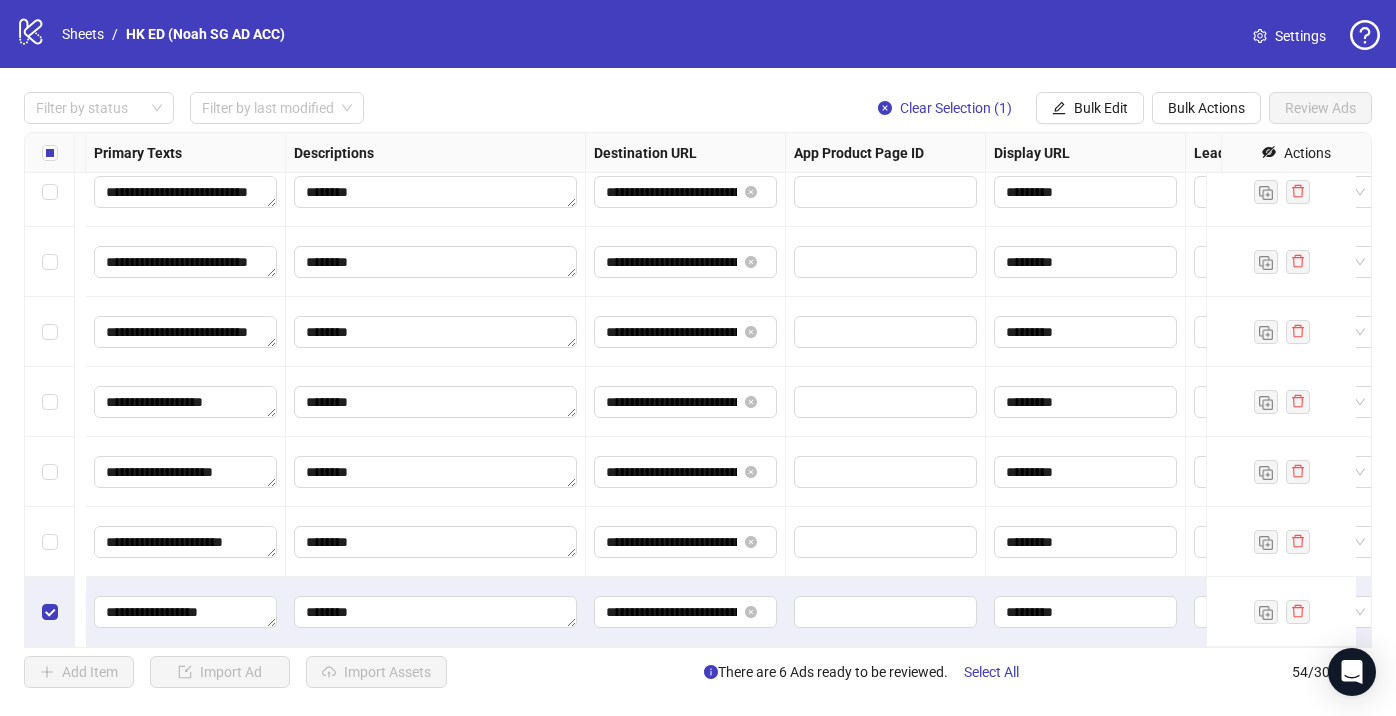 scroll, scrollTop: 3321, scrollLeft: 1724, axis: both 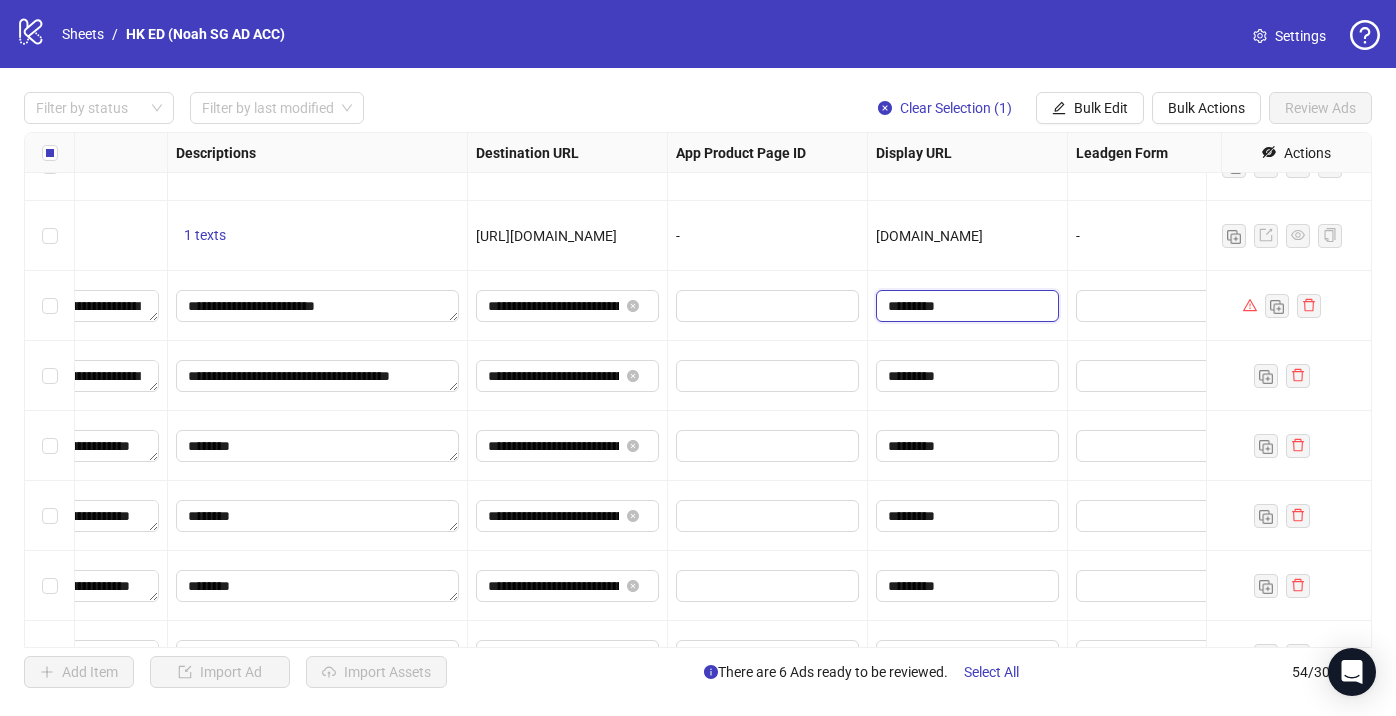 click on "*********" at bounding box center [965, 306] 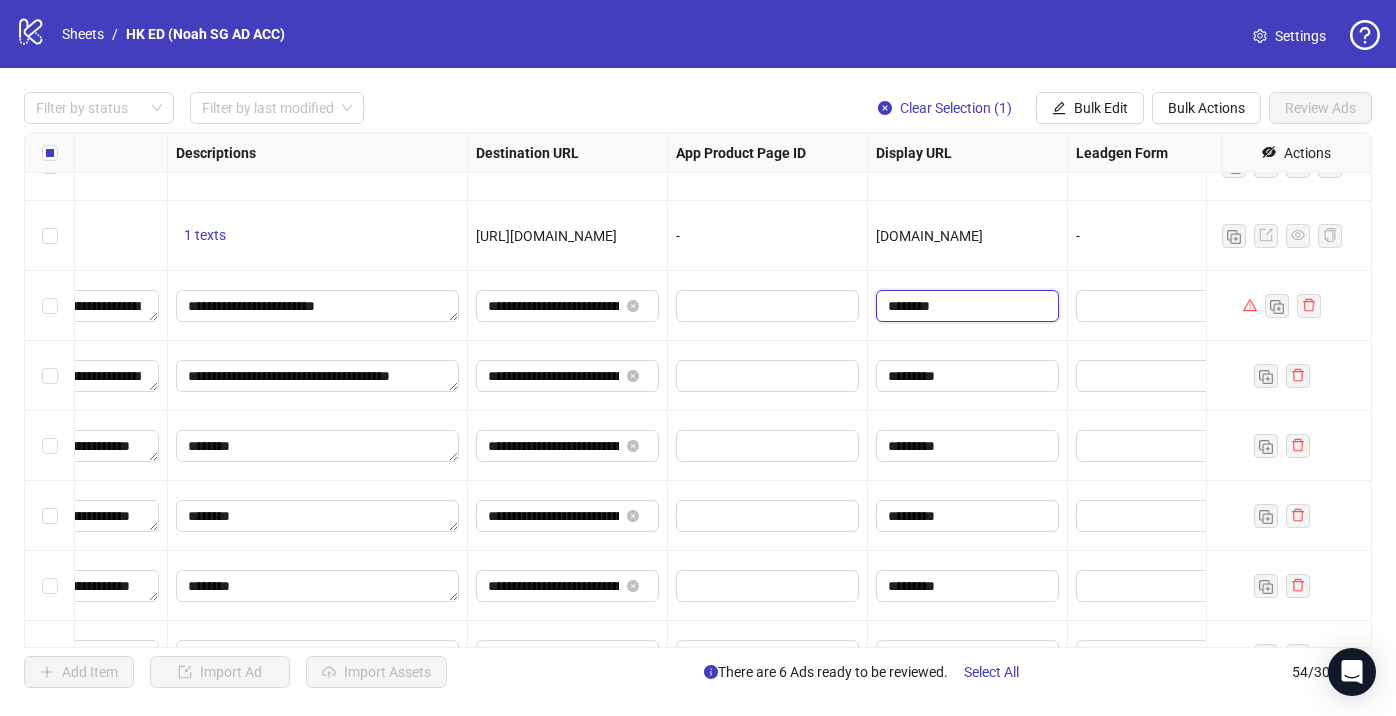 type on "*********" 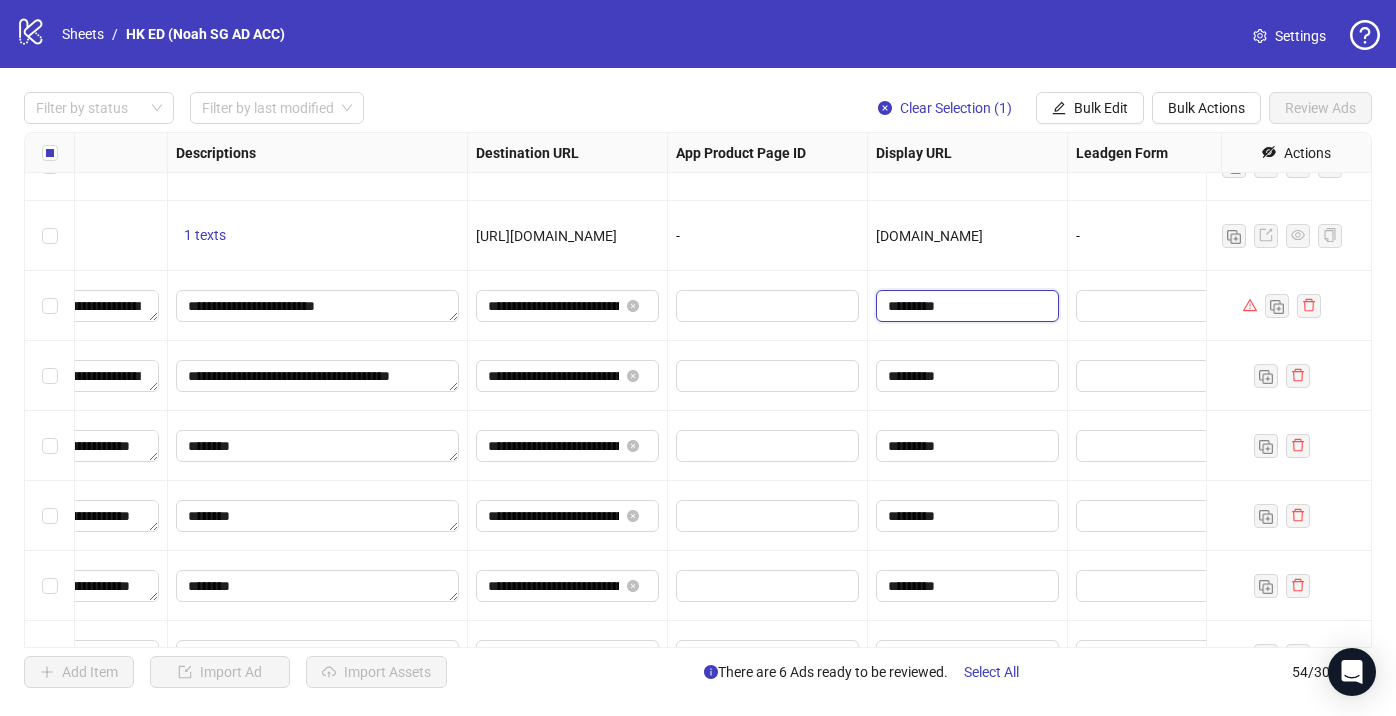 click on "*********" at bounding box center (965, 306) 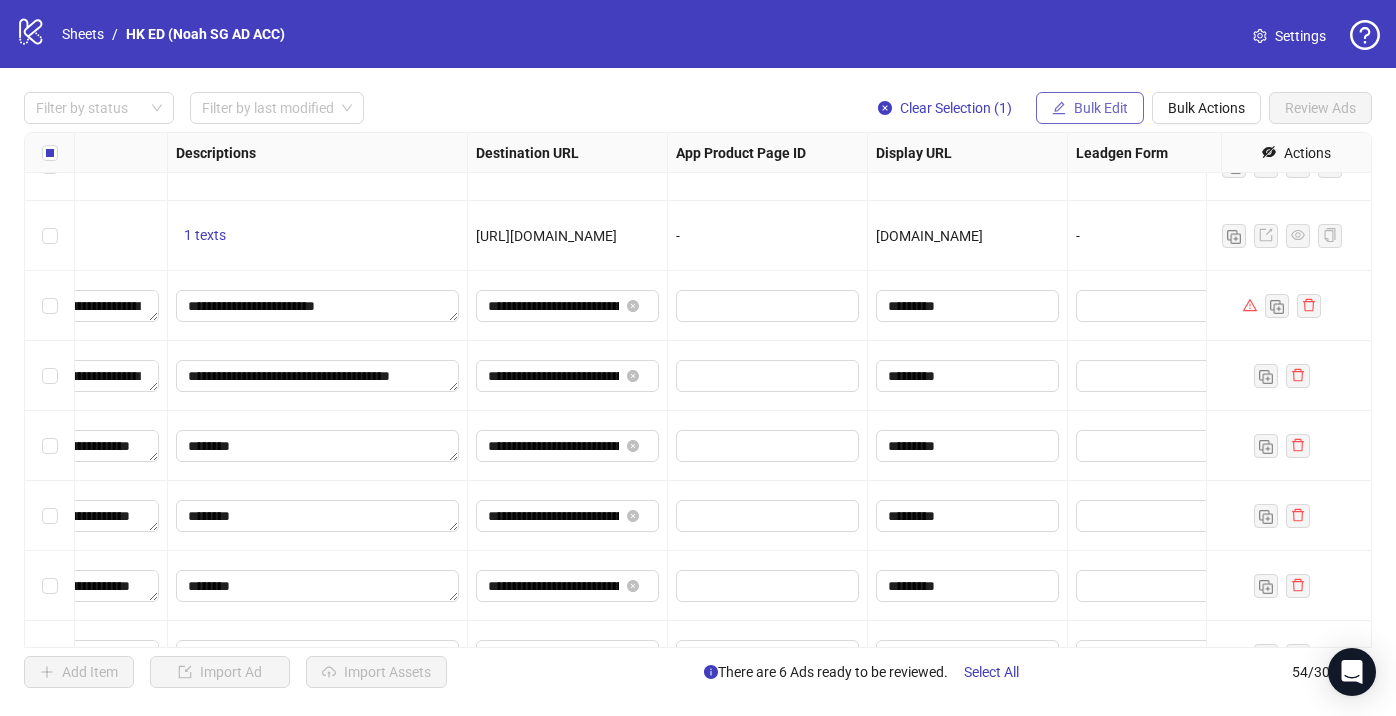 click on "Bulk Edit" at bounding box center (1101, 108) 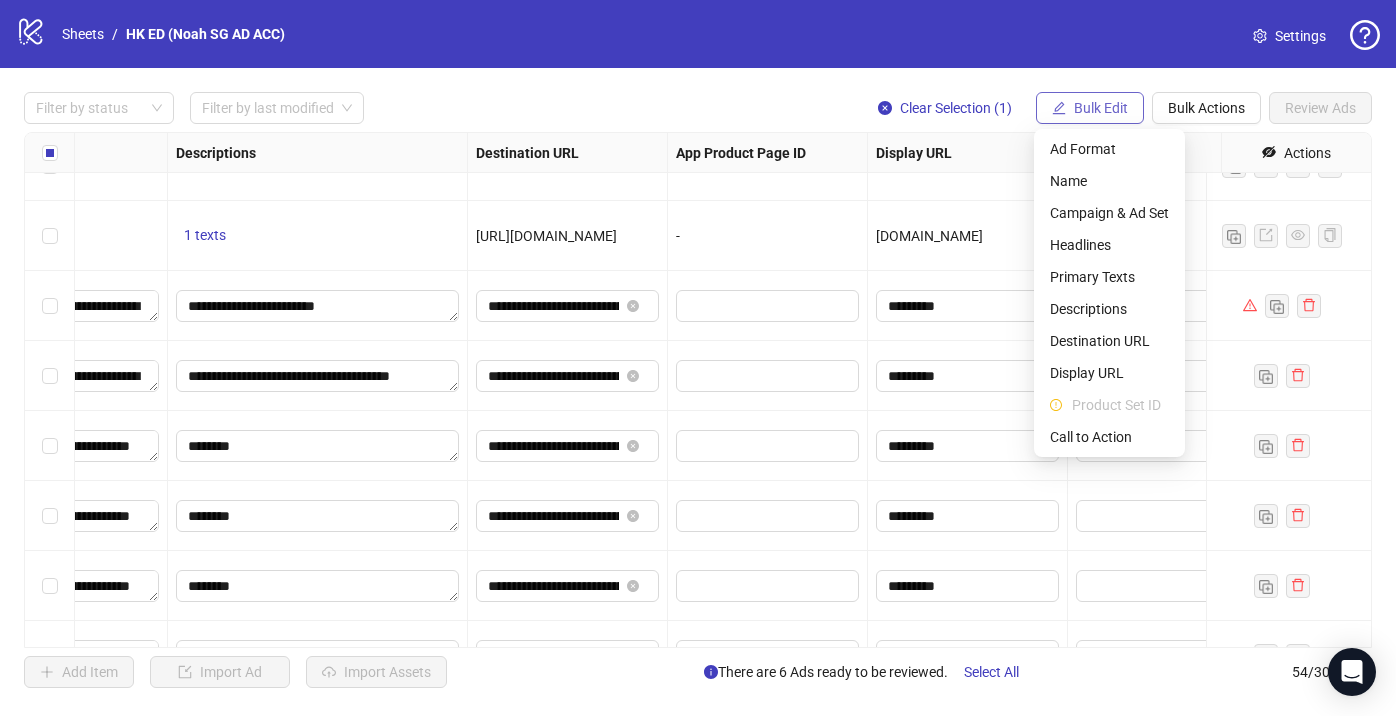 click on "Bulk Edit" at bounding box center (1101, 108) 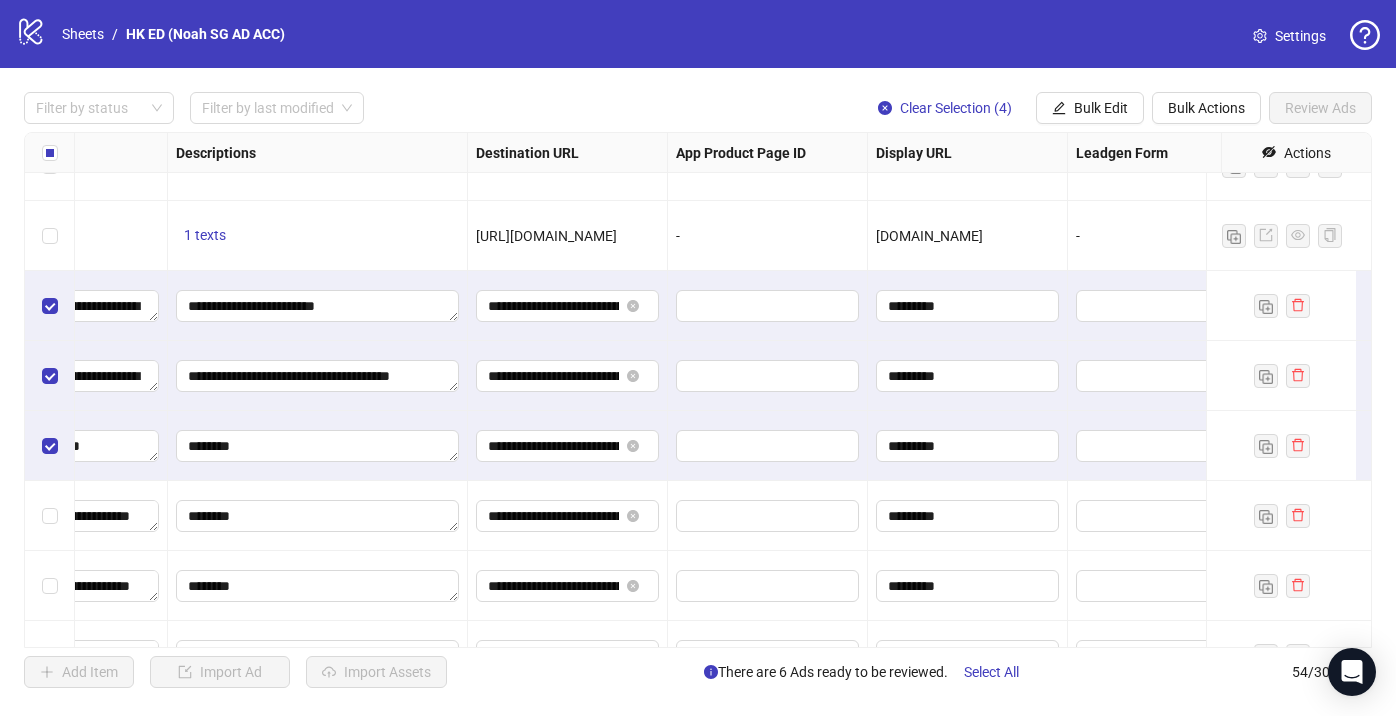 scroll, scrollTop: 139, scrollLeft: 0, axis: vertical 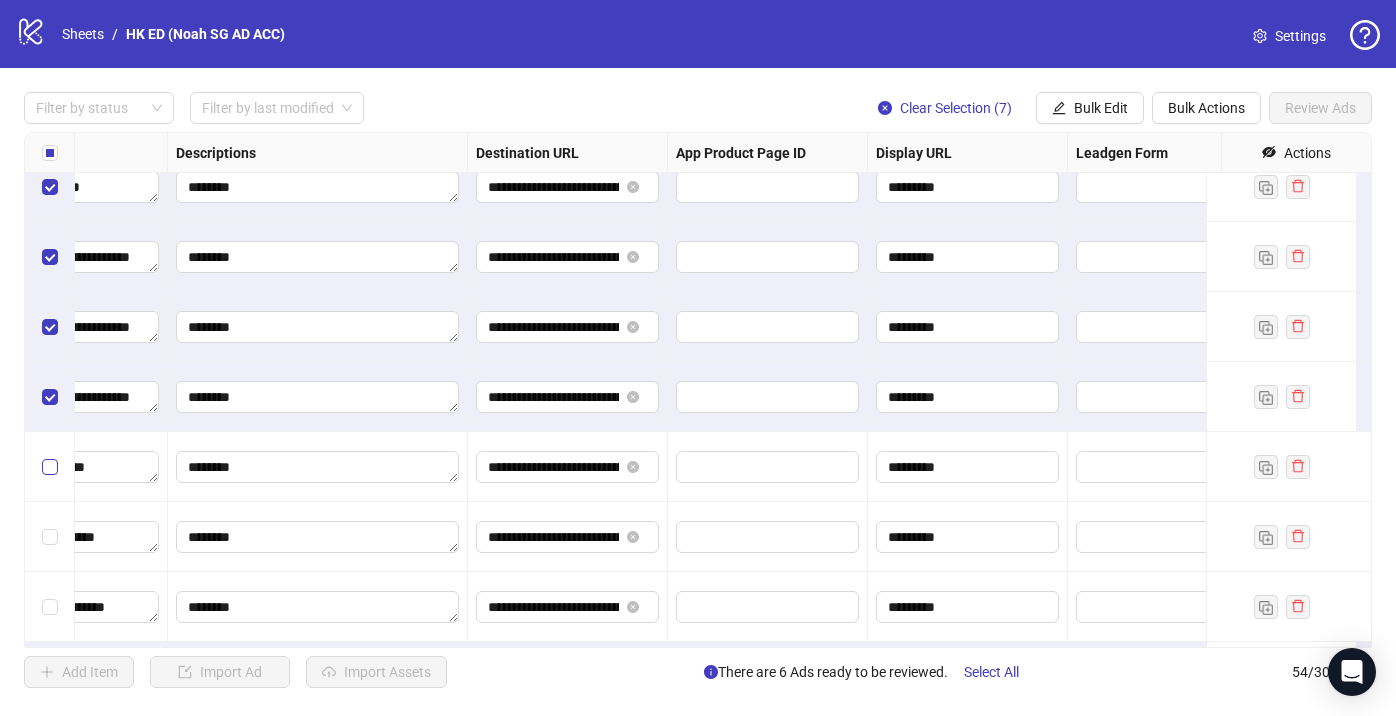 click at bounding box center [50, 467] 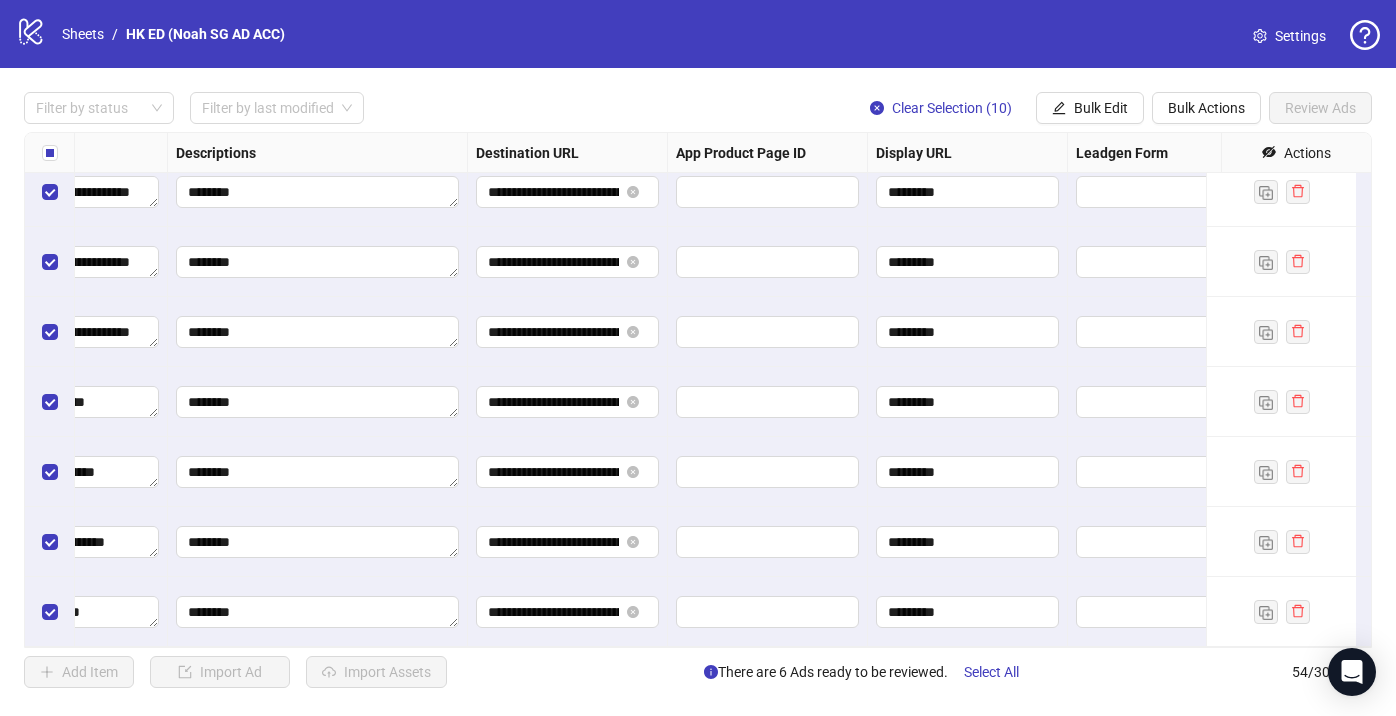 scroll, scrollTop: 3317, scrollLeft: 1517, axis: both 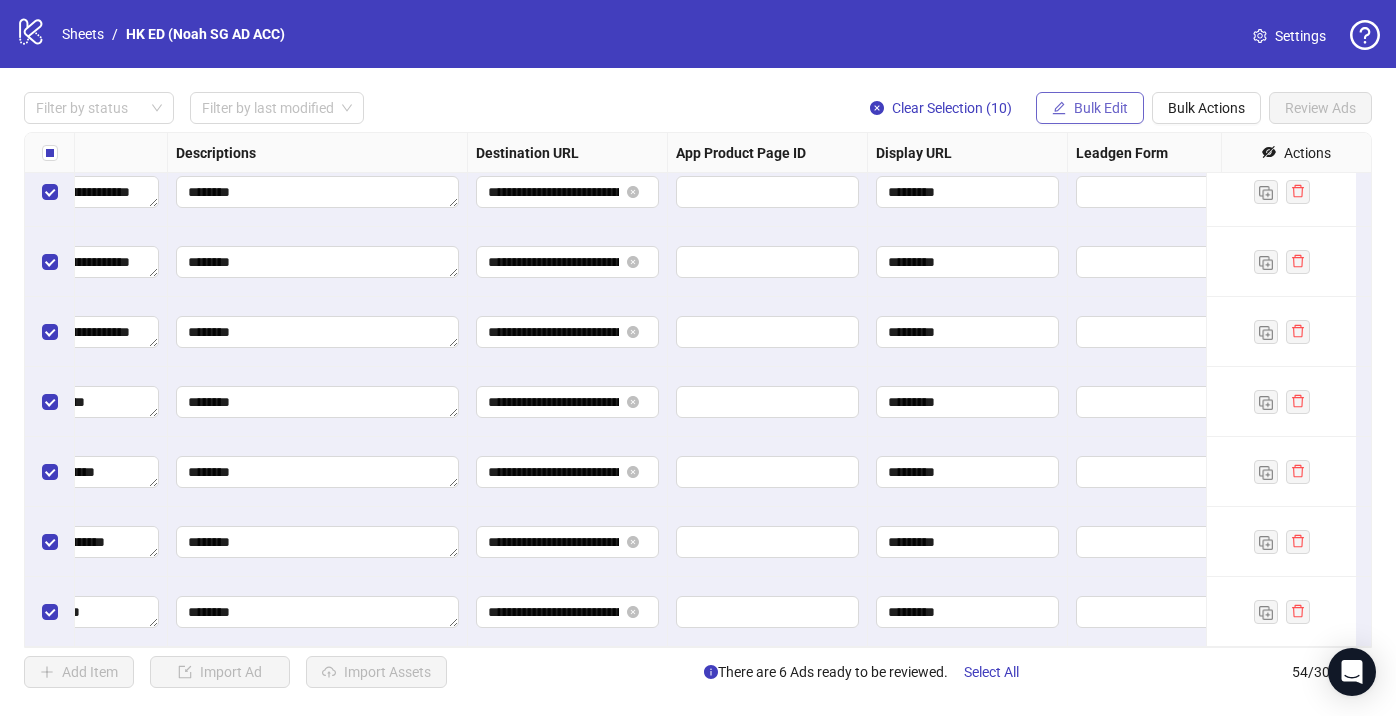 click on "Bulk Edit" at bounding box center (1101, 108) 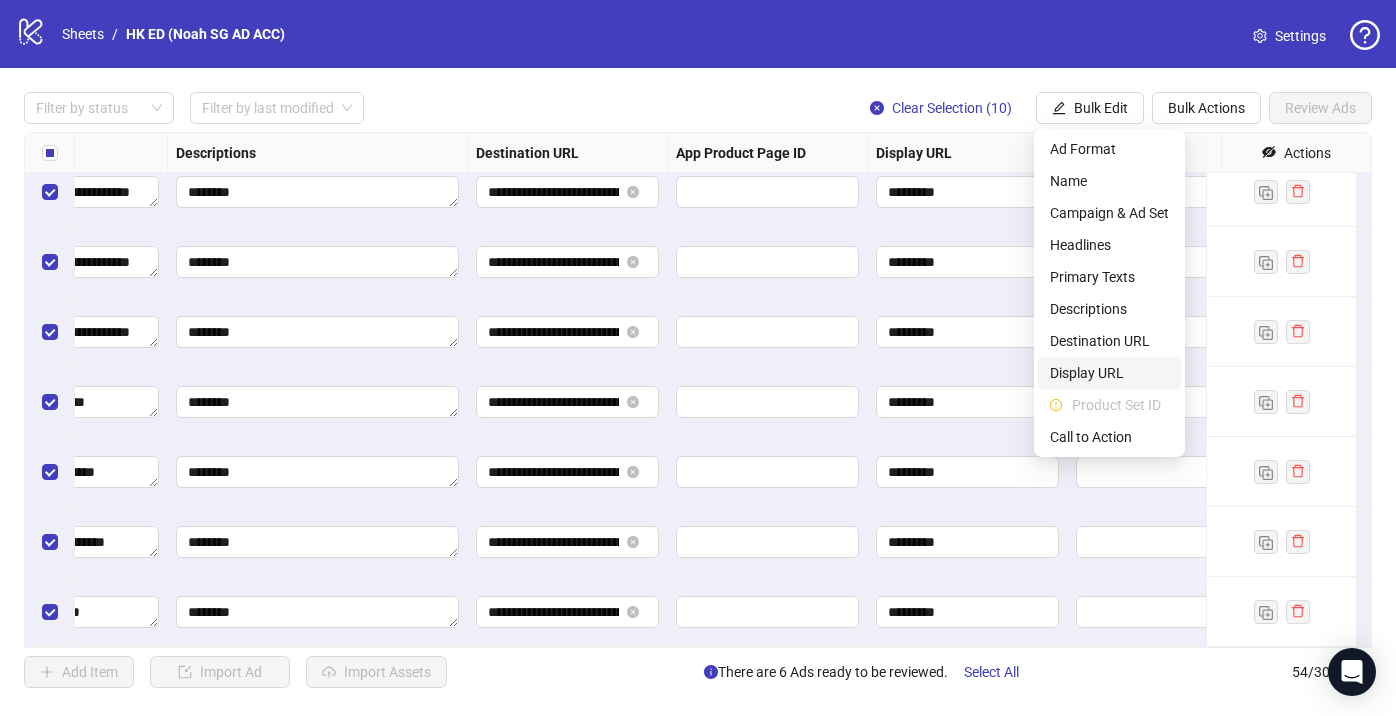click on "Display URL" at bounding box center (1109, 373) 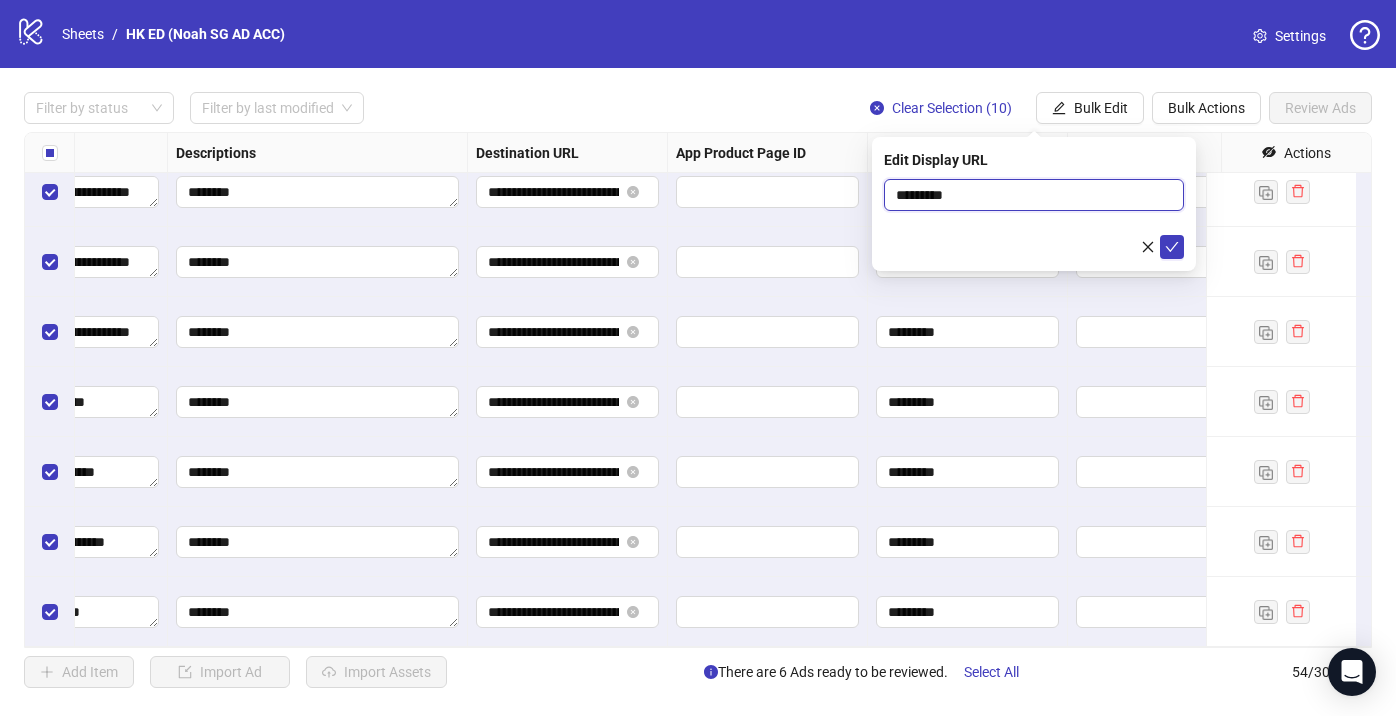 click on "*********" at bounding box center (1034, 195) 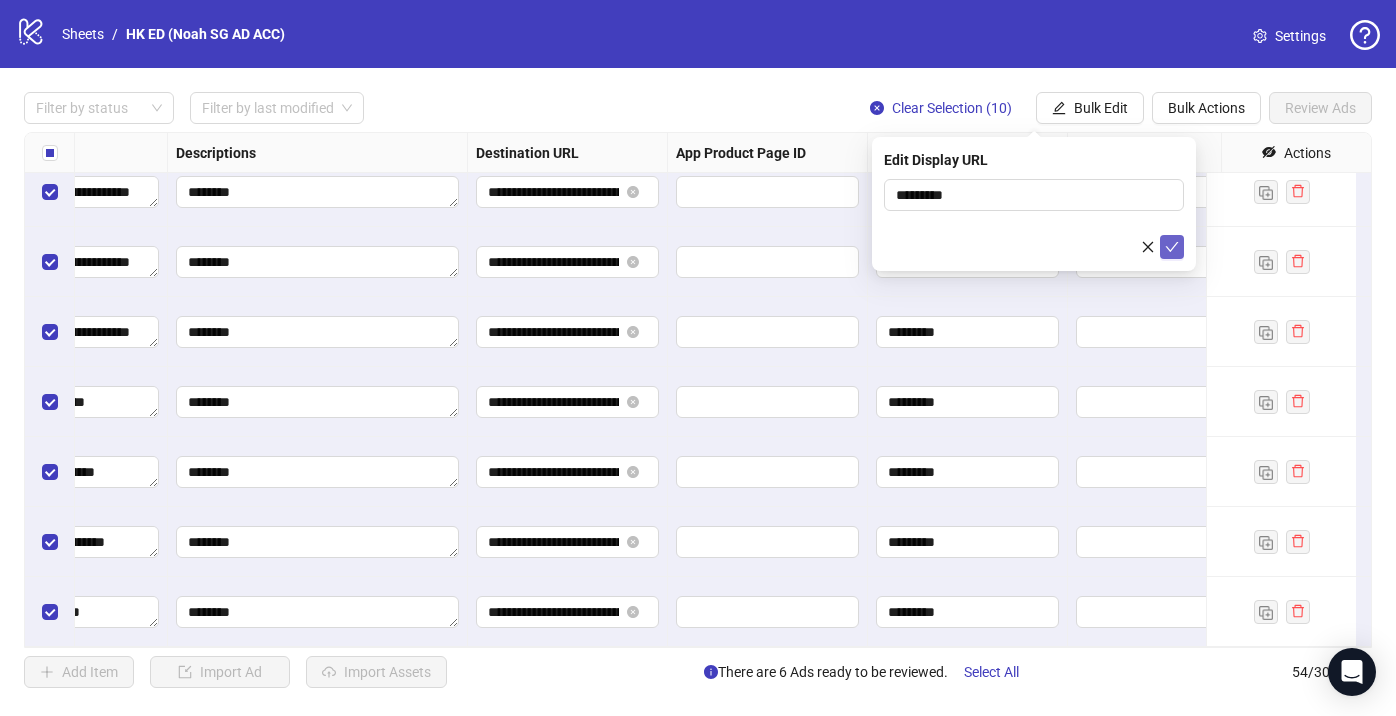 click 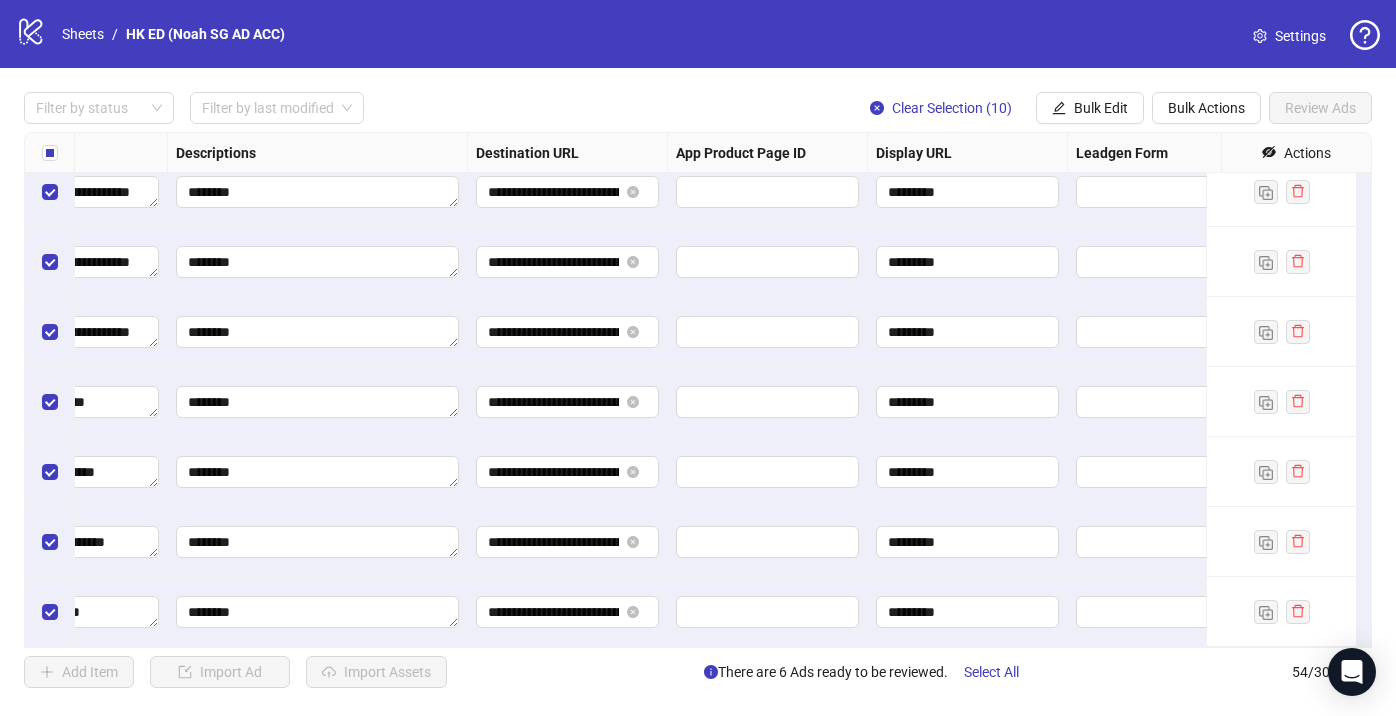 click on "*********" at bounding box center (968, 472) 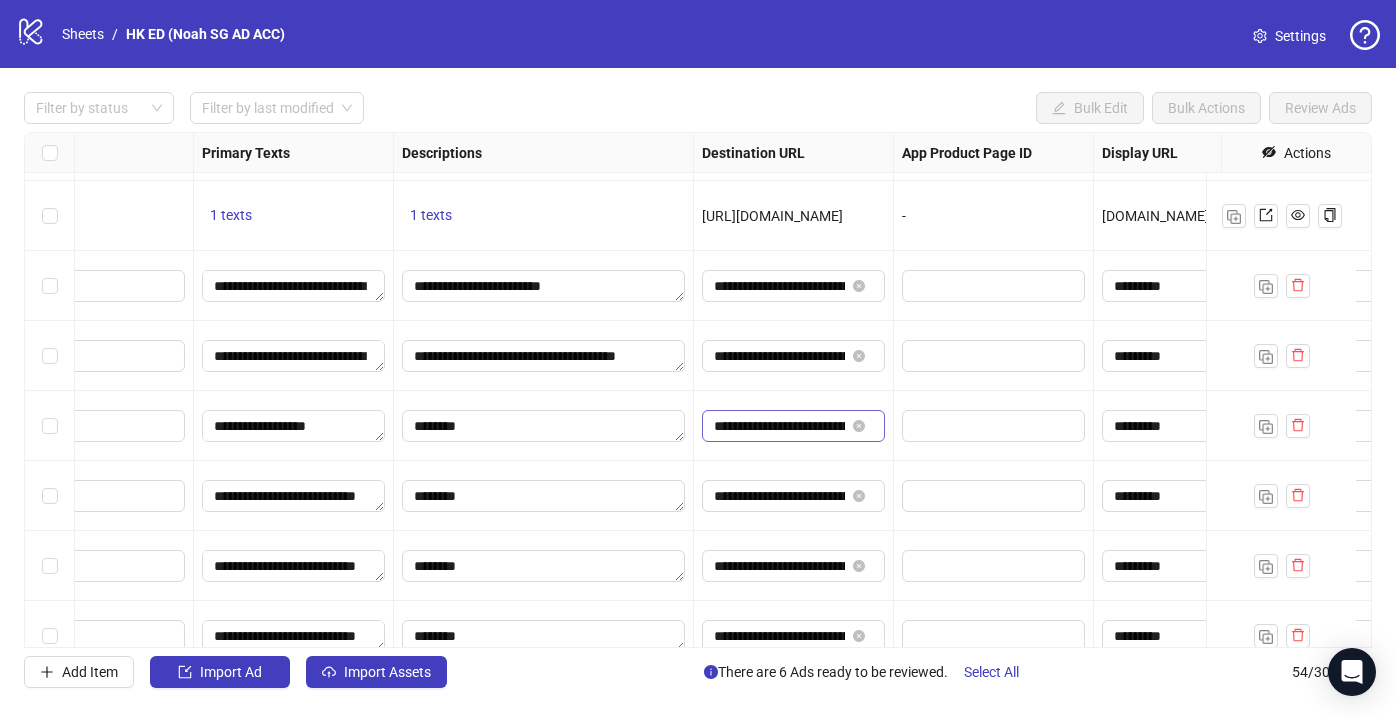 scroll, scrollTop: 2987, scrollLeft: 1291, axis: both 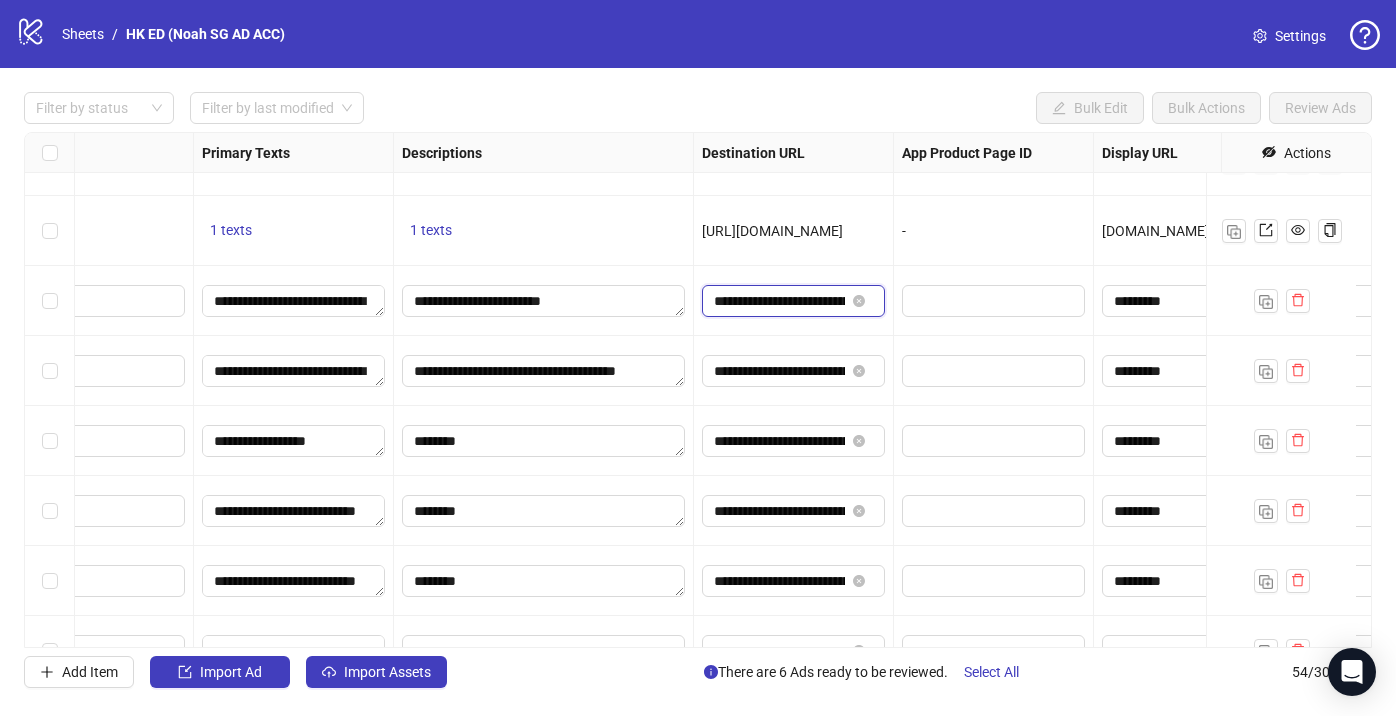 click on "**********" at bounding box center [779, 301] 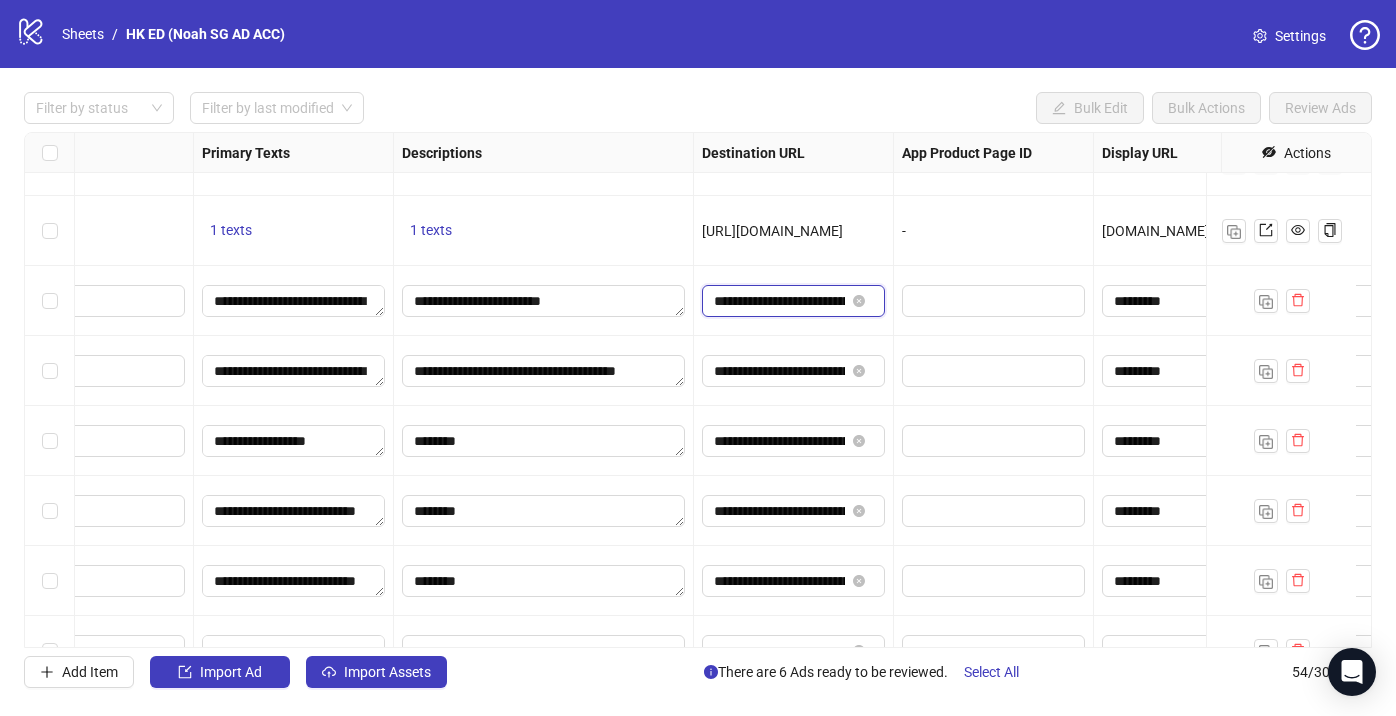 scroll, scrollTop: 0, scrollLeft: 94, axis: horizontal 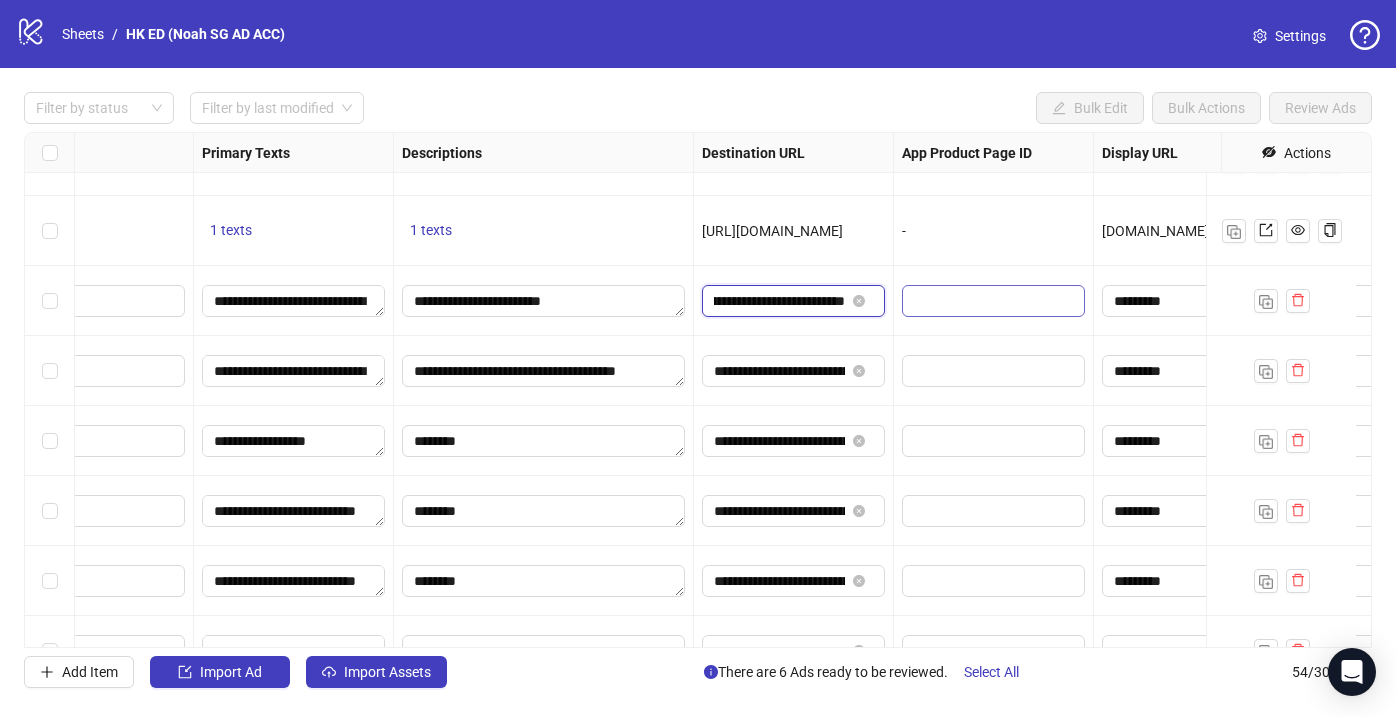 drag, startPoint x: 749, startPoint y: 300, endPoint x: 906, endPoint y: 303, distance: 157.02866 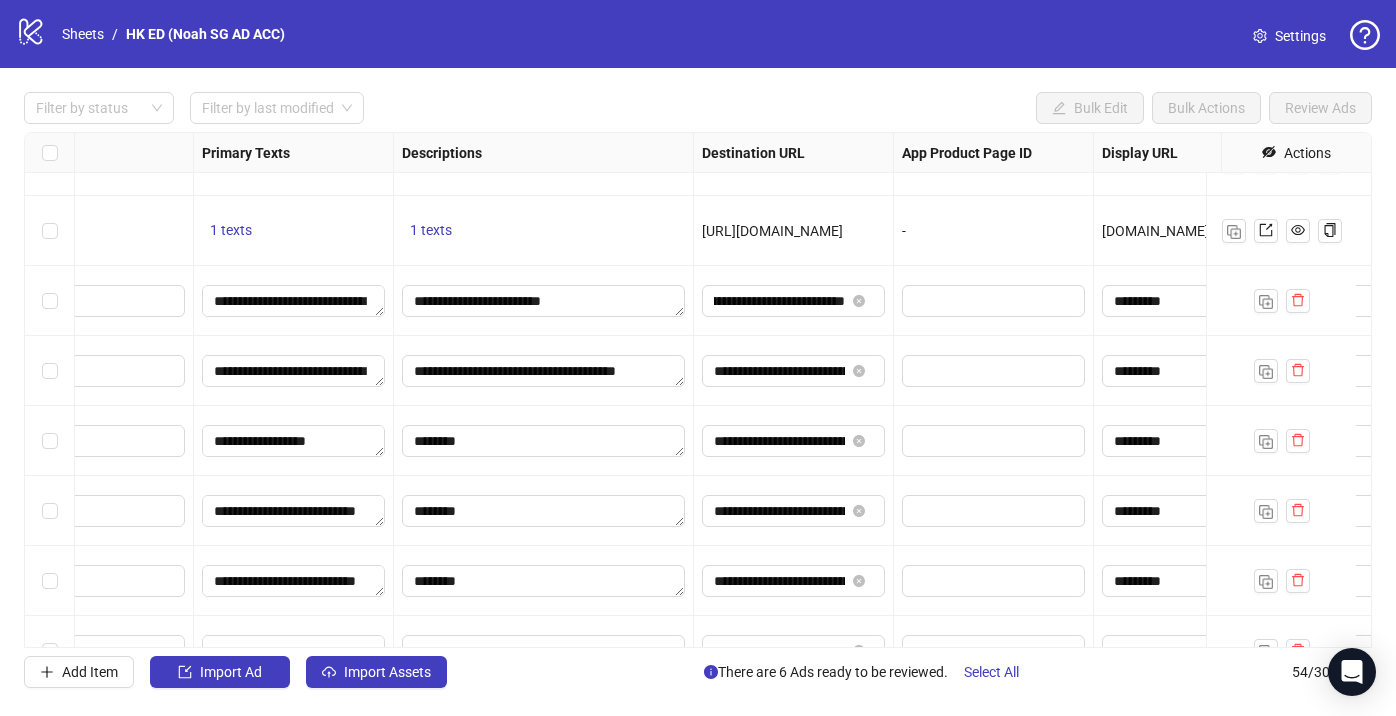 click on "**********" at bounding box center [794, 301] 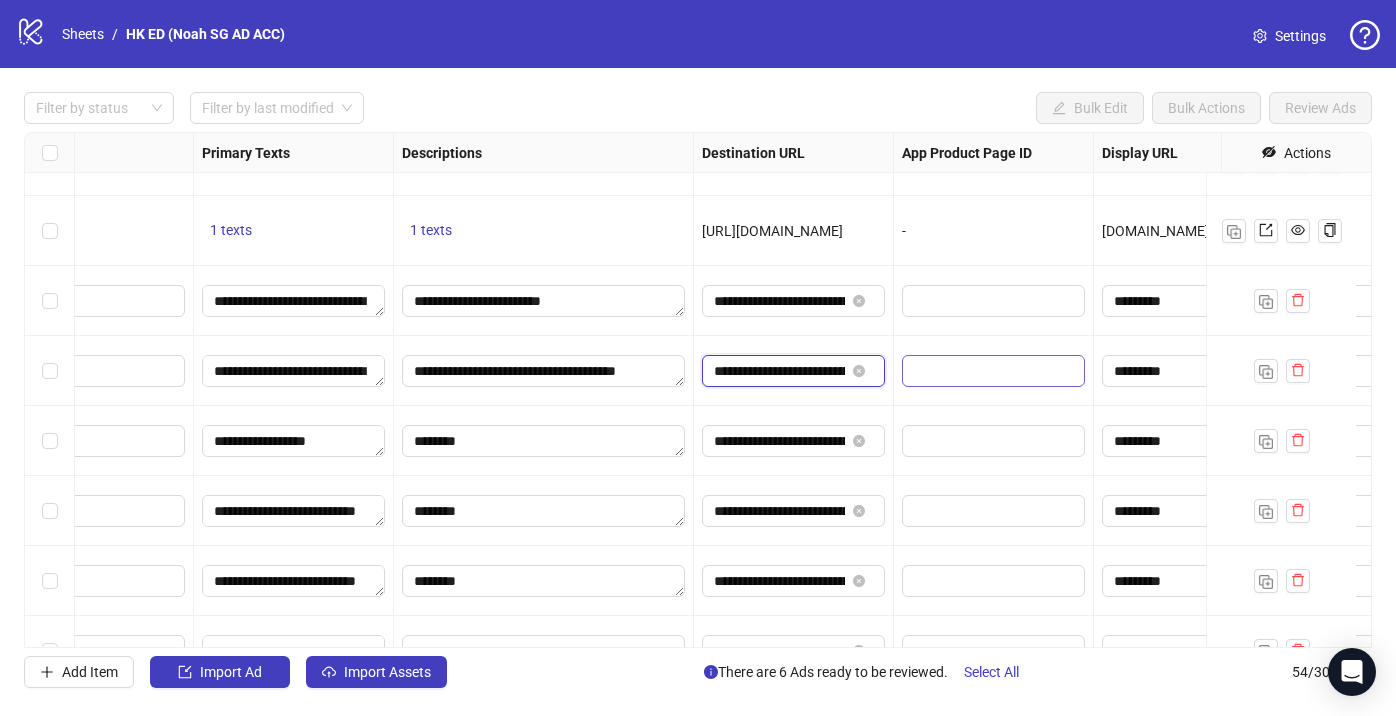 scroll, scrollTop: 0, scrollLeft: 94, axis: horizontal 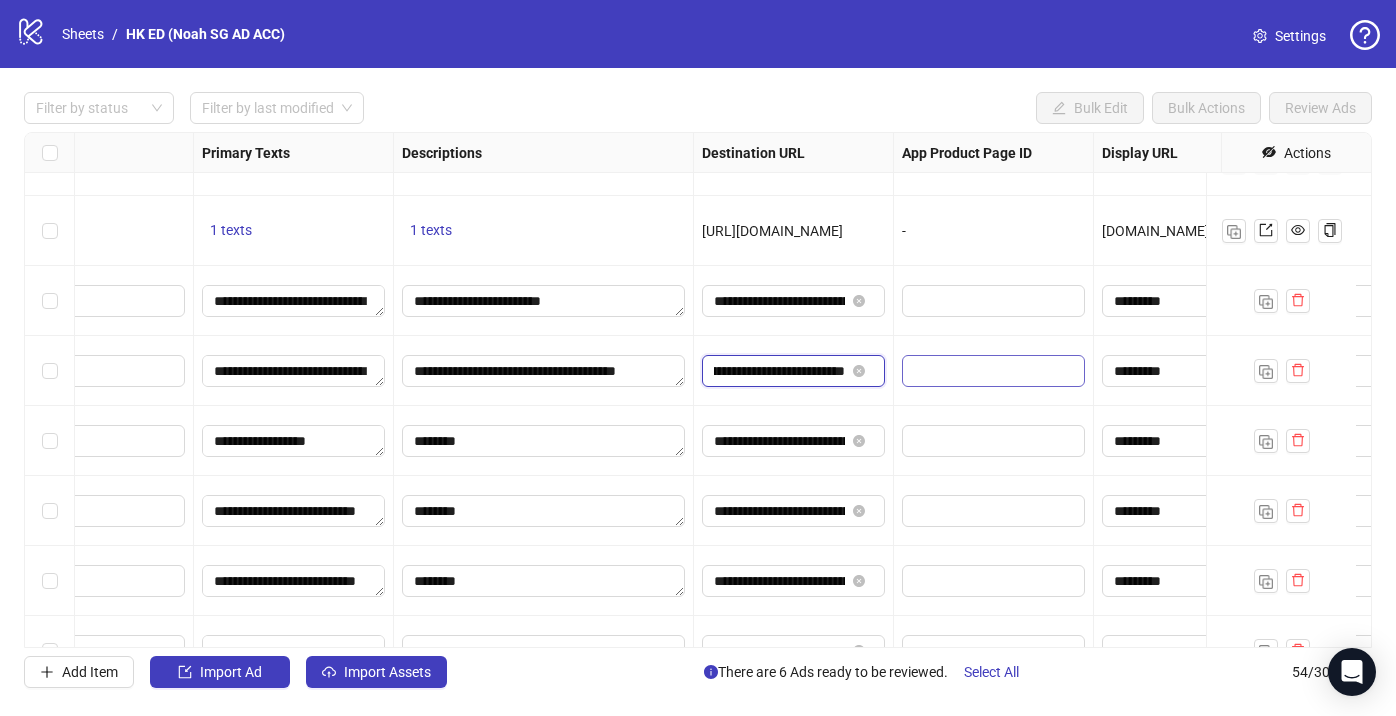 drag, startPoint x: 790, startPoint y: 369, endPoint x: 955, endPoint y: 374, distance: 165.07574 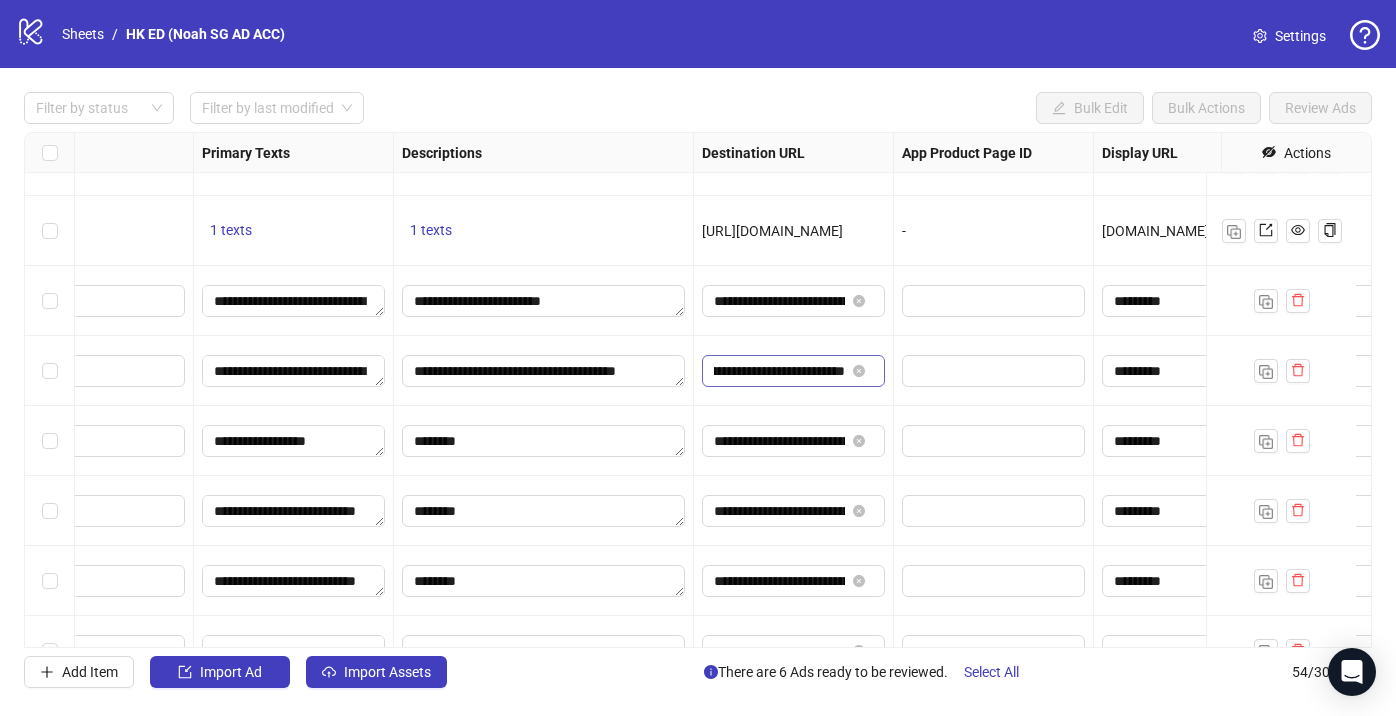 click on "**********" at bounding box center [793, 371] 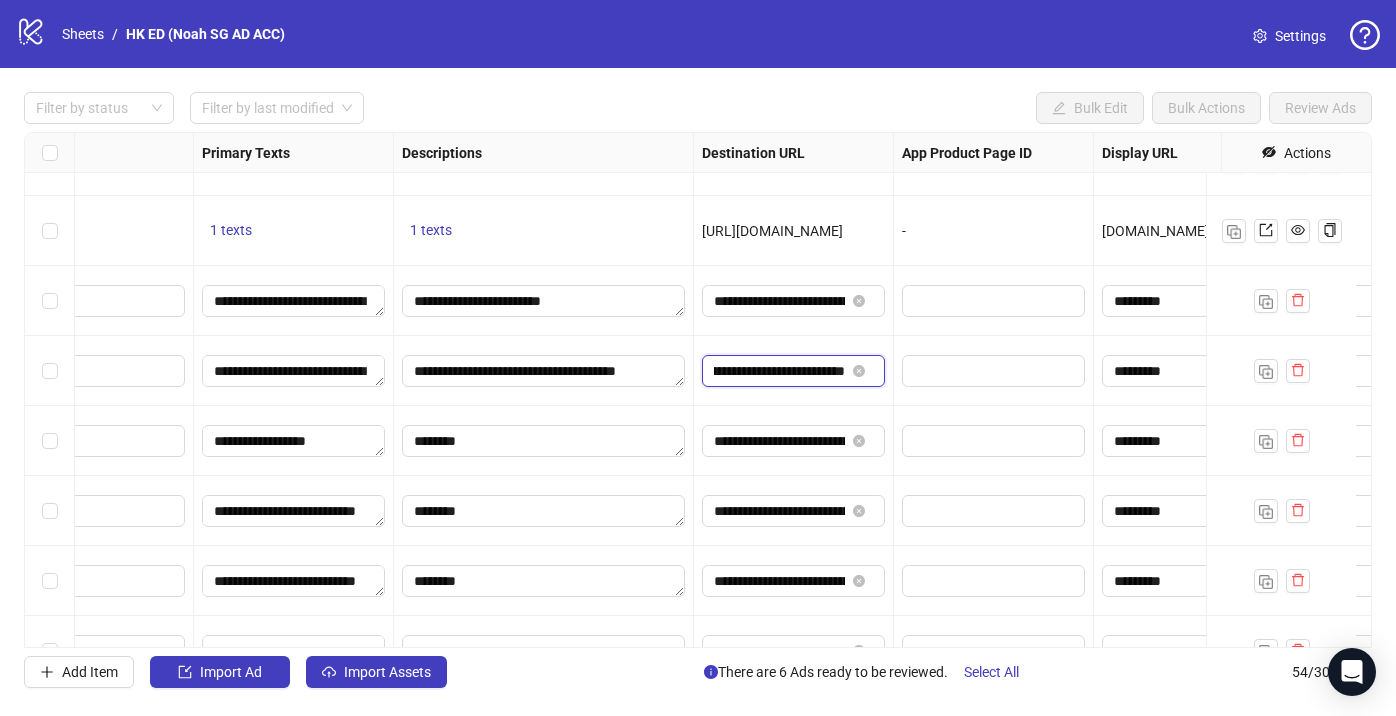 scroll, scrollTop: 0, scrollLeft: 0, axis: both 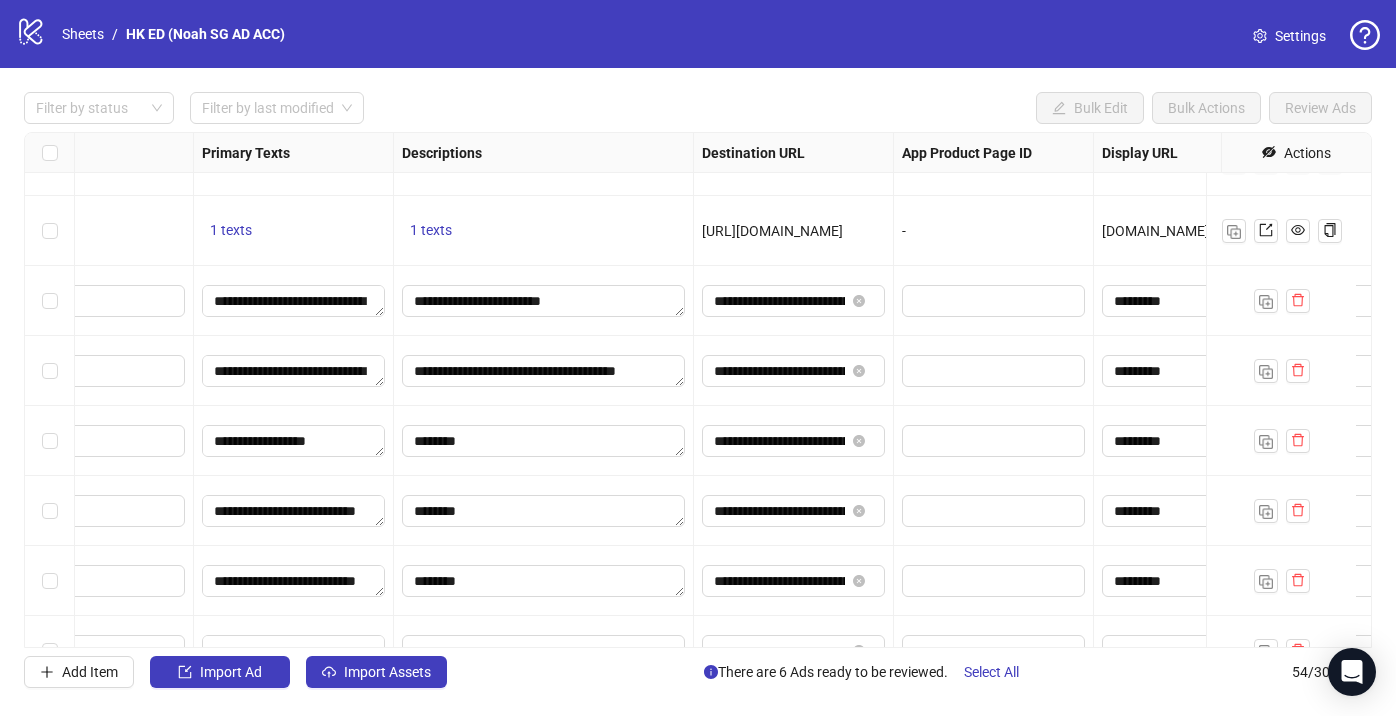 click on "**********" at bounding box center [794, 371] 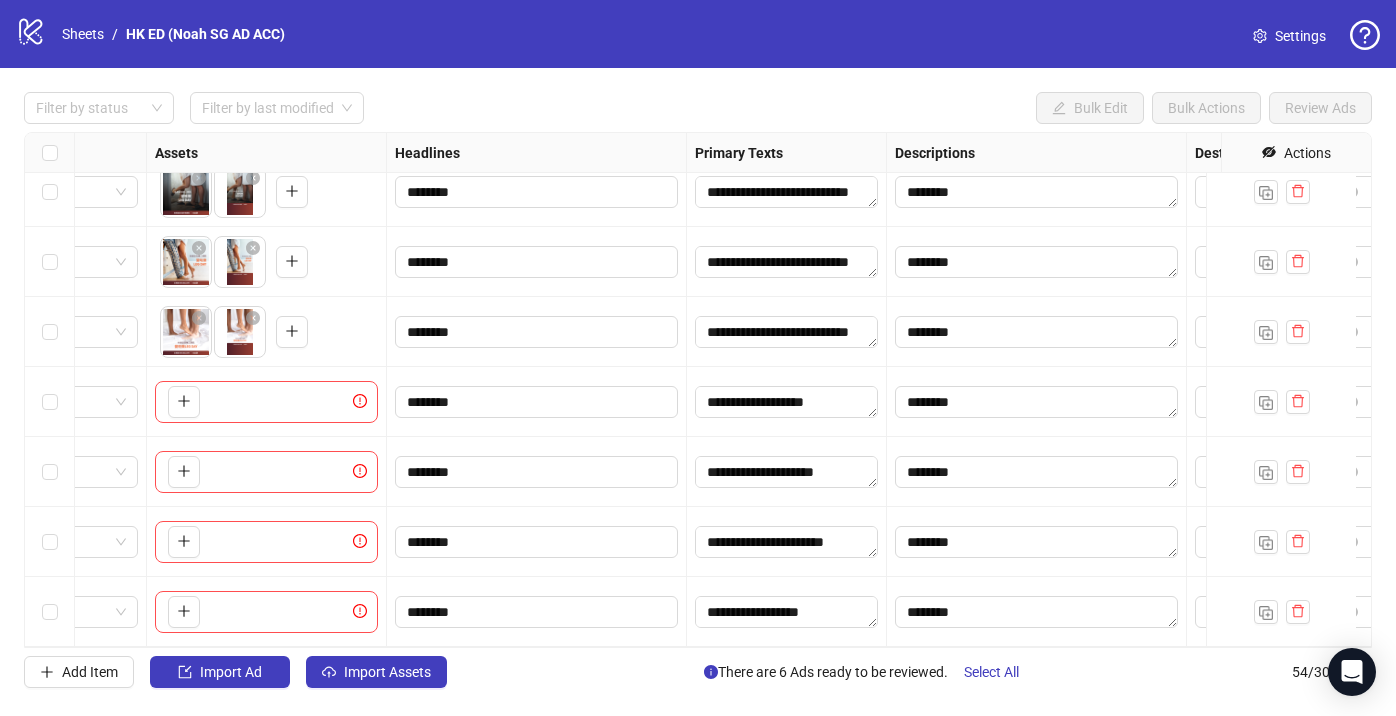 scroll, scrollTop: 3321, scrollLeft: 201, axis: both 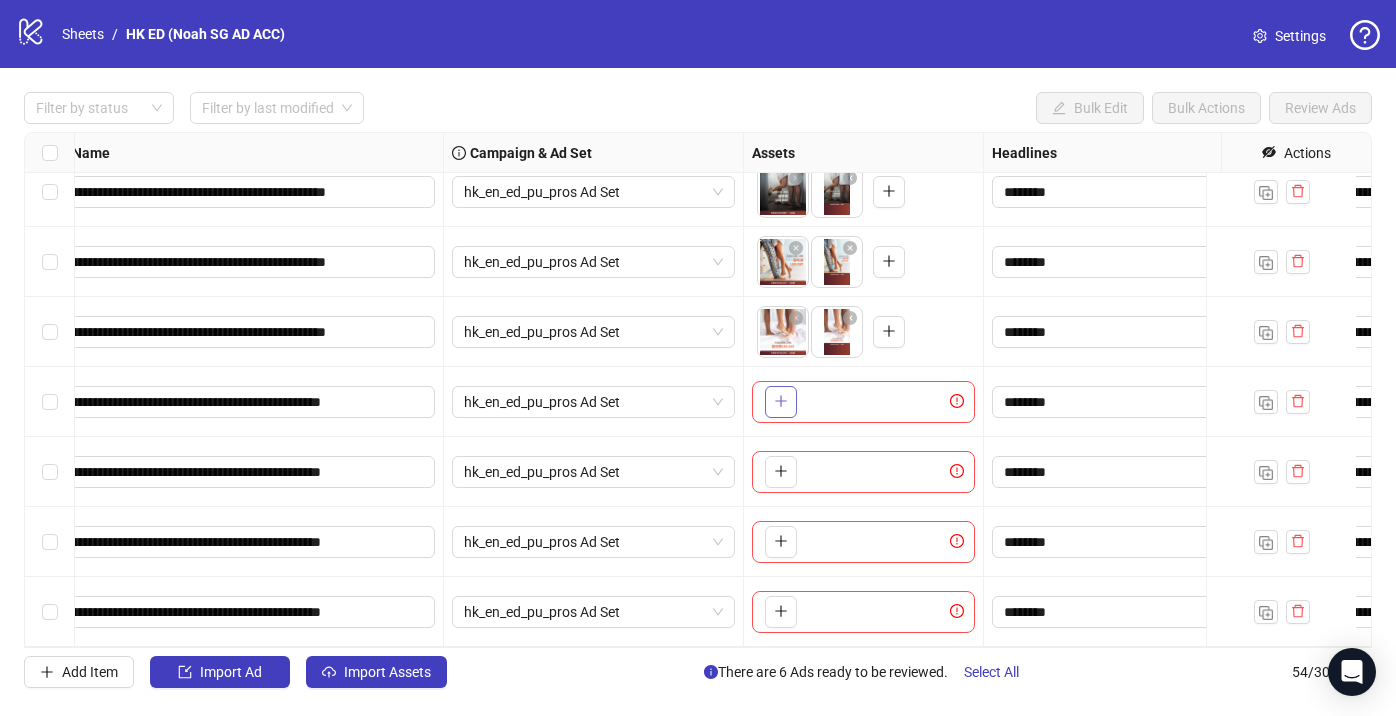 click at bounding box center (781, 402) 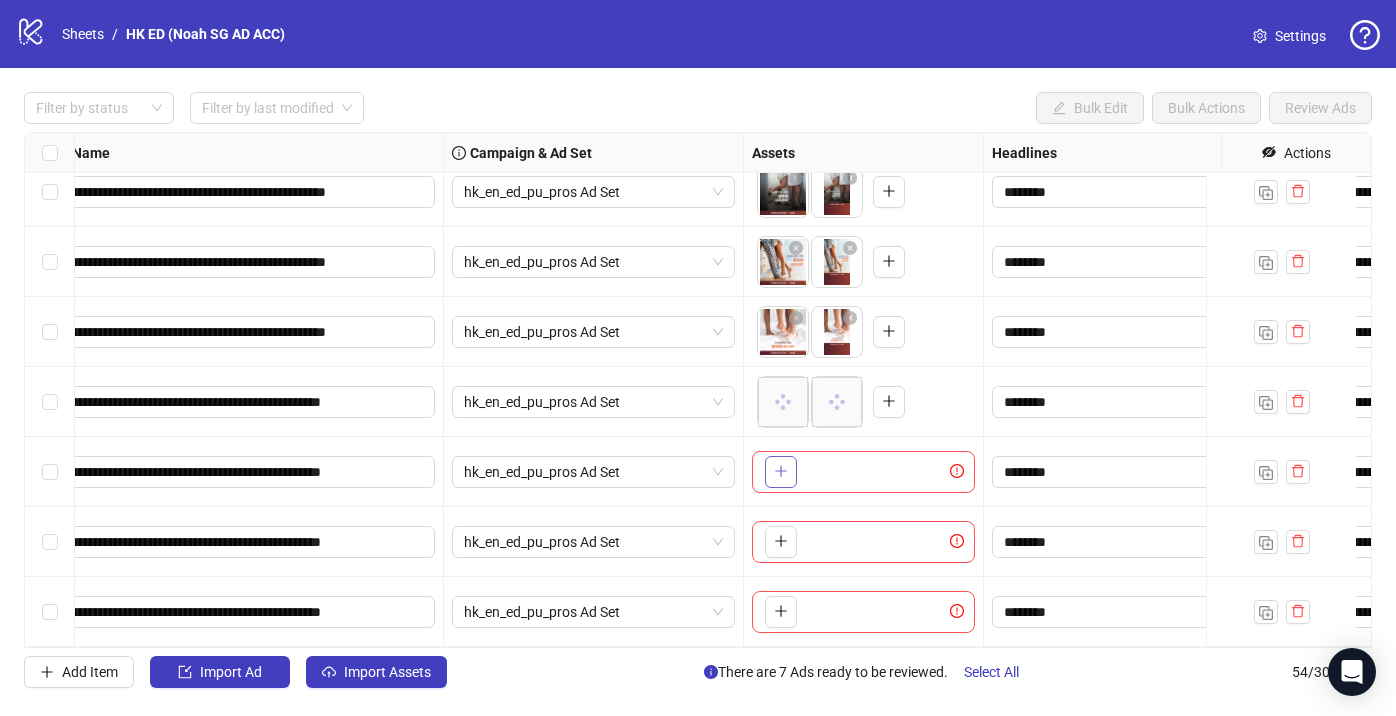 click 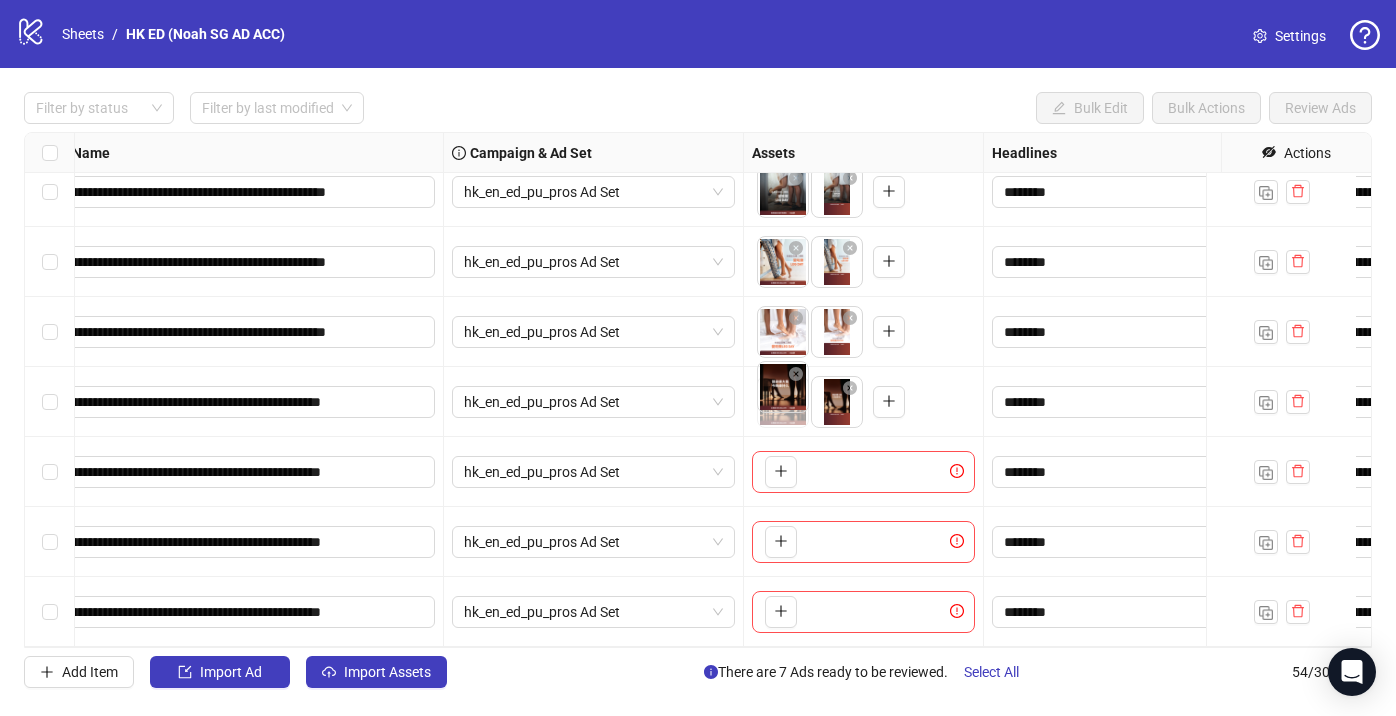 click on "**********" at bounding box center (698, 358) 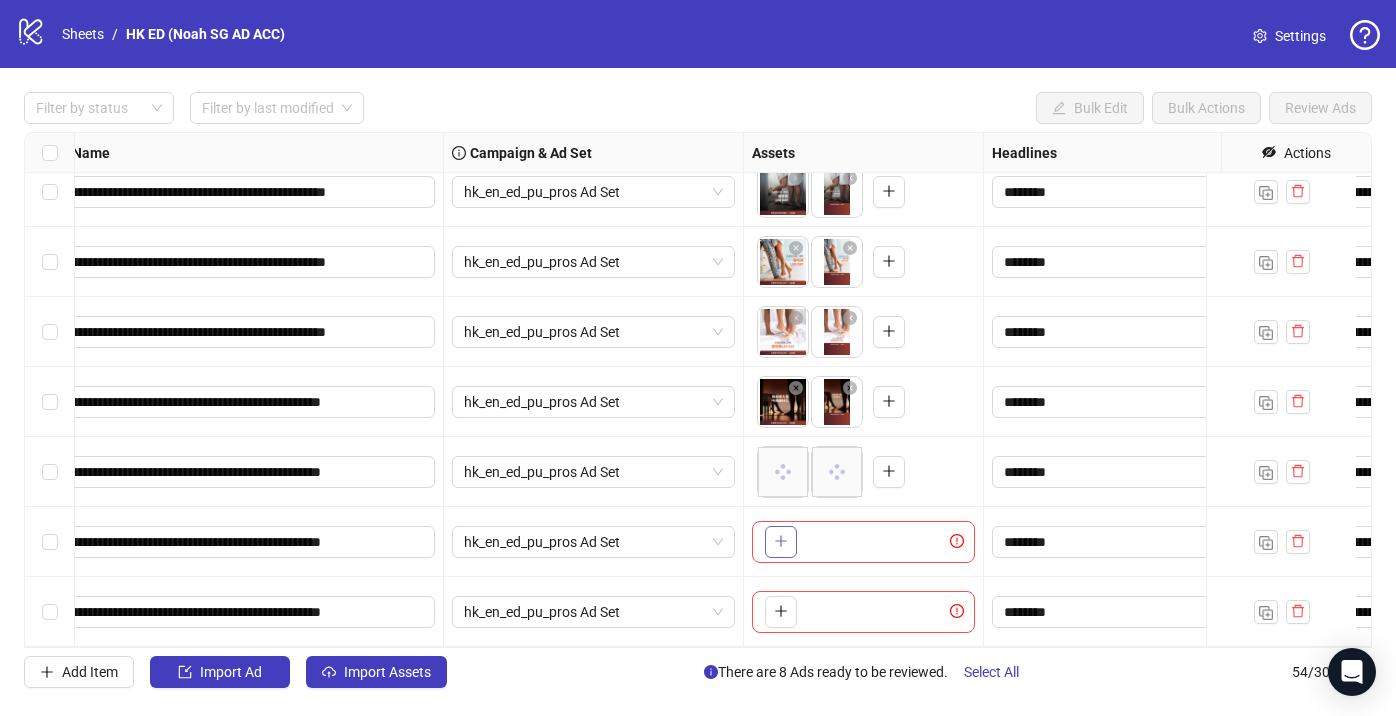 click 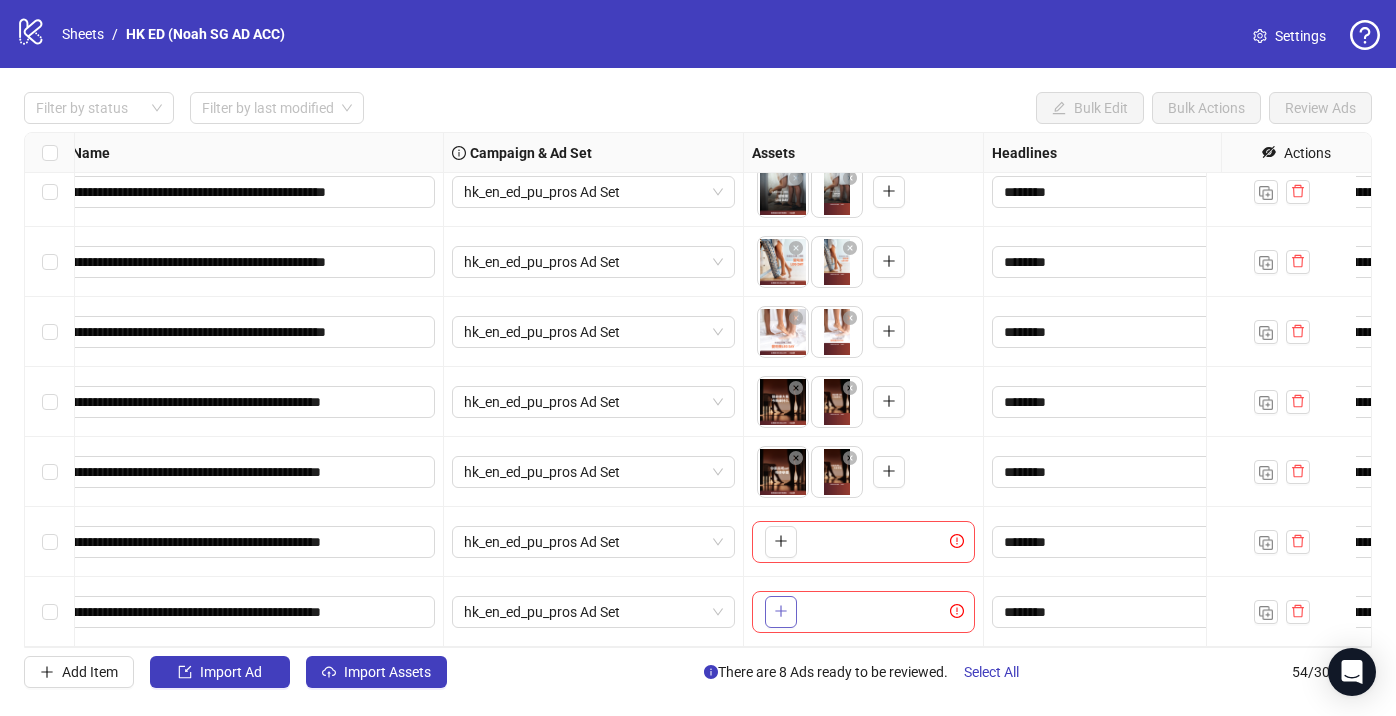 click 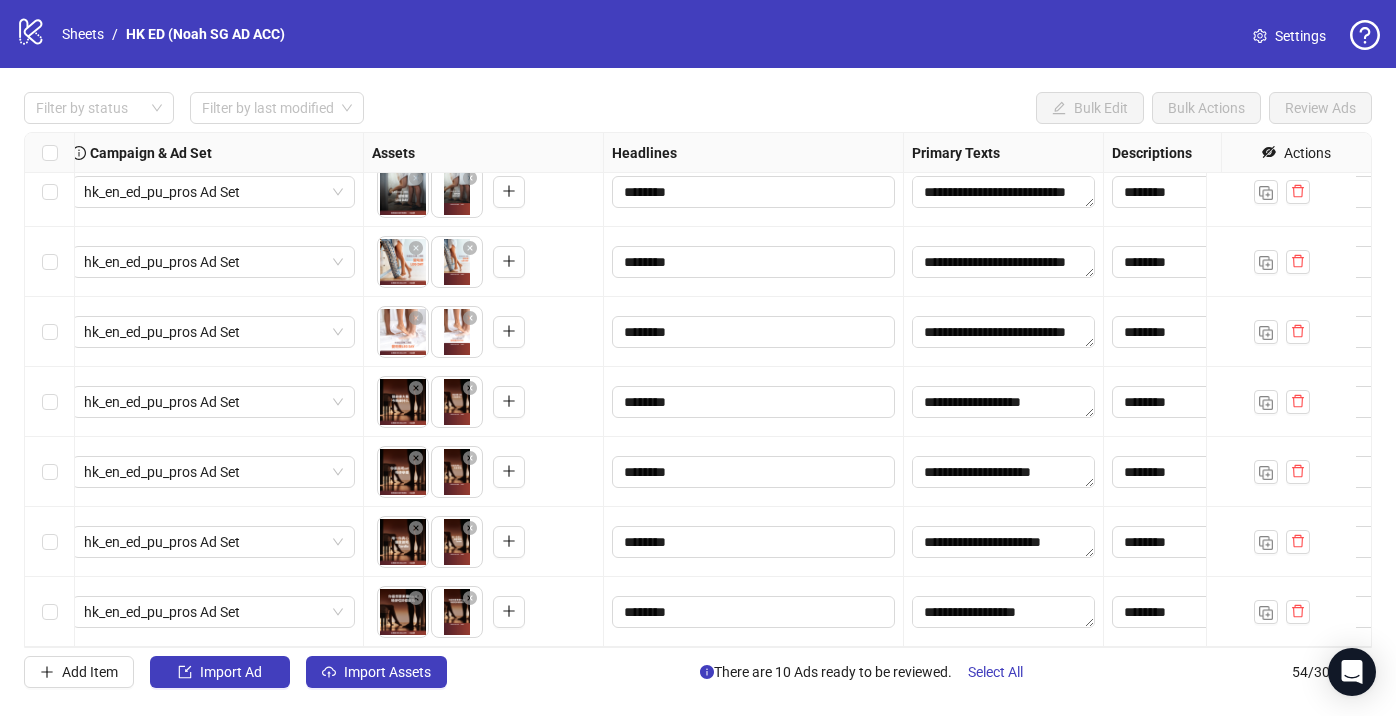 scroll, scrollTop: 3321, scrollLeft: 679, axis: both 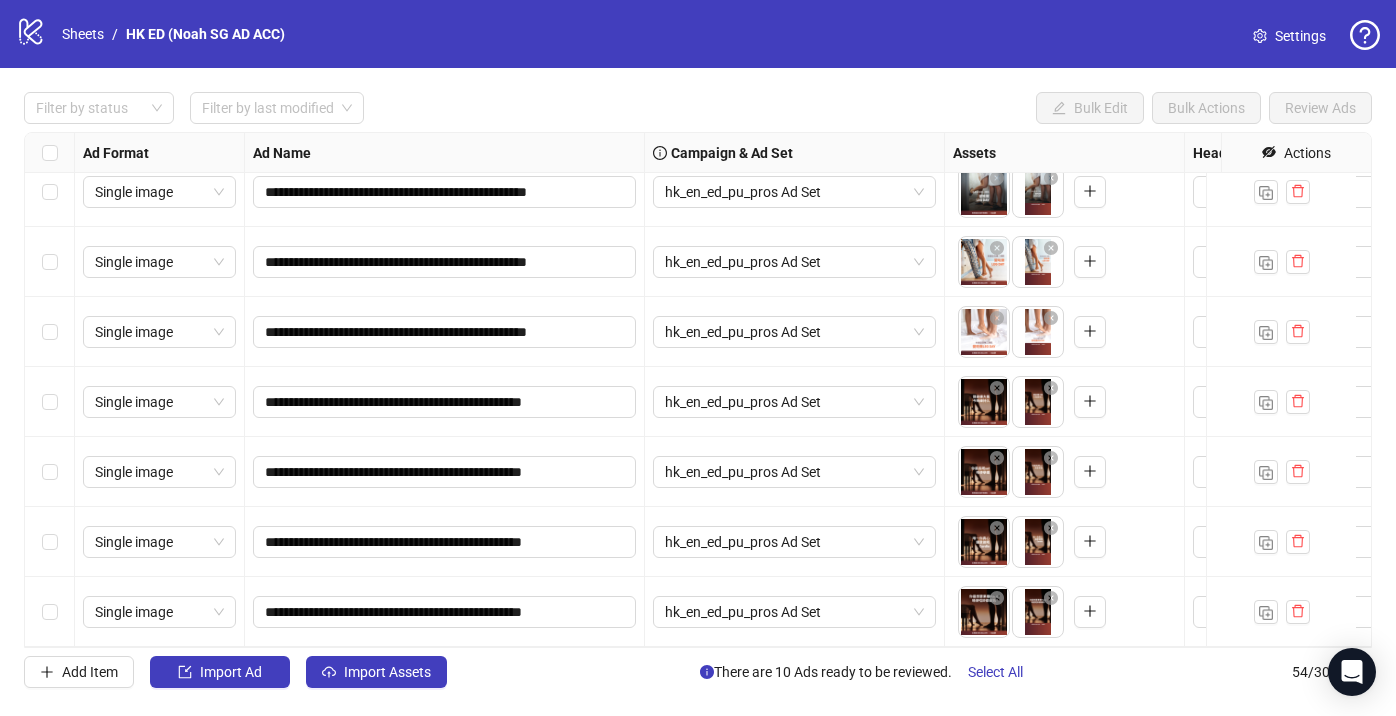 click at bounding box center [50, 612] 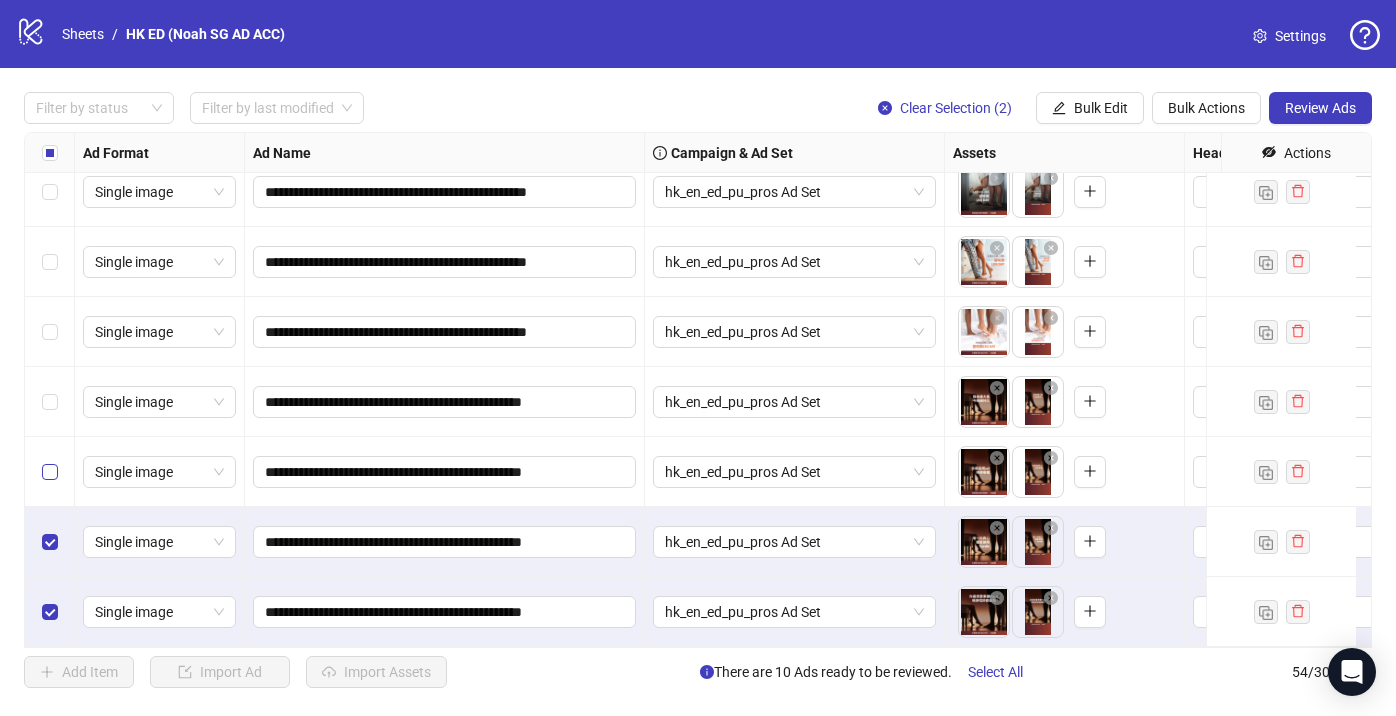 click at bounding box center (50, 472) 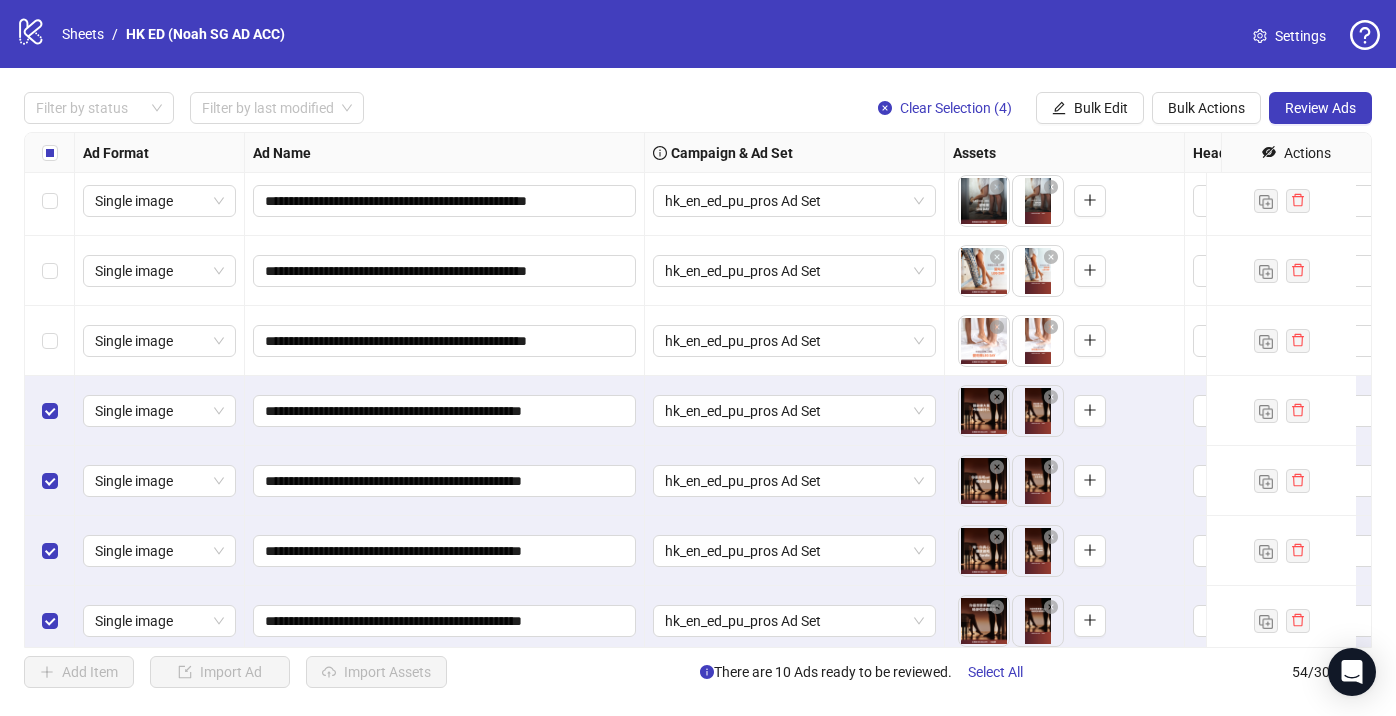 scroll, scrollTop: 3292, scrollLeft: 0, axis: vertical 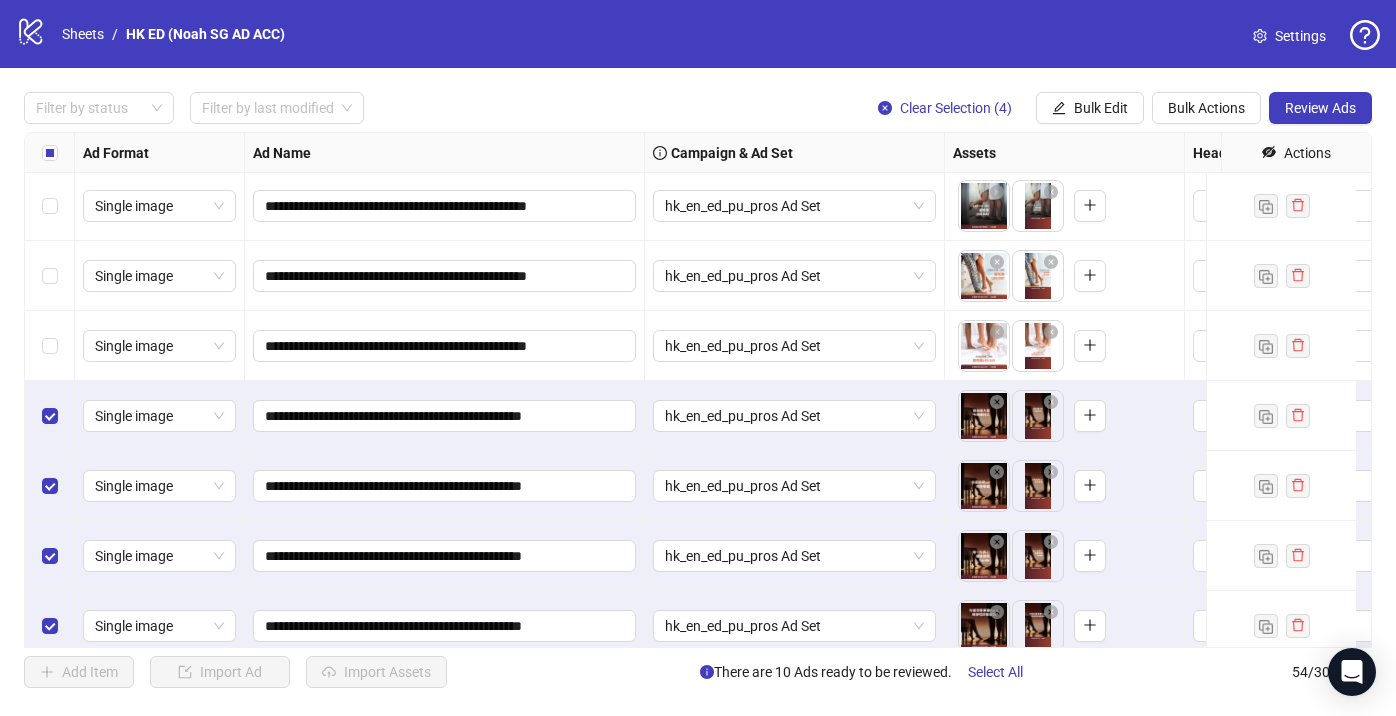 click at bounding box center [50, 346] 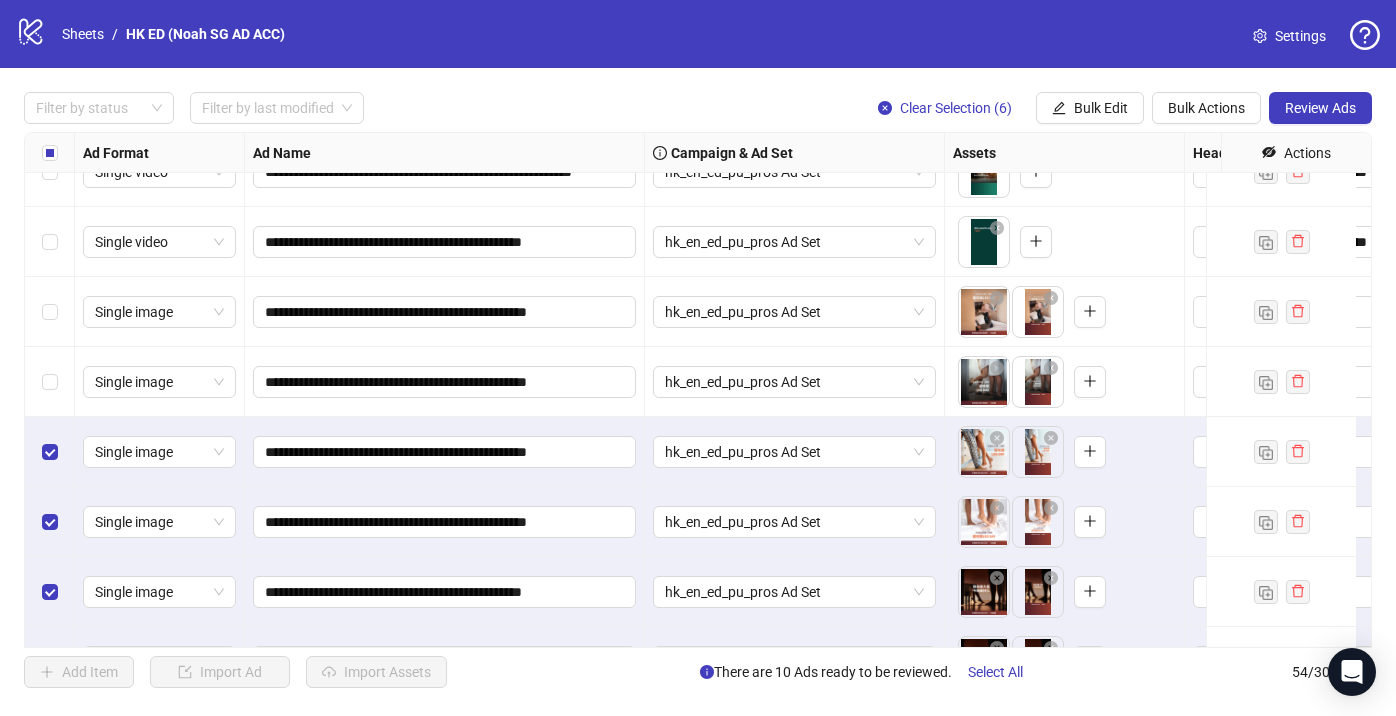 scroll, scrollTop: 3114, scrollLeft: 0, axis: vertical 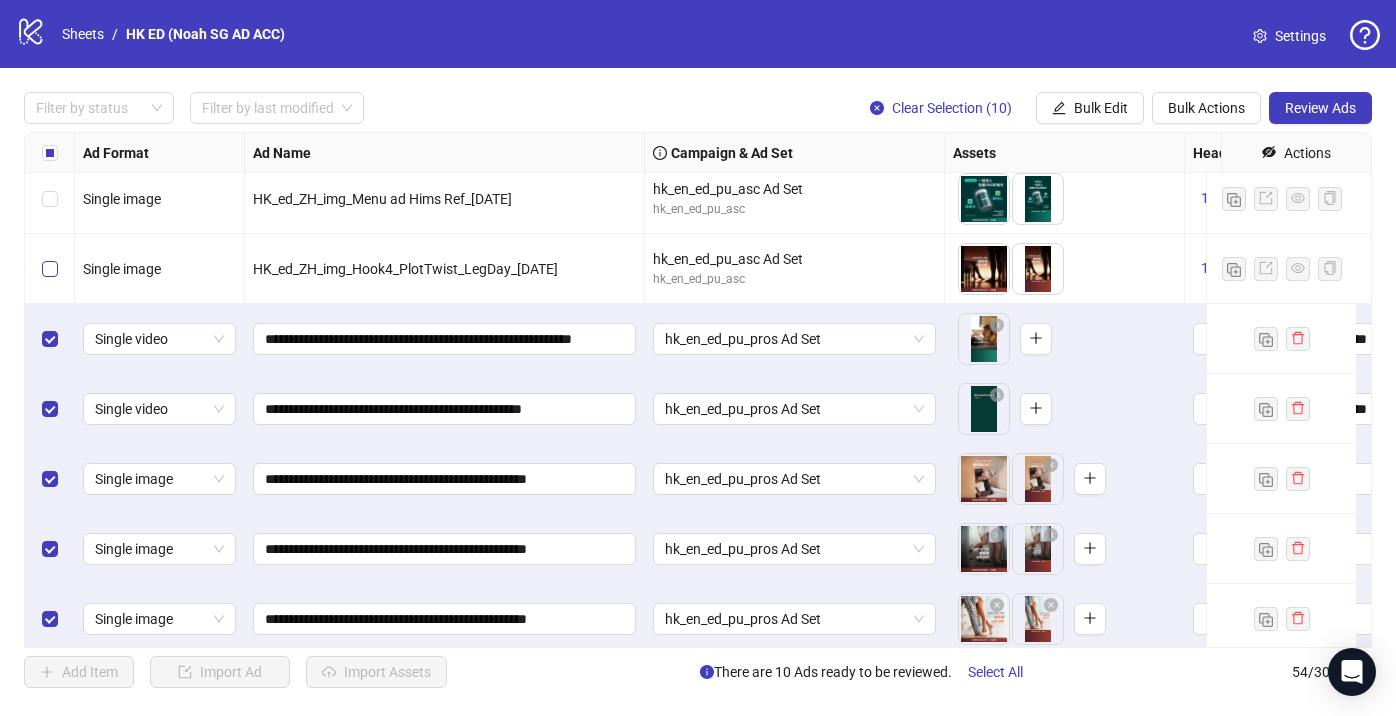 click at bounding box center (50, 269) 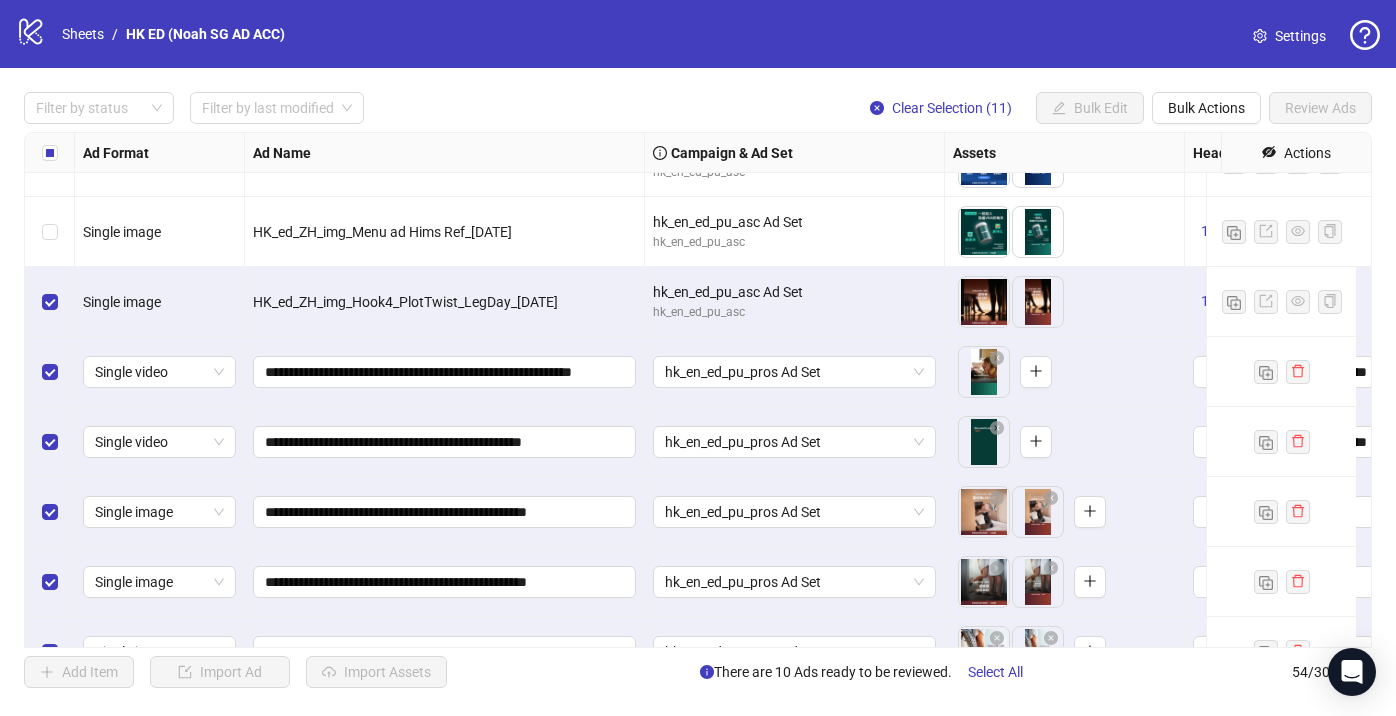 scroll, scrollTop: 2908, scrollLeft: 0, axis: vertical 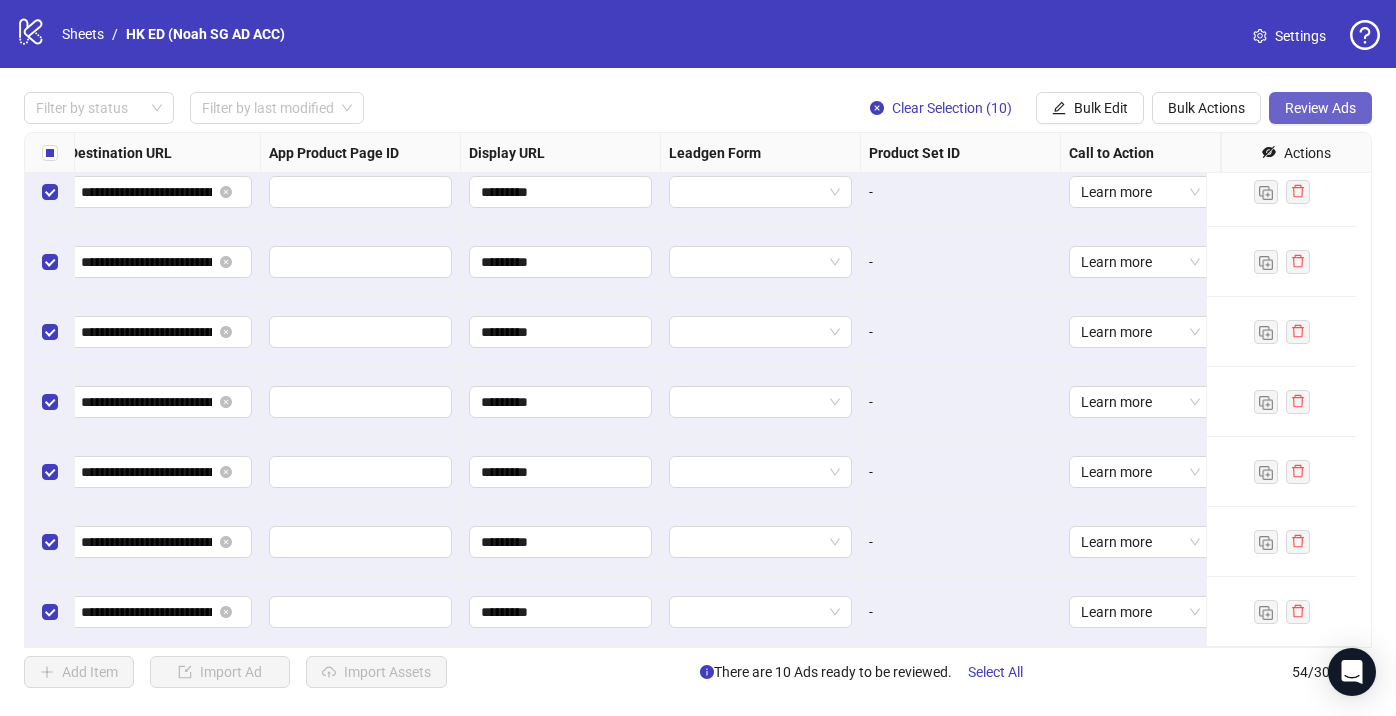 click on "Review Ads" at bounding box center [1320, 108] 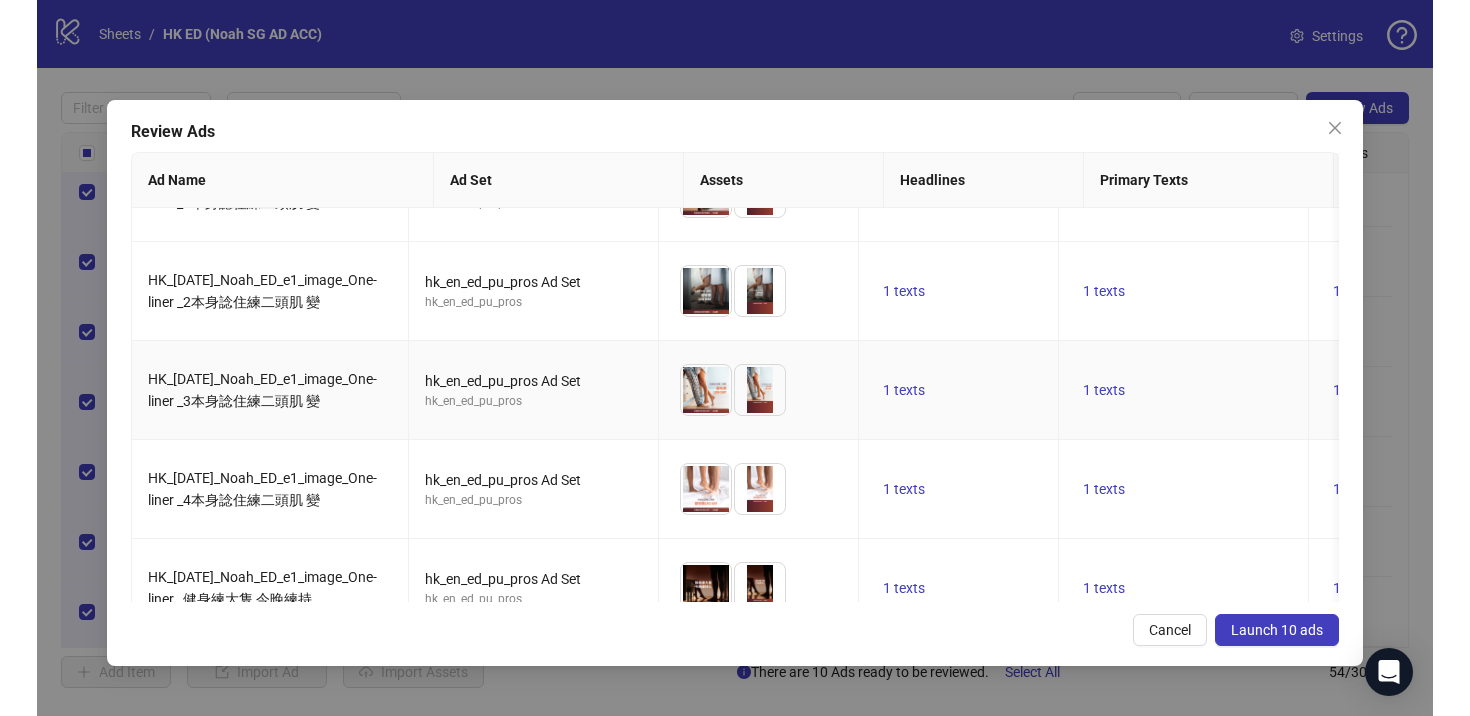 scroll, scrollTop: 610, scrollLeft: 0, axis: vertical 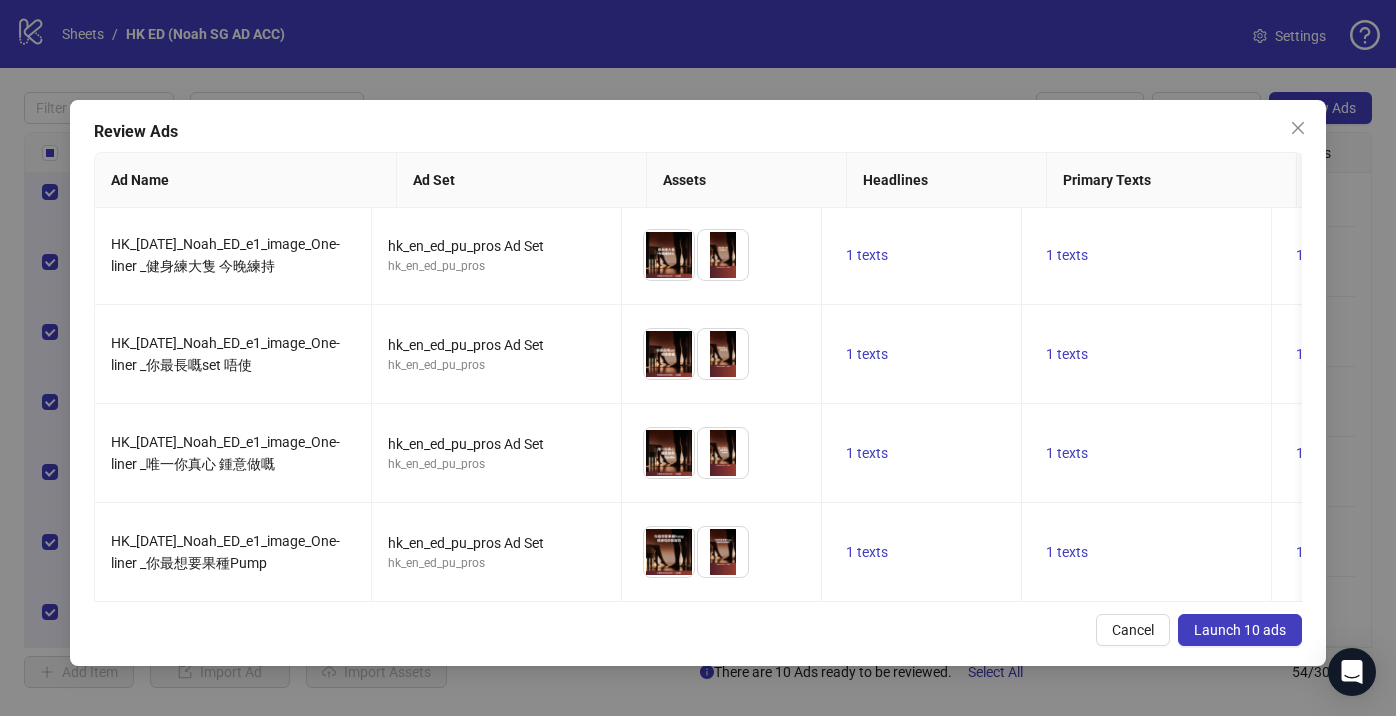 click on "Launch 10 ads" at bounding box center (1240, 630) 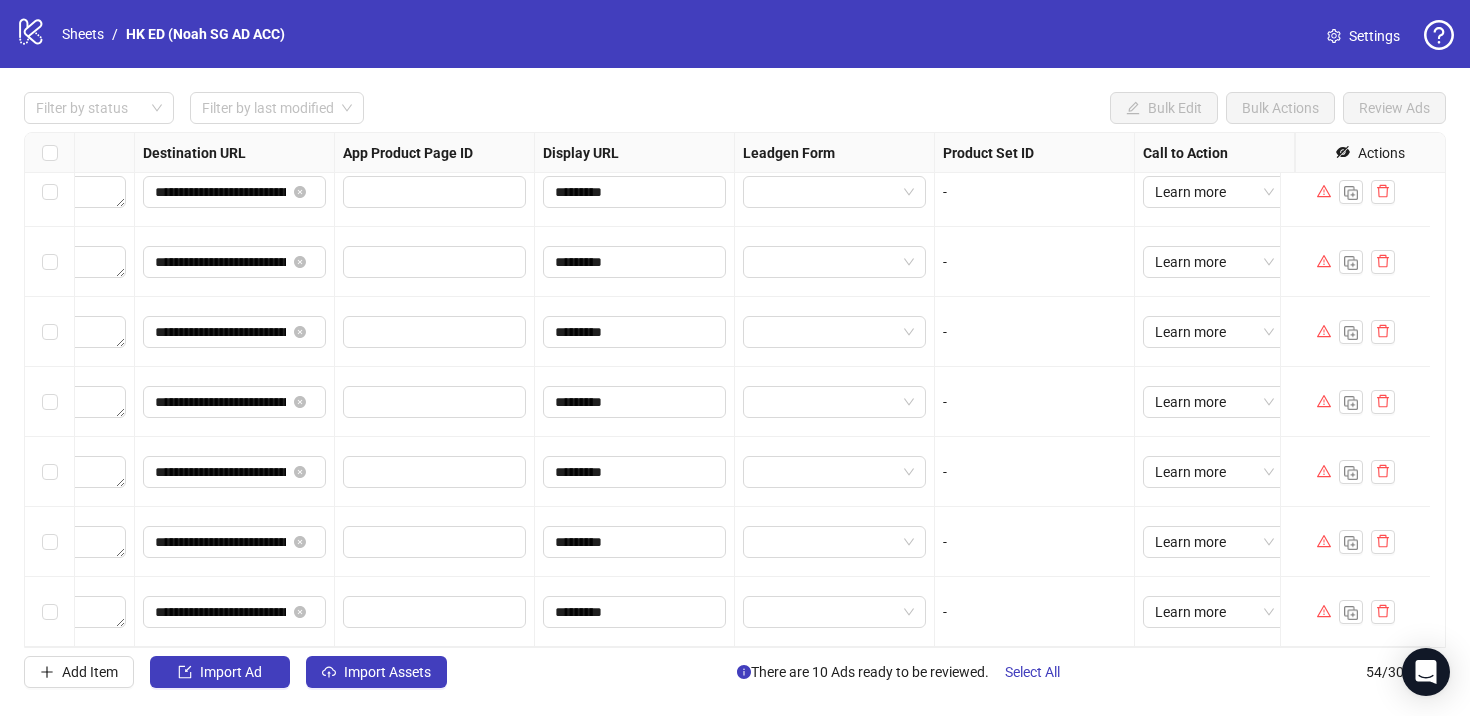 scroll, scrollTop: 3321, scrollLeft: 1865, axis: both 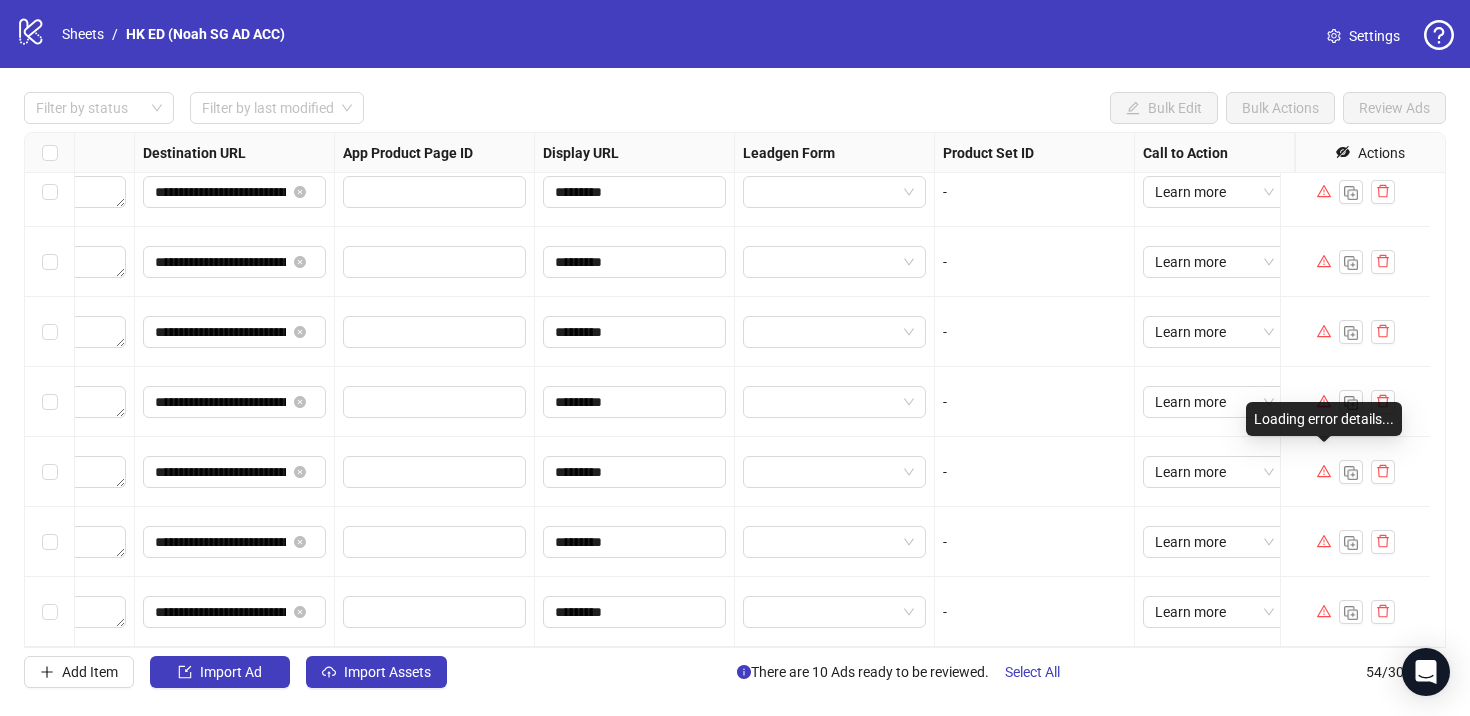 click 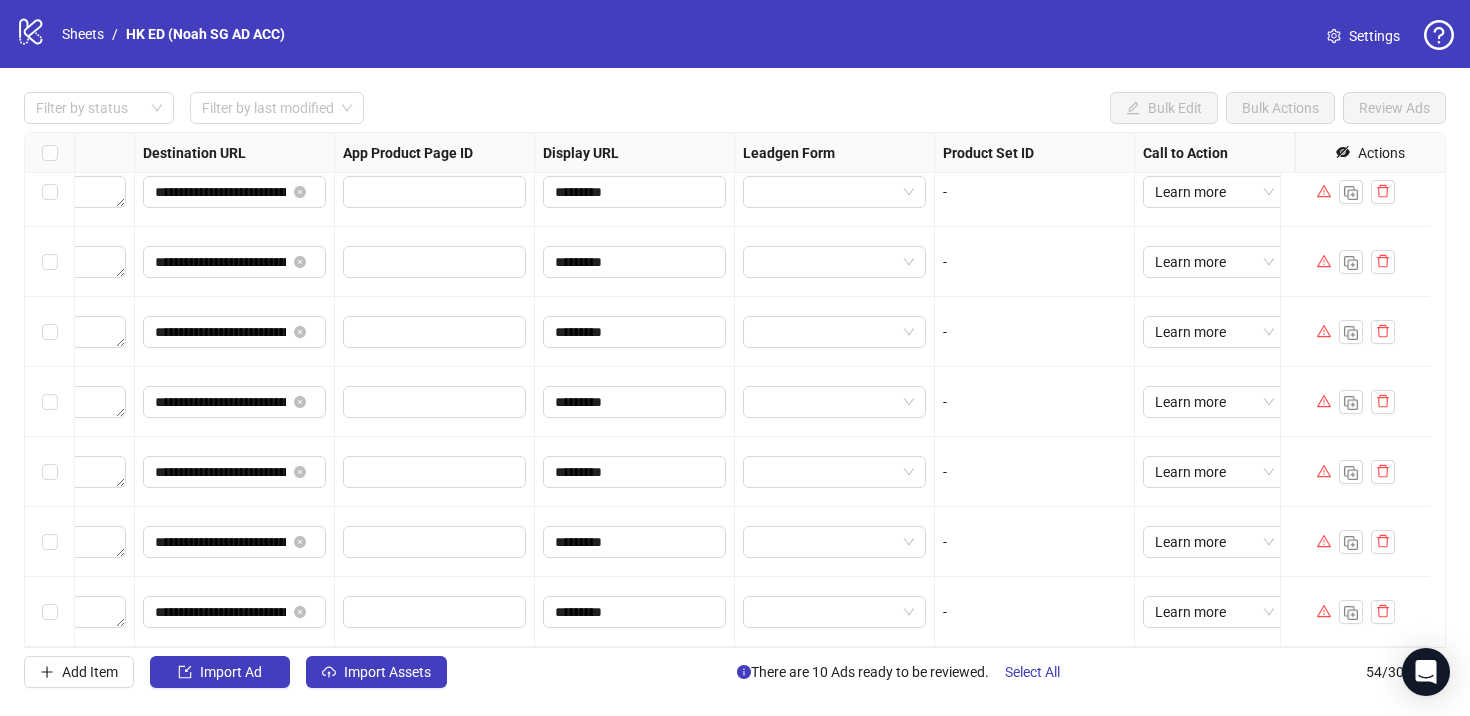 scroll, scrollTop: 3321, scrollLeft: 761, axis: both 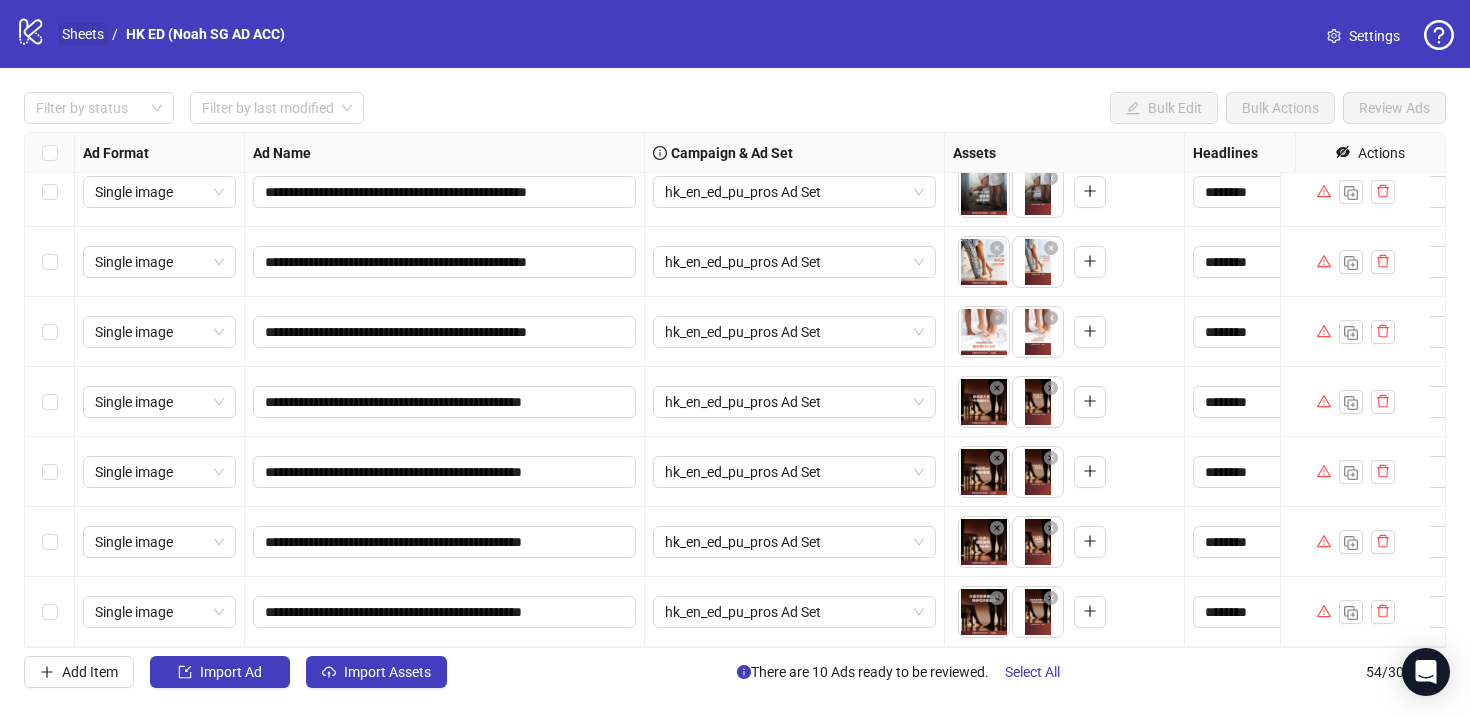 click on "Sheets" at bounding box center (83, 34) 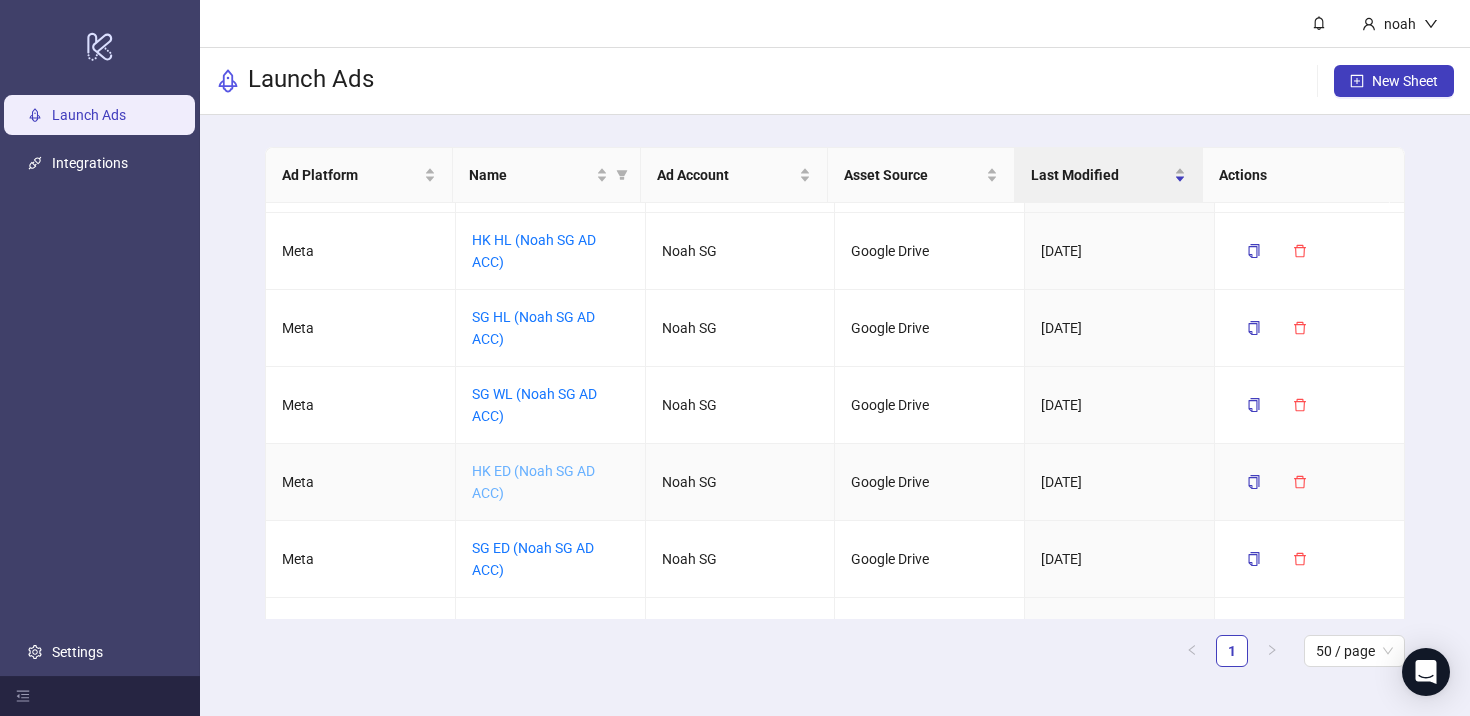 scroll, scrollTop: 70, scrollLeft: 0, axis: vertical 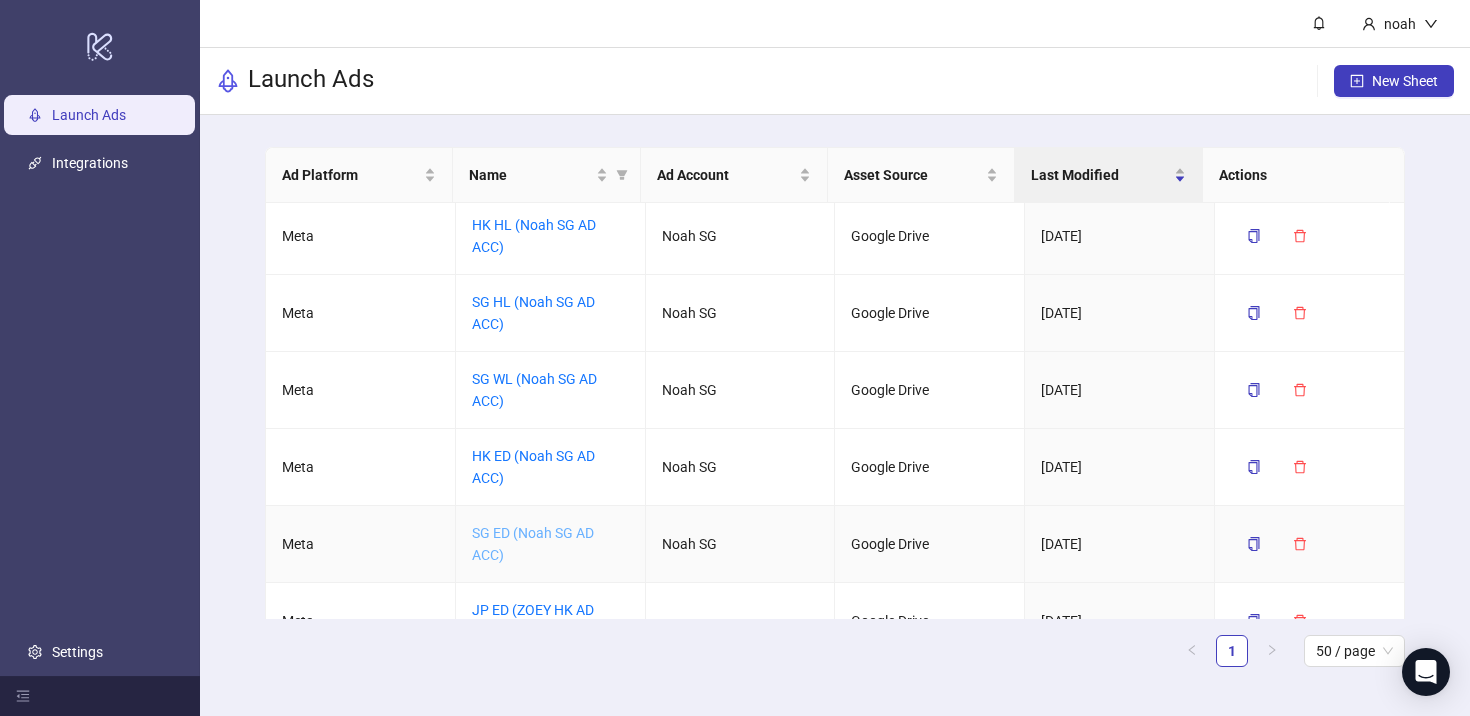 click on "SG ED (Noah SG AD ACC)" at bounding box center [533, 544] 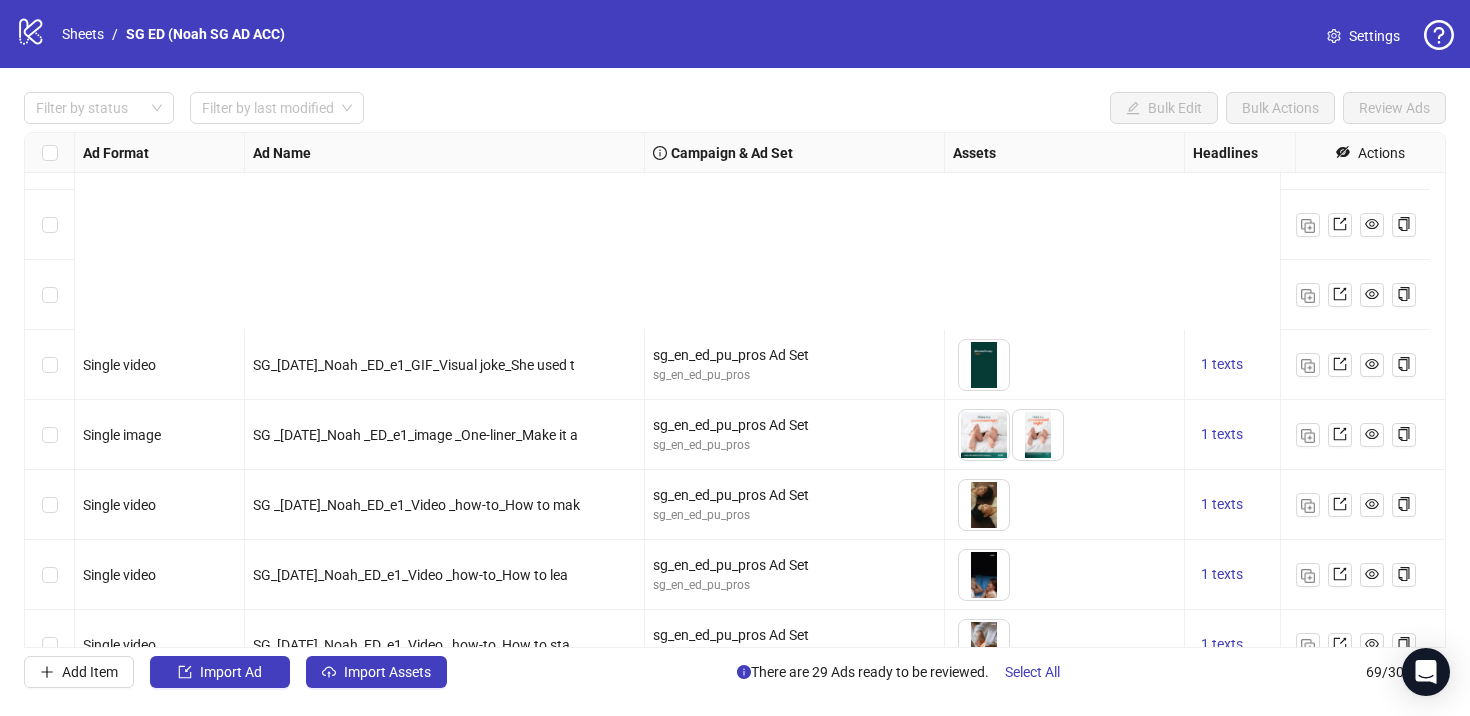 scroll, scrollTop: 4371, scrollLeft: 0, axis: vertical 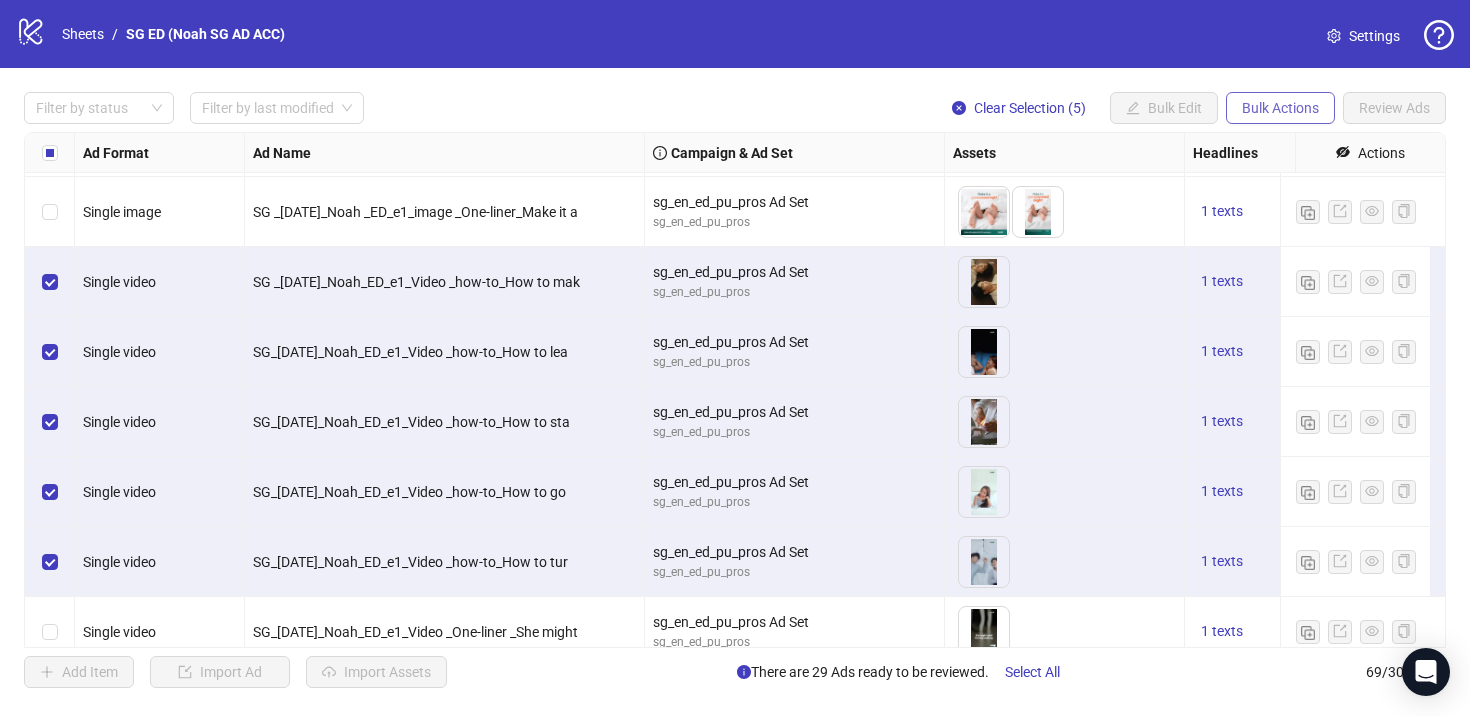 click on "Bulk Actions" at bounding box center (1280, 108) 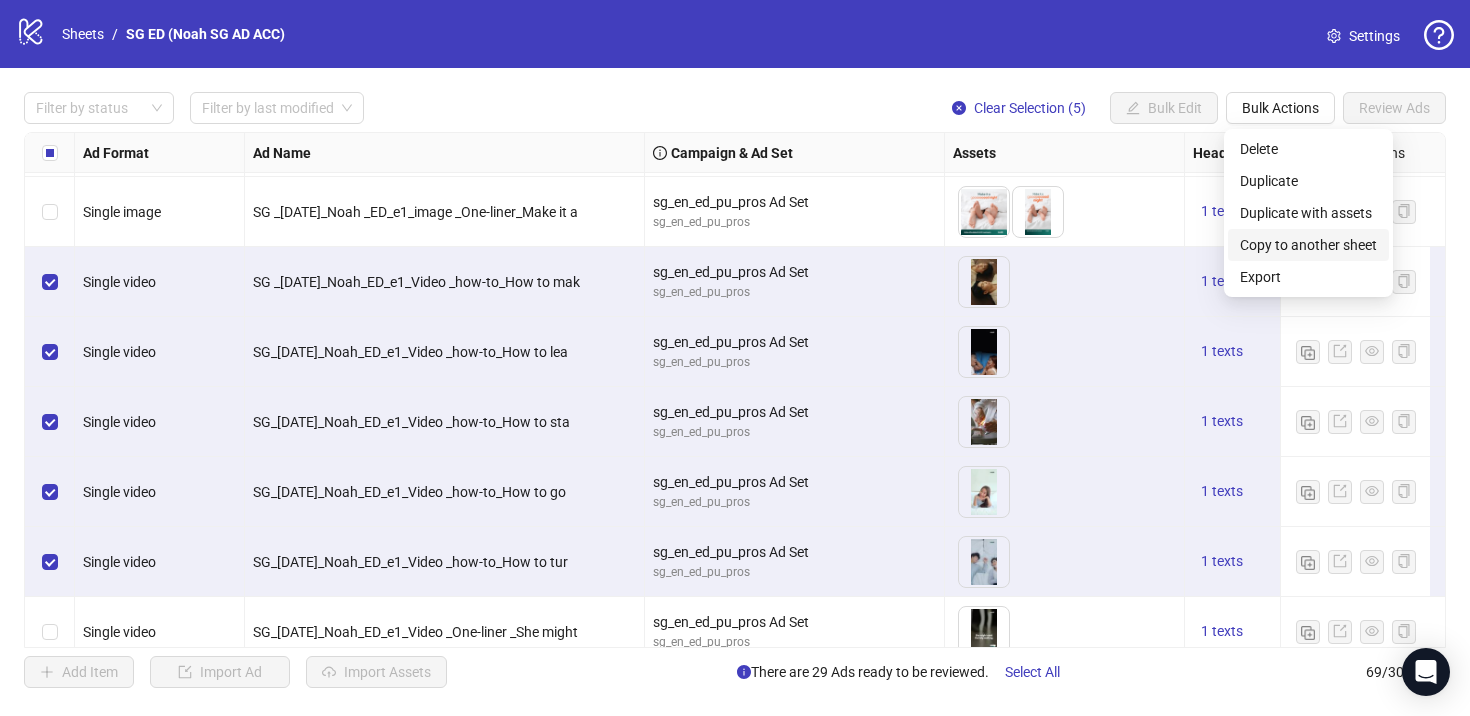 click on "Copy to another sheet" at bounding box center [1308, 245] 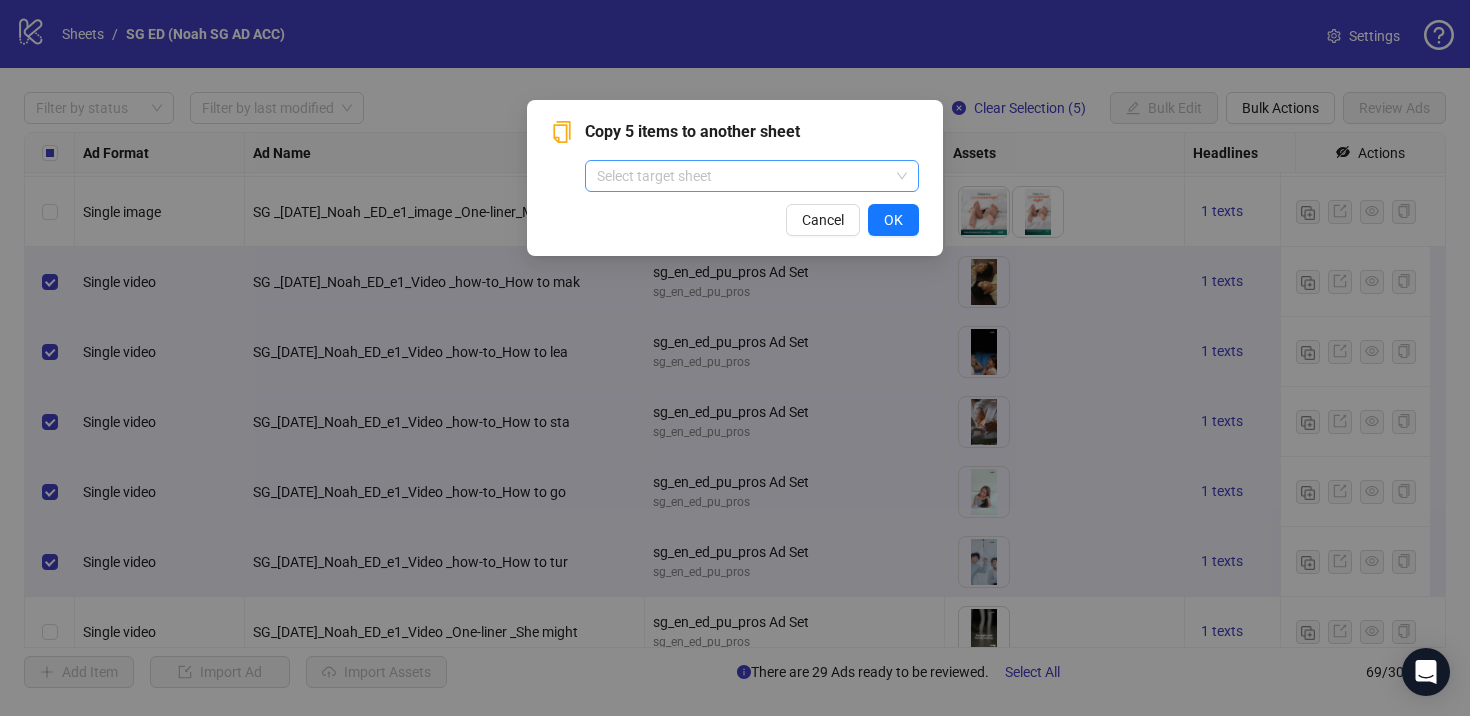 click at bounding box center (743, 176) 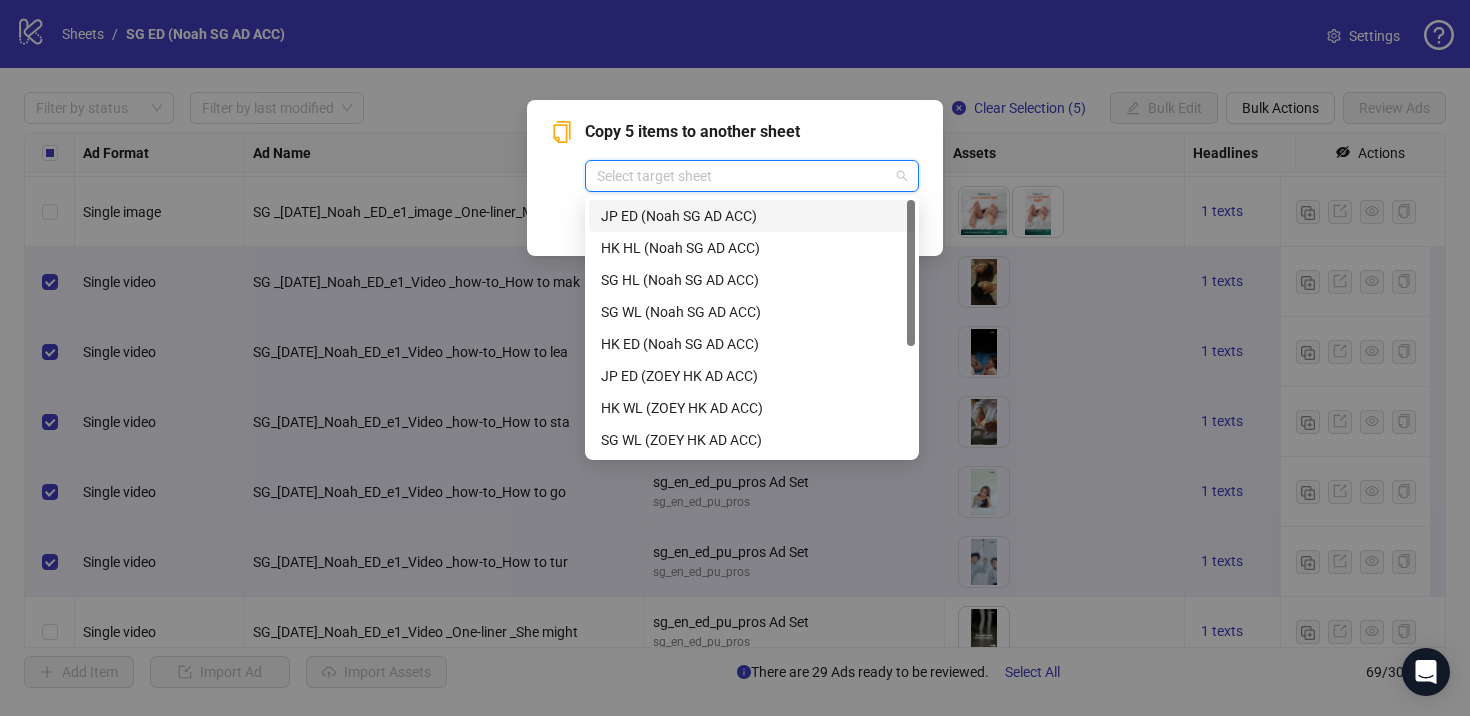 click on "JP ED (Noah SG AD ACC)" at bounding box center (752, 216) 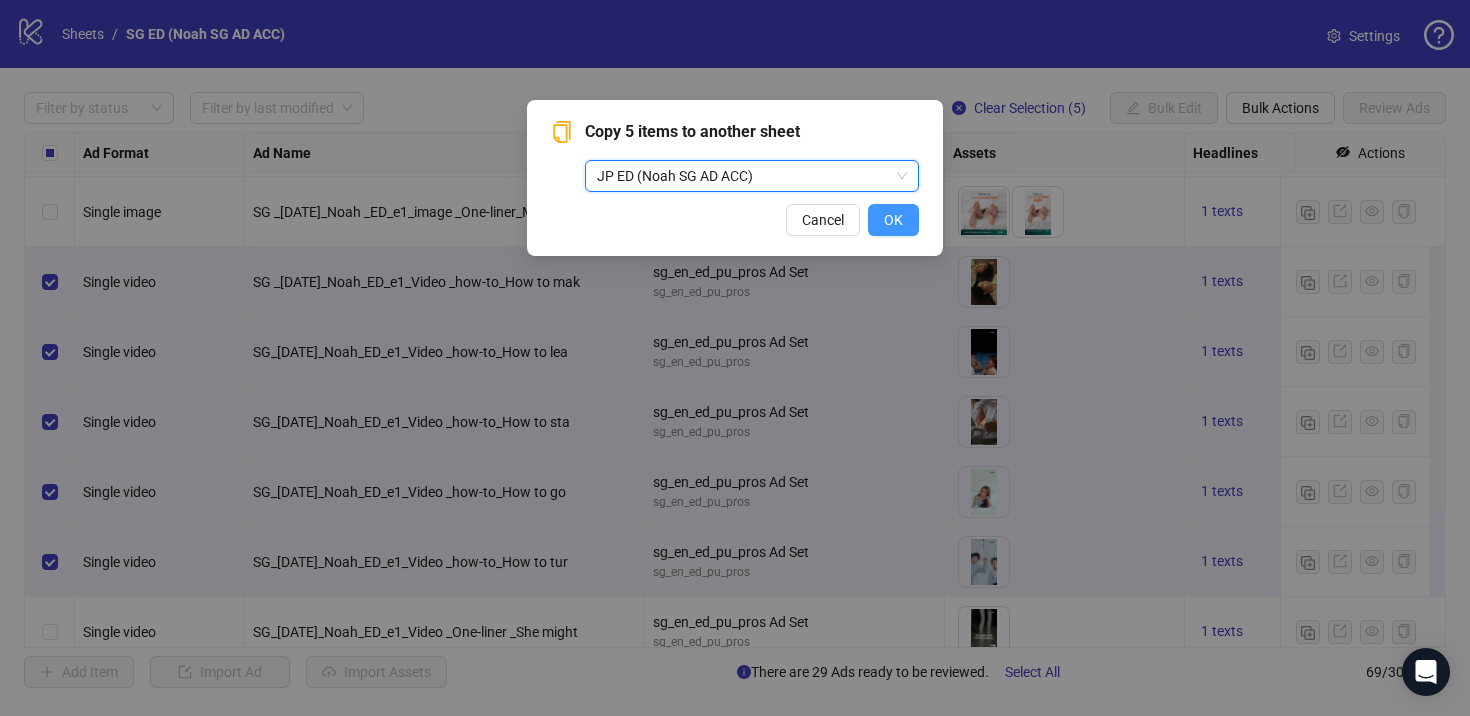 click on "OK" at bounding box center [893, 220] 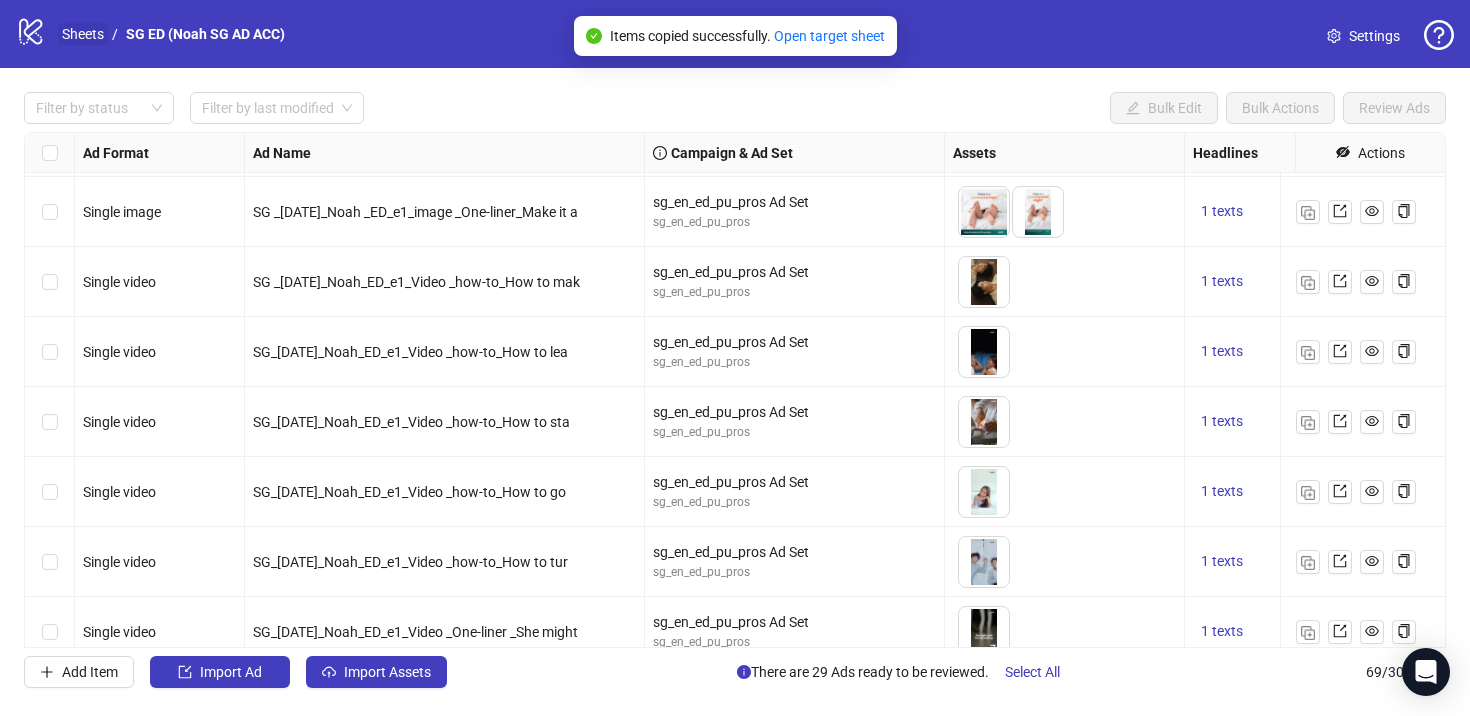 click on "Sheets" at bounding box center [83, 34] 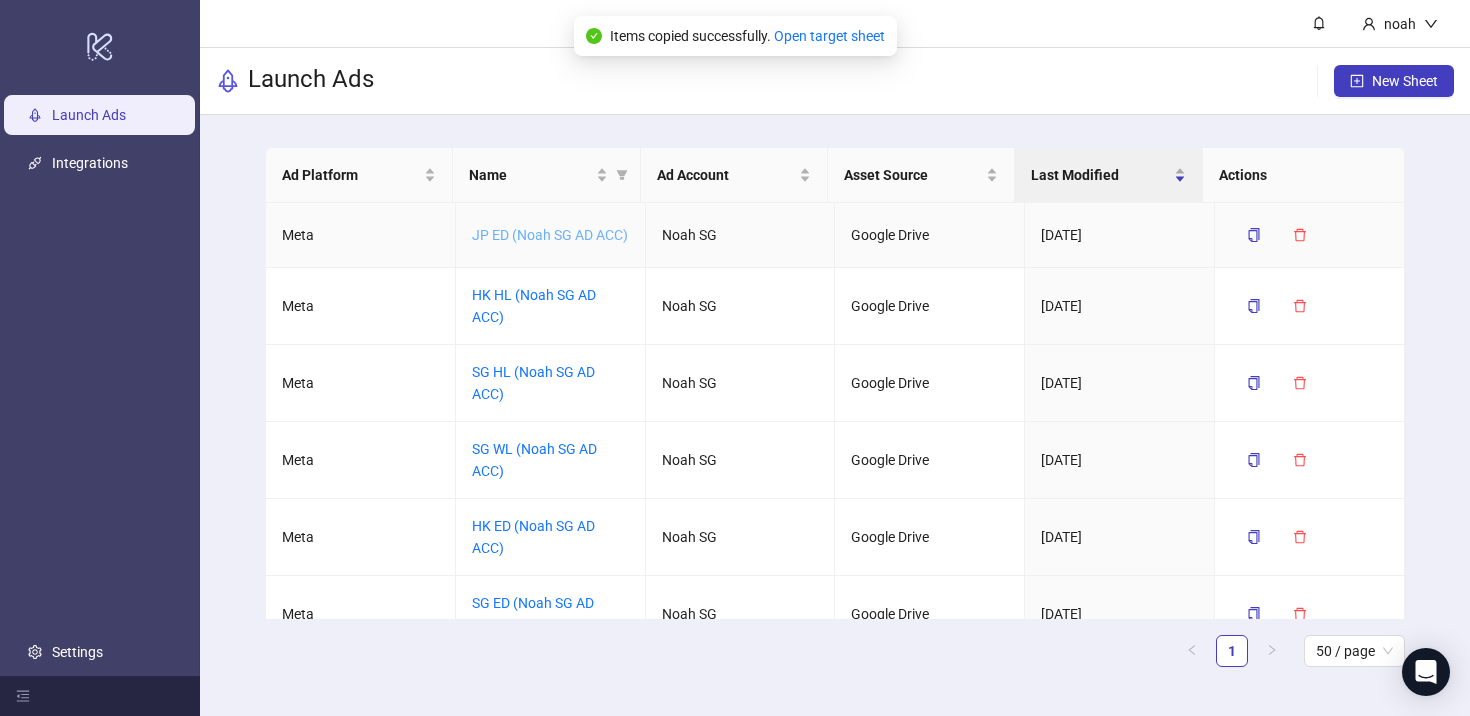 click on "JP ED (Noah SG AD ACC)" at bounding box center [550, 235] 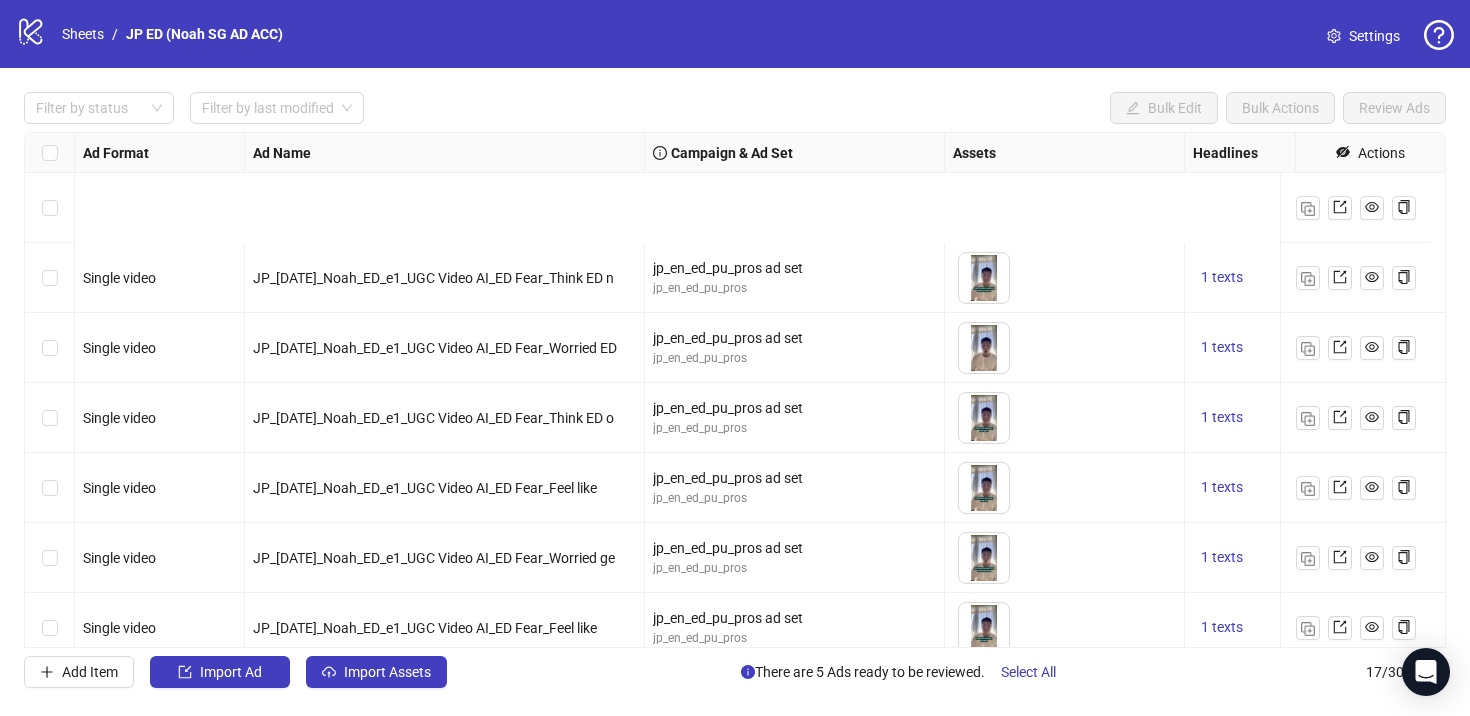 scroll, scrollTop: 731, scrollLeft: 0, axis: vertical 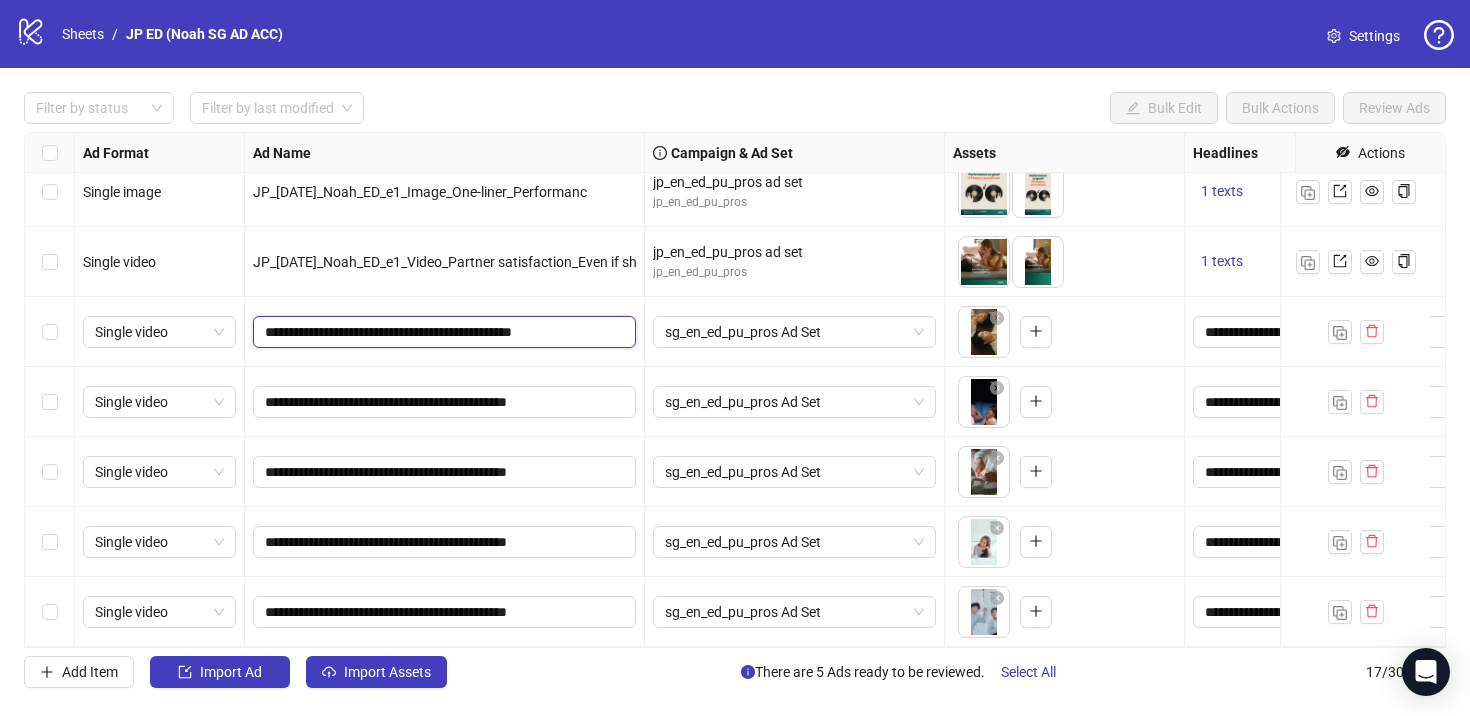 drag, startPoint x: 280, startPoint y: 311, endPoint x: 250, endPoint y: 311, distance: 30 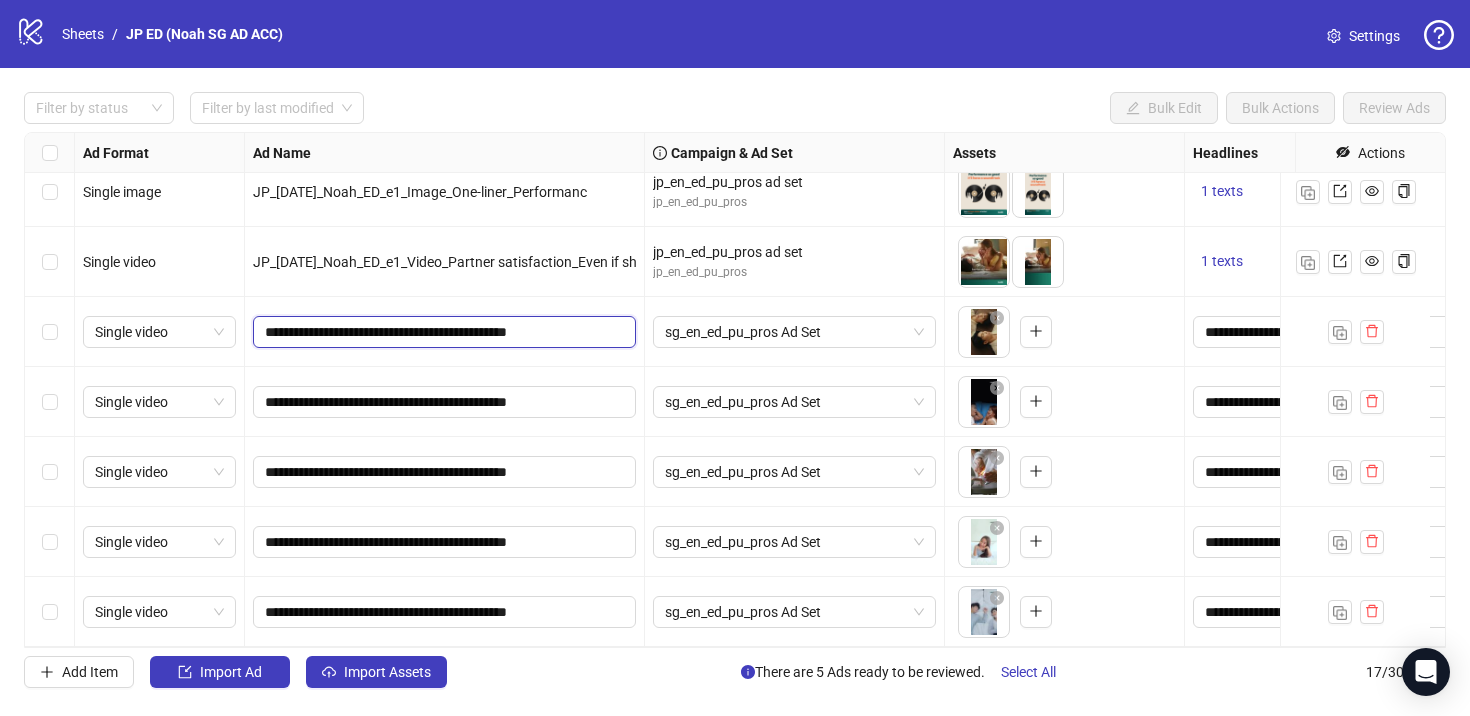 type on "**********" 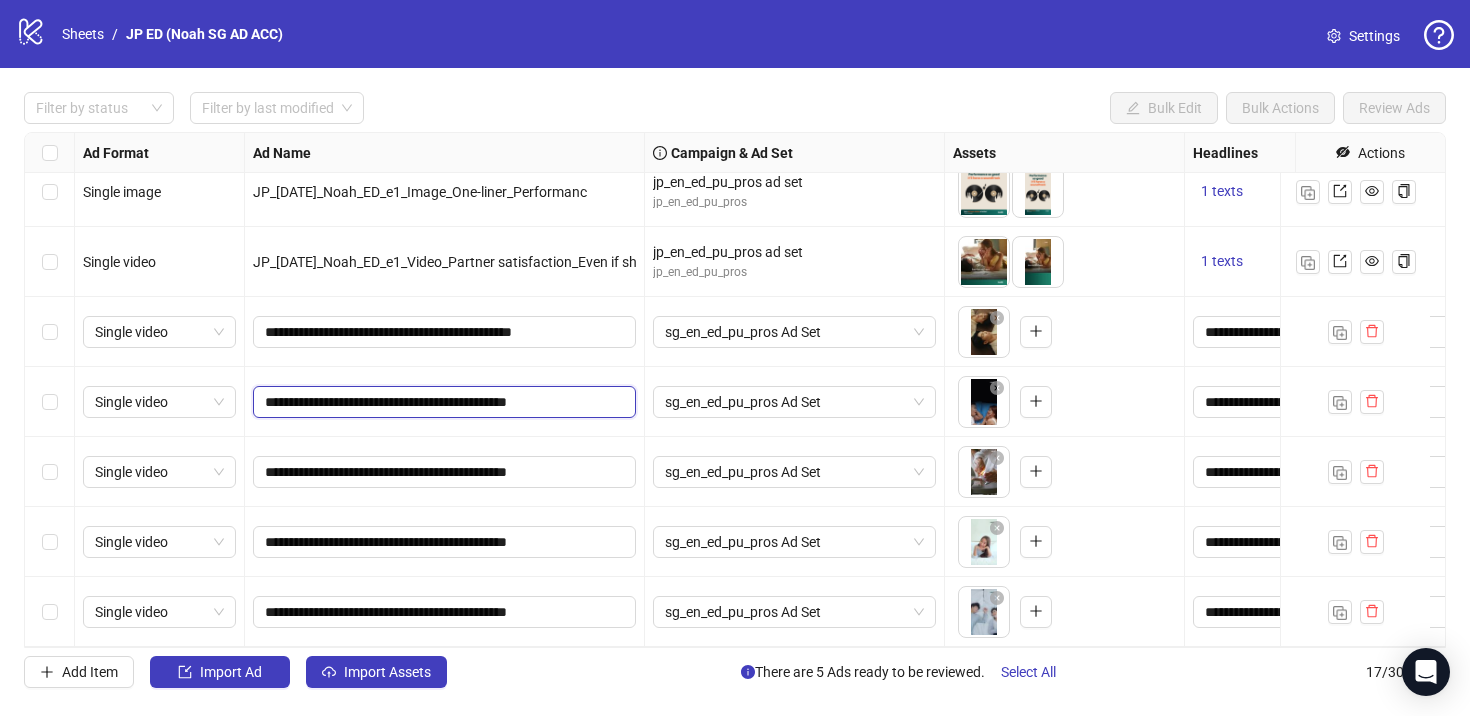 drag, startPoint x: 280, startPoint y: 389, endPoint x: 246, endPoint y: 388, distance: 34.0147 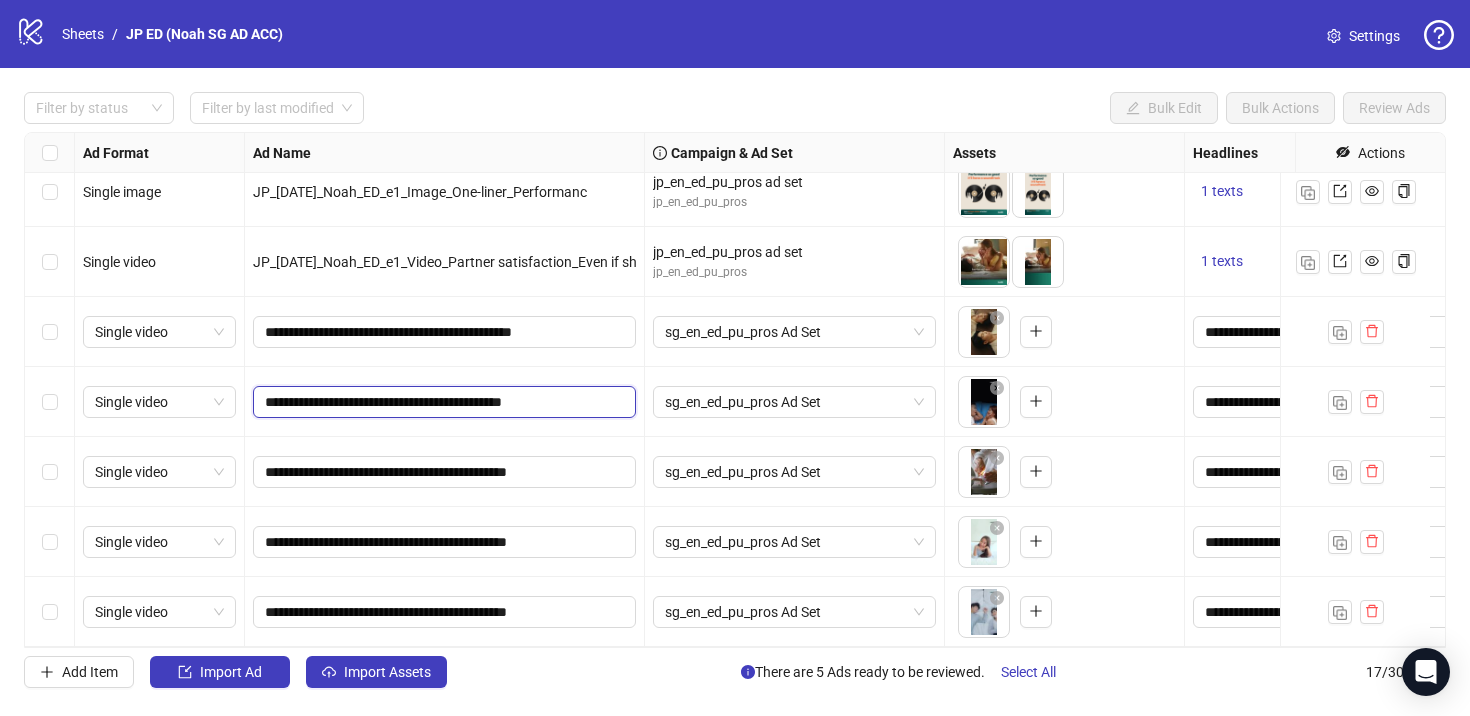 type on "**********" 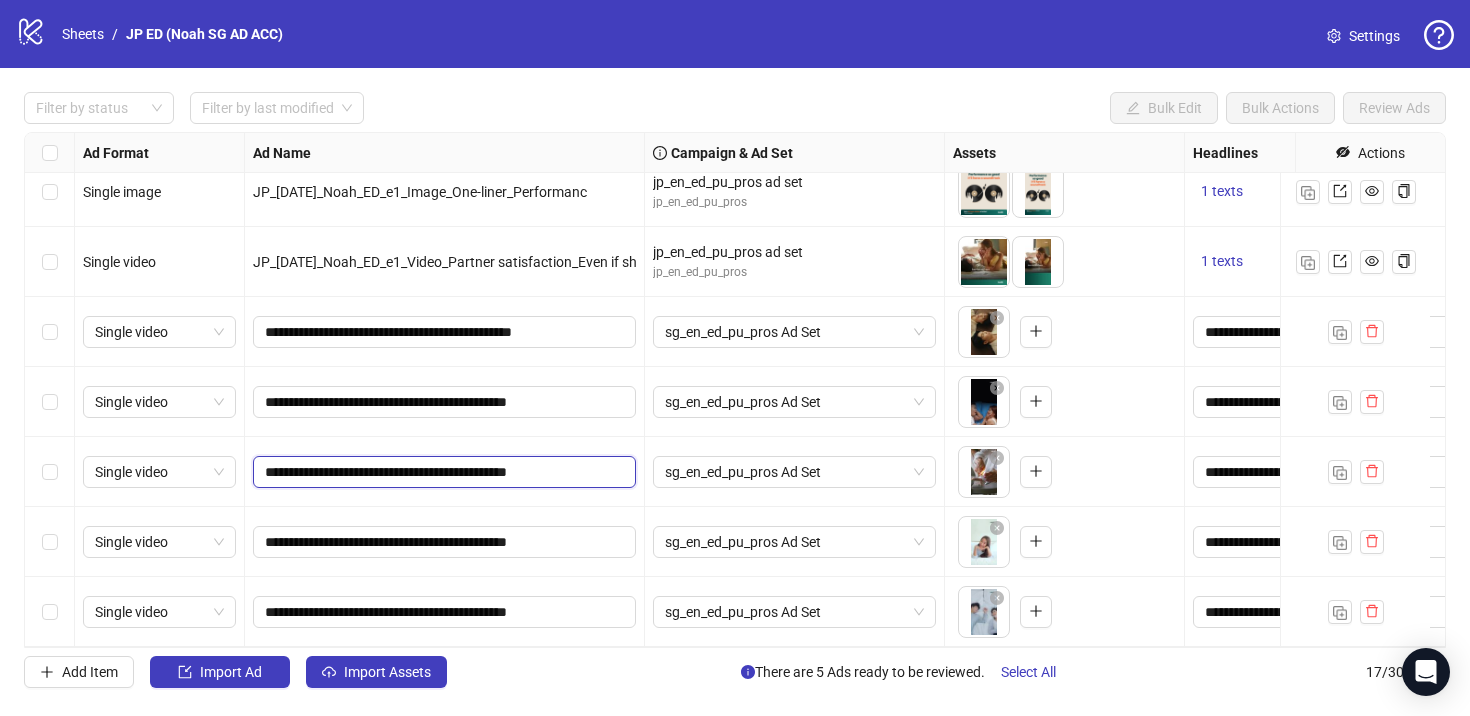 click on "**********" at bounding box center [442, 472] 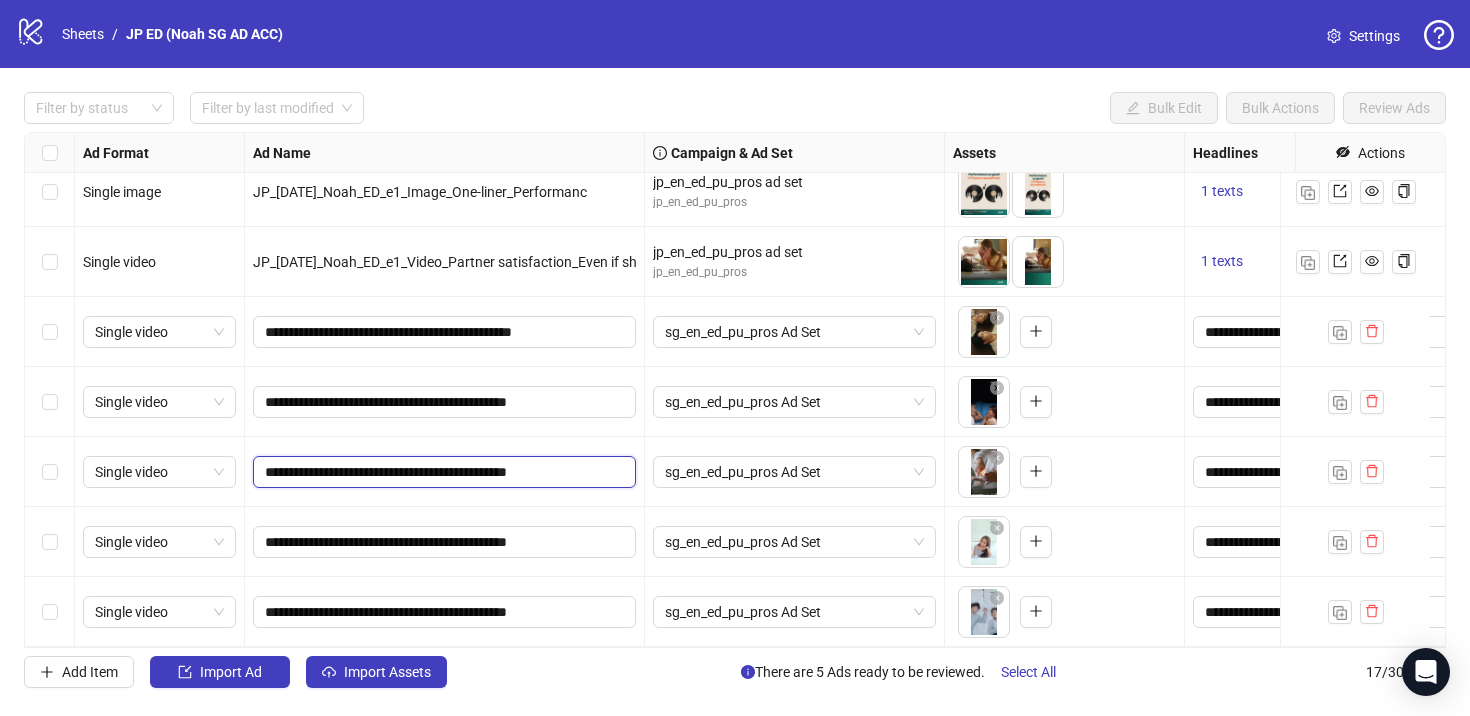 drag, startPoint x: 281, startPoint y: 455, endPoint x: 238, endPoint y: 452, distance: 43.104523 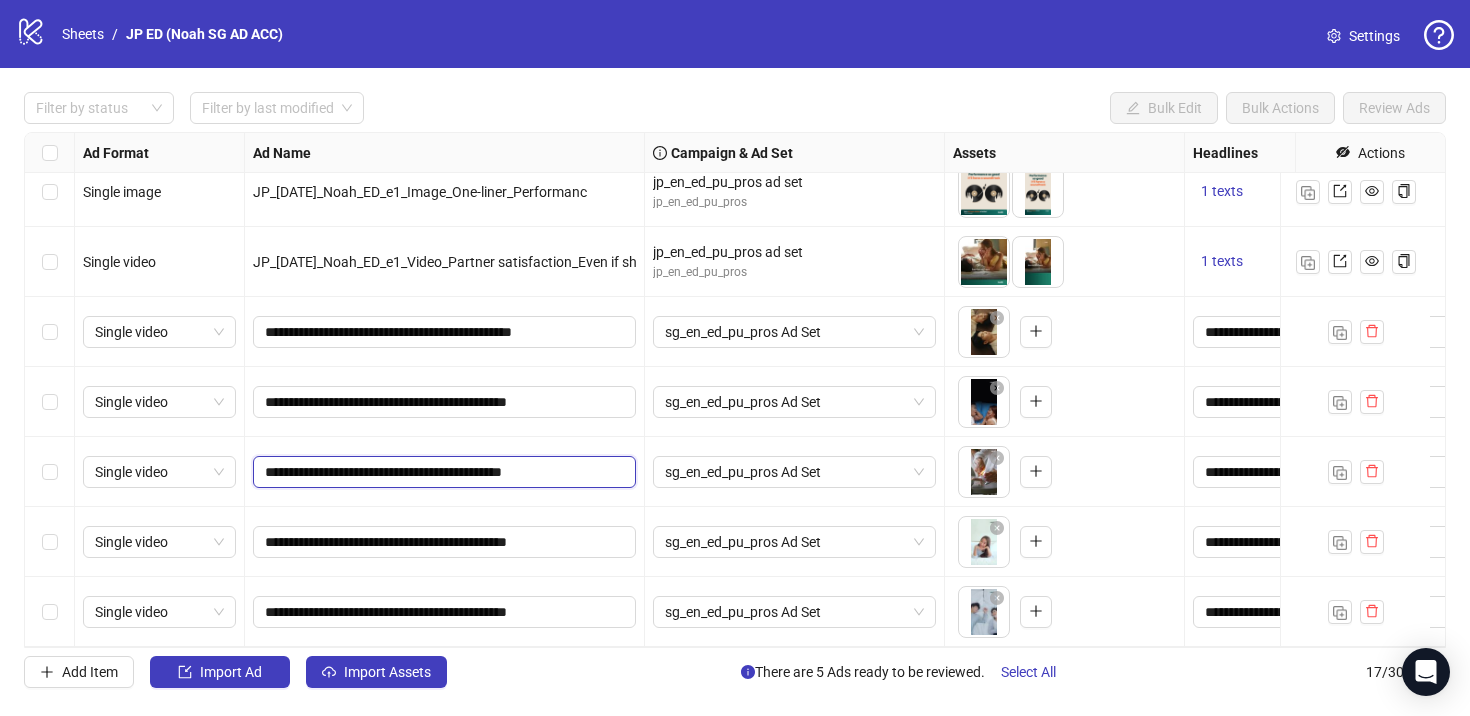 type on "**********" 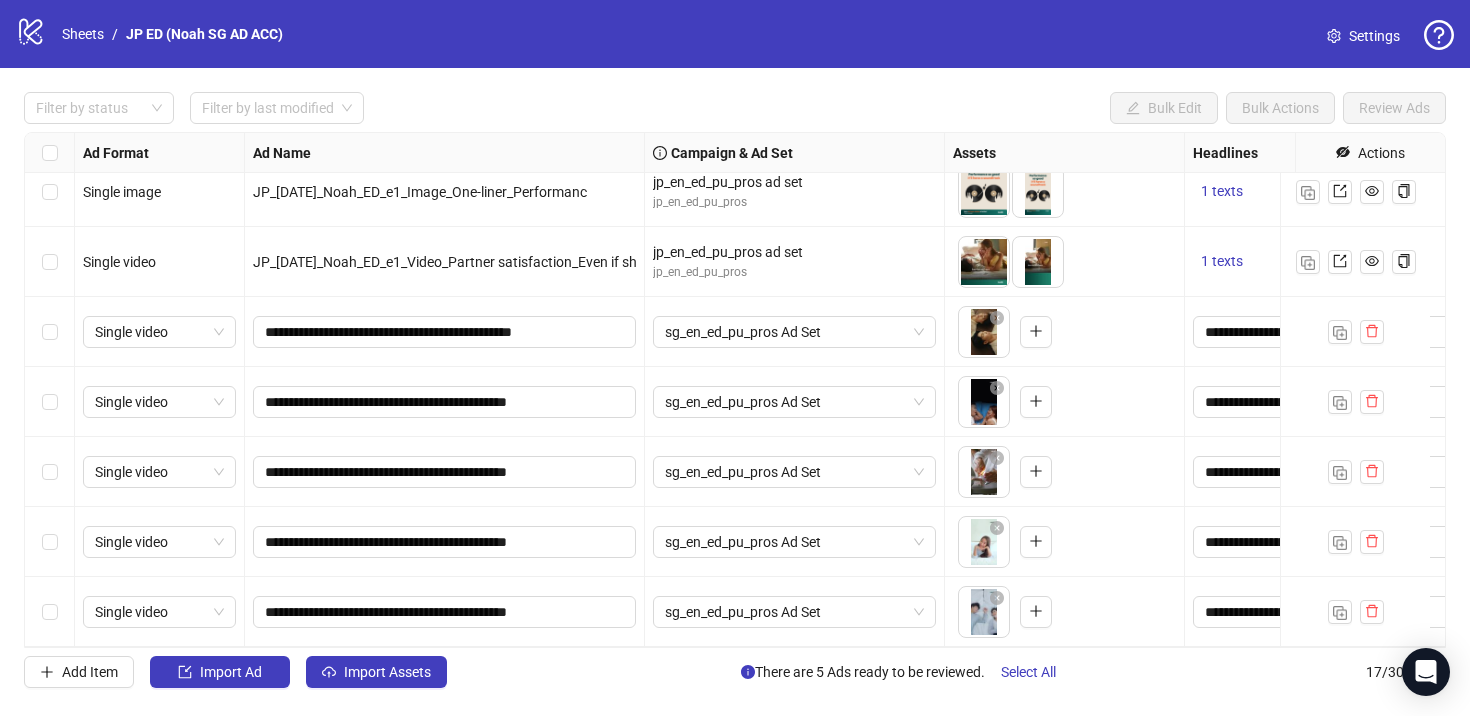 click on "**********" at bounding box center [445, 542] 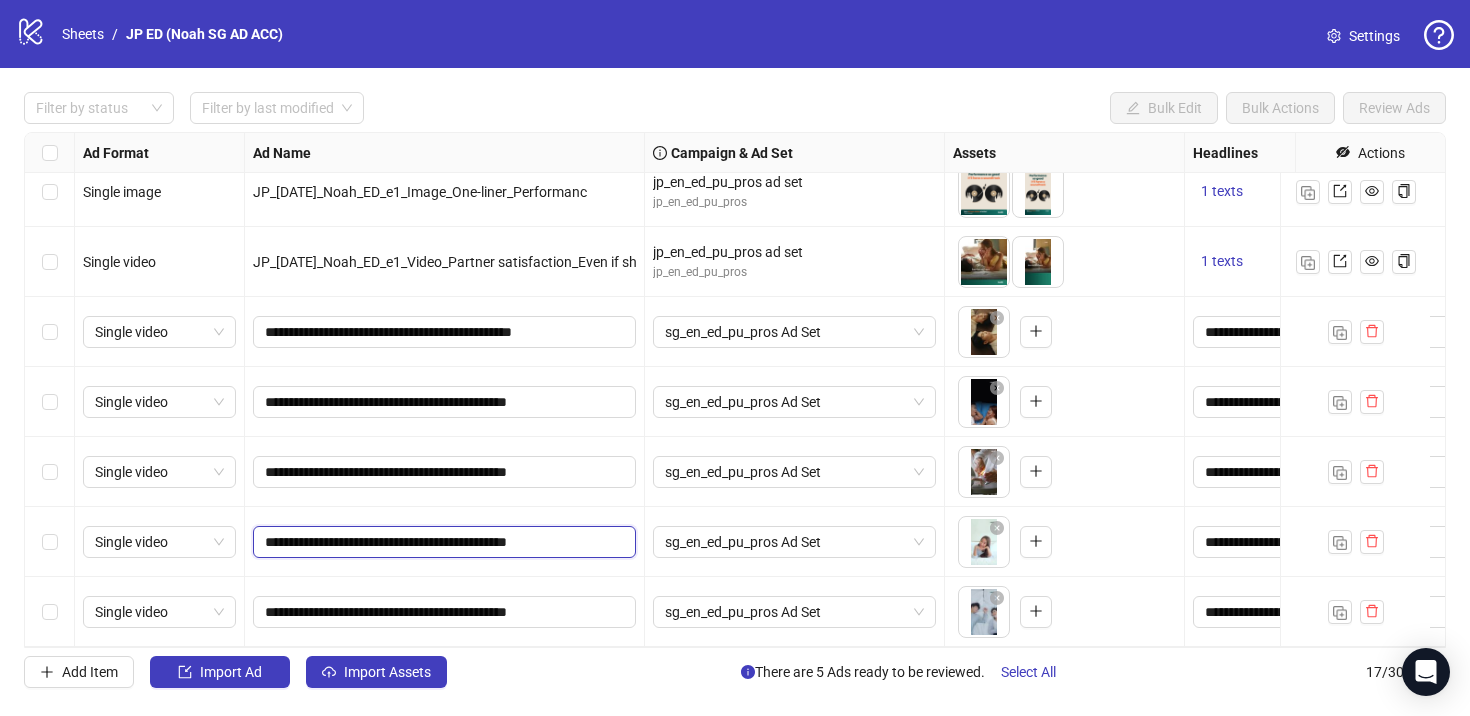drag, startPoint x: 282, startPoint y: 518, endPoint x: 242, endPoint y: 524, distance: 40.4475 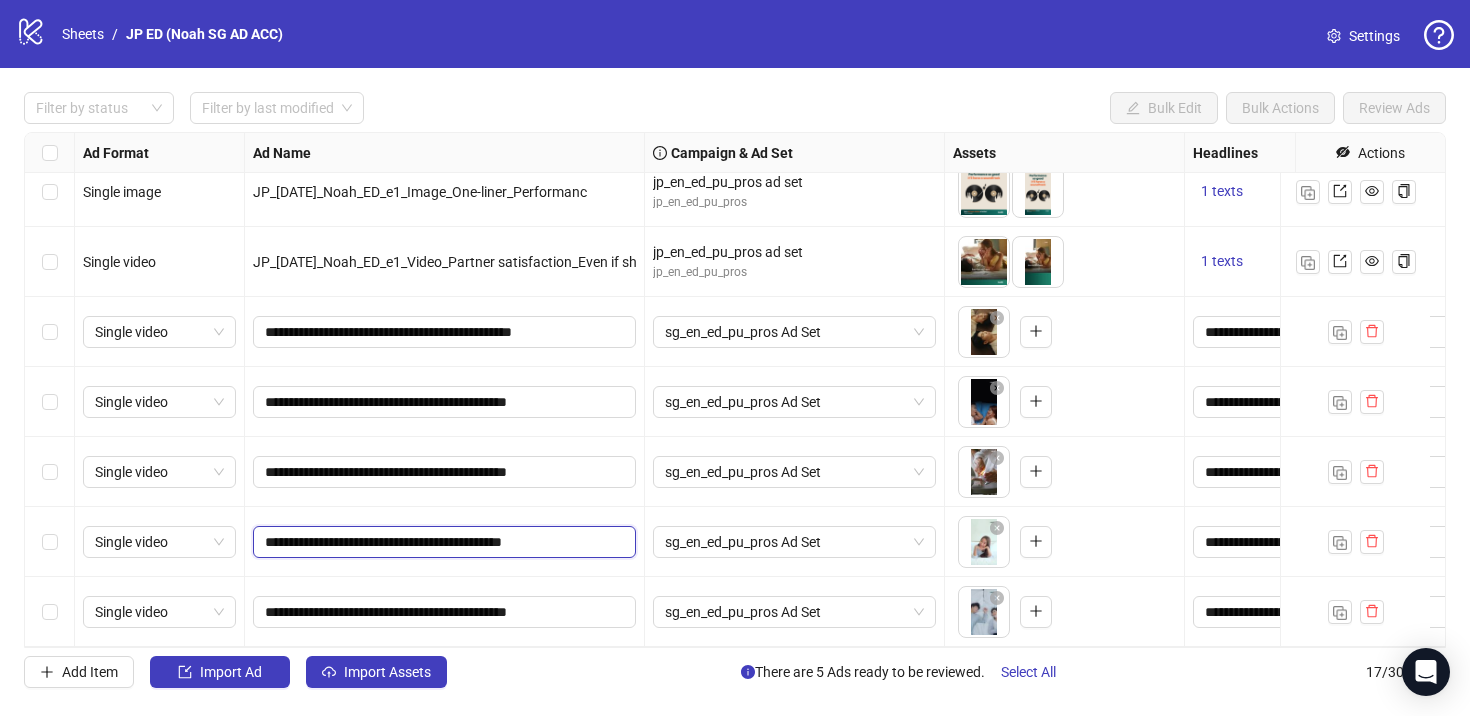 type on "**********" 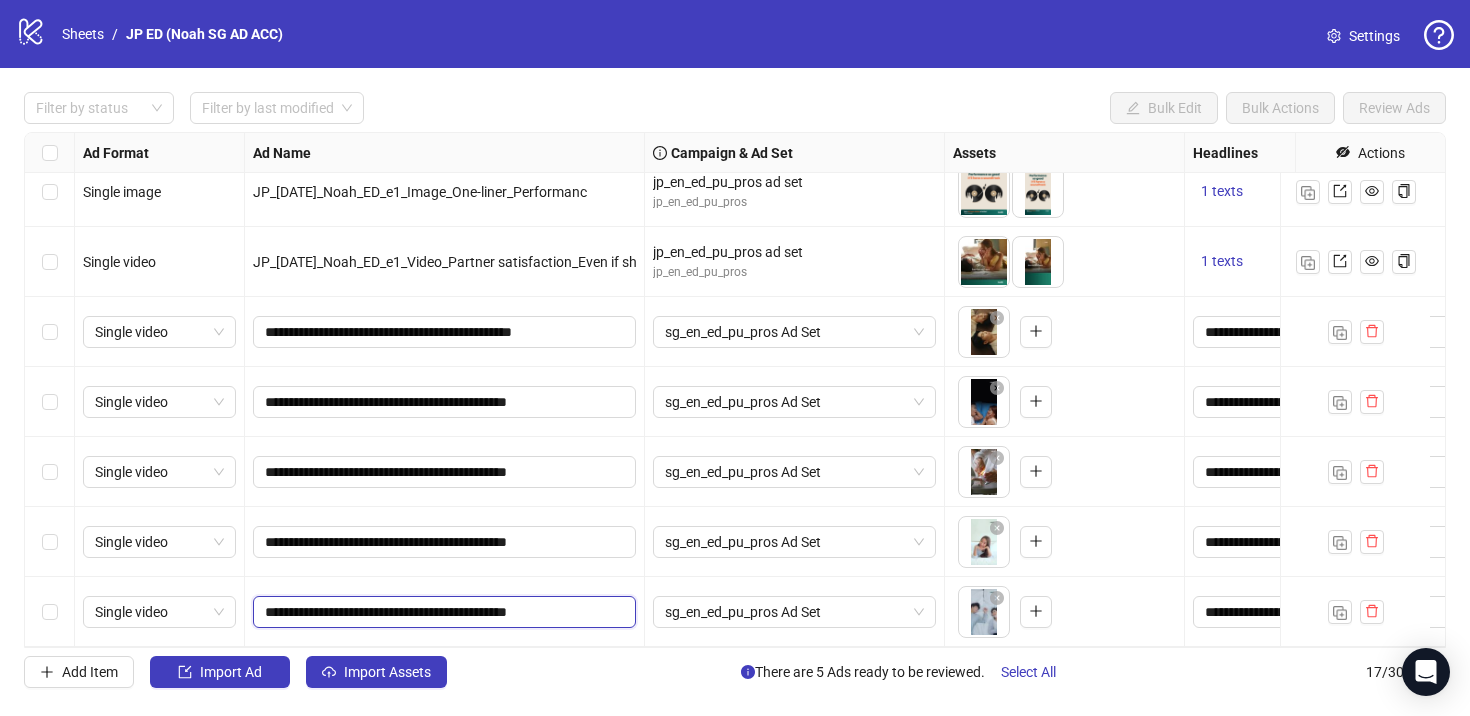 click on "**********" at bounding box center [442, 612] 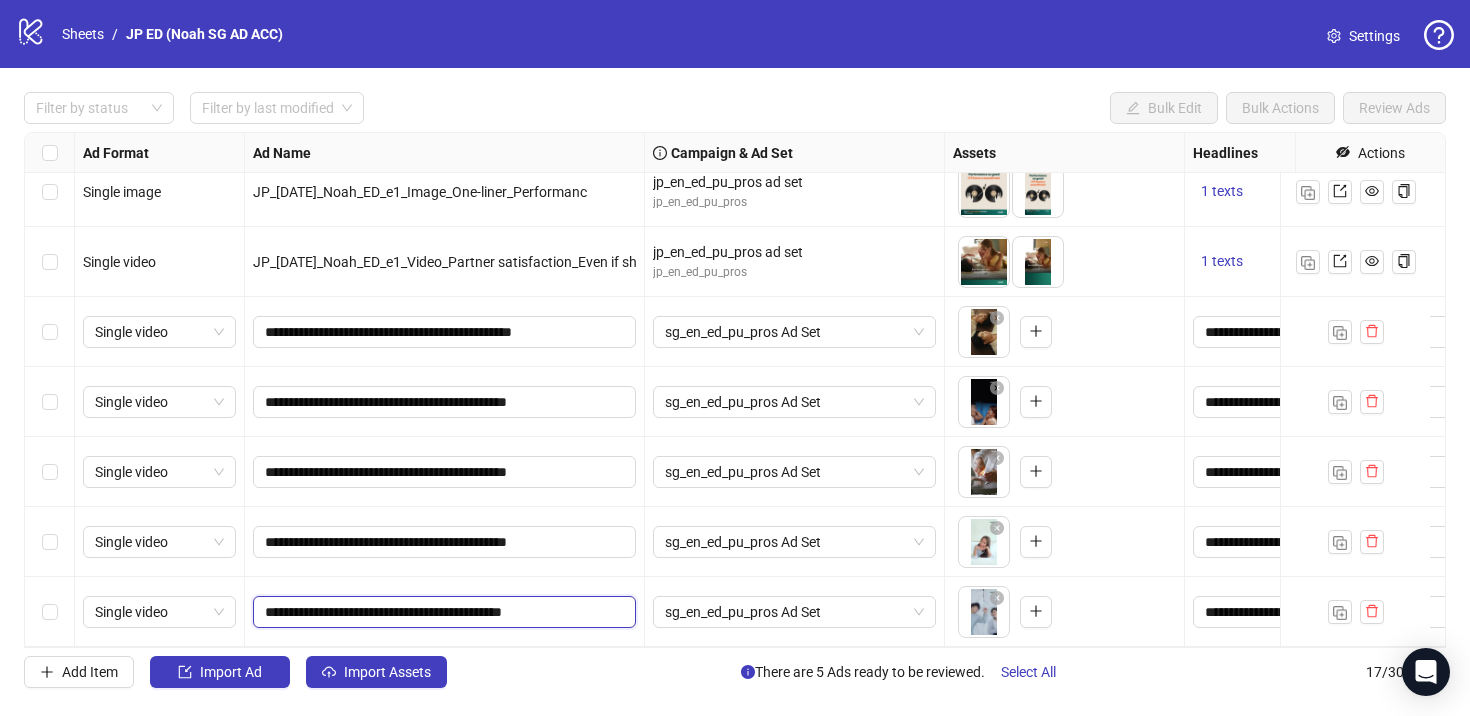 type on "**********" 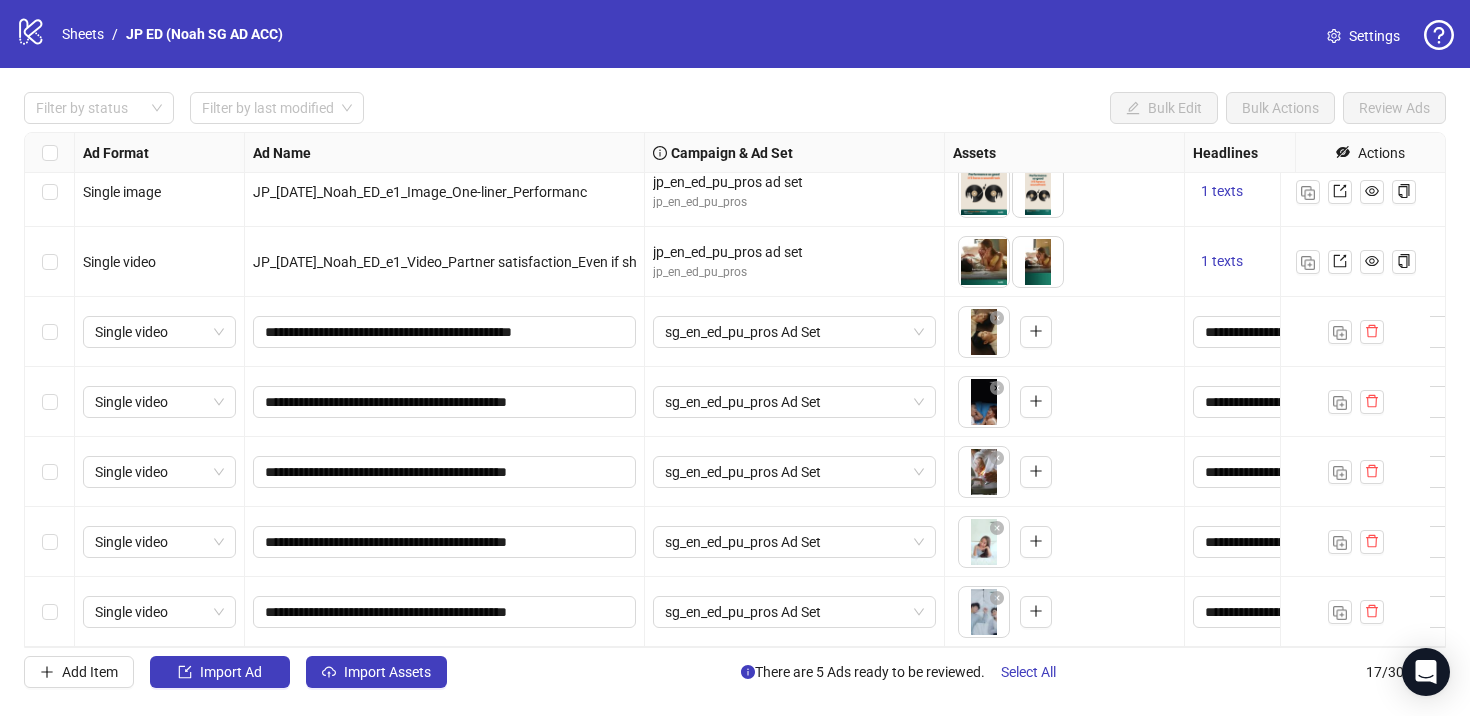click on "**********" at bounding box center [445, 542] 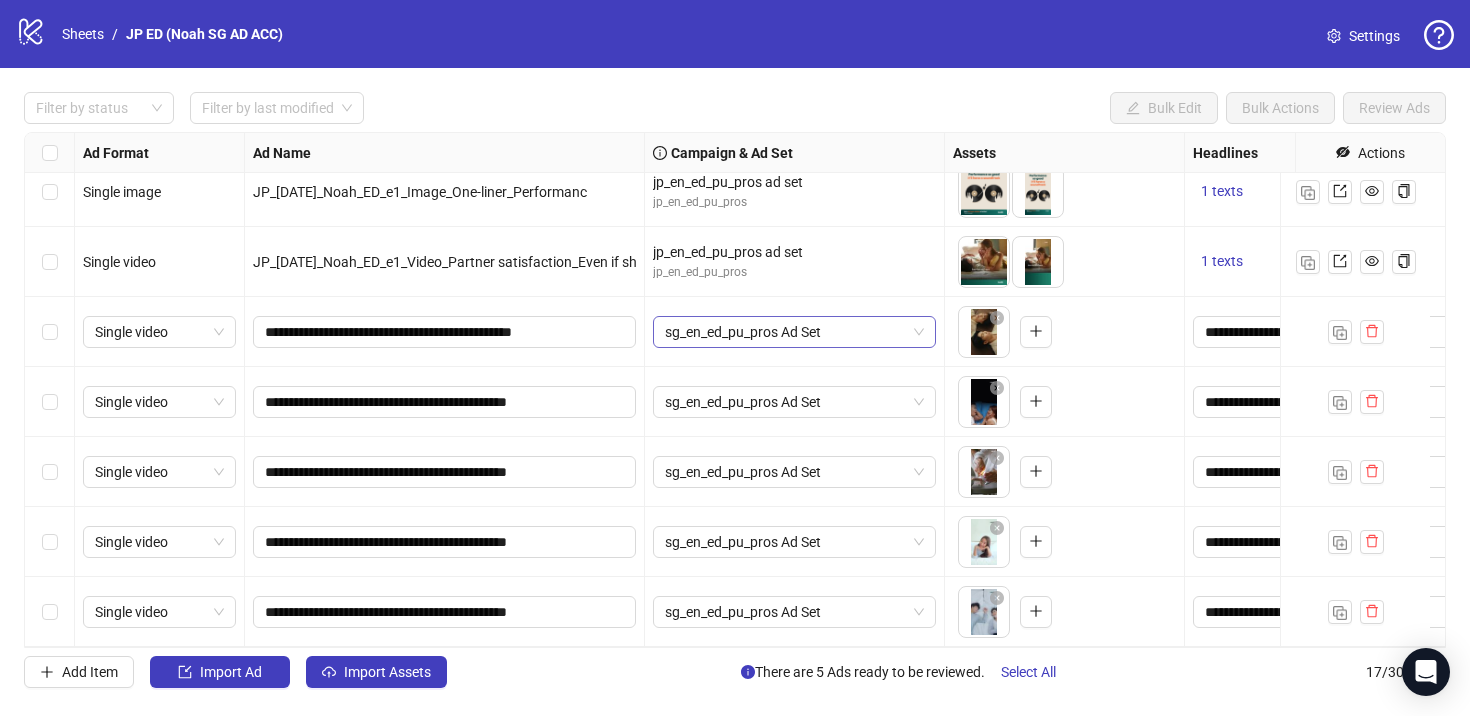 click on "sg_en_ed_pu_pros Ad Set" at bounding box center (794, 332) 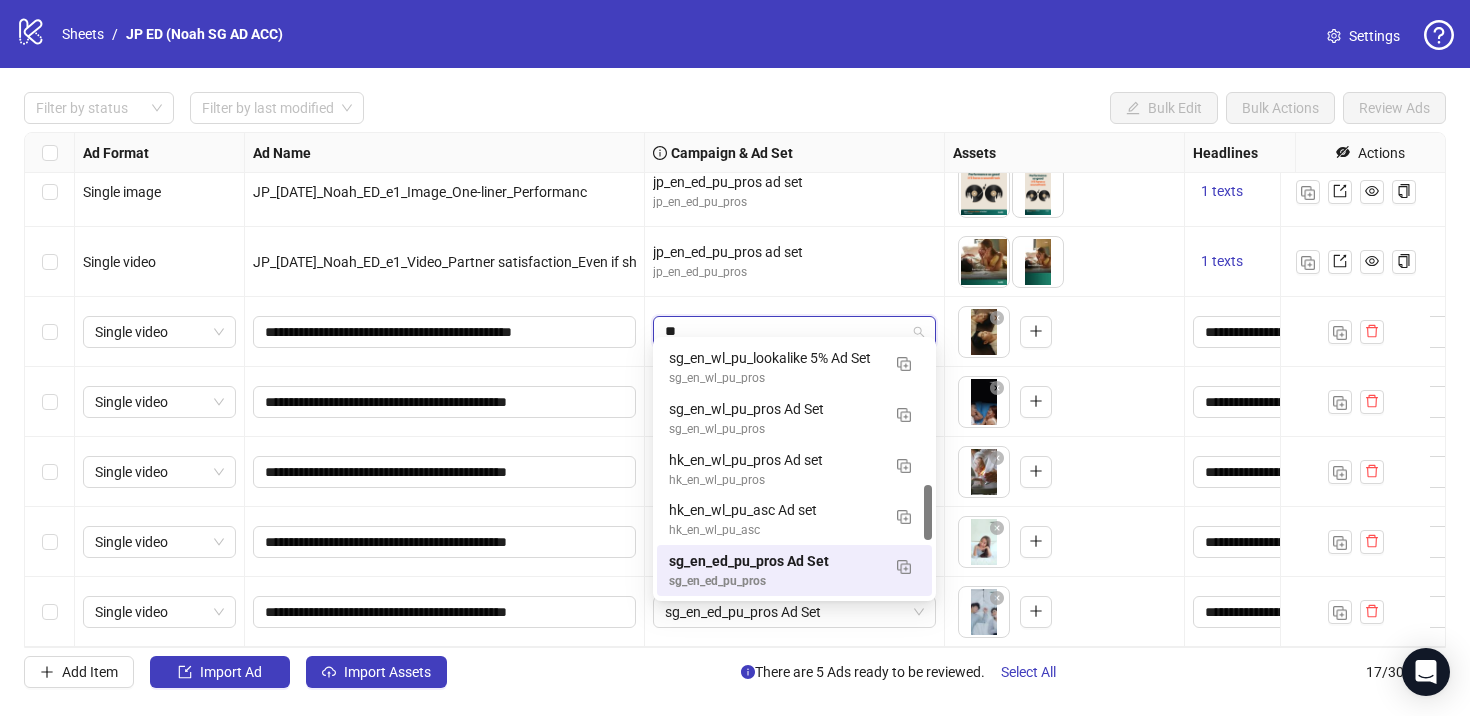 scroll, scrollTop: 235, scrollLeft: 0, axis: vertical 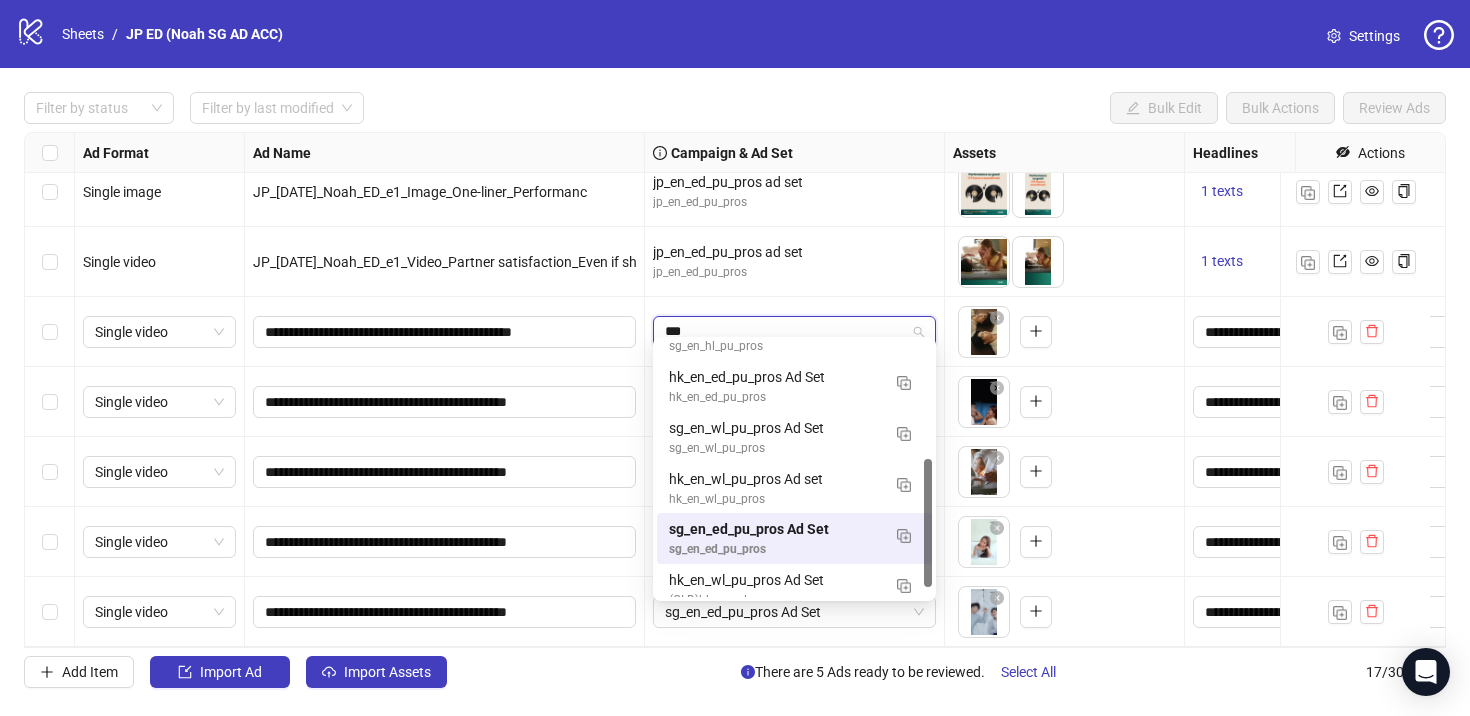 type on "****" 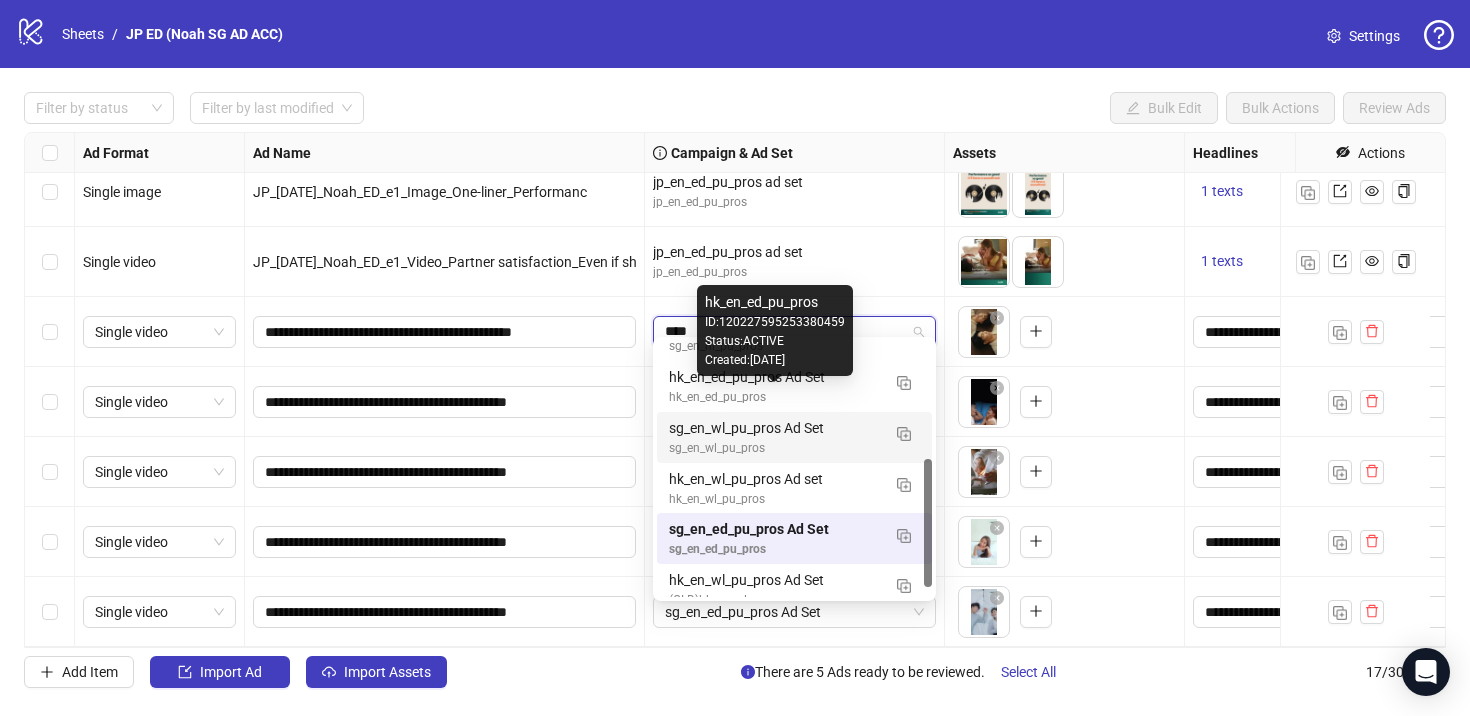 scroll, scrollTop: 0, scrollLeft: 0, axis: both 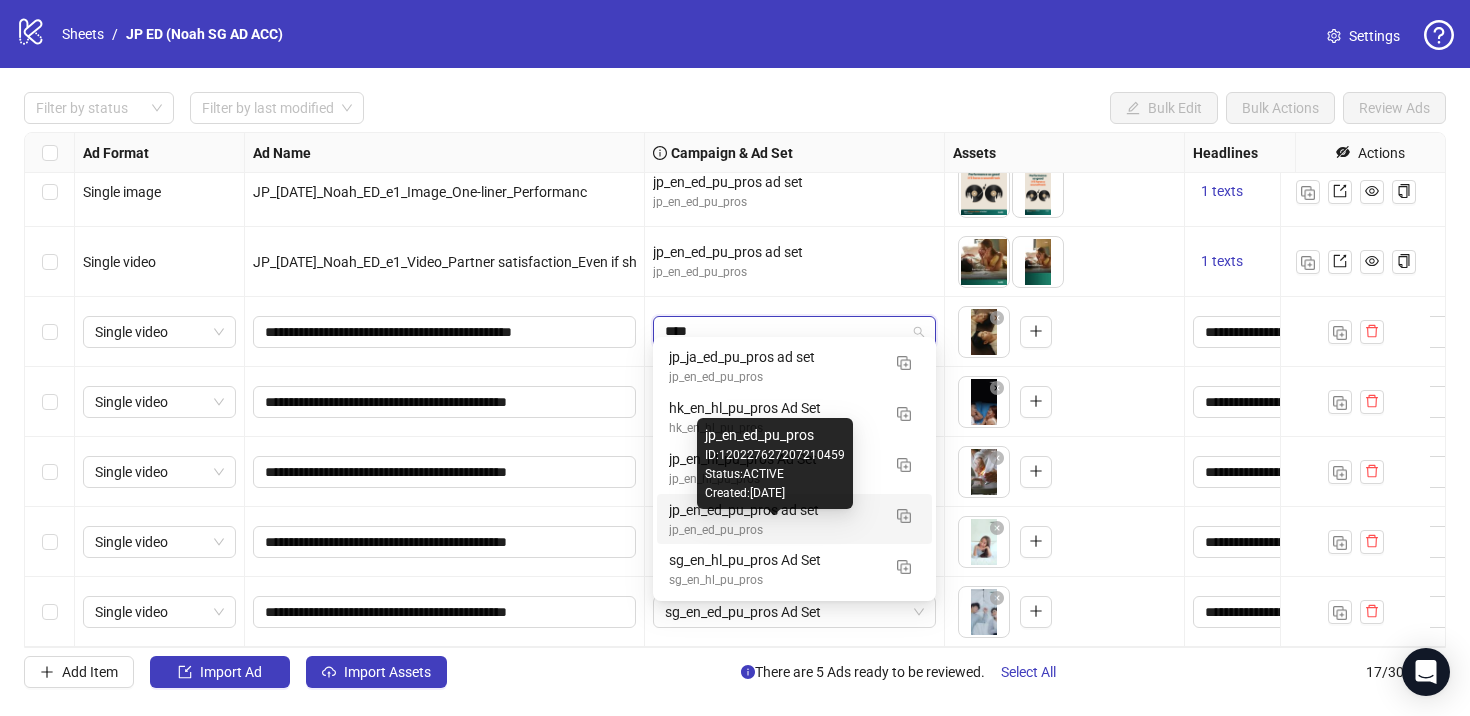 click on "jp_en_ed_pu_pros" at bounding box center (774, 530) 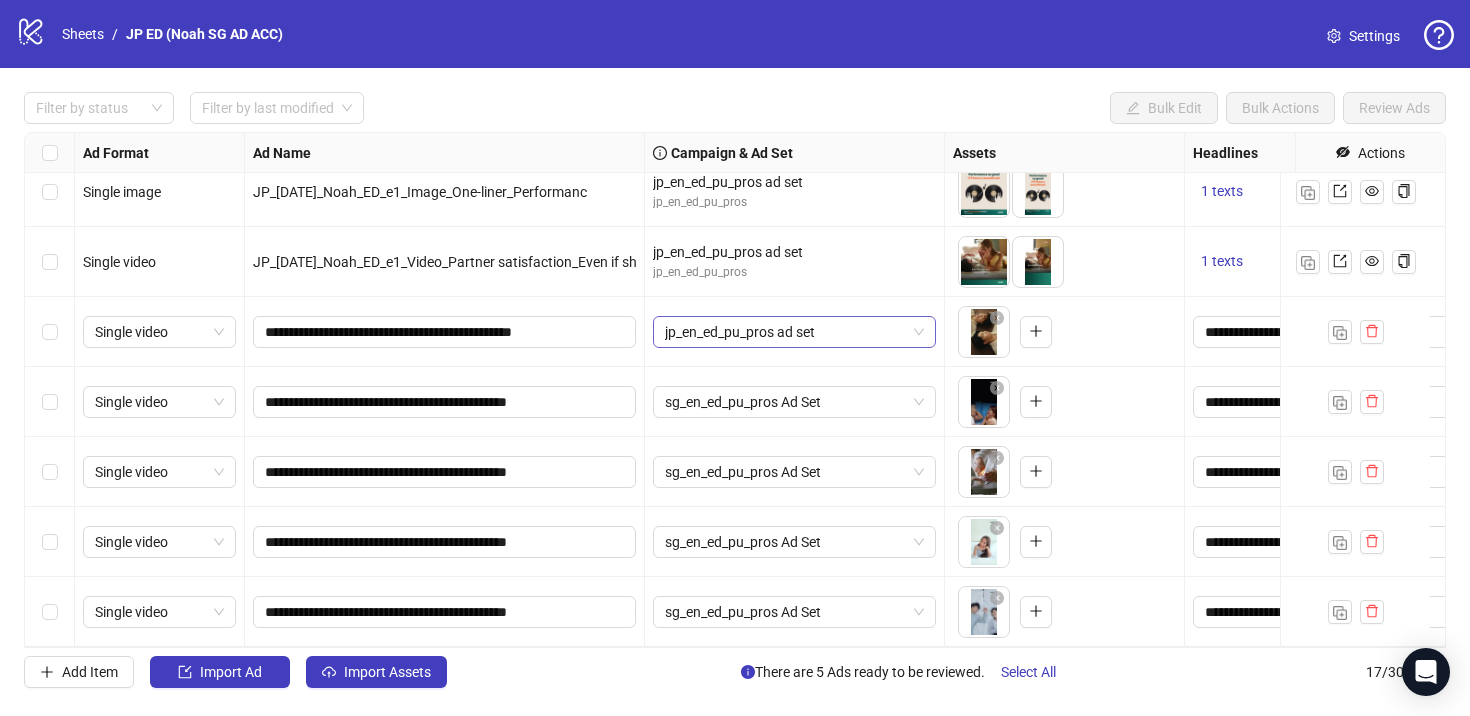 click on "jp_en_ed_pu_pros ad set" at bounding box center (794, 332) 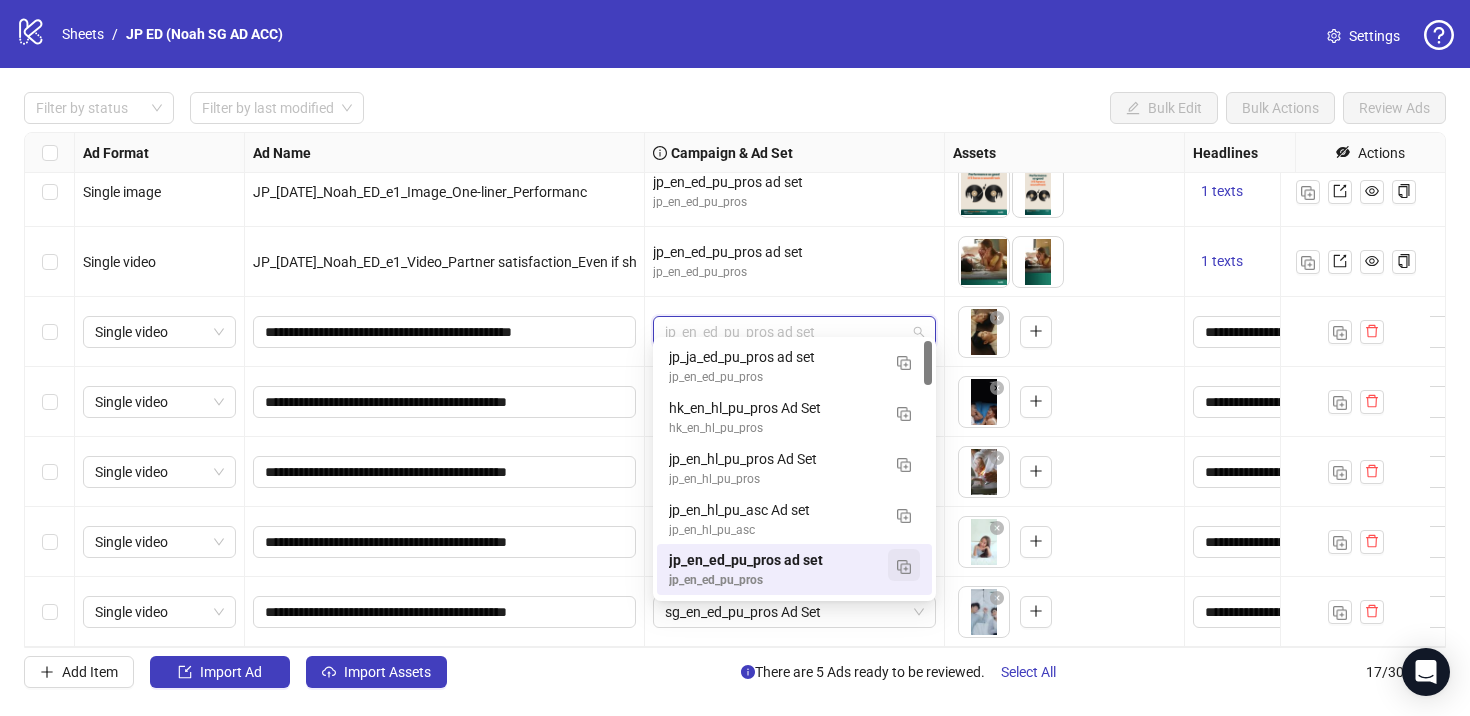 click at bounding box center [904, 565] 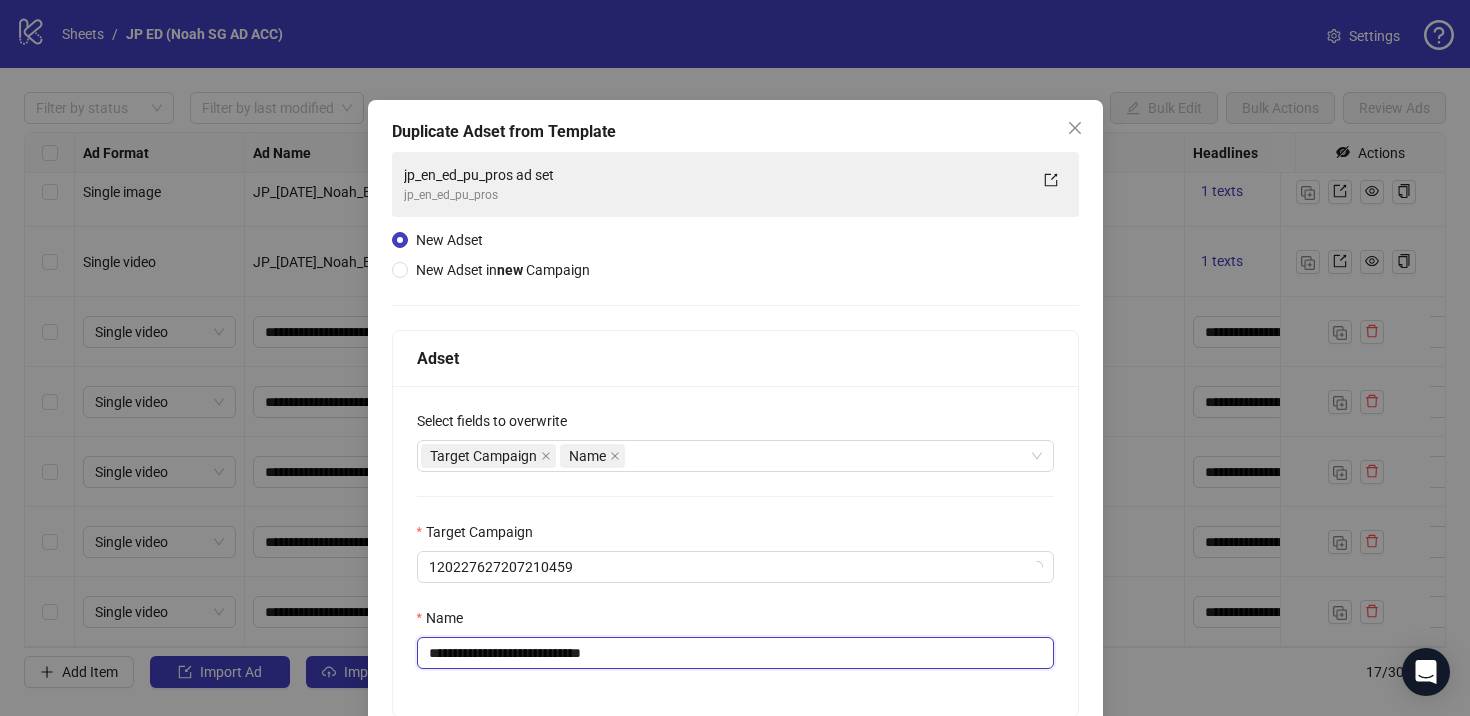click on "**********" at bounding box center [735, 653] 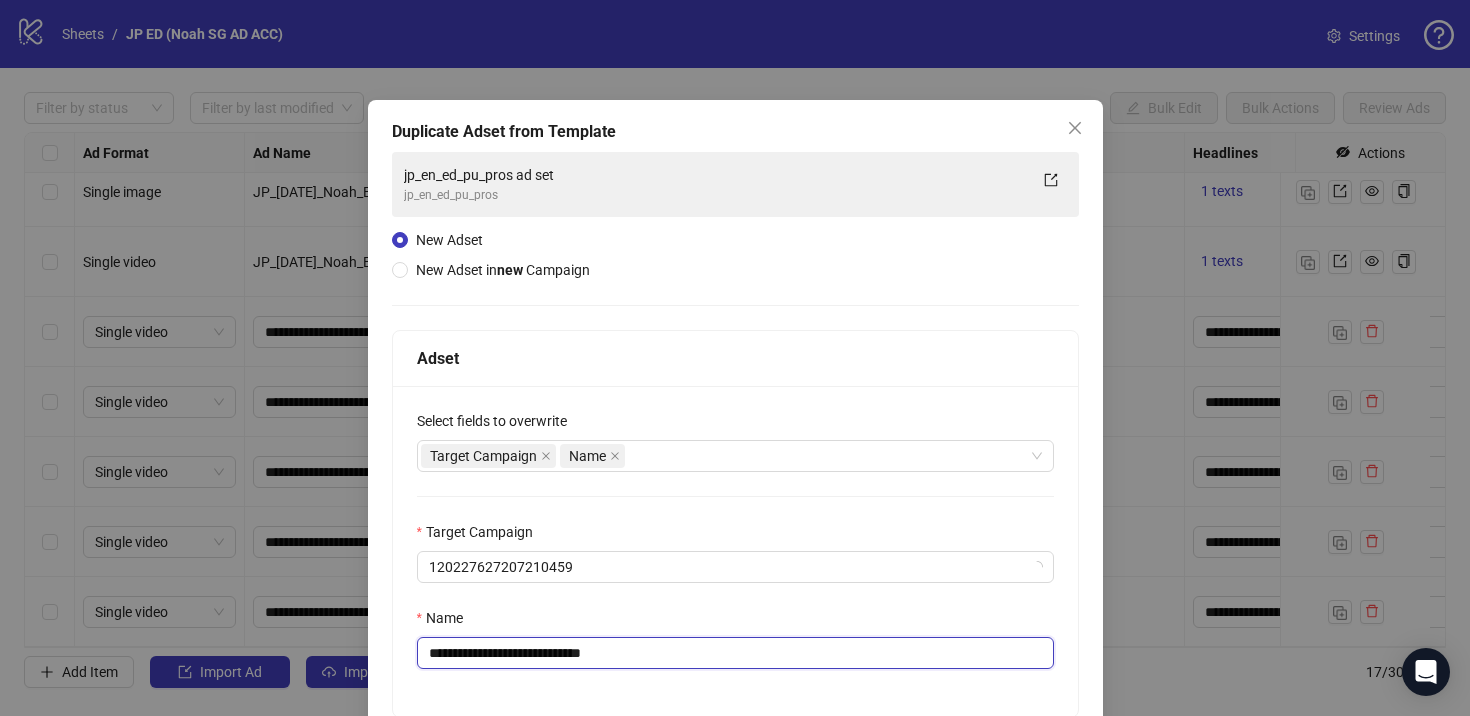 drag, startPoint x: 575, startPoint y: 653, endPoint x: 414, endPoint y: 652, distance: 161.00311 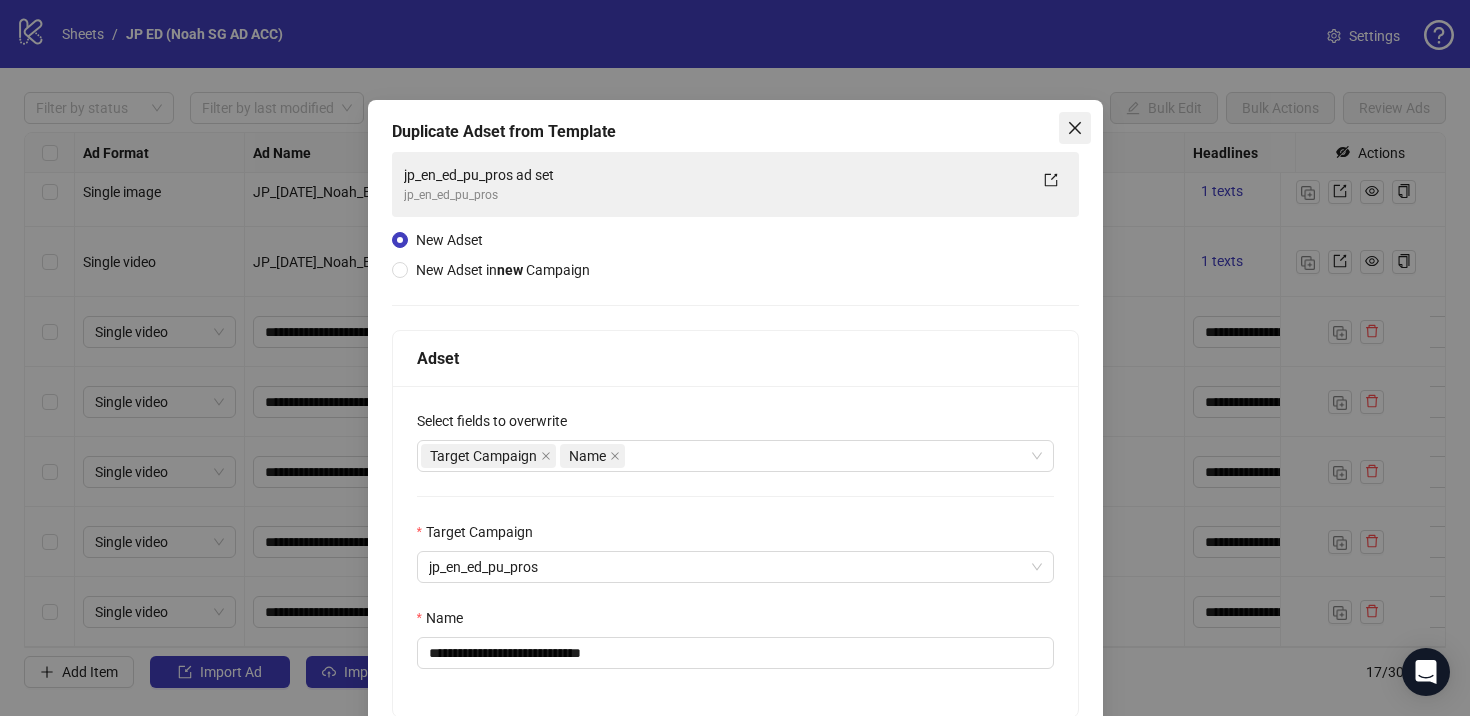 click at bounding box center (1075, 128) 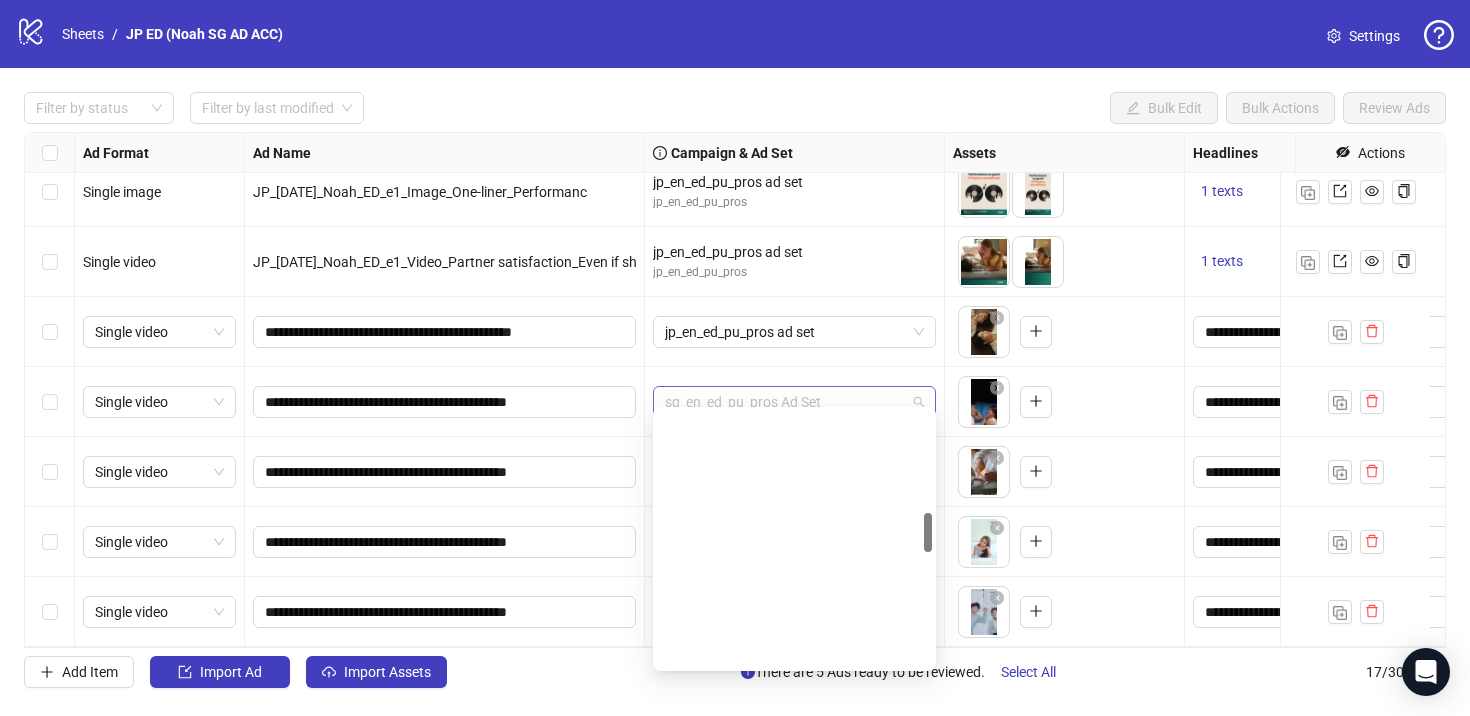 click on "sg_en_ed_pu_pros Ad Set" at bounding box center (794, 402) 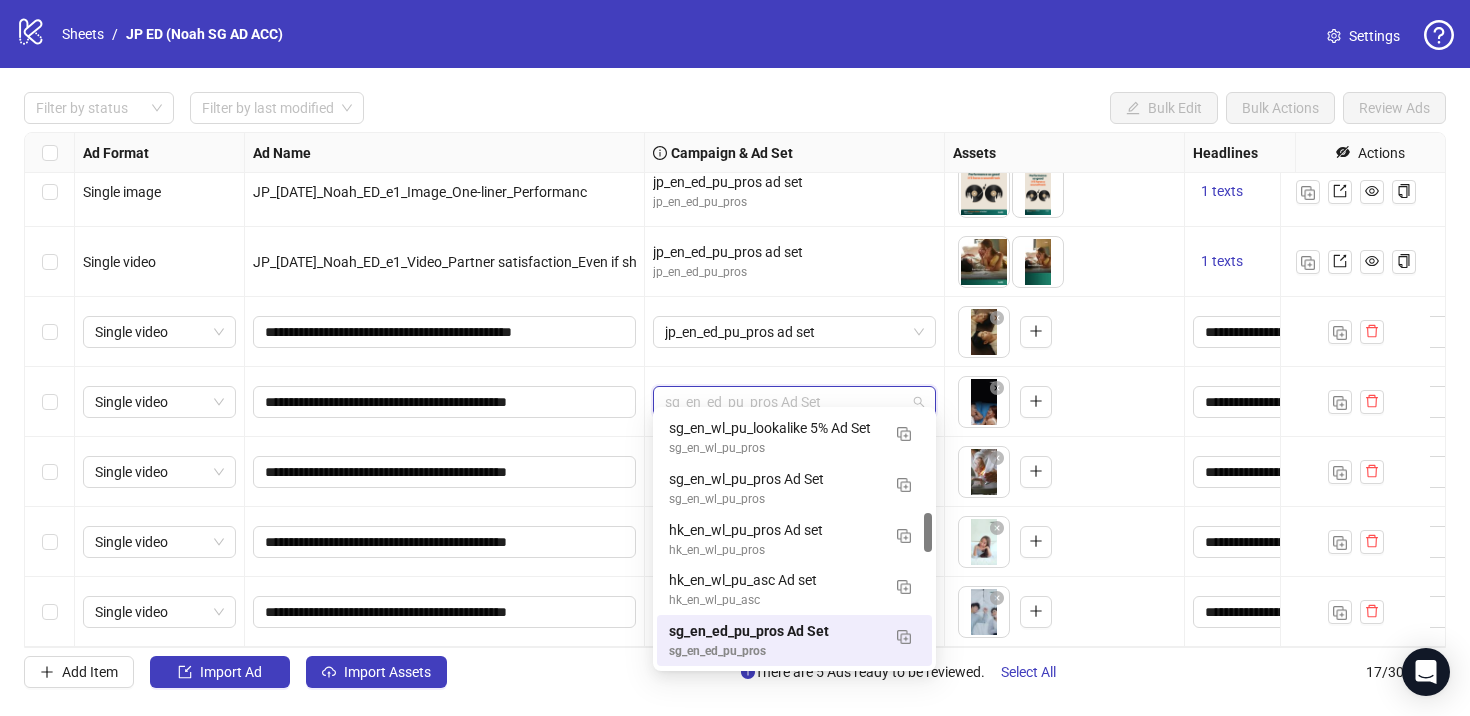 paste on "**********" 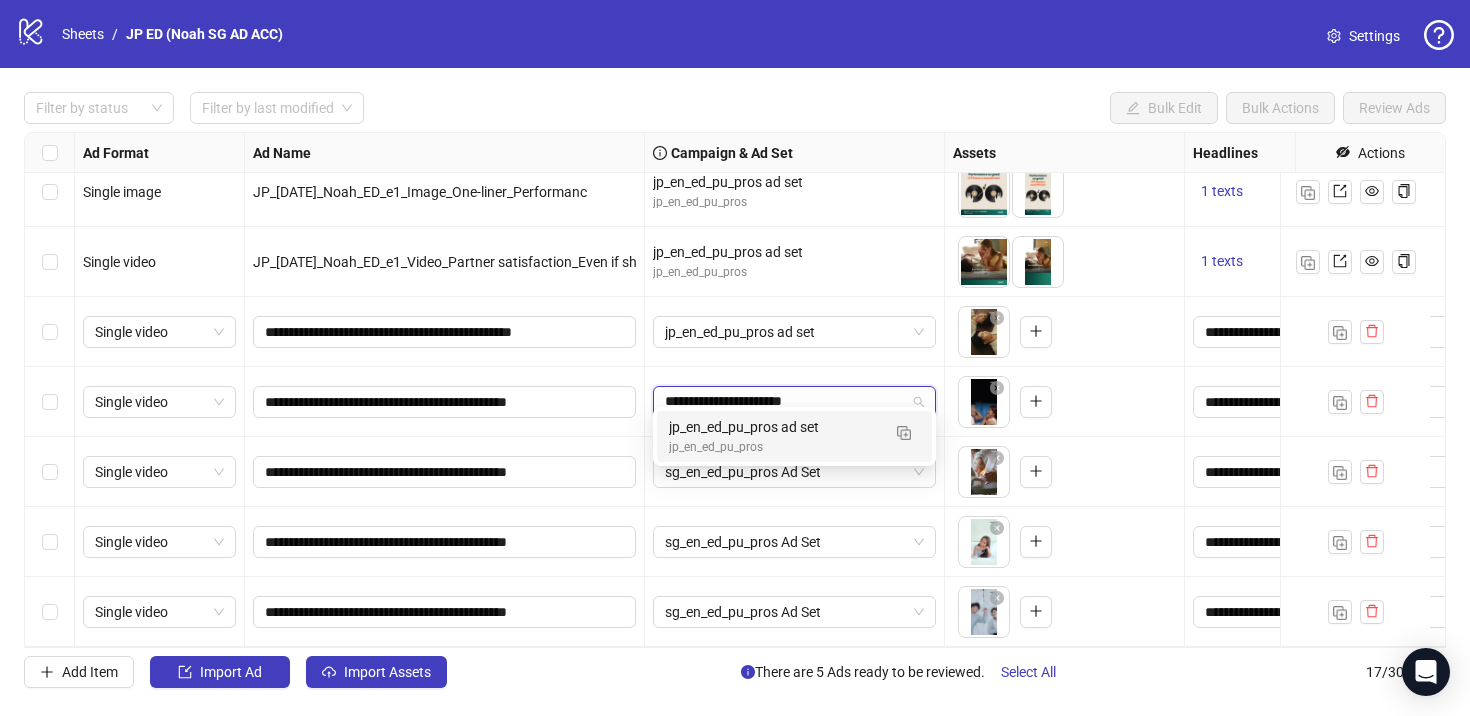 scroll, scrollTop: 0, scrollLeft: 0, axis: both 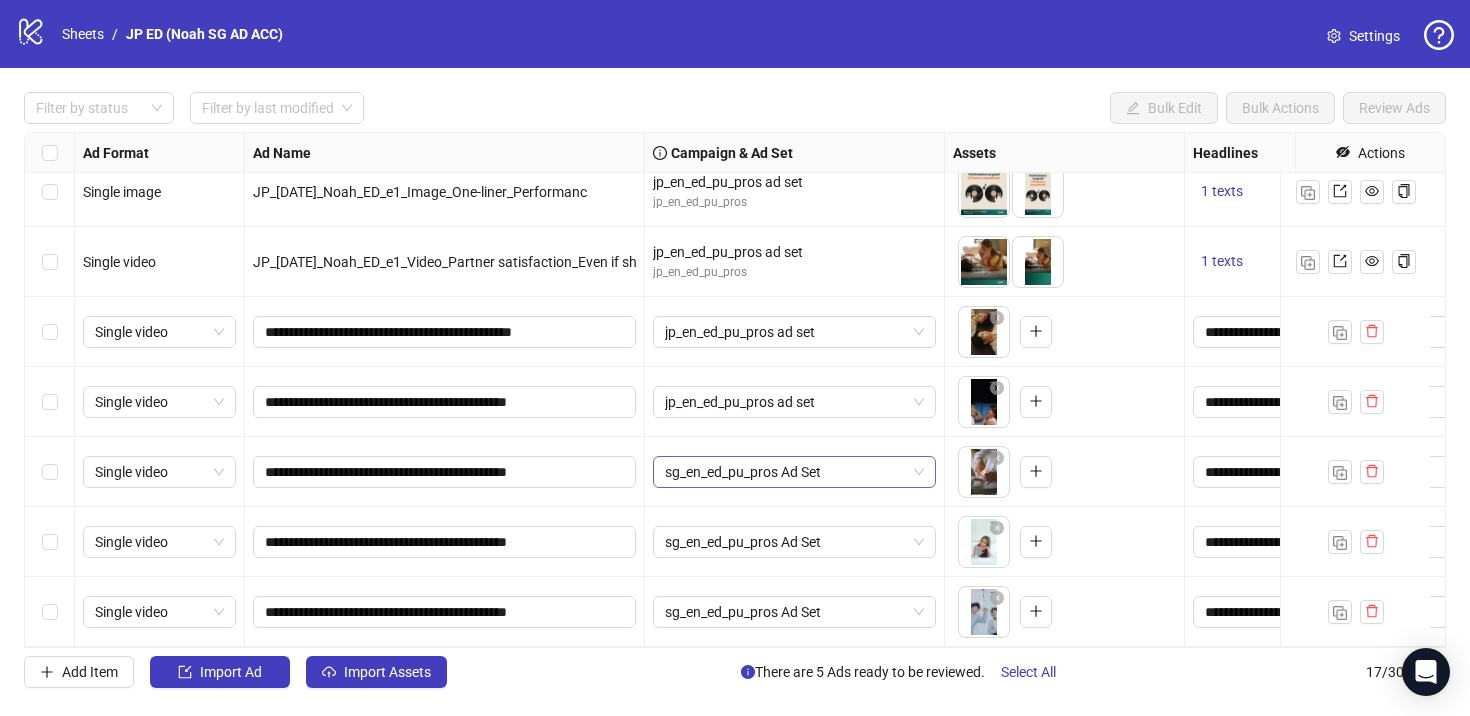 click on "sg_en_ed_pu_pros Ad Set" at bounding box center (794, 472) 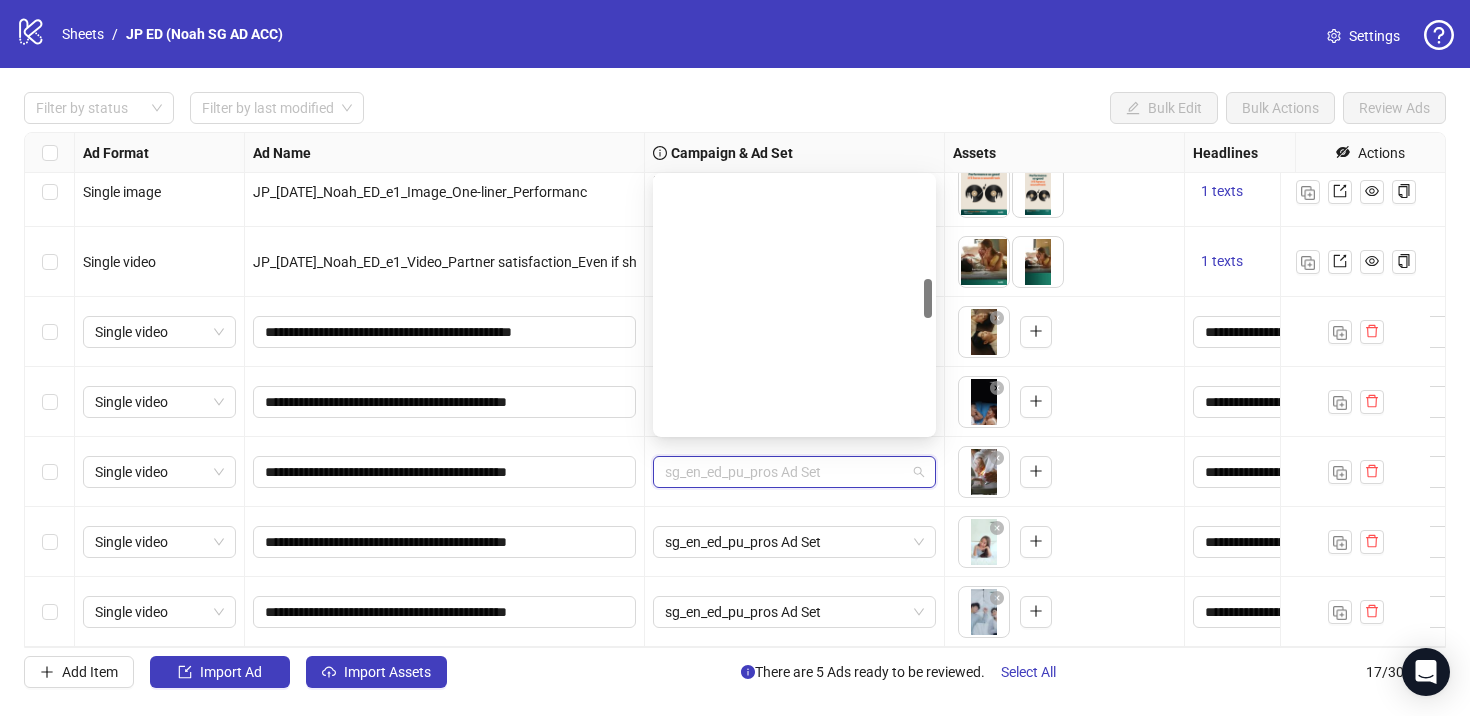 scroll, scrollTop: 662, scrollLeft: 0, axis: vertical 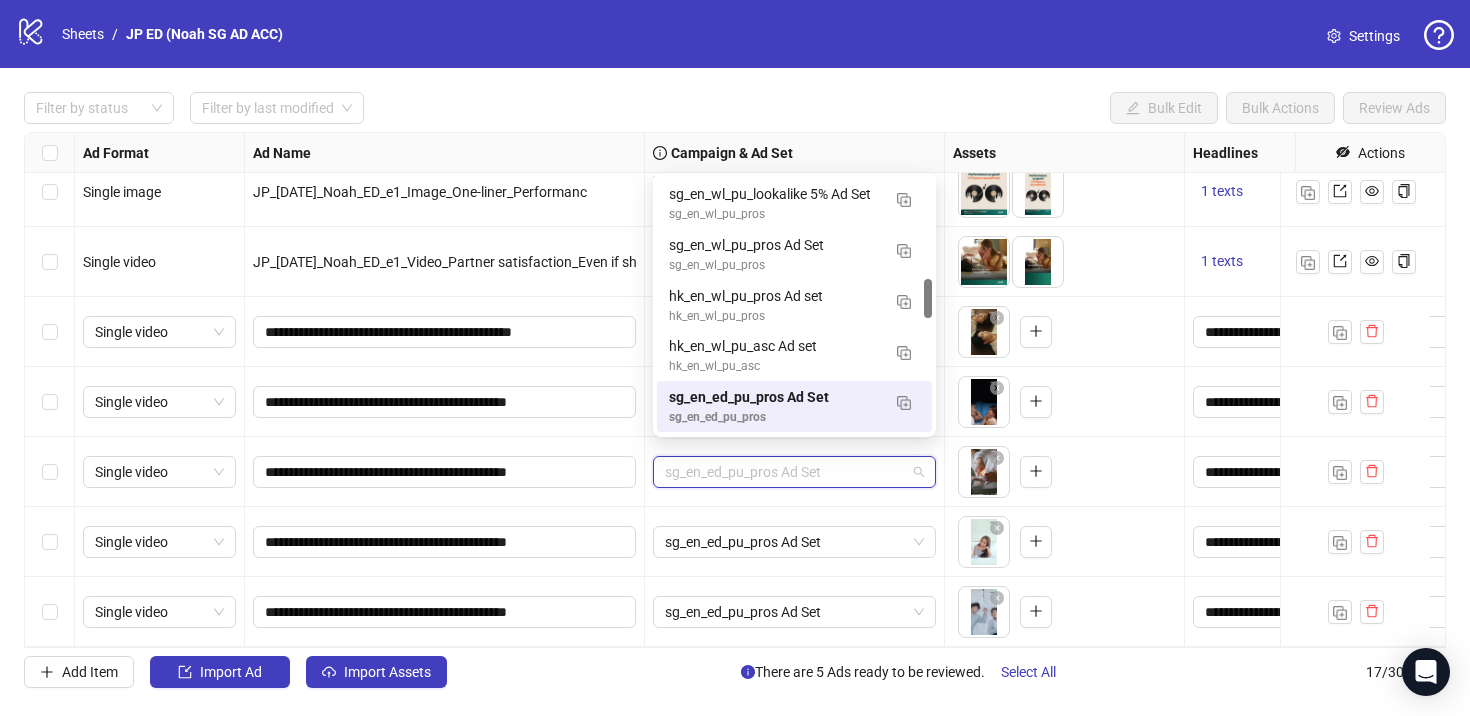 paste on "**********" 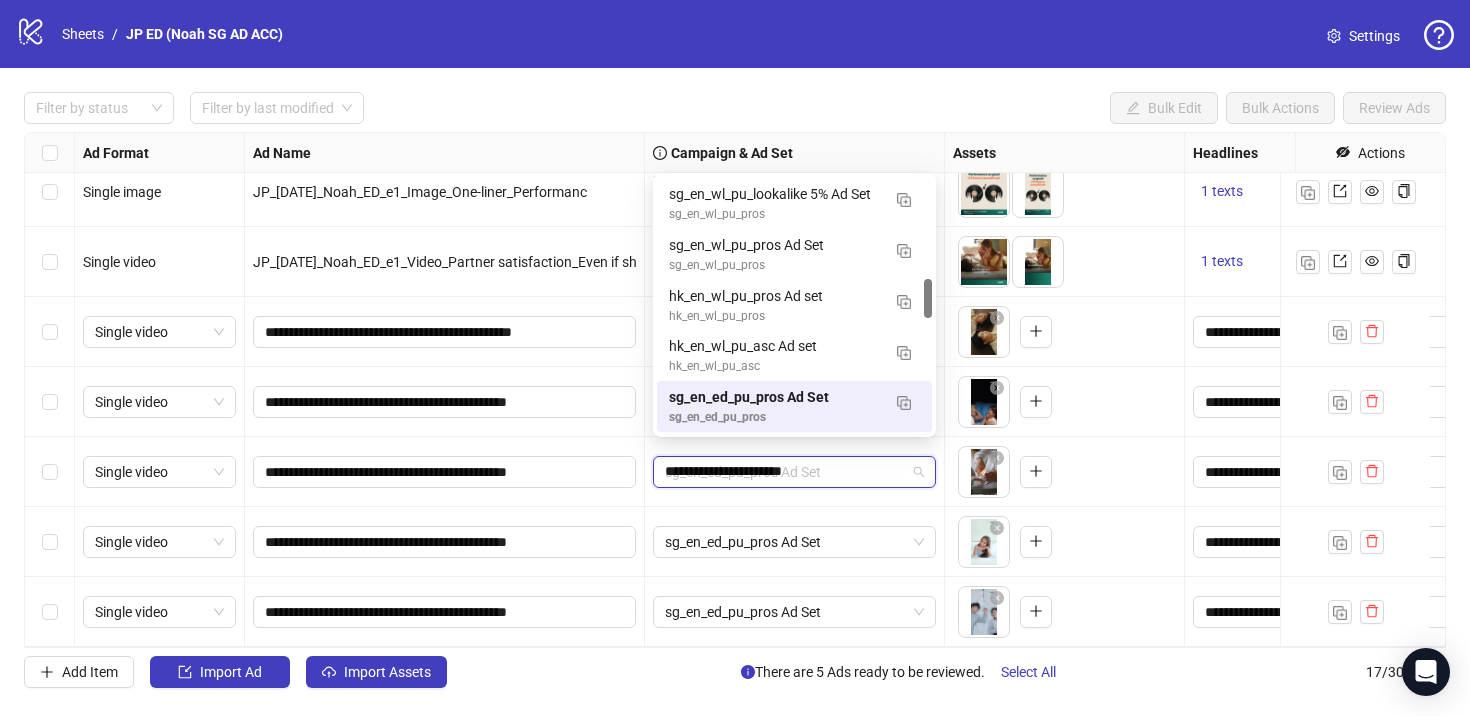 scroll, scrollTop: 0, scrollLeft: 0, axis: both 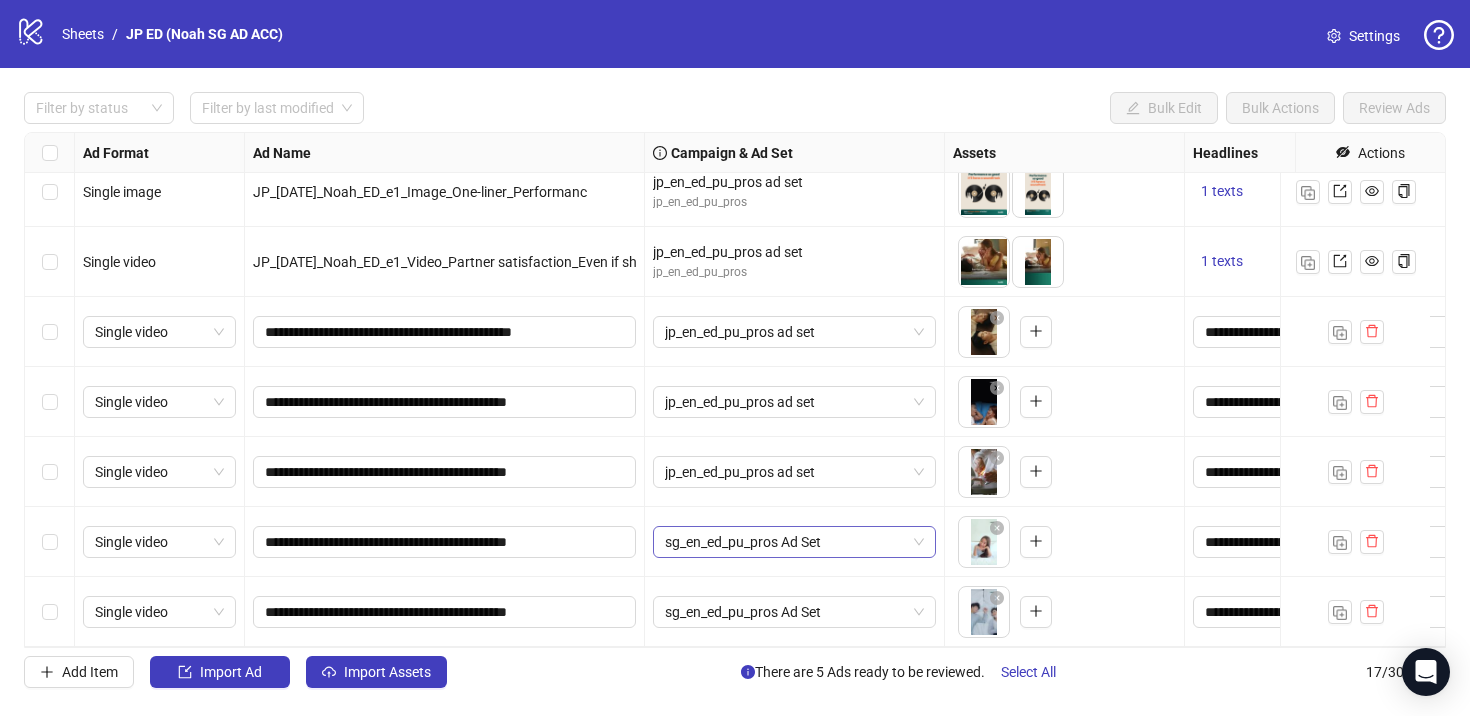 click on "sg_en_ed_pu_pros Ad Set" at bounding box center [794, 542] 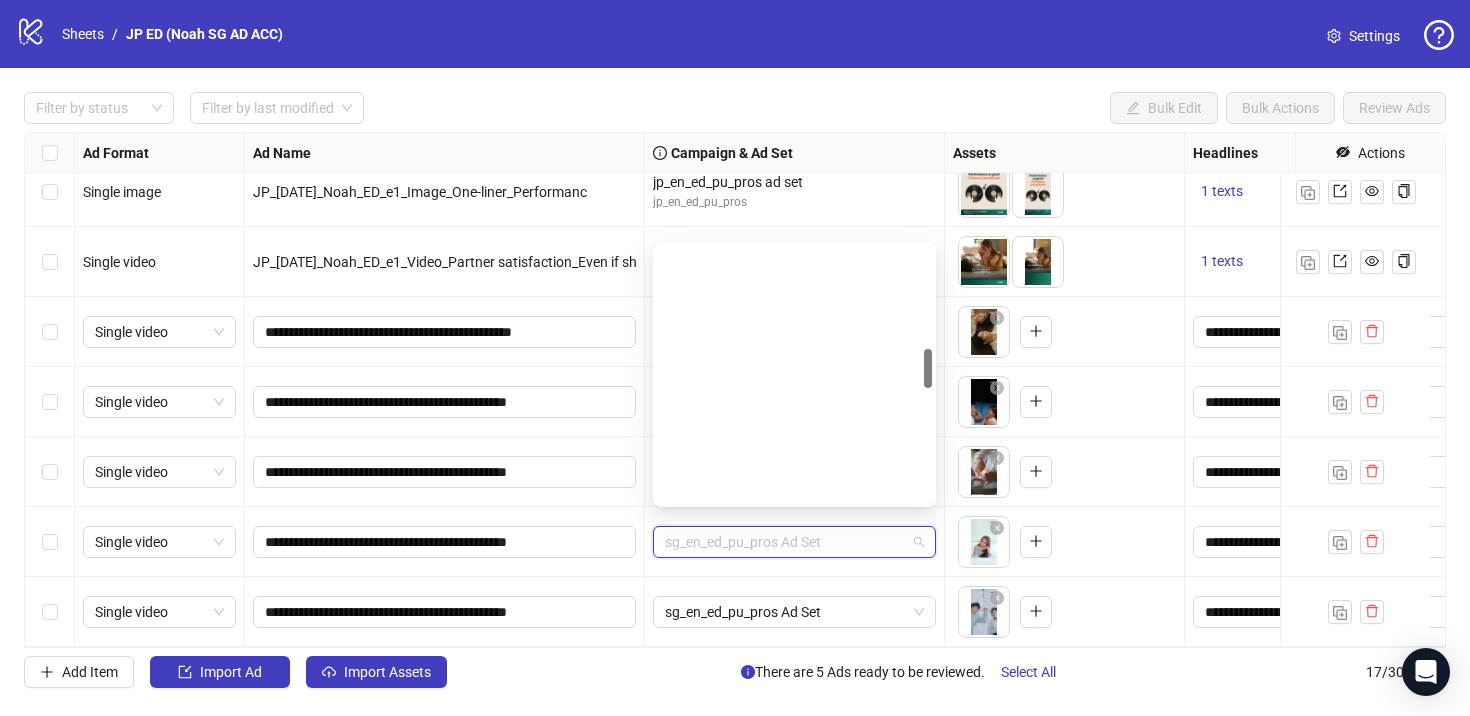 scroll, scrollTop: 662, scrollLeft: 0, axis: vertical 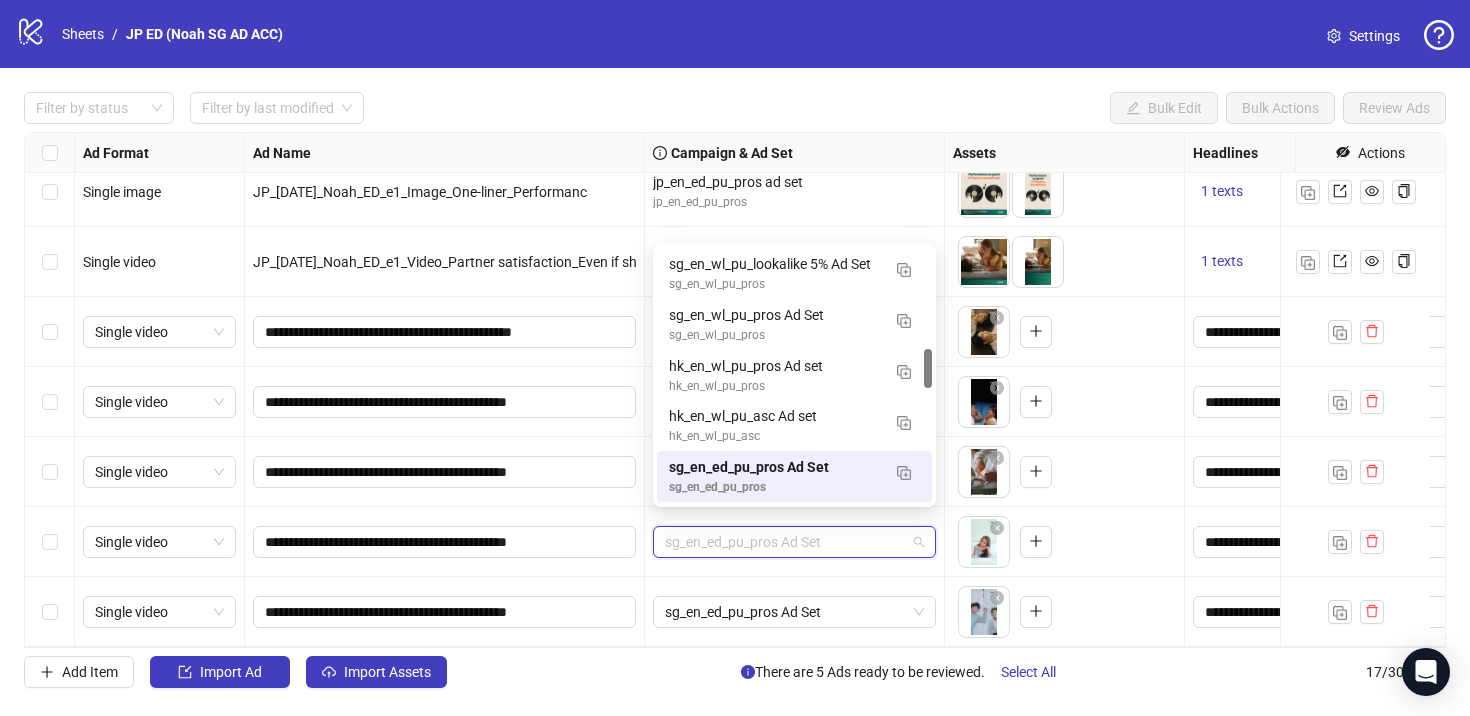 paste on "**********" 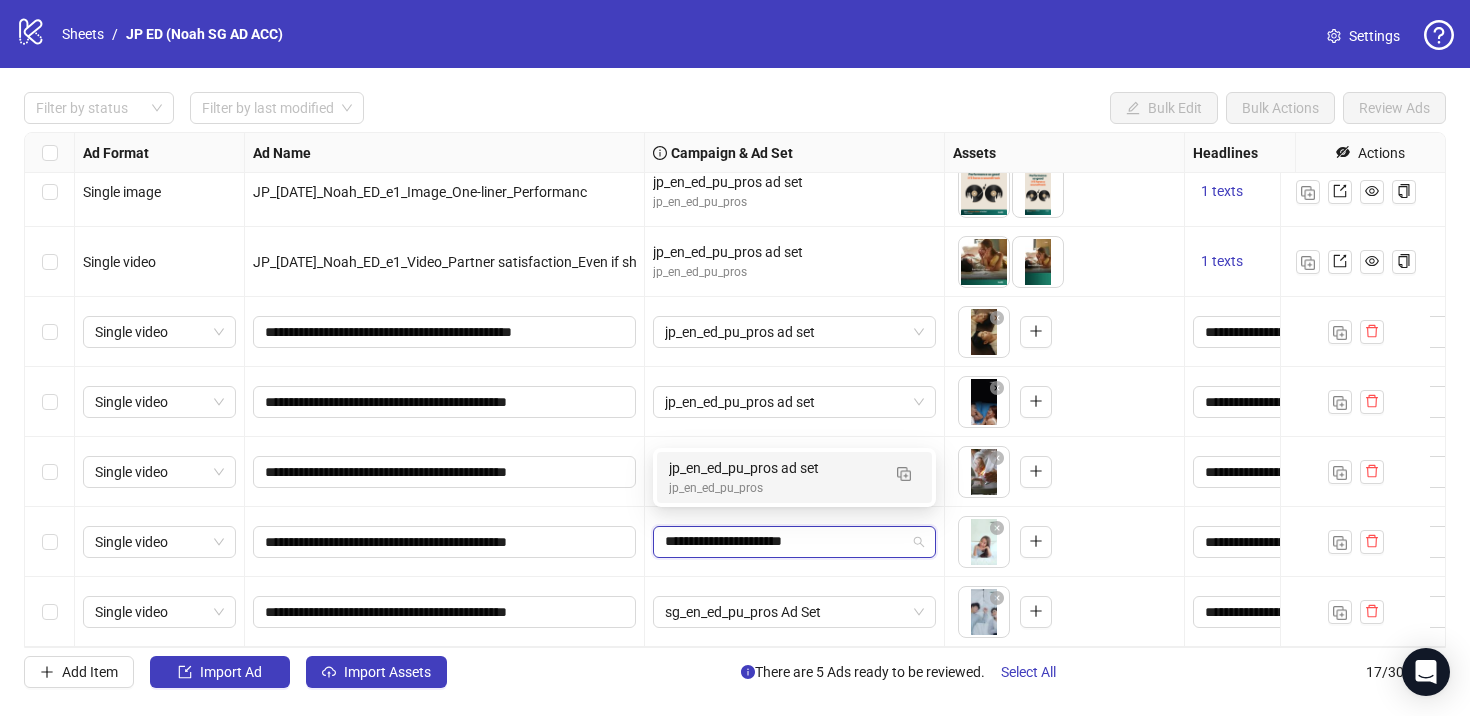 scroll, scrollTop: 0, scrollLeft: 0, axis: both 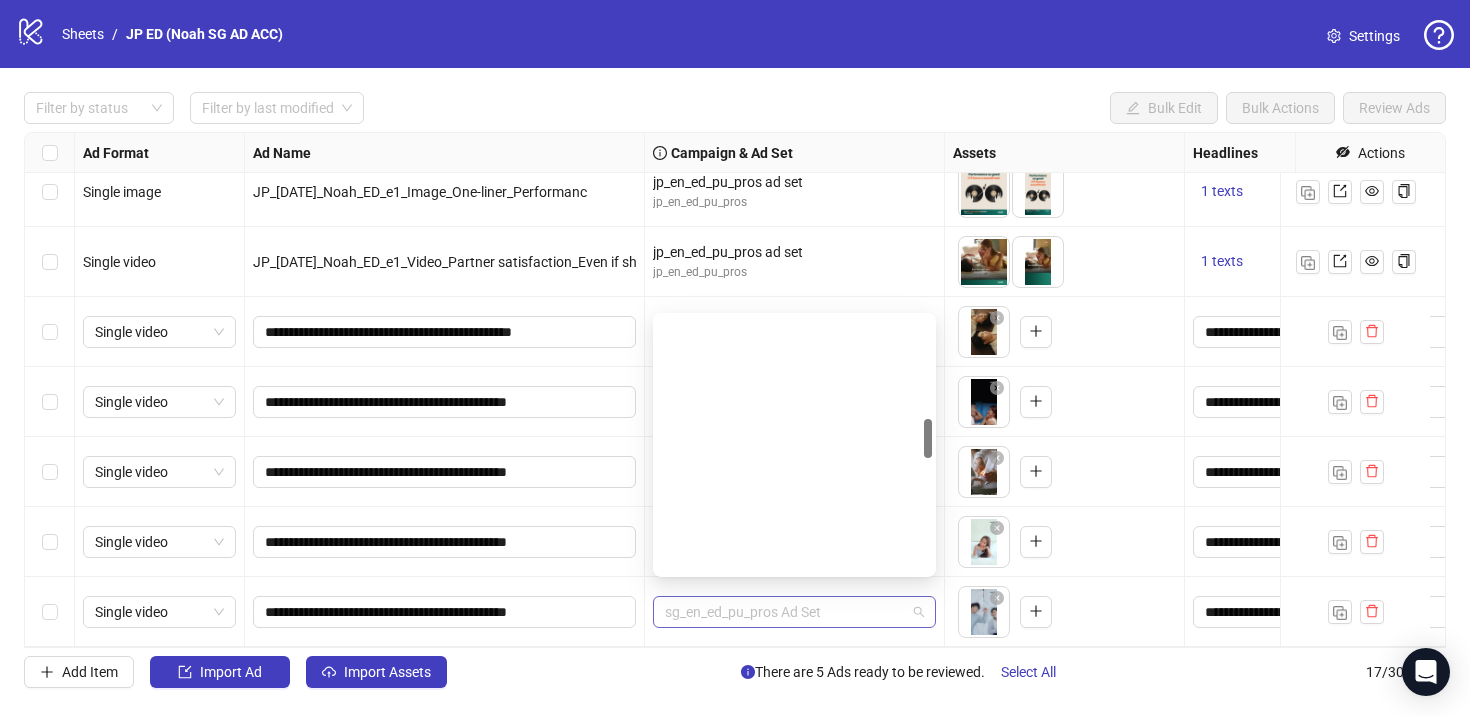 click on "sg_en_ed_pu_pros Ad Set" at bounding box center [794, 612] 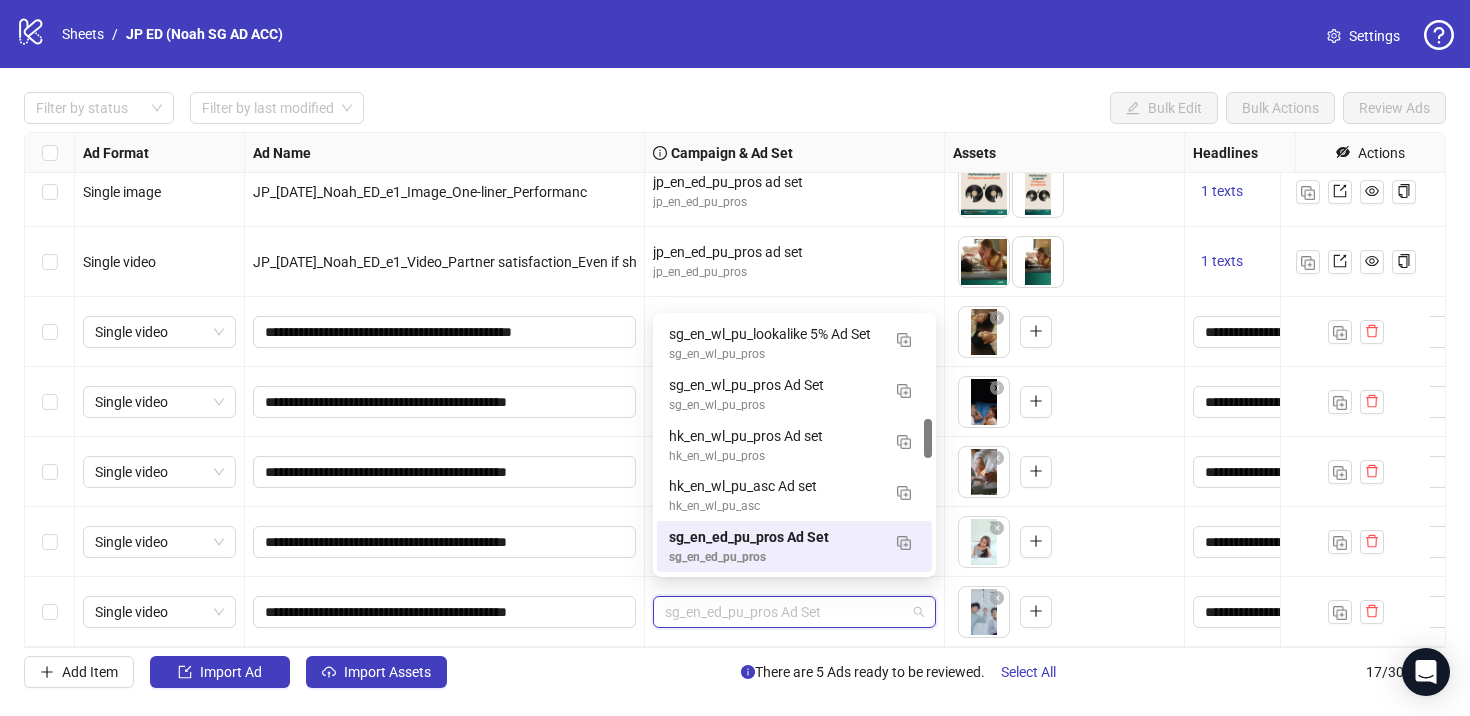 paste on "**********" 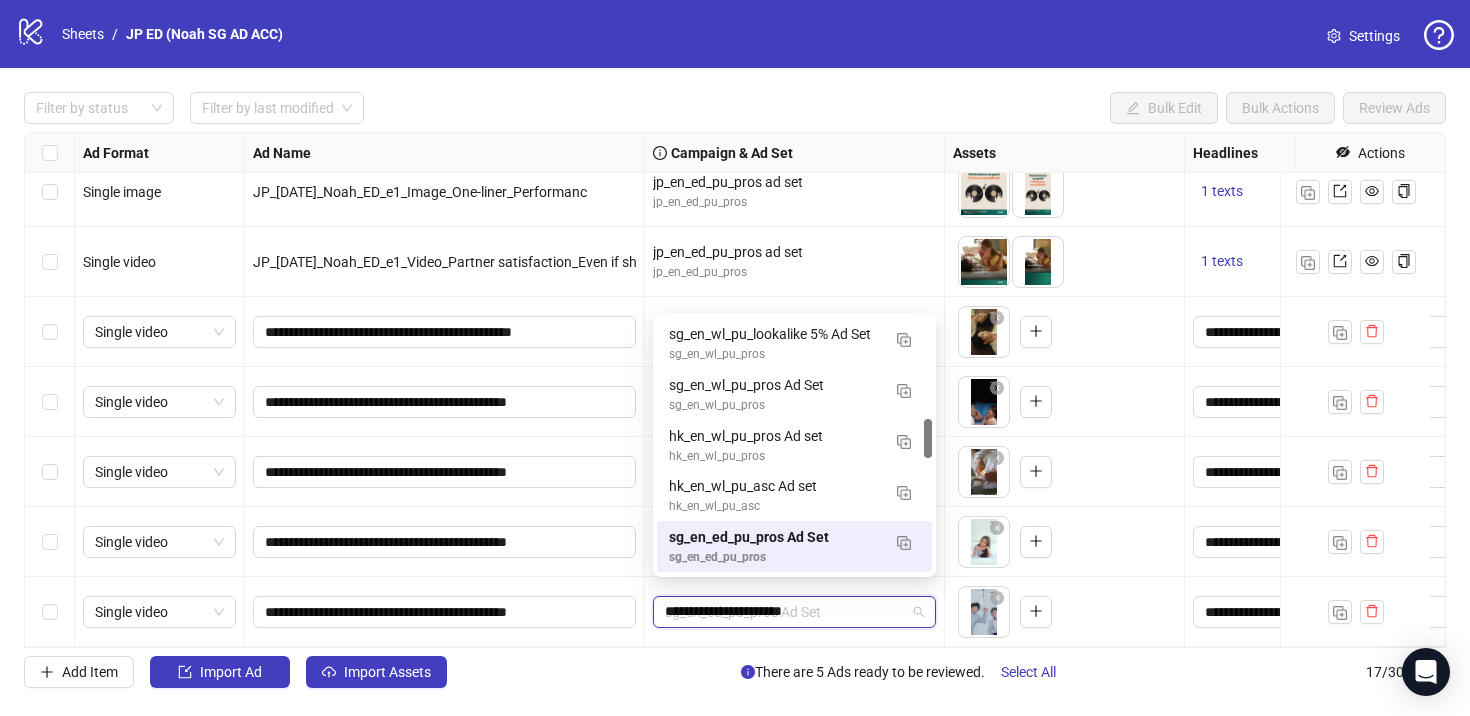 scroll, scrollTop: 0, scrollLeft: 0, axis: both 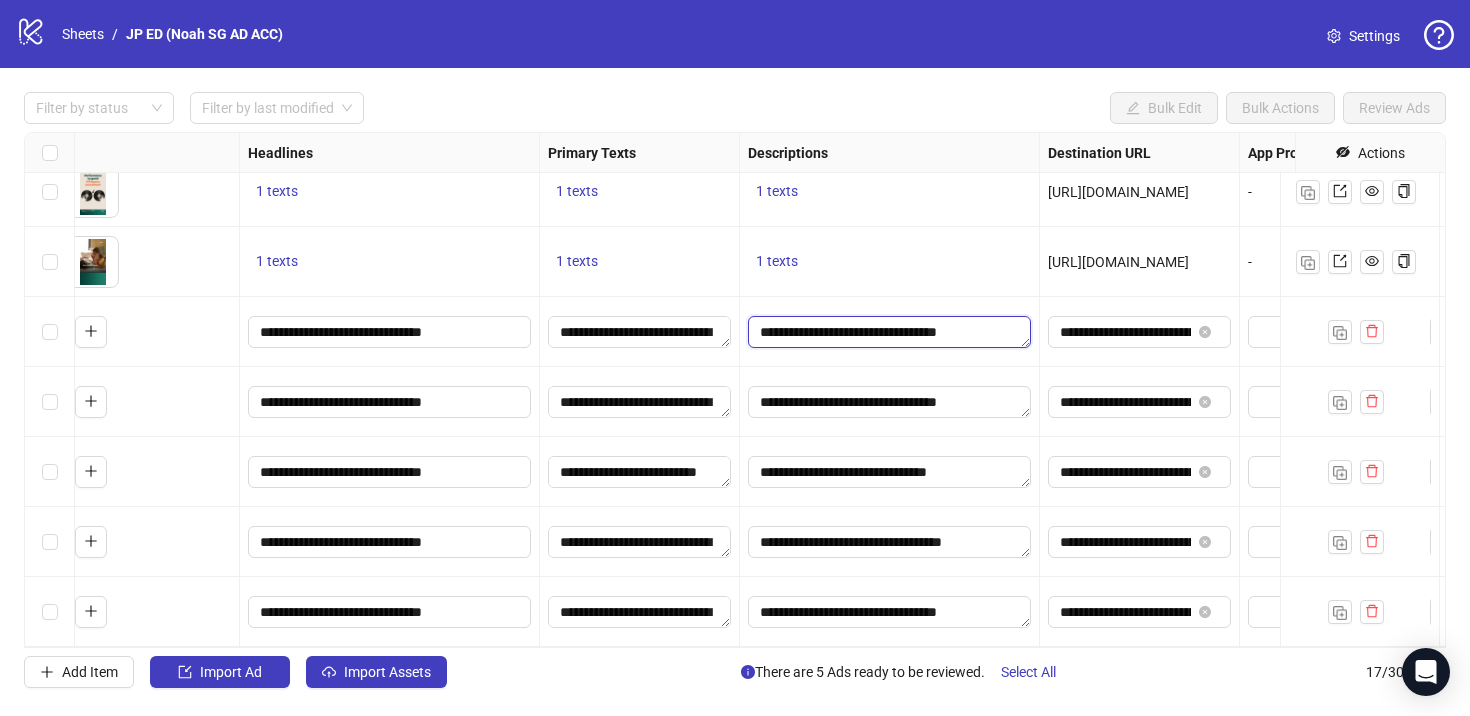 click on "**********" at bounding box center [889, 332] 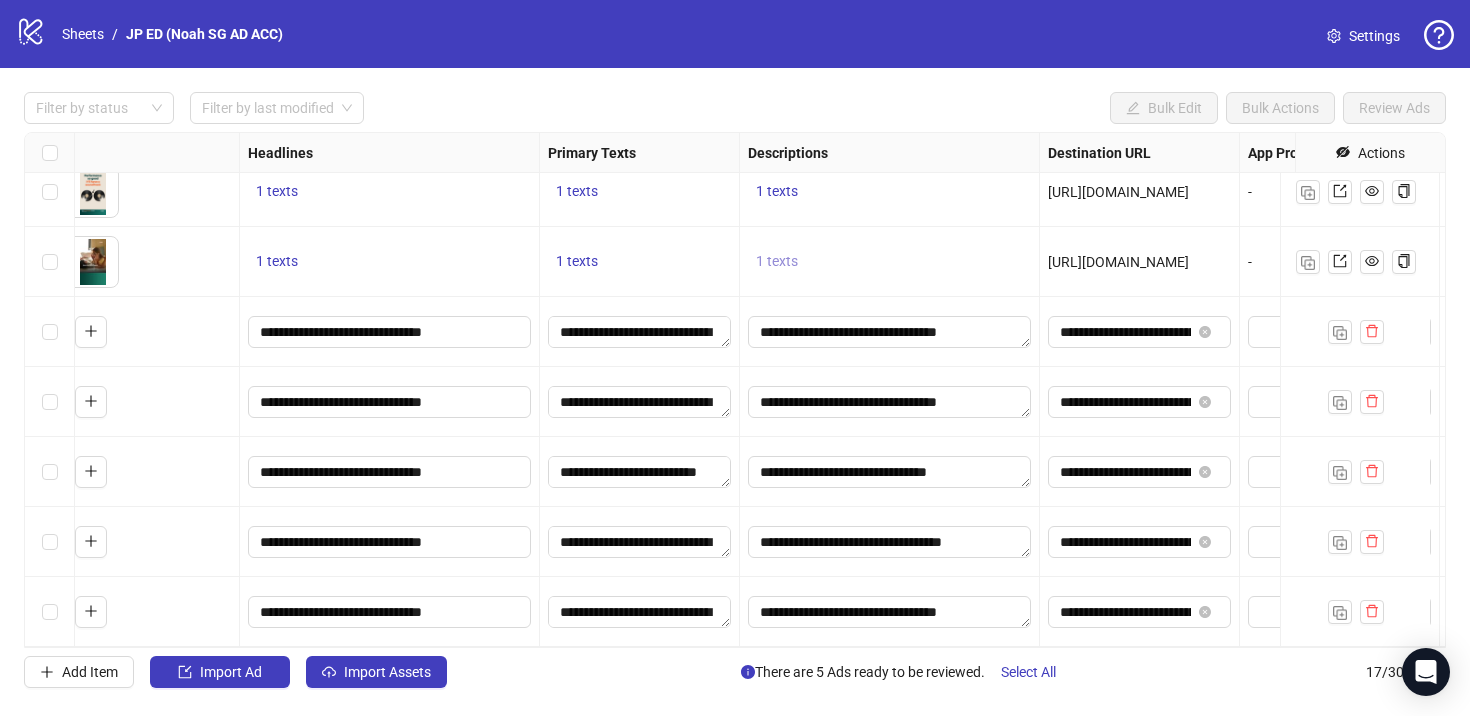 click on "1 texts" at bounding box center [777, 261] 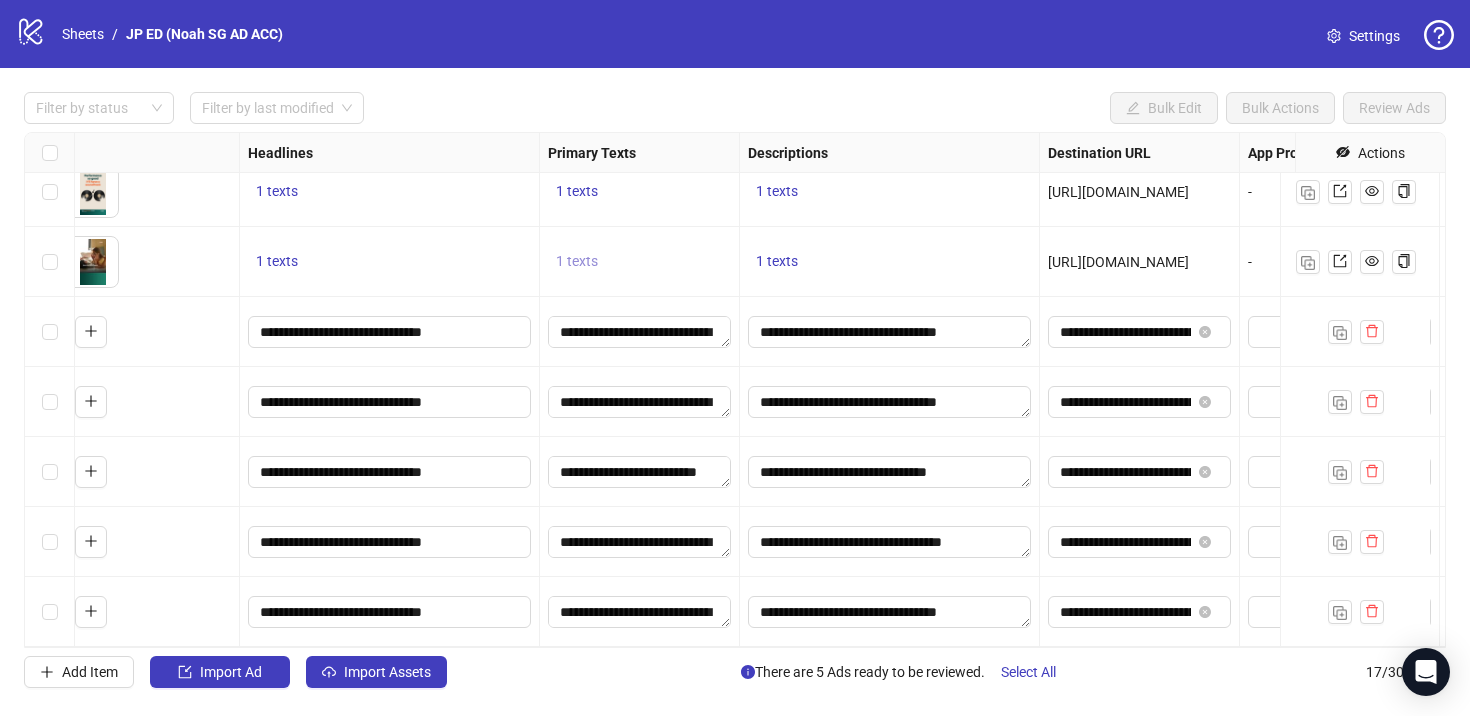 click on "1 texts" at bounding box center [577, 261] 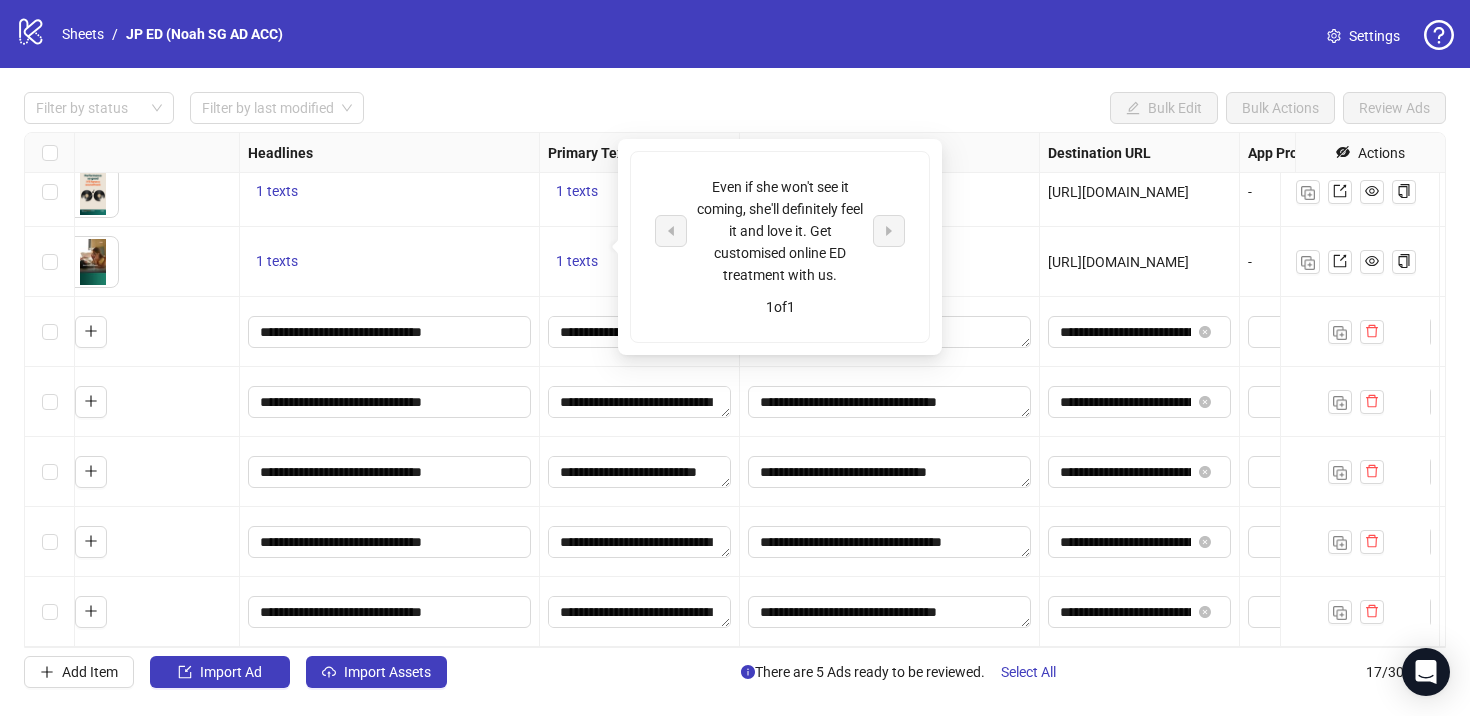 click on "1 texts" at bounding box center [389, 262] 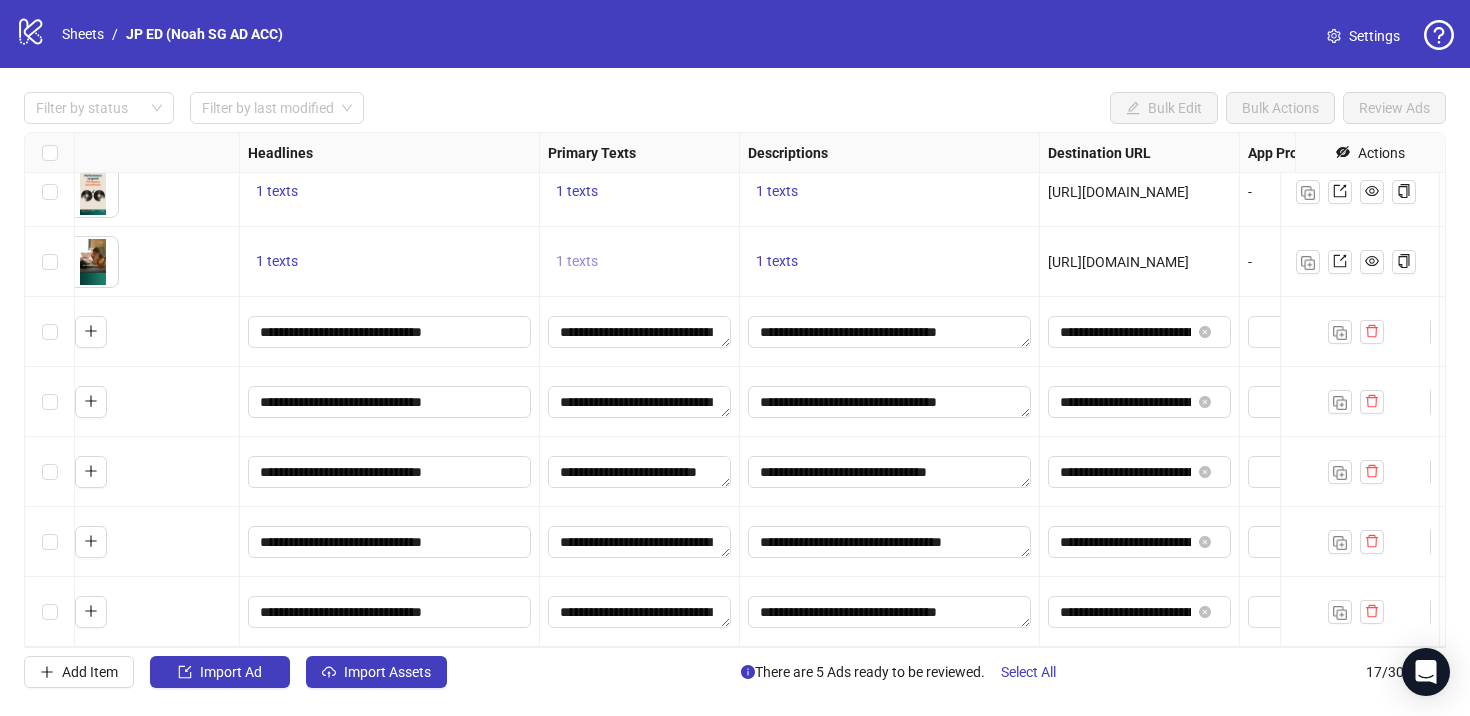 click on "1 texts" at bounding box center (577, 261) 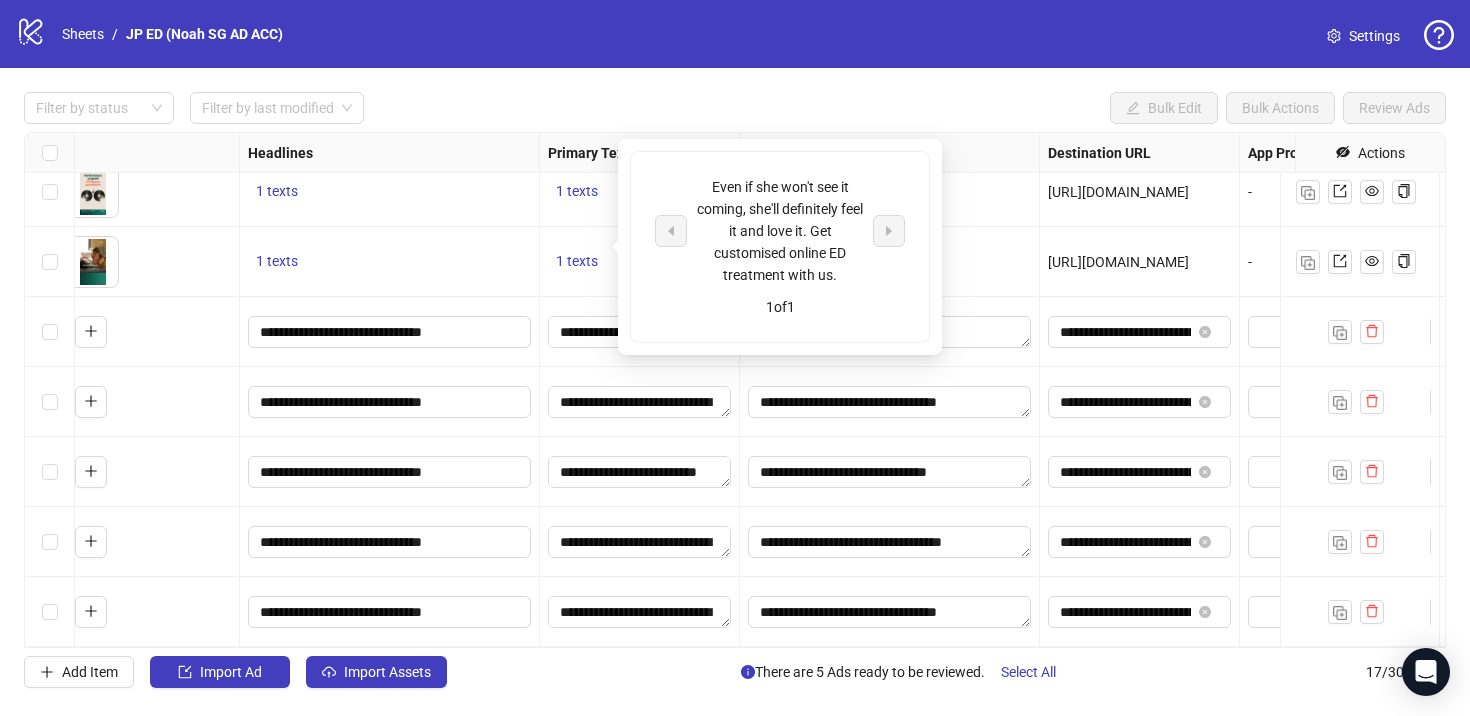click on "1 texts" at bounding box center [640, 262] 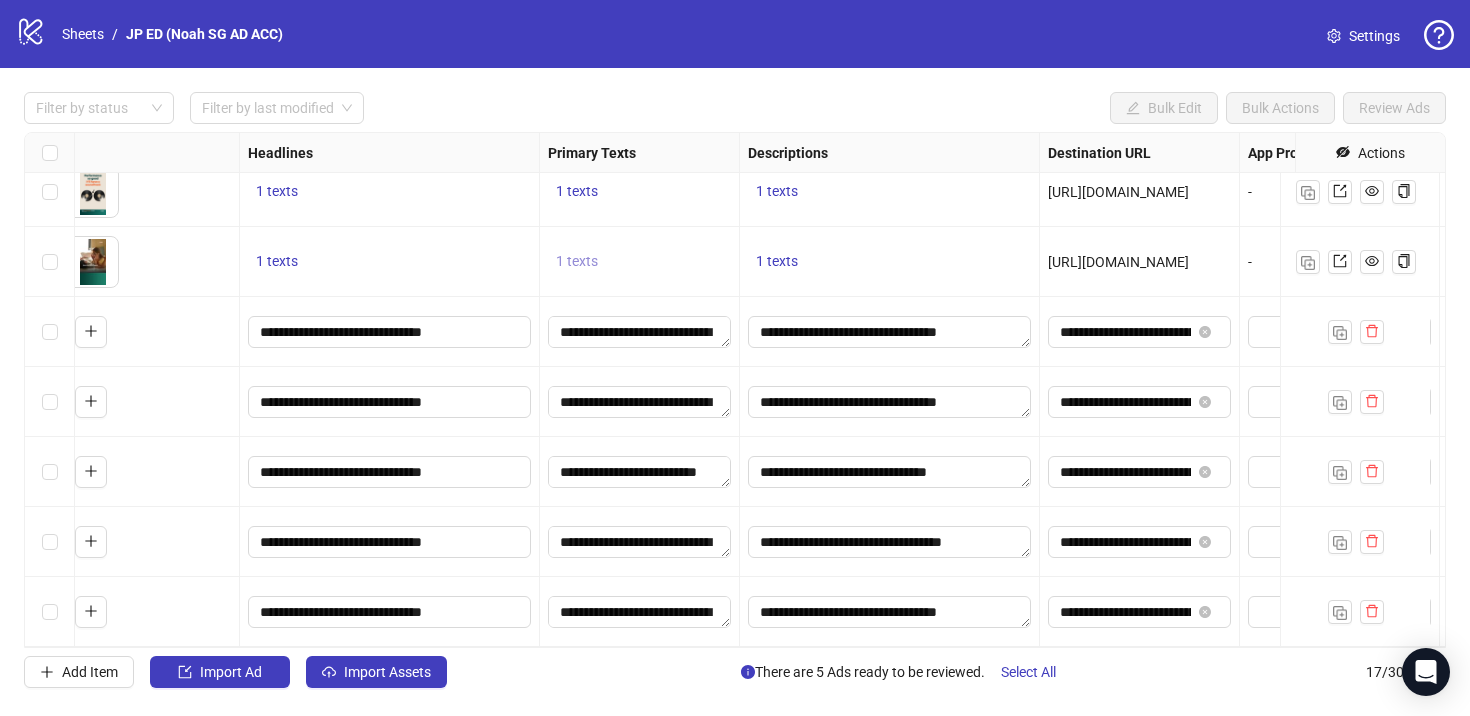 scroll, scrollTop: 727, scrollLeft: 945, axis: both 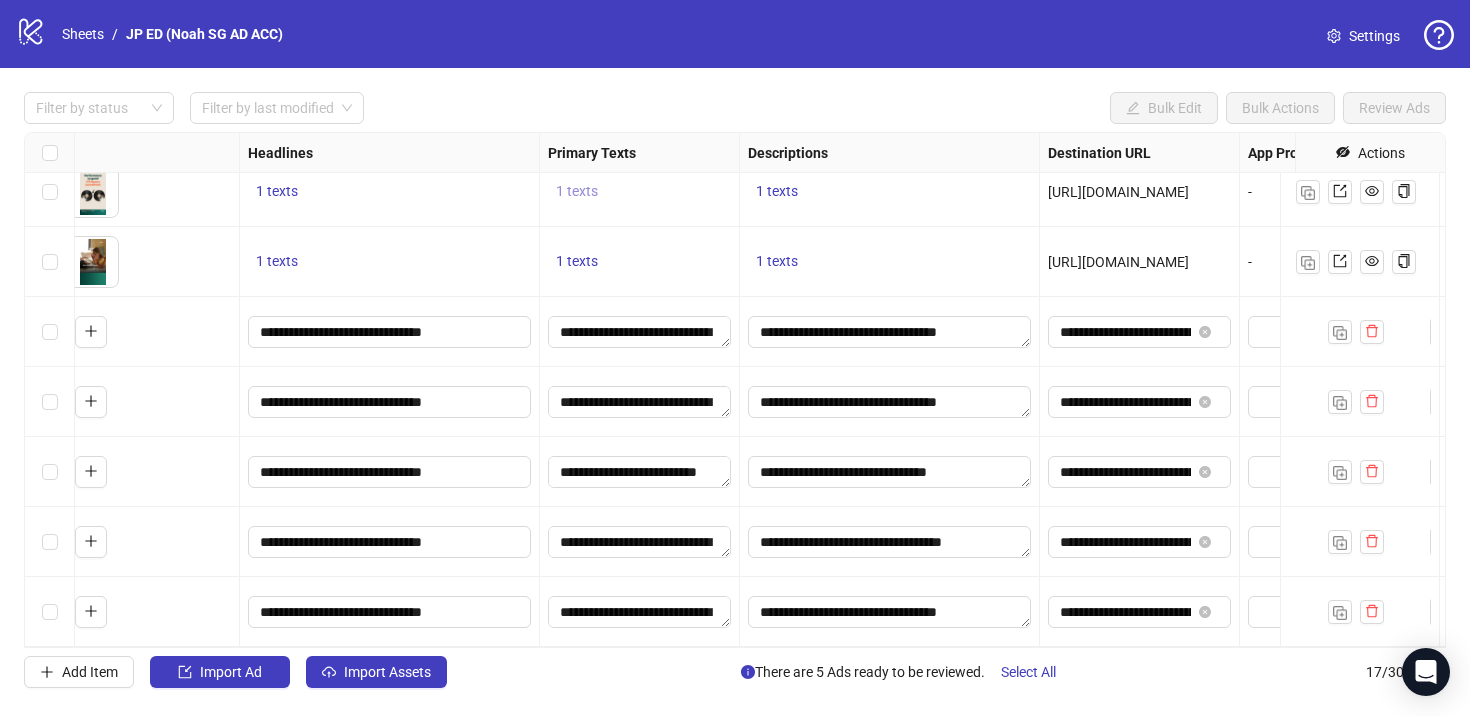 click on "1 texts" at bounding box center (577, 191) 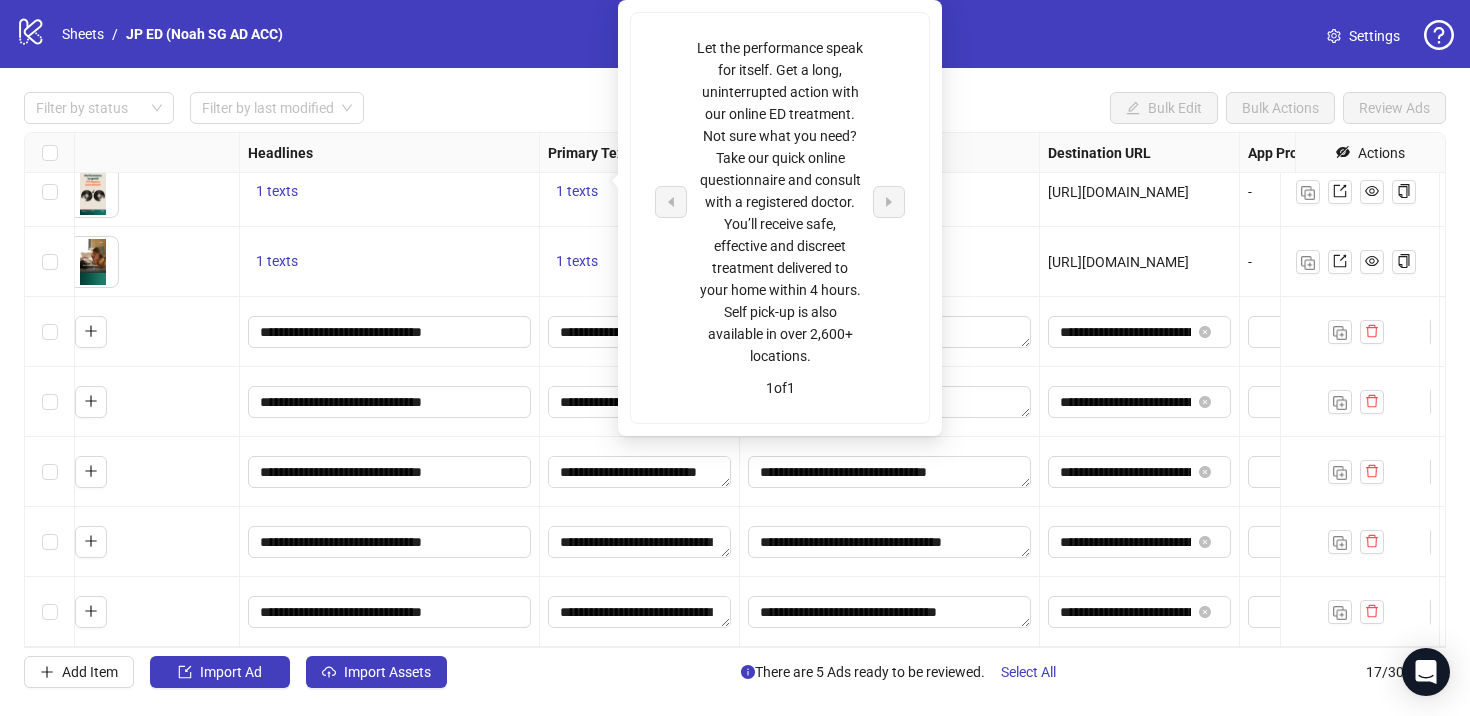 click on "1 texts" at bounding box center [640, 262] 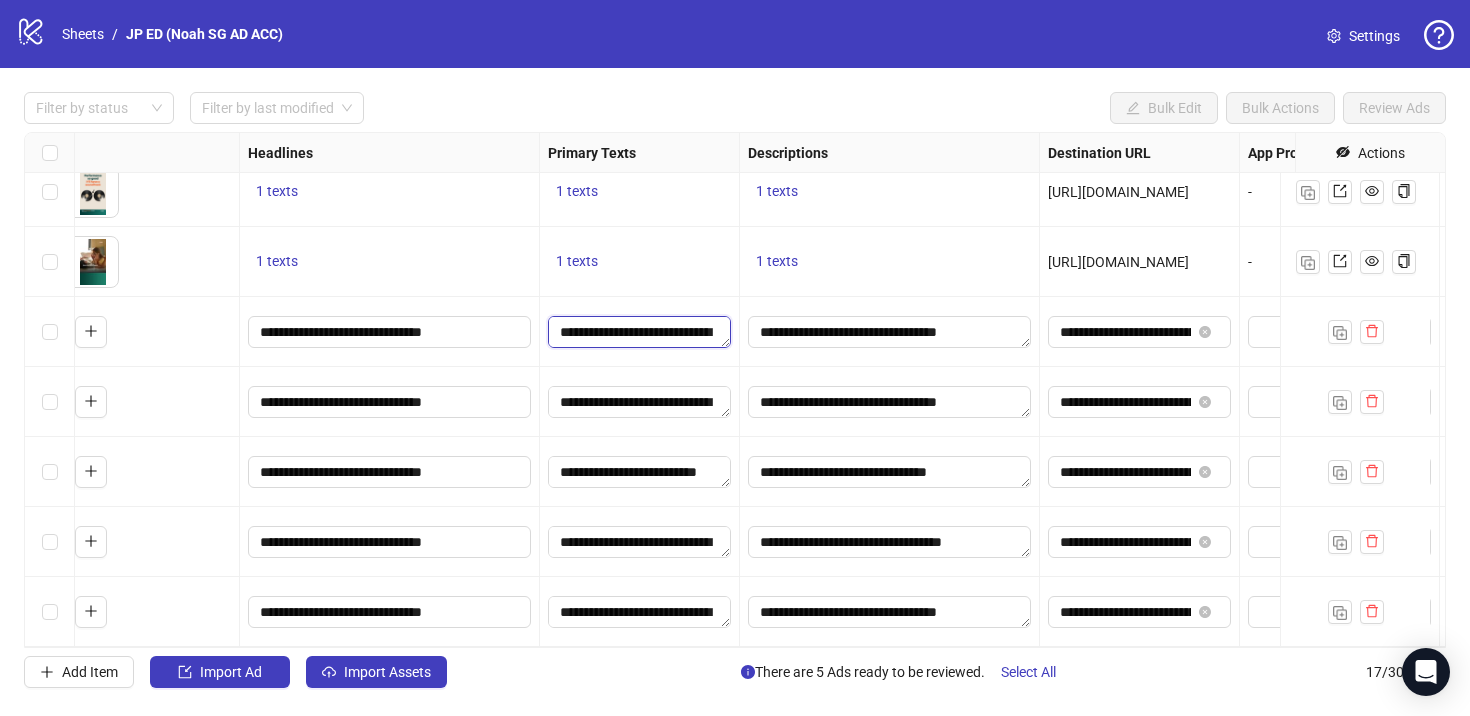 click on "**********" at bounding box center [639, 332] 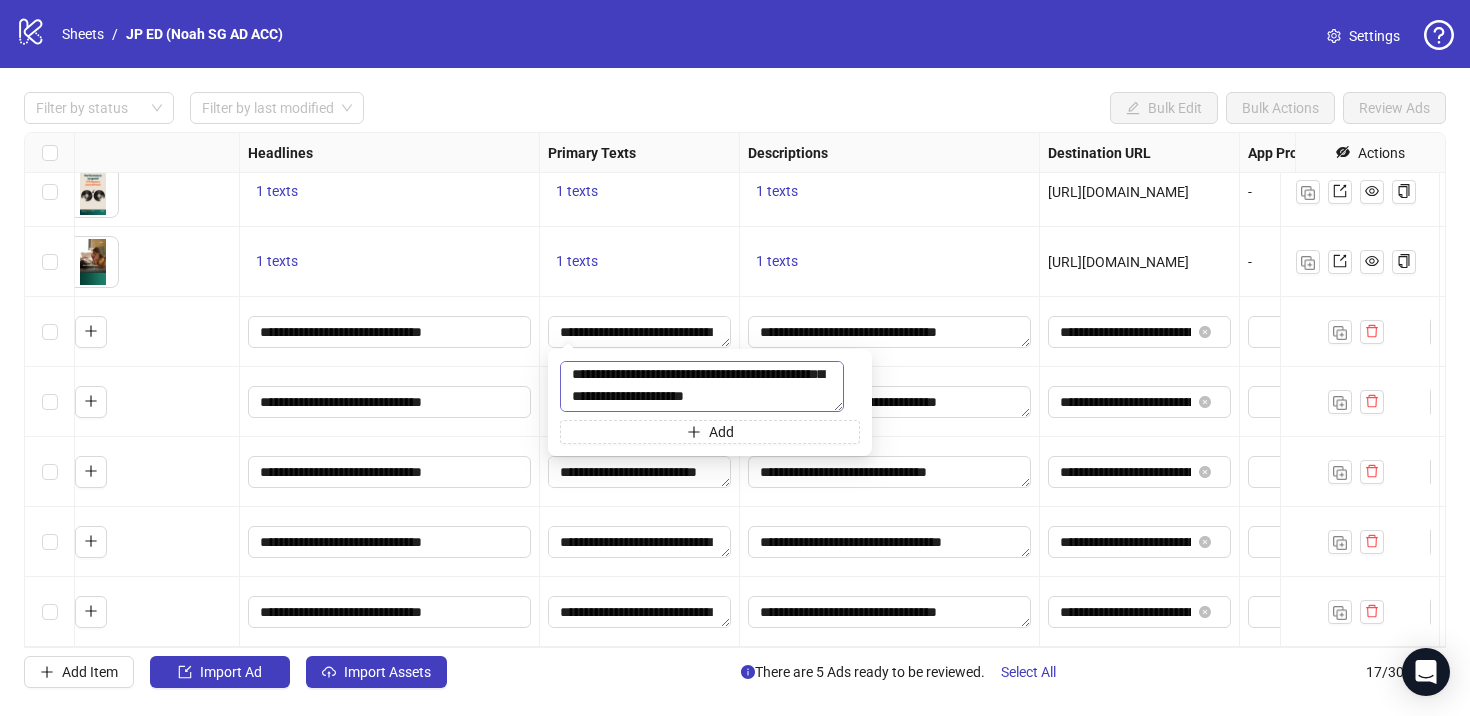 scroll, scrollTop: 154, scrollLeft: 0, axis: vertical 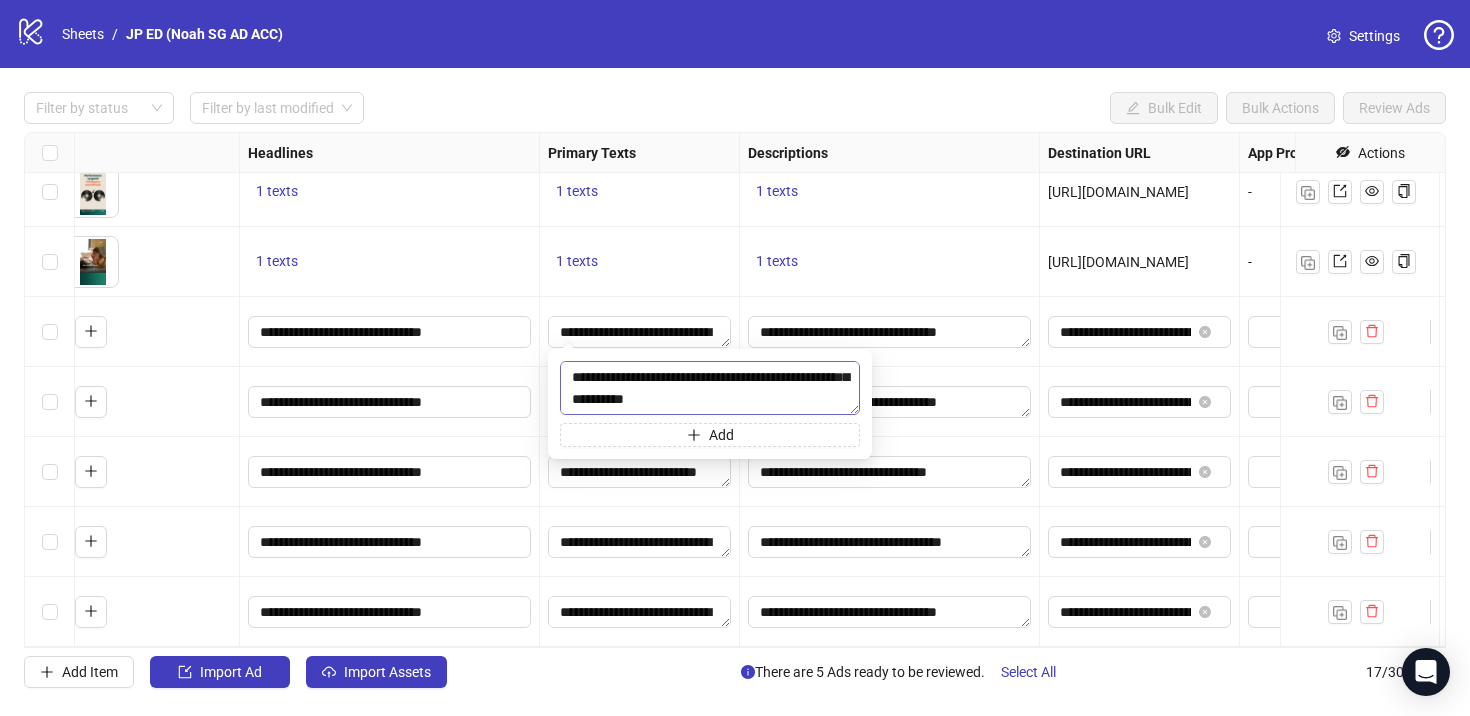 type on "**********" 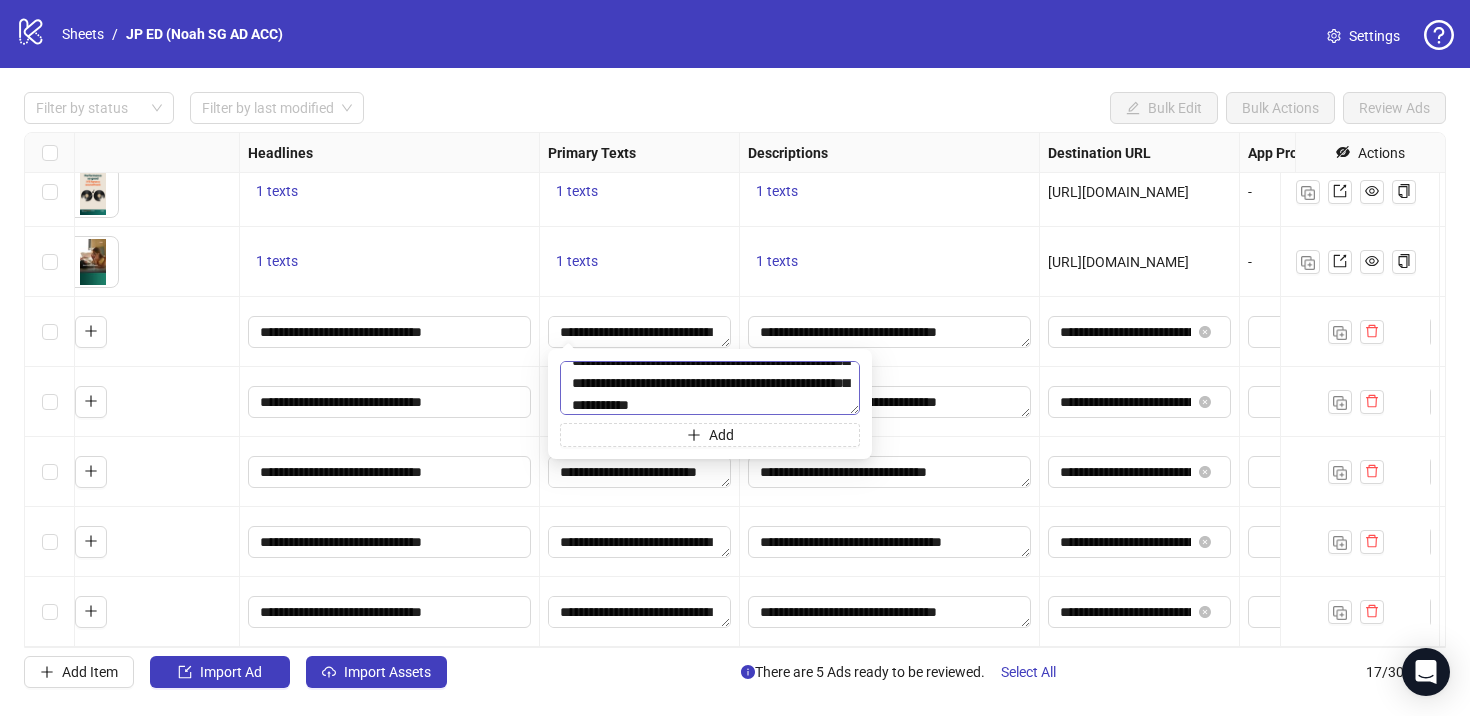 scroll, scrollTop: 73, scrollLeft: 0, axis: vertical 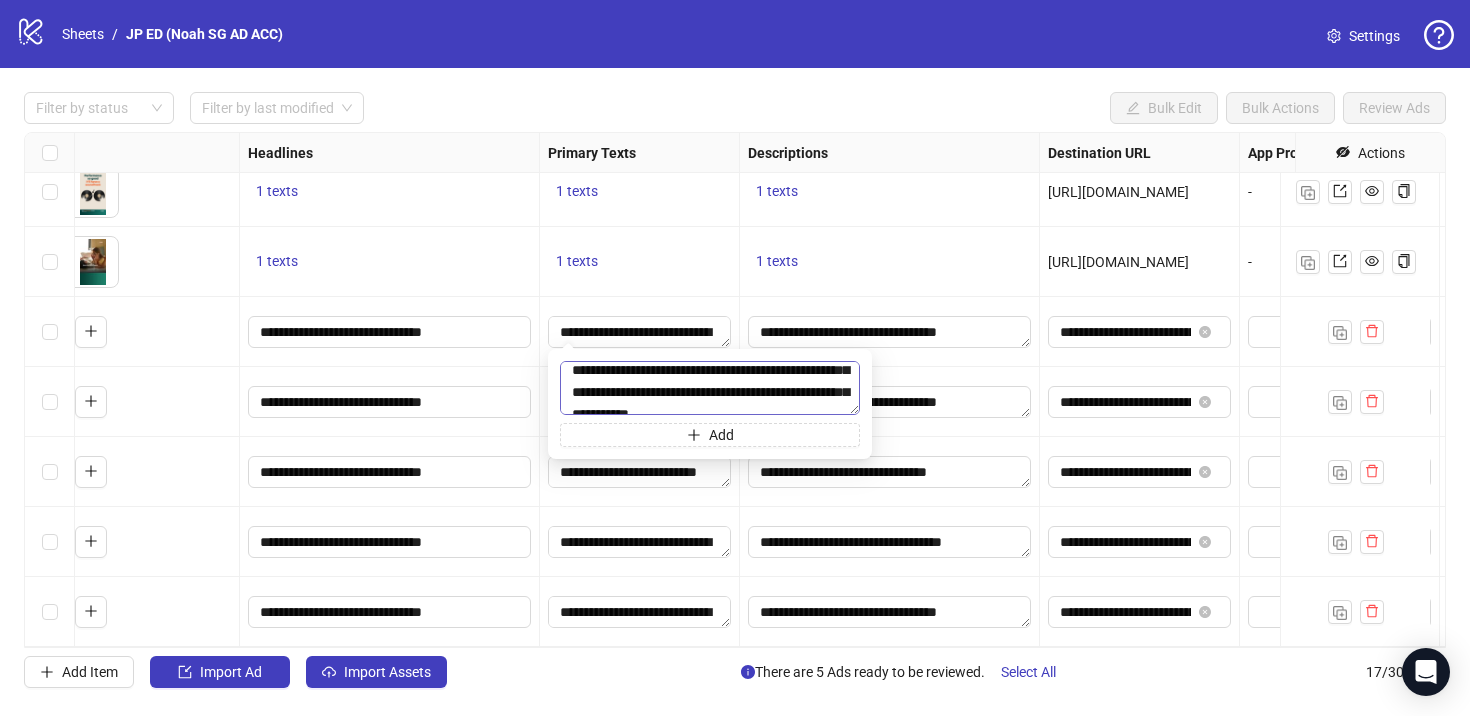 drag, startPoint x: 713, startPoint y: 403, endPoint x: 568, endPoint y: 375, distance: 147.67871 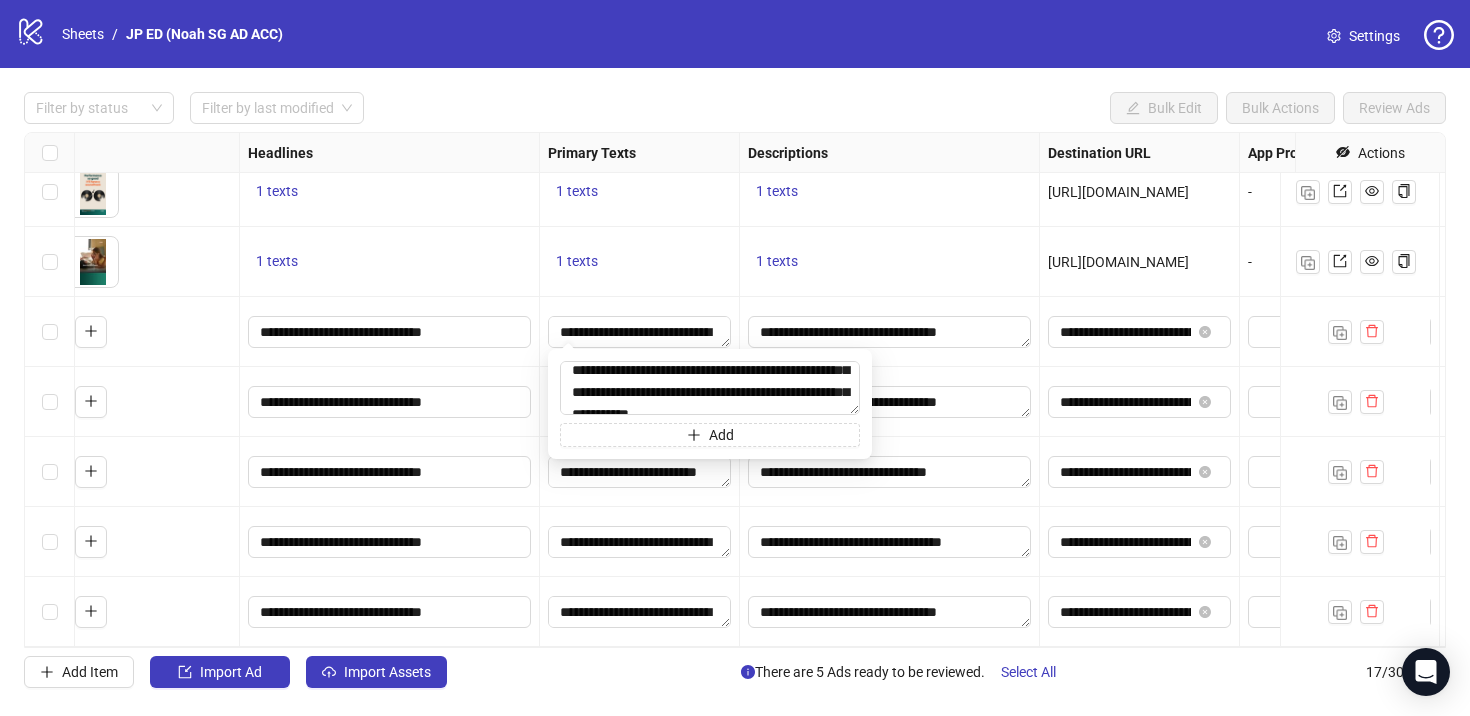click on "**********" at bounding box center (390, 402) 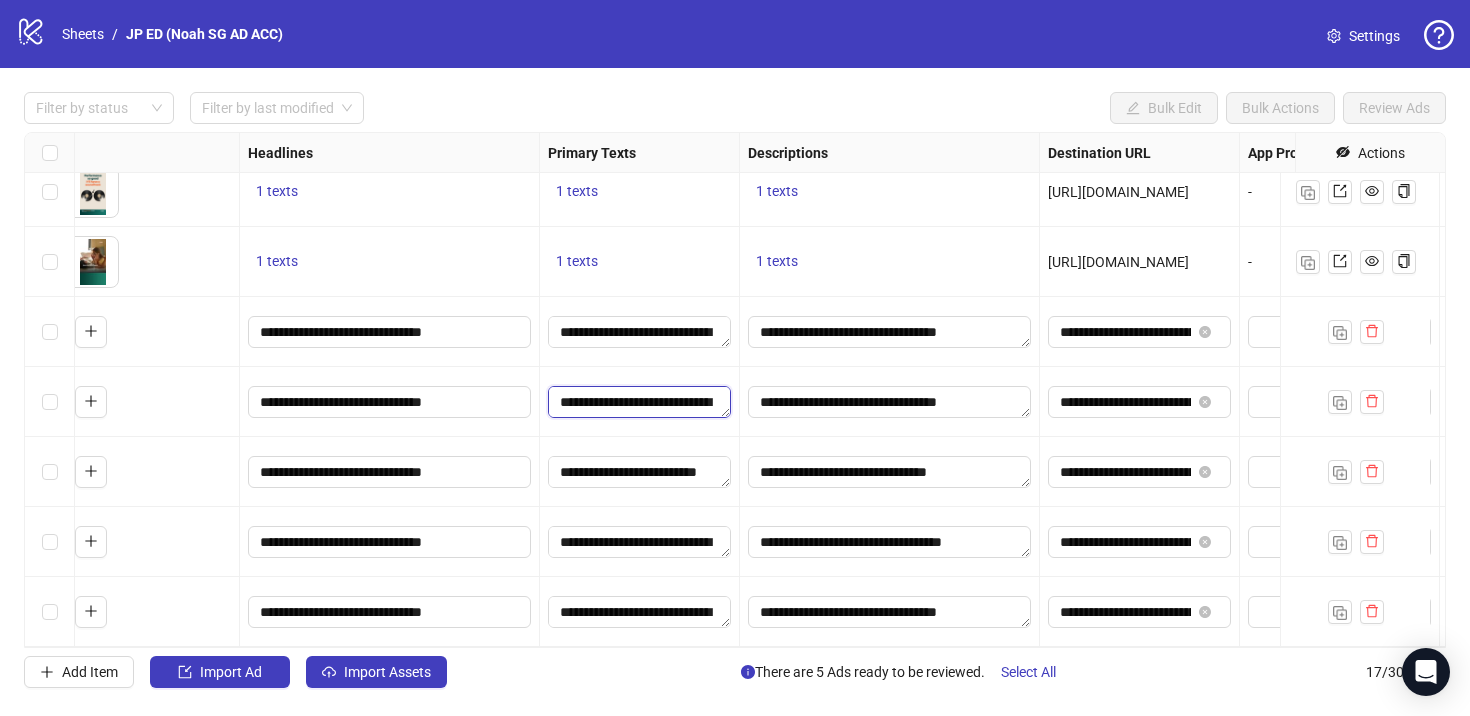 click on "**********" at bounding box center [639, 402] 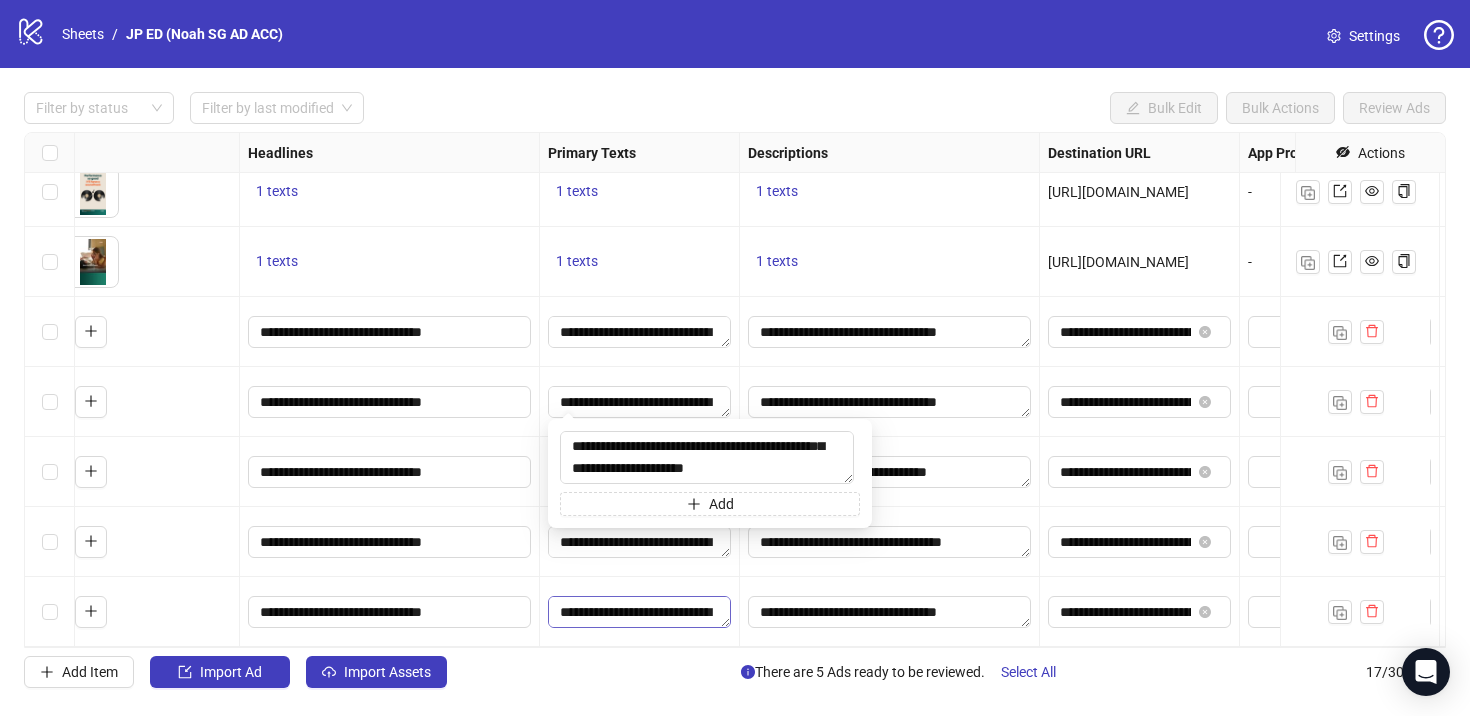 drag, startPoint x: 576, startPoint y: 460, endPoint x: 698, endPoint y: 599, distance: 184.94594 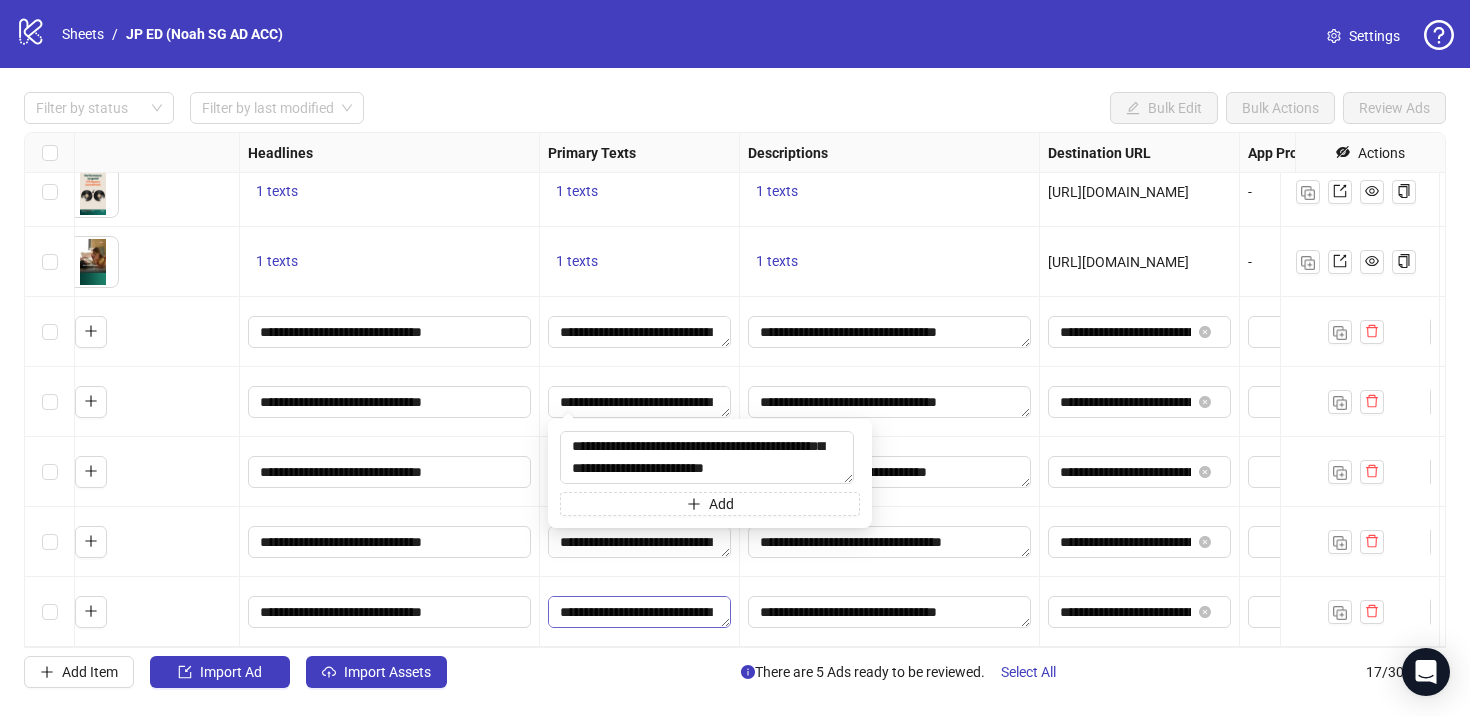 scroll, scrollTop: 132, scrollLeft: 0, axis: vertical 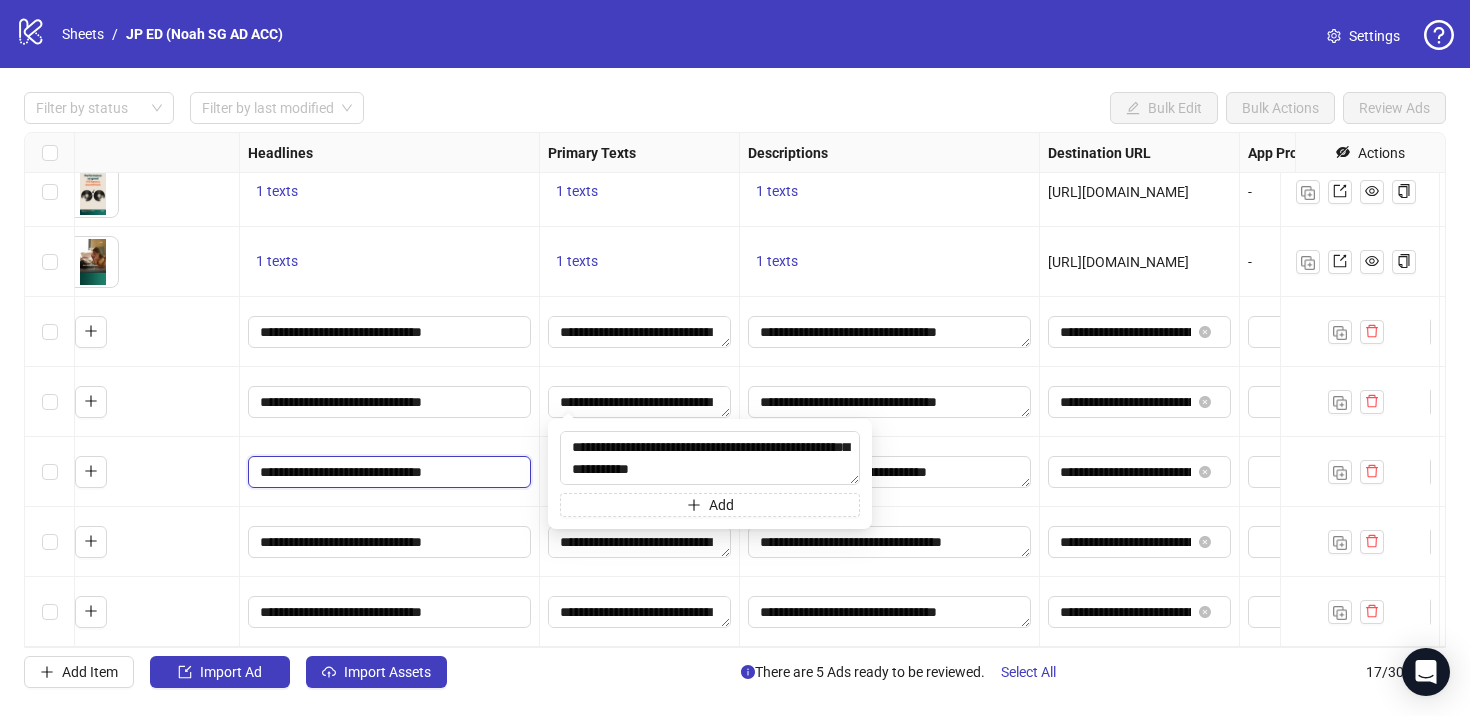 click on "**********" at bounding box center (387, 472) 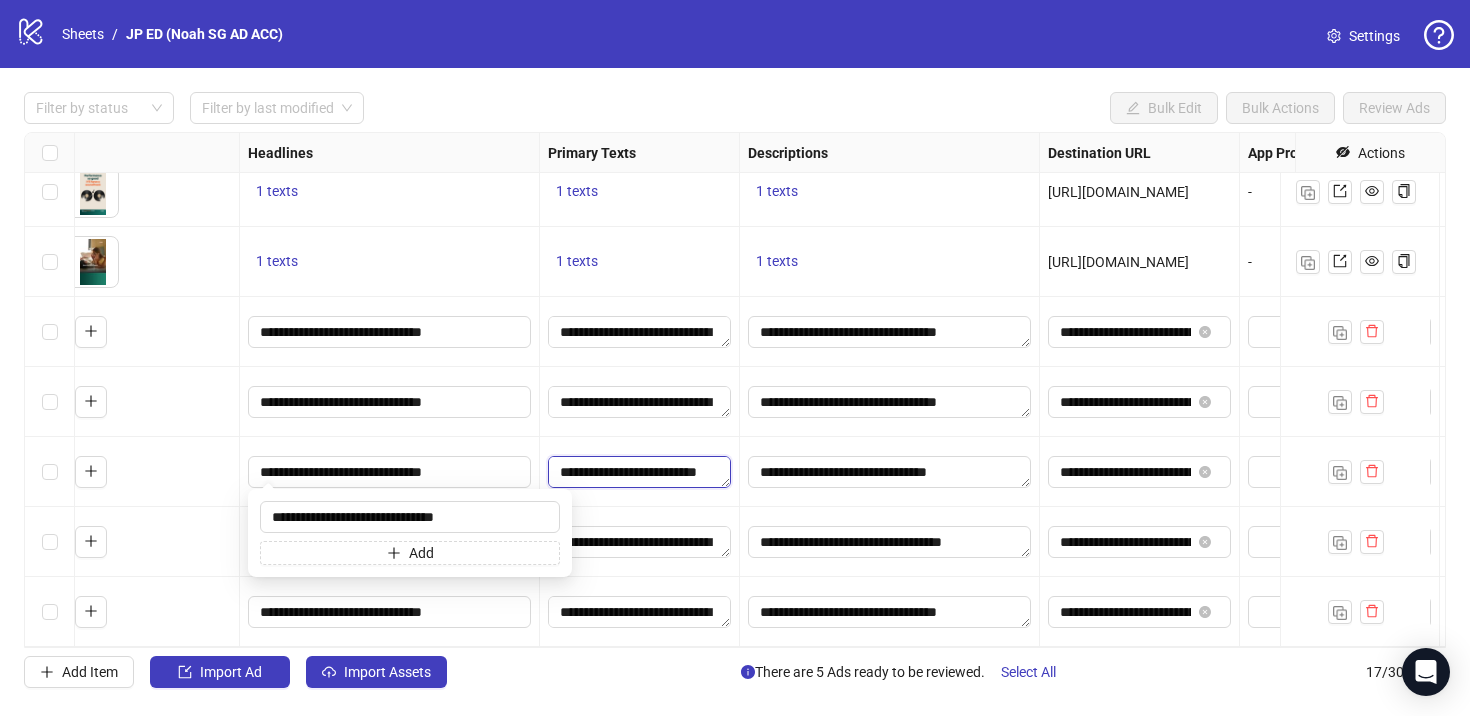click on "**********" at bounding box center [639, 472] 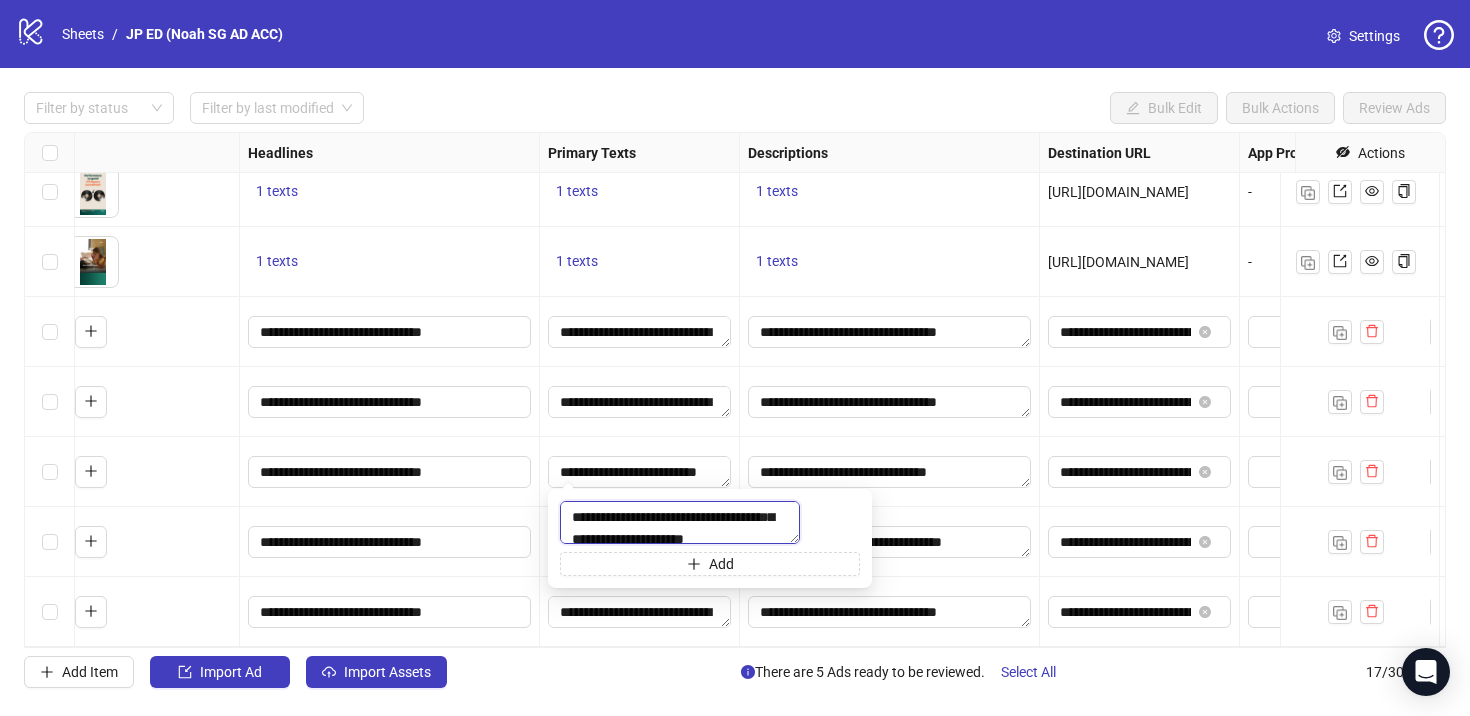 drag, startPoint x: 570, startPoint y: 520, endPoint x: 715, endPoint y: 718, distance: 245.41597 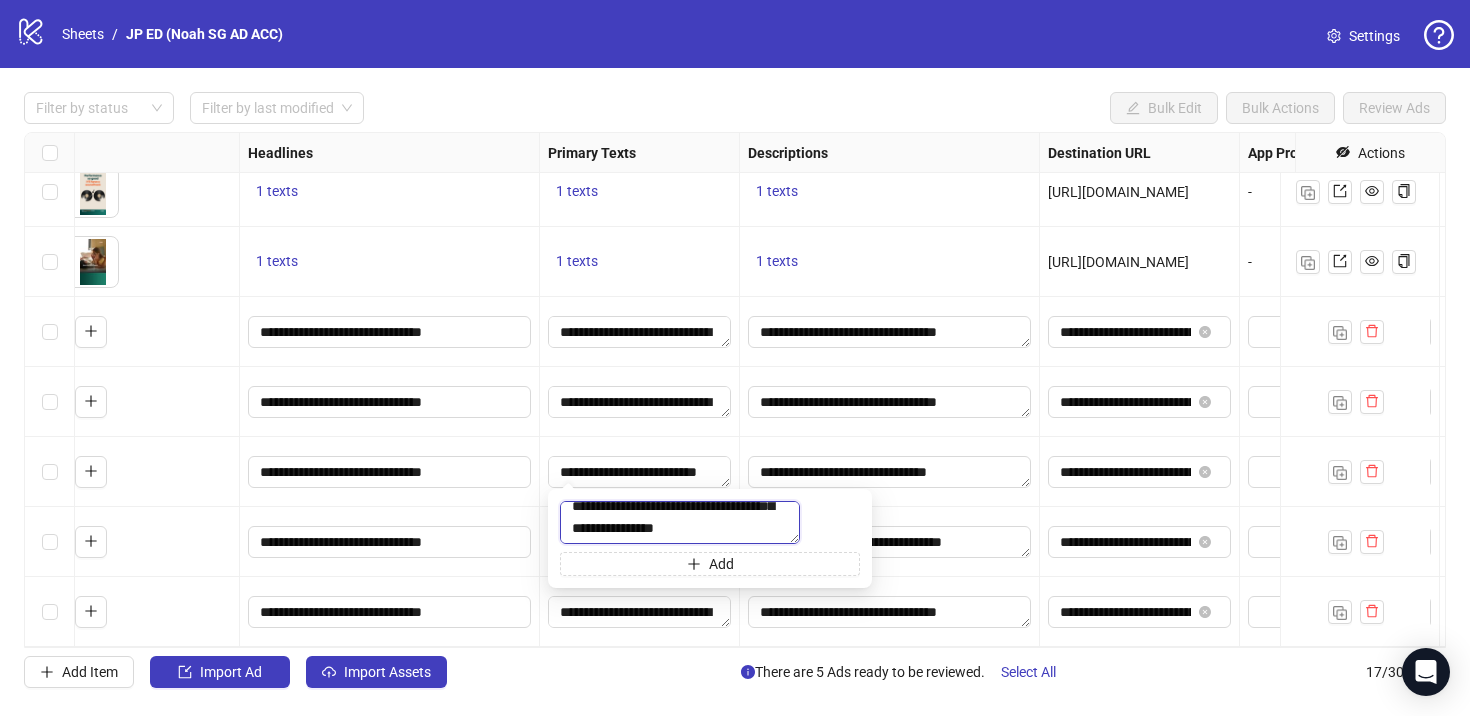 scroll, scrollTop: 110, scrollLeft: 0, axis: vertical 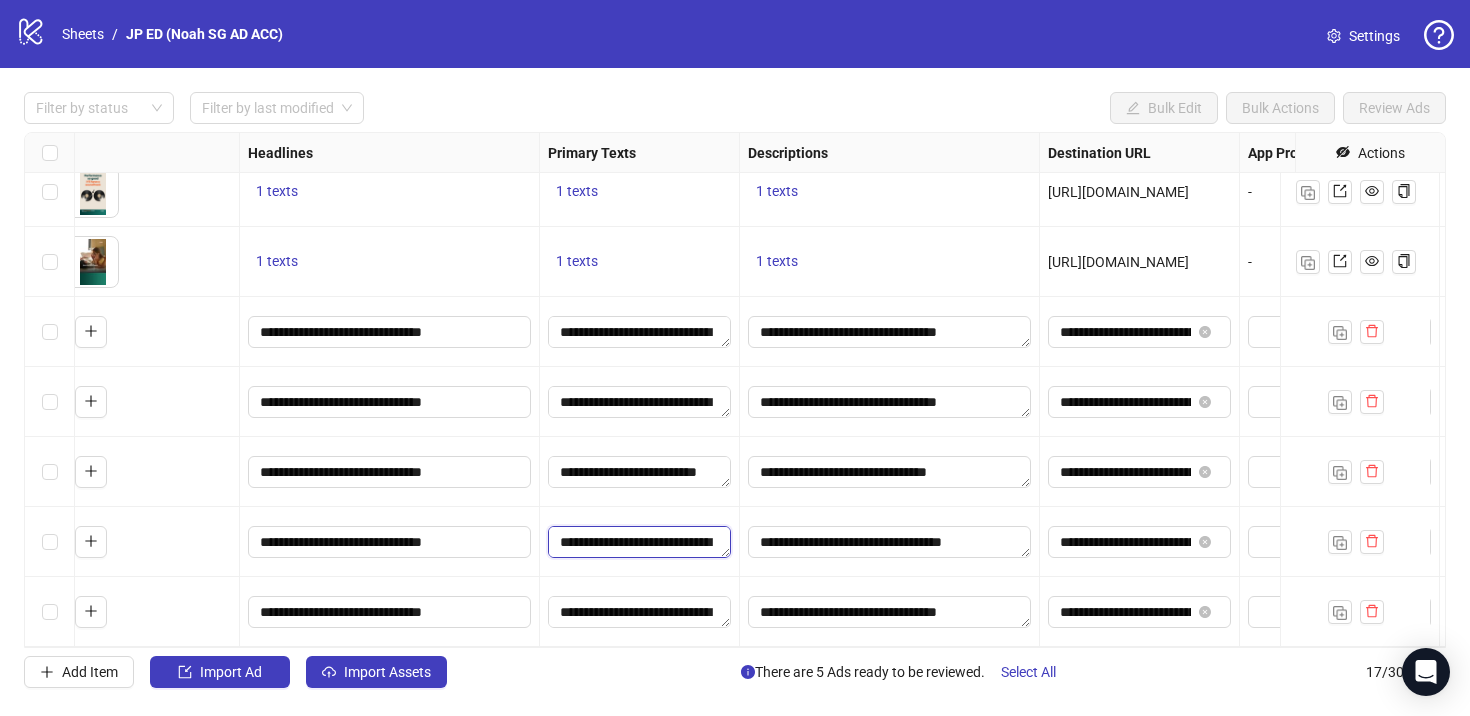 click on "**********" at bounding box center (639, 542) 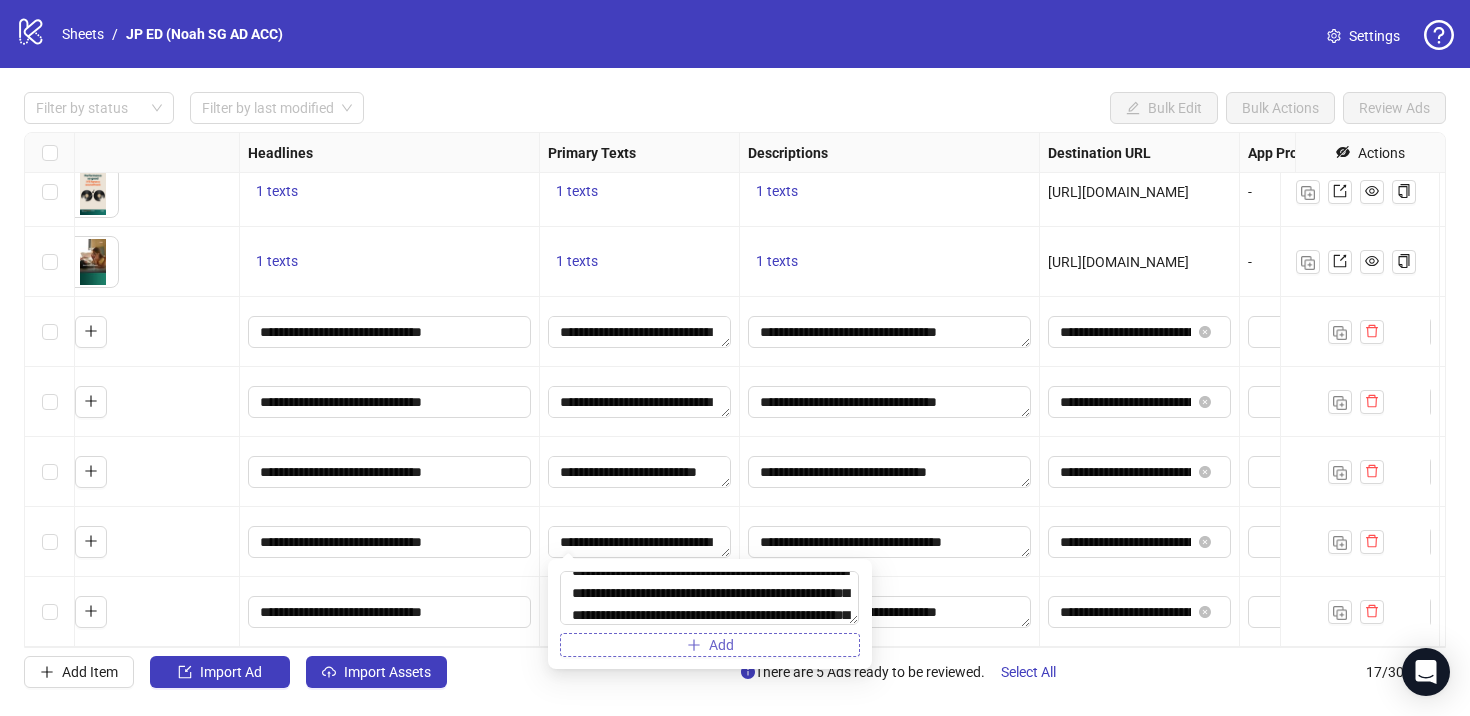 scroll, scrollTop: 154, scrollLeft: 0, axis: vertical 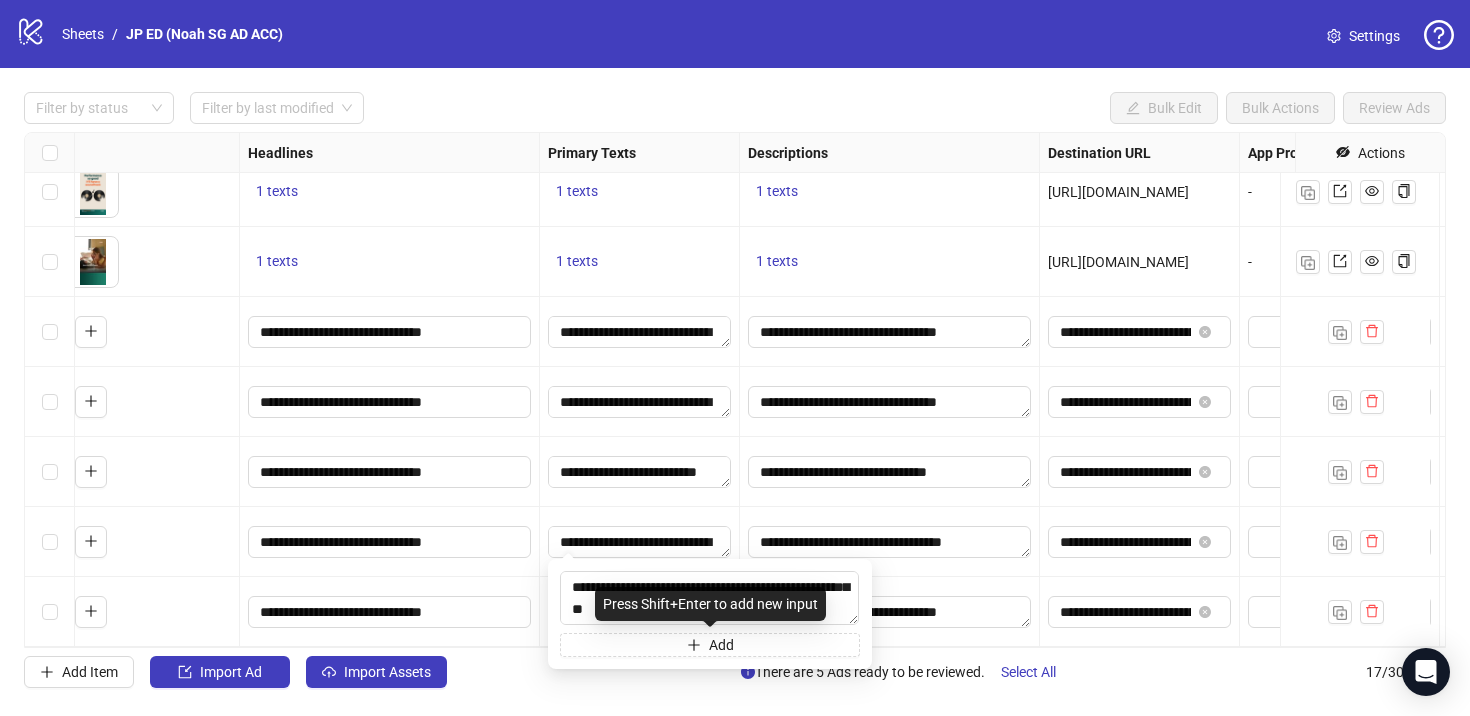 drag, startPoint x: 572, startPoint y: 591, endPoint x: 657, endPoint y: 663, distance: 111.39569 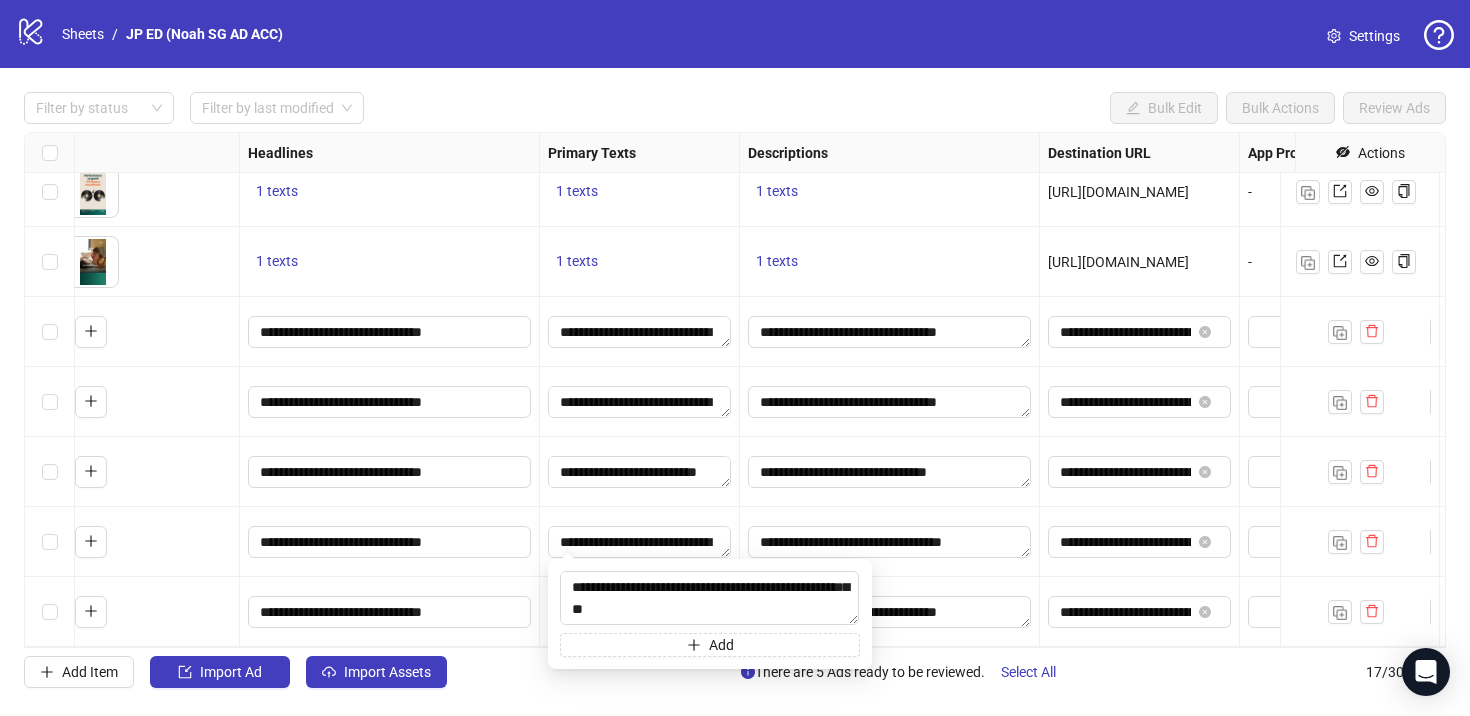 type on "**********" 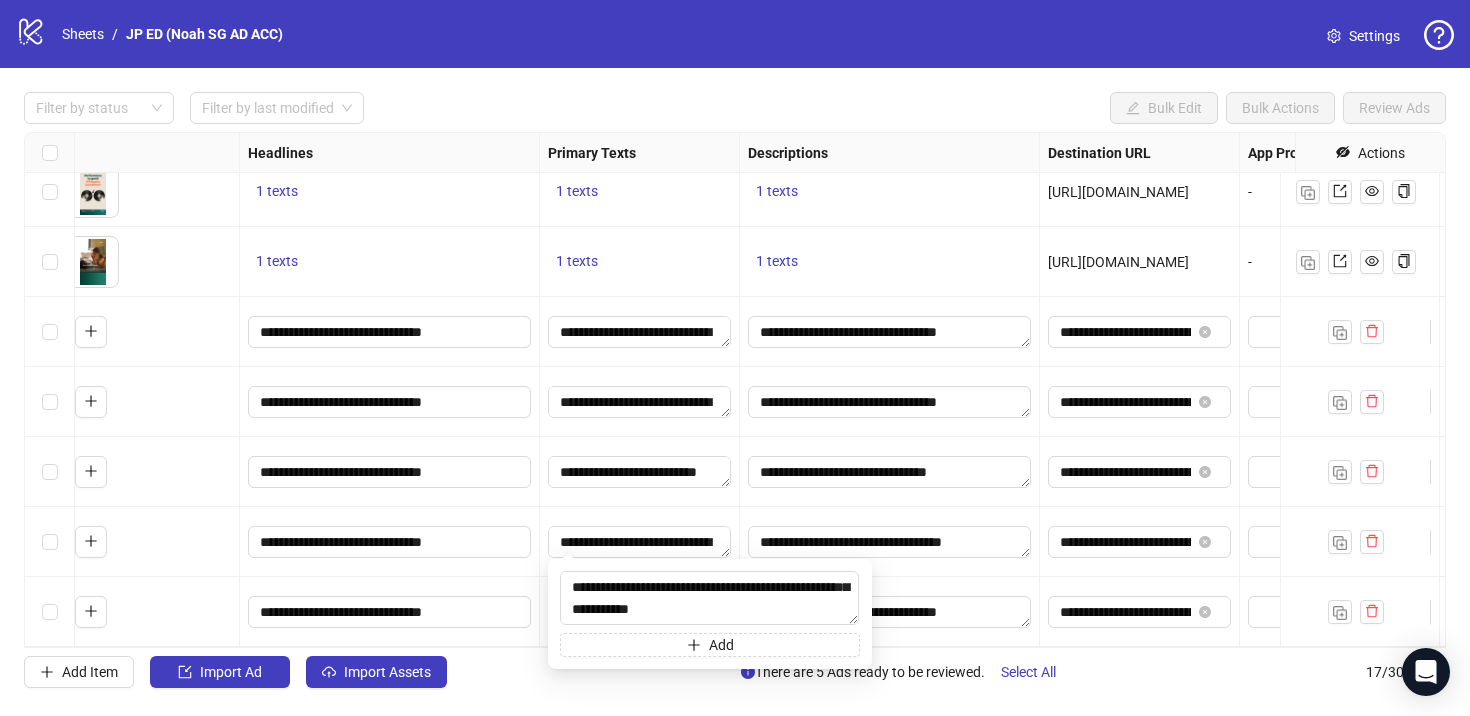scroll, scrollTop: 132, scrollLeft: 0, axis: vertical 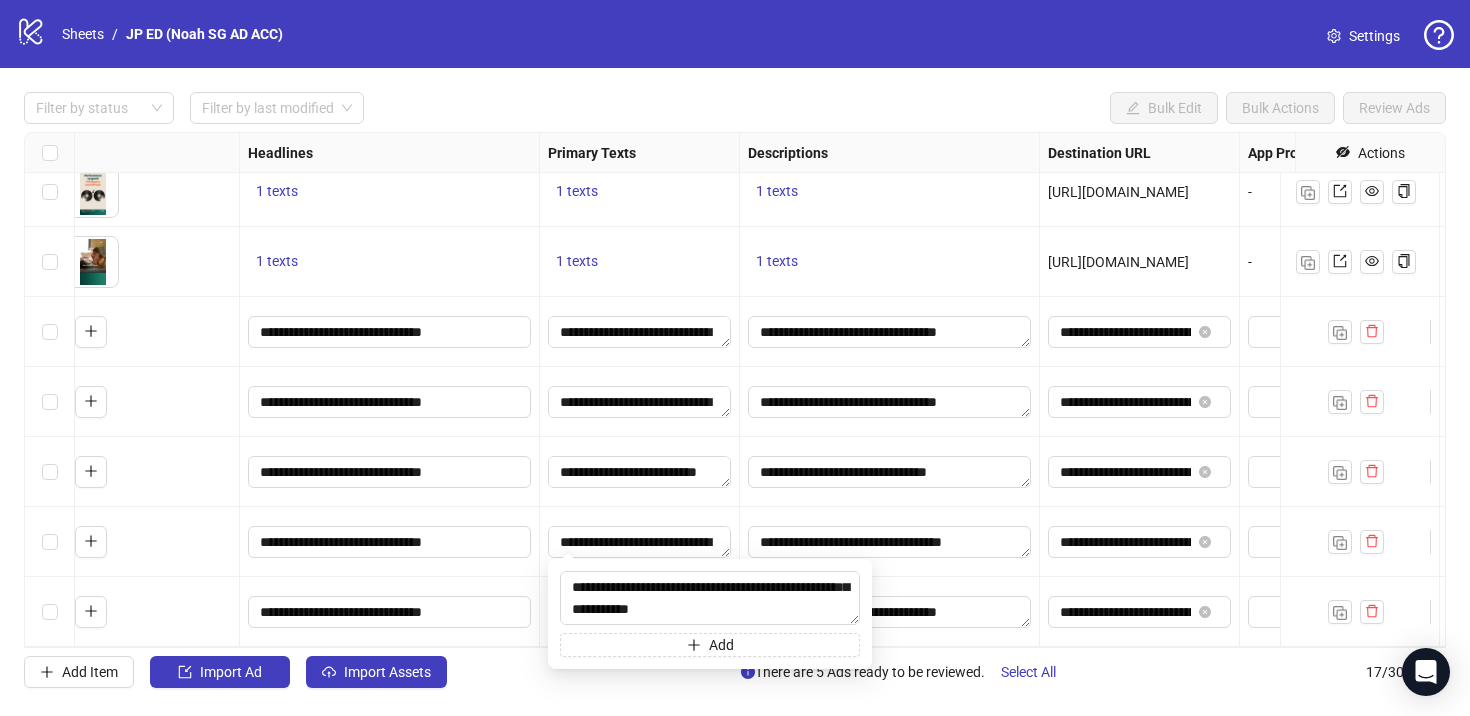 click on "**********" at bounding box center [640, 542] 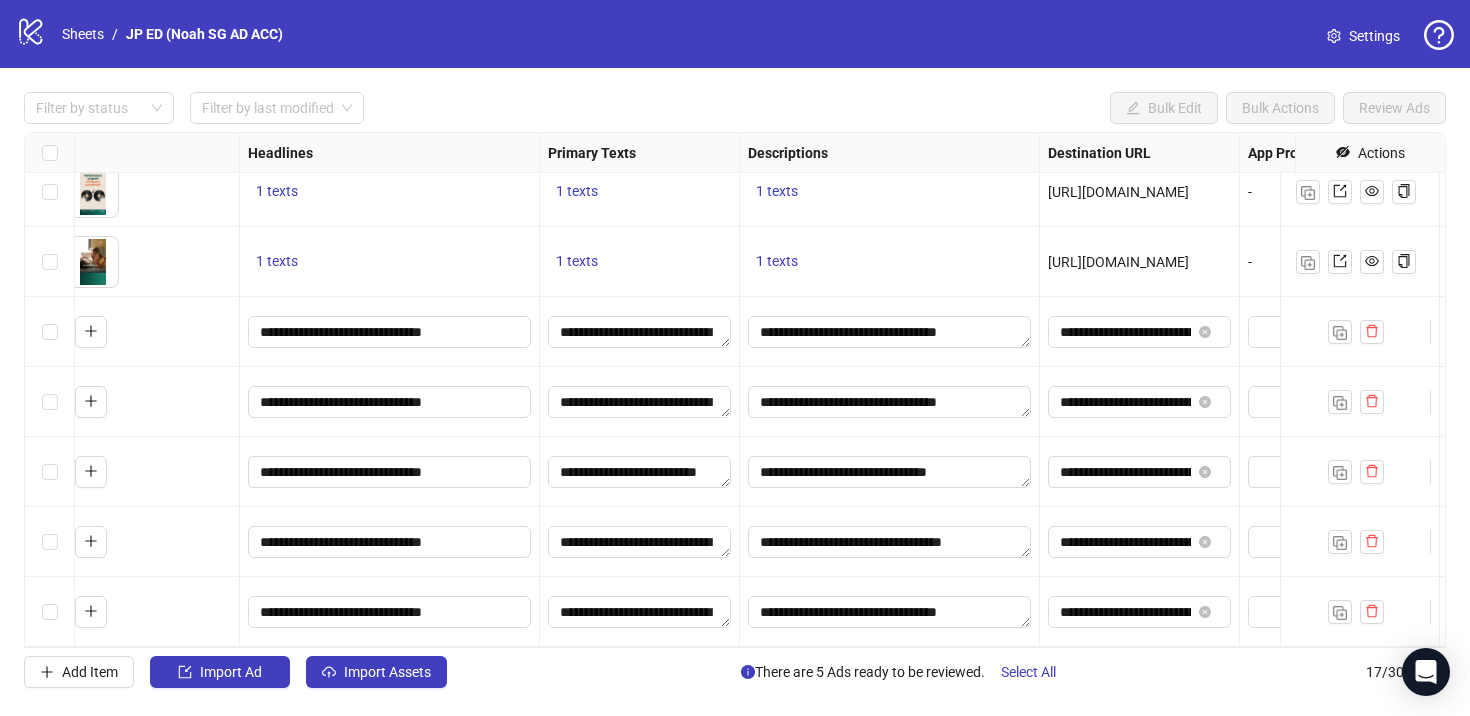 scroll, scrollTop: 731, scrollLeft: 945, axis: both 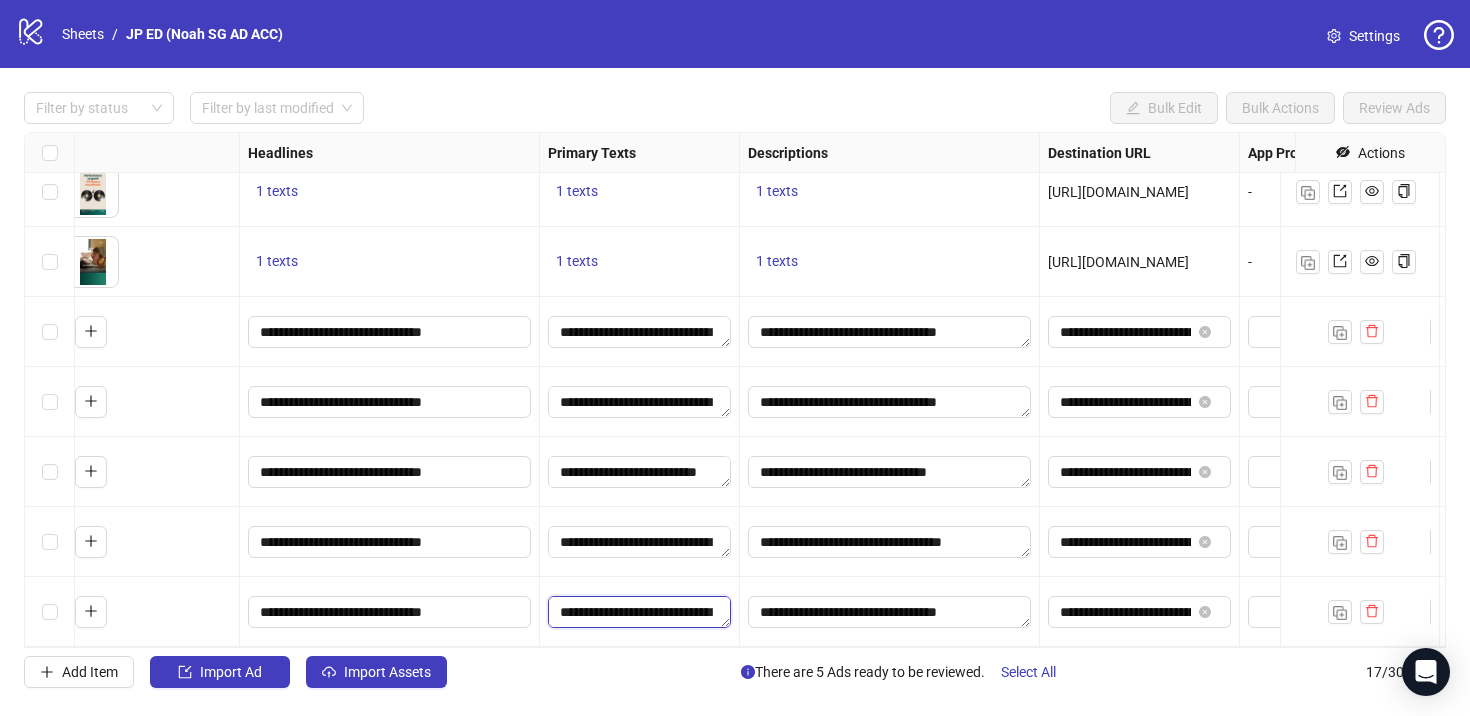 click on "**********" at bounding box center [639, 612] 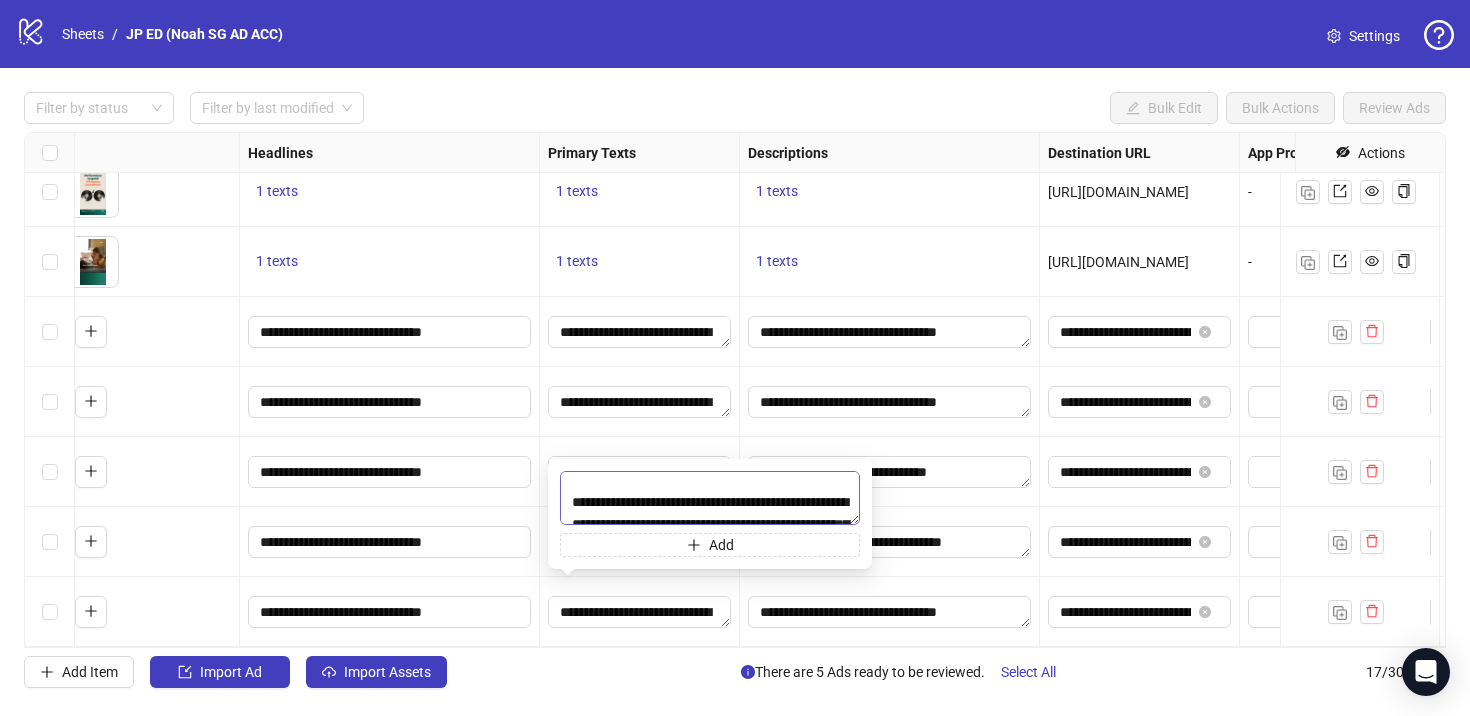 scroll, scrollTop: 41, scrollLeft: 0, axis: vertical 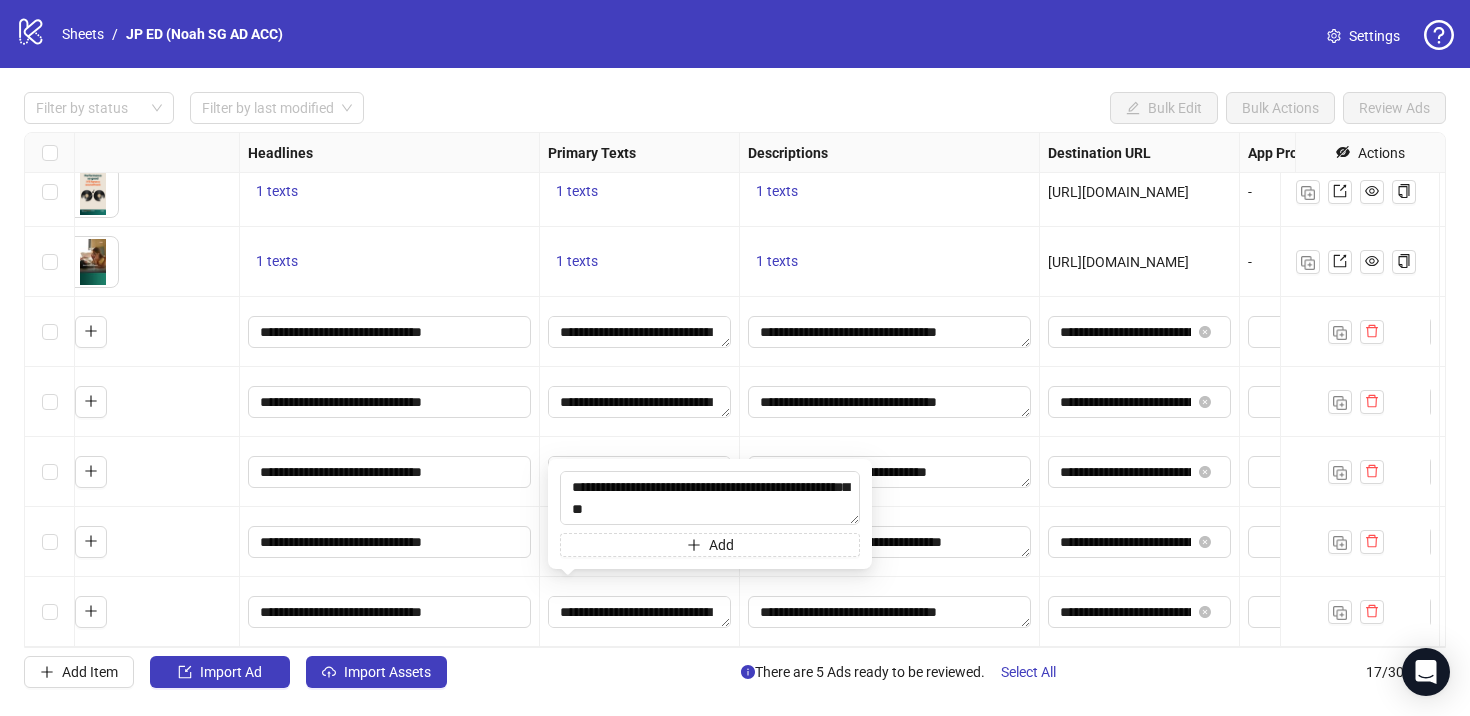 drag, startPoint x: 573, startPoint y: 506, endPoint x: 674, endPoint y: 624, distance: 155.32225 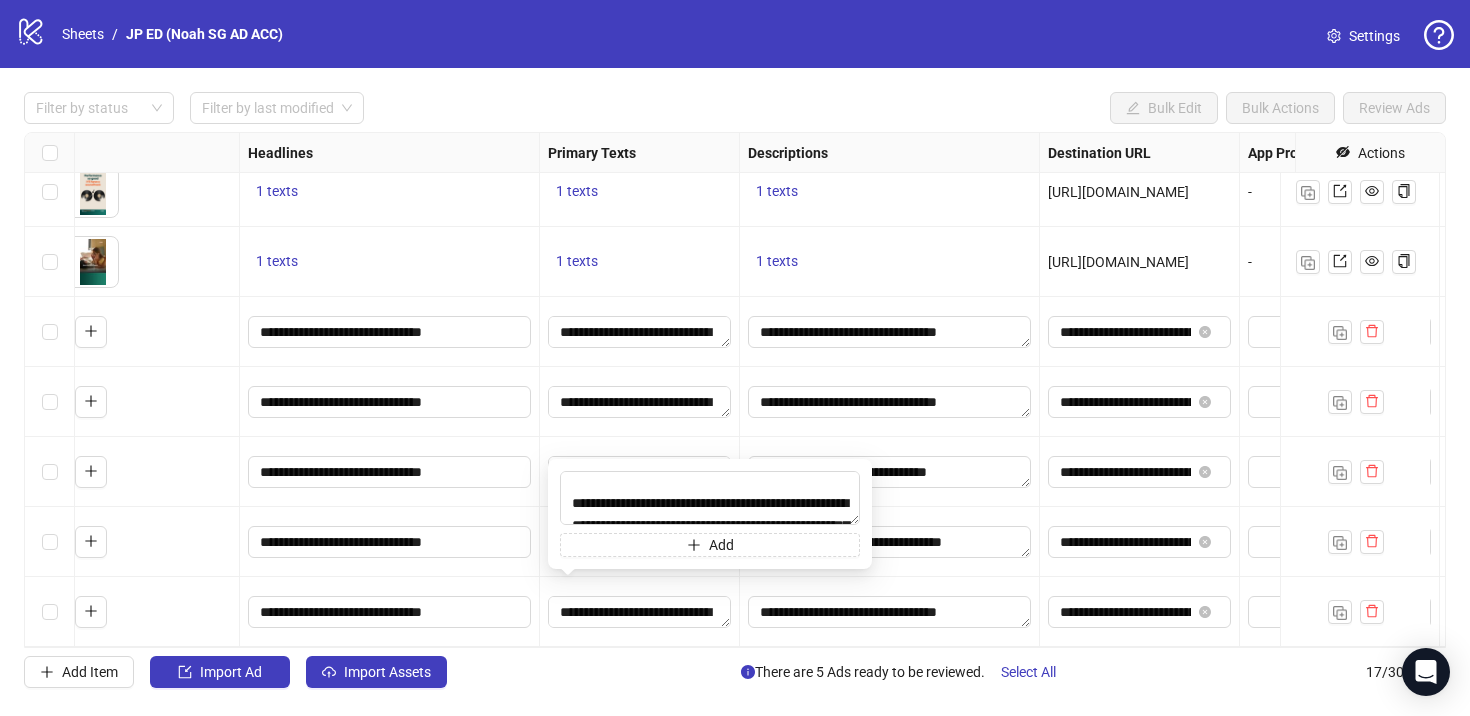 scroll, scrollTop: 0, scrollLeft: 0, axis: both 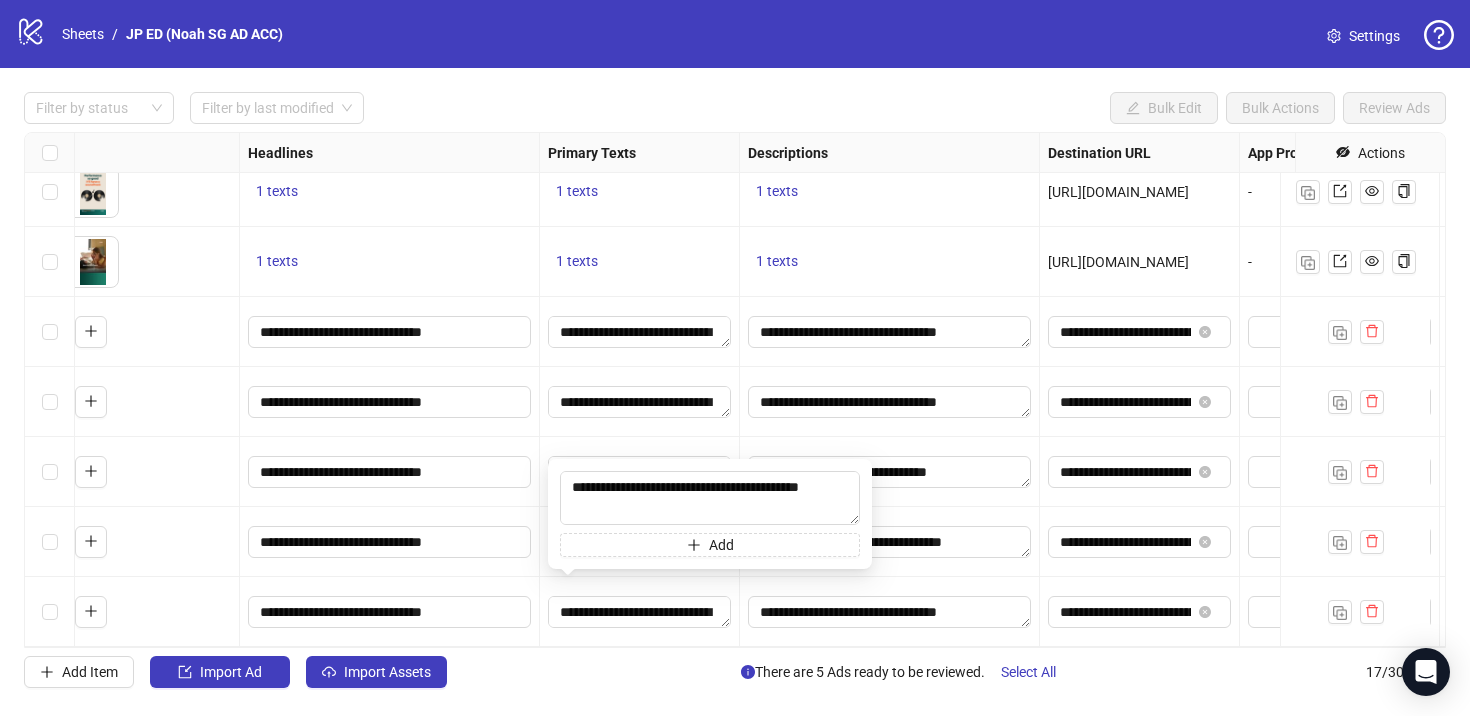 click on "**********" at bounding box center (890, 402) 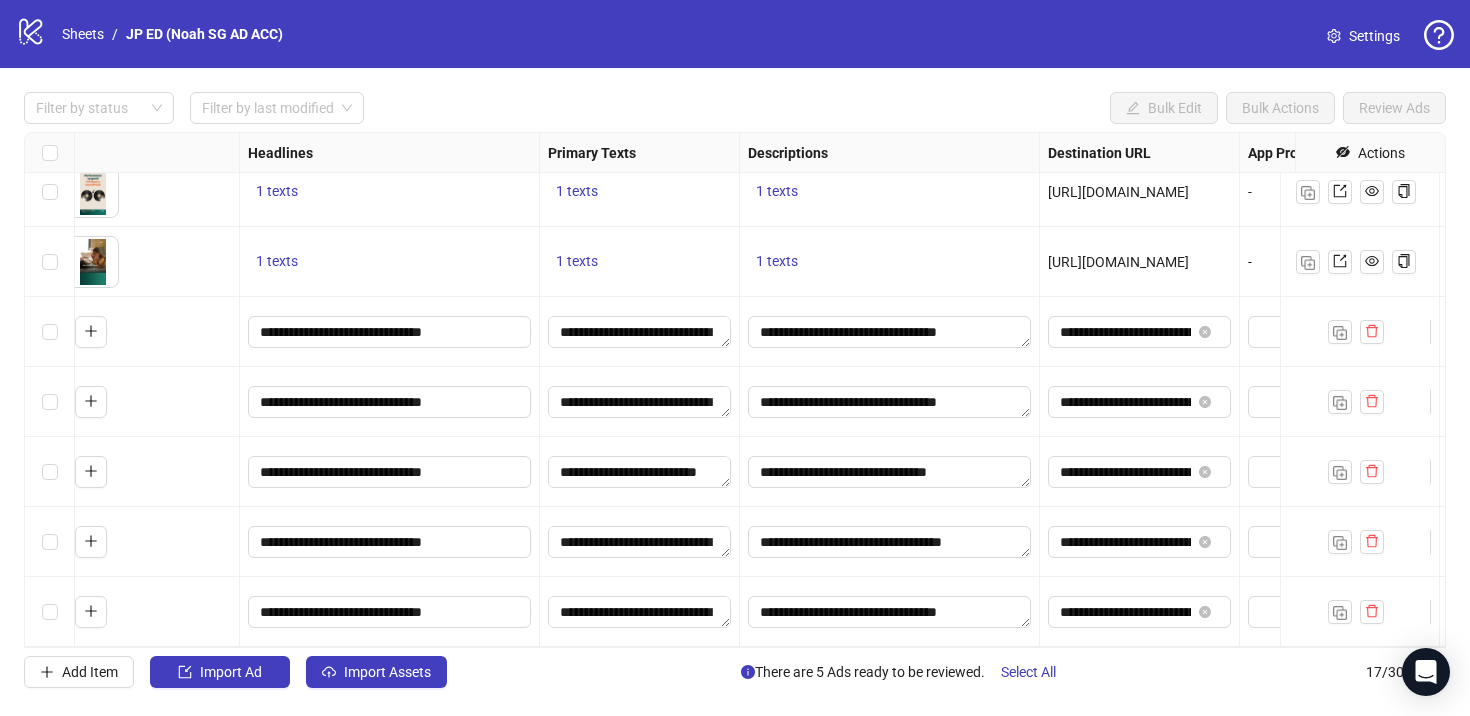 scroll, scrollTop: 731, scrollLeft: 1337, axis: both 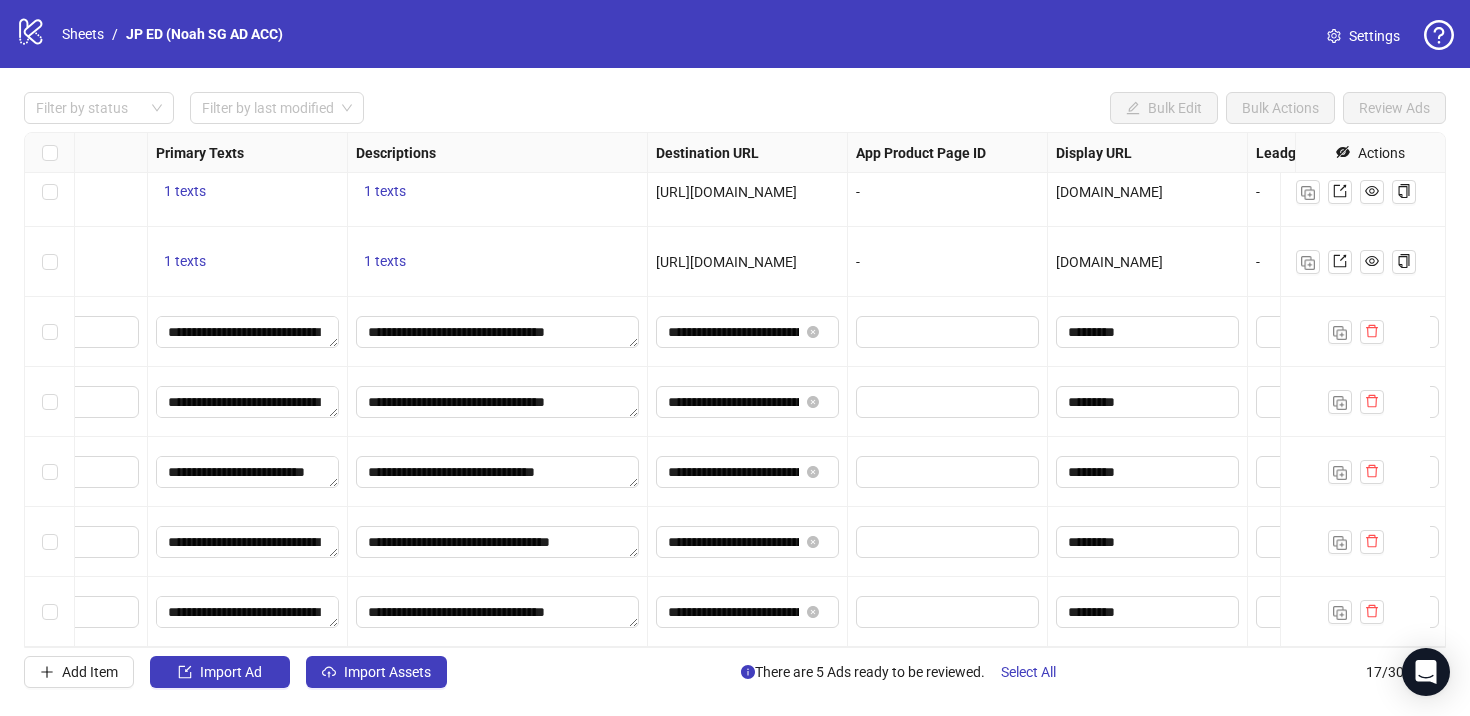 click on "[URL][DOMAIN_NAME]" at bounding box center [726, 262] 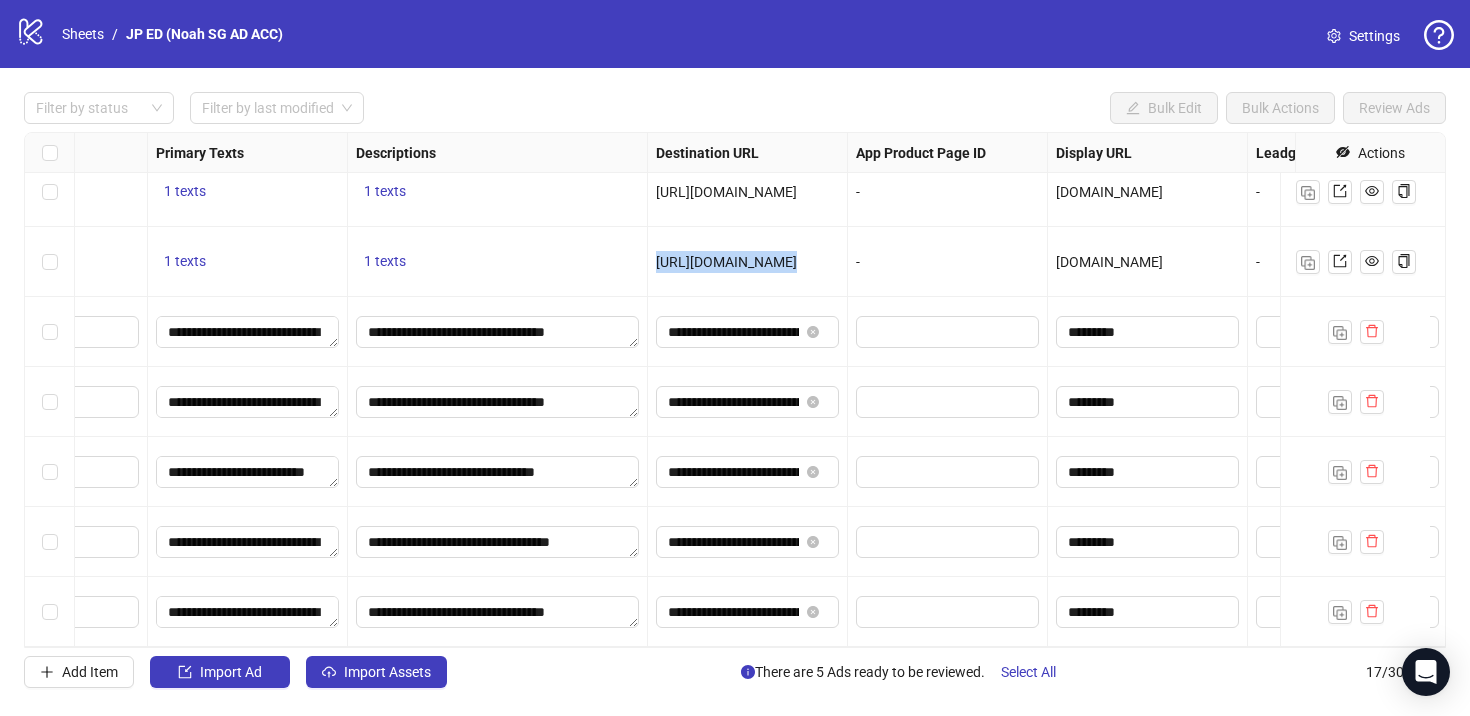 click on "[URL][DOMAIN_NAME]" at bounding box center (726, 262) 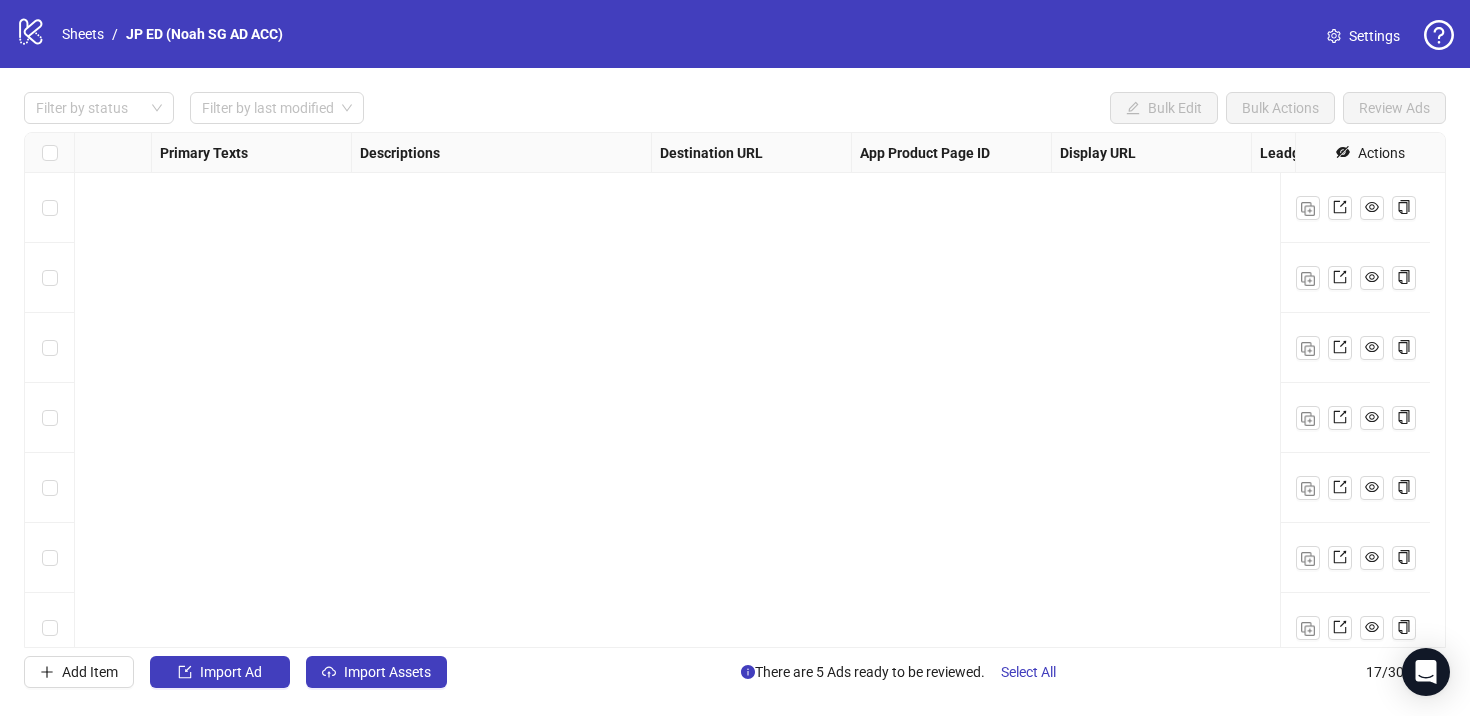 scroll, scrollTop: 731, scrollLeft: 1333, axis: both 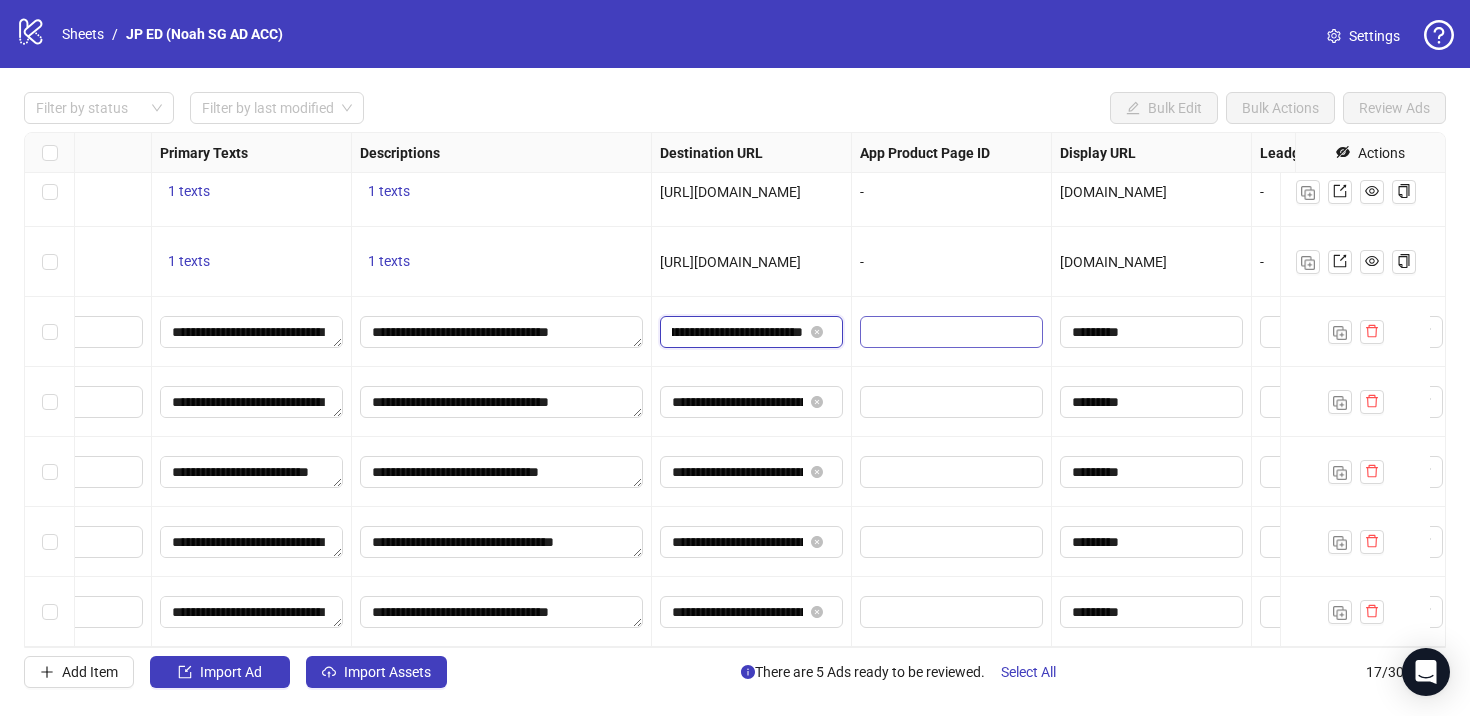 drag, startPoint x: 750, startPoint y: 325, endPoint x: 875, endPoint y: 325, distance: 125 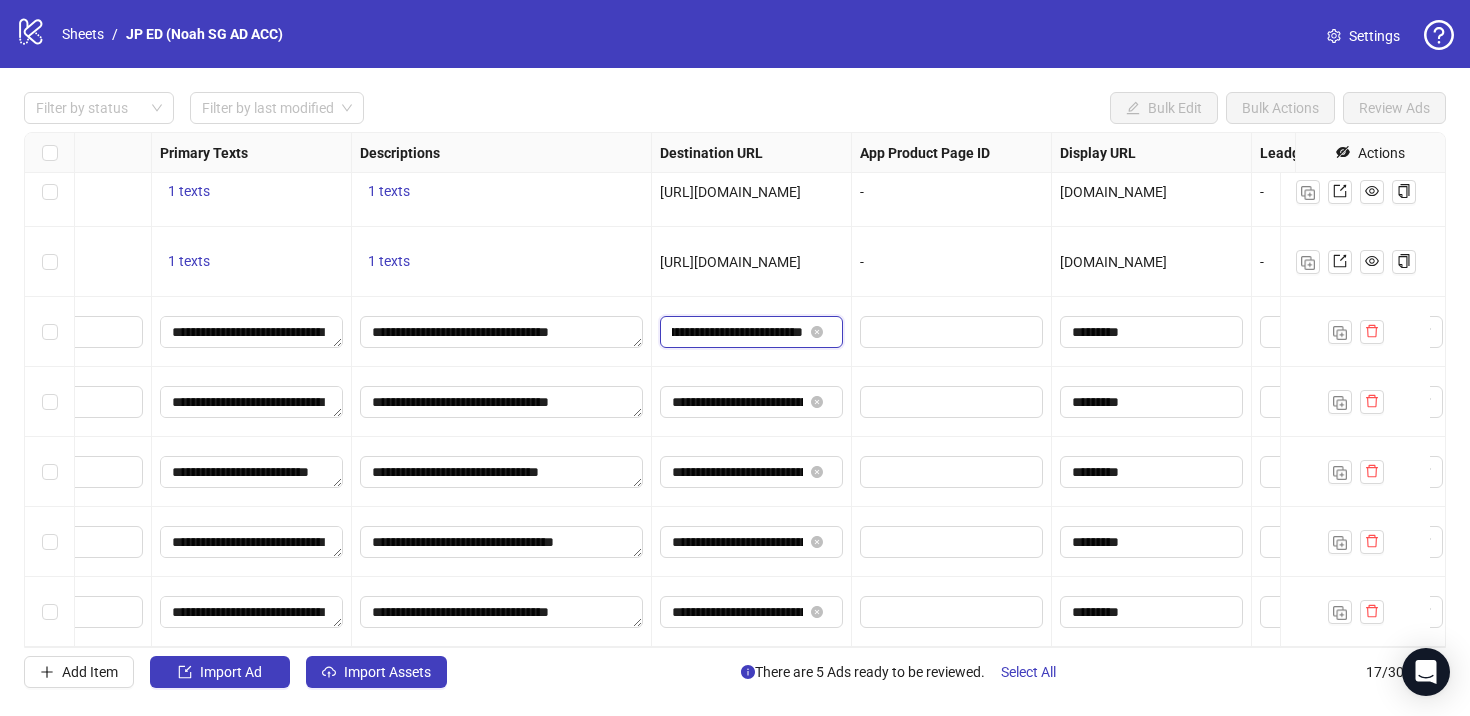 click on "**********" at bounding box center [737, 332] 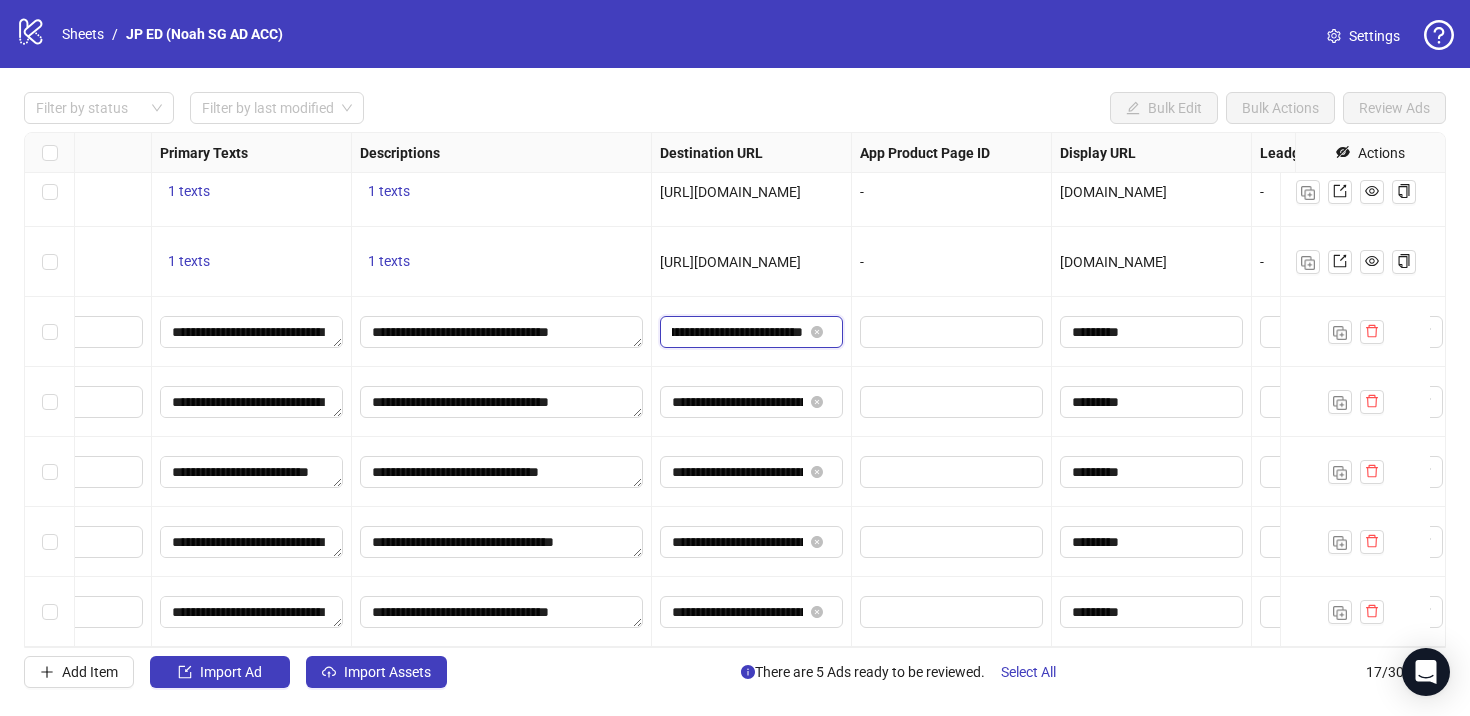 click on "**********" at bounding box center (737, 332) 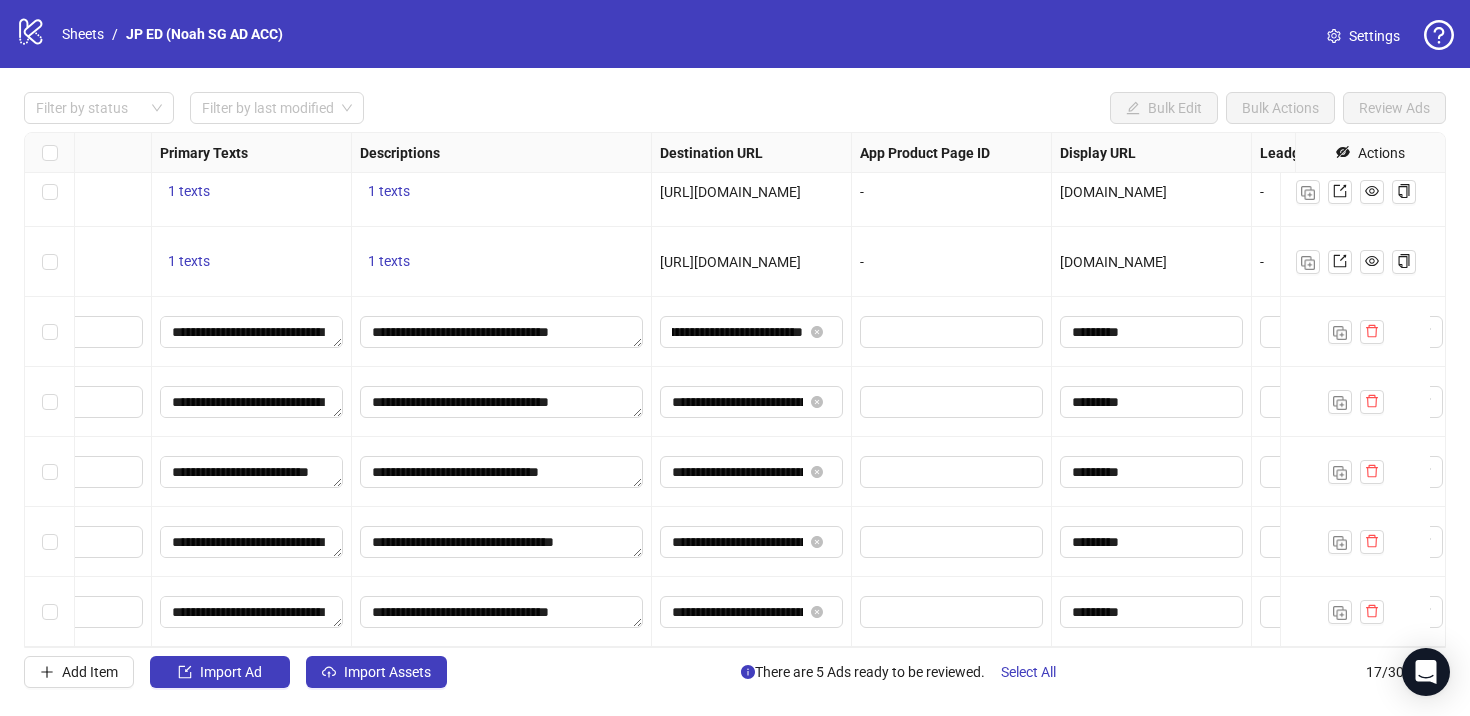 click at bounding box center [50, 332] 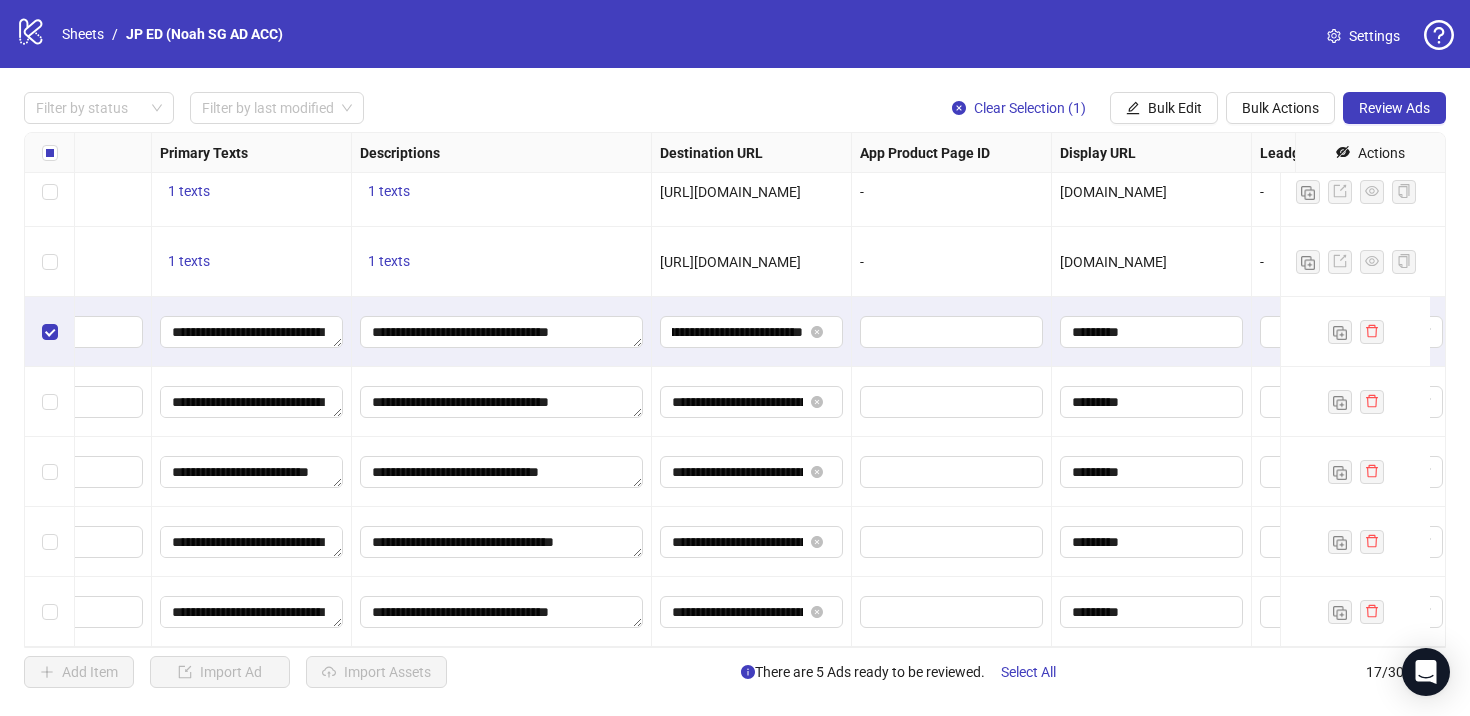 scroll, scrollTop: 0, scrollLeft: 0, axis: both 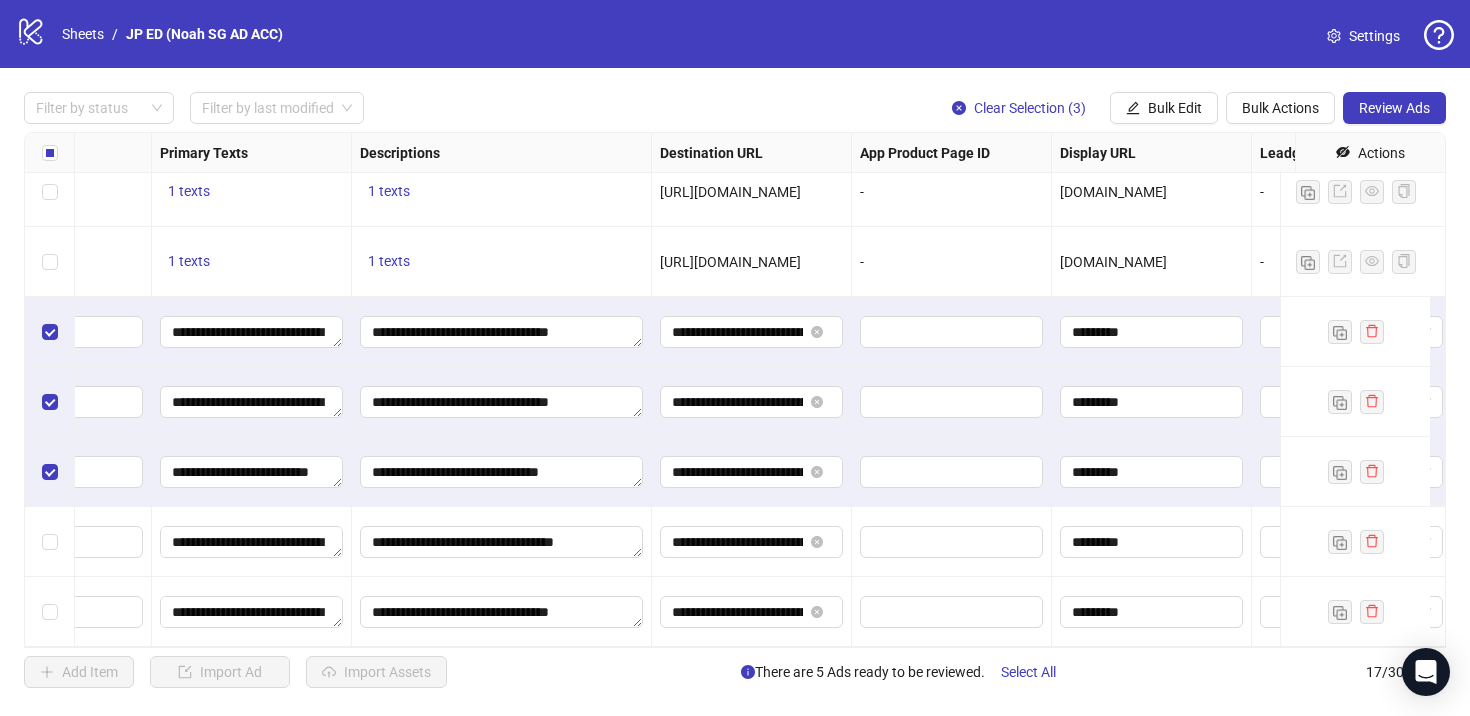 click at bounding box center [50, 542] 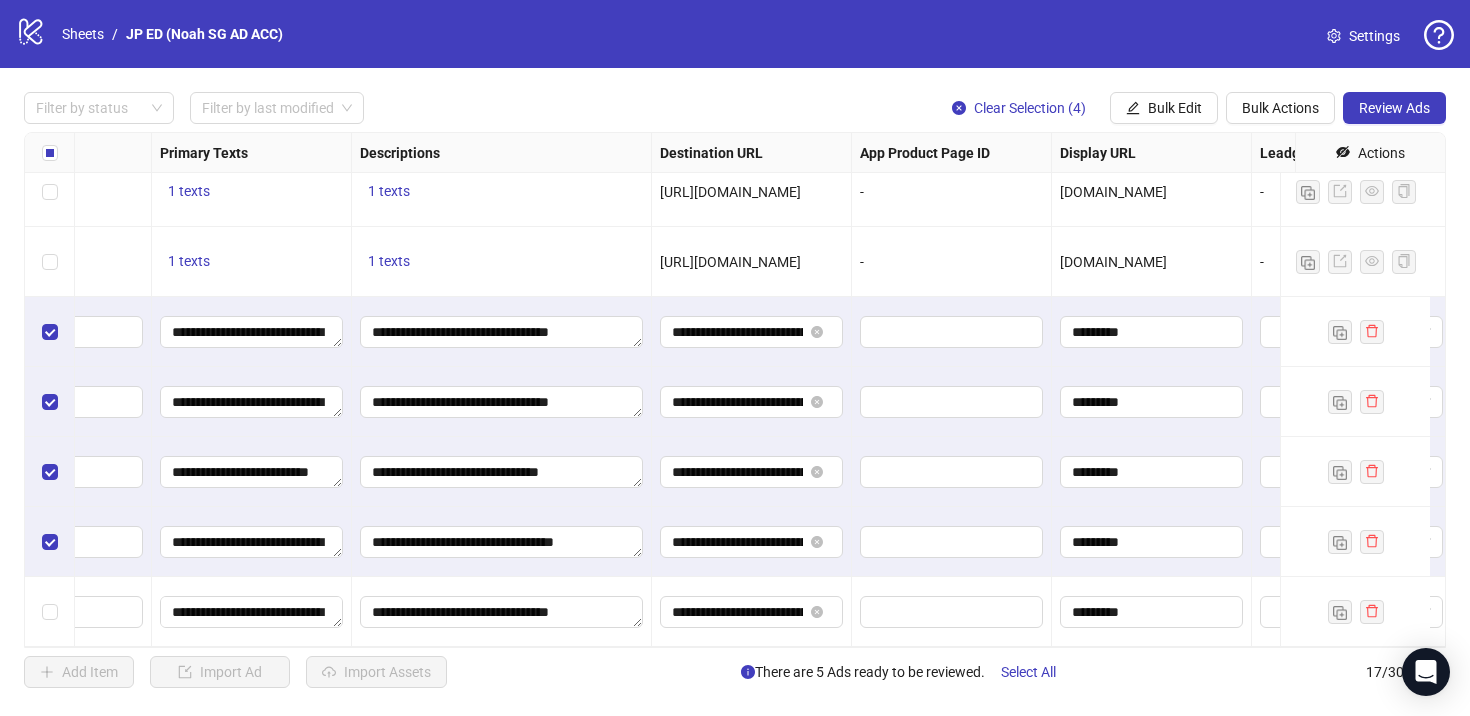 click at bounding box center [50, 612] 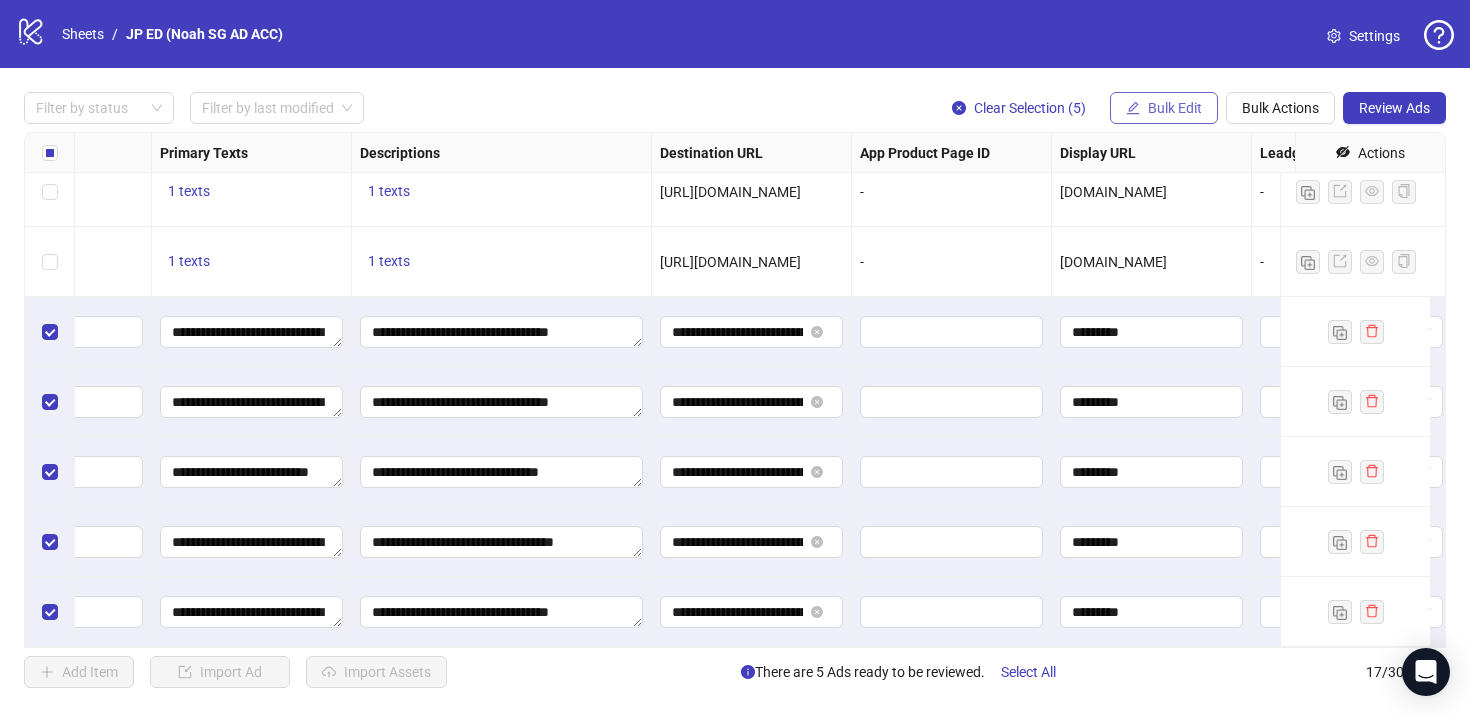 click on "Bulk Edit" at bounding box center [1164, 108] 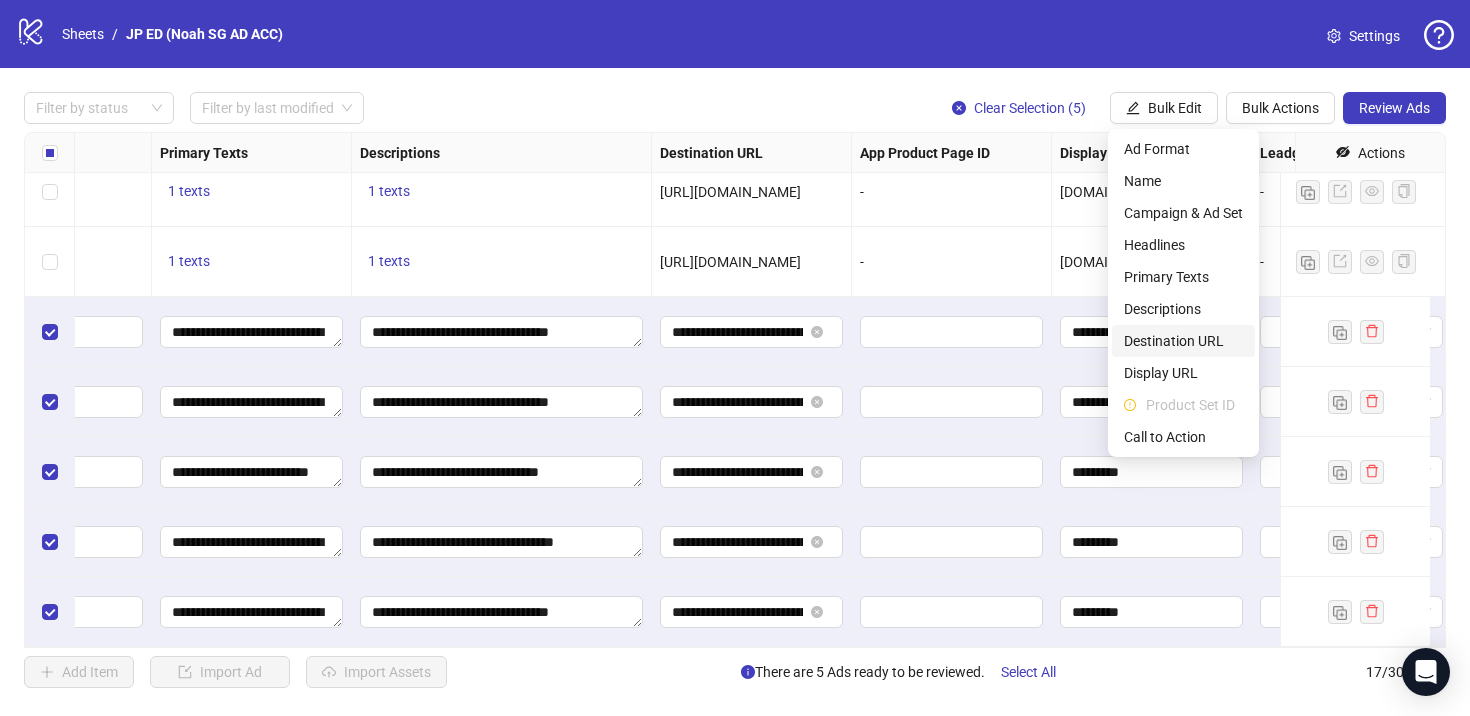 click on "Destination URL" at bounding box center (1183, 341) 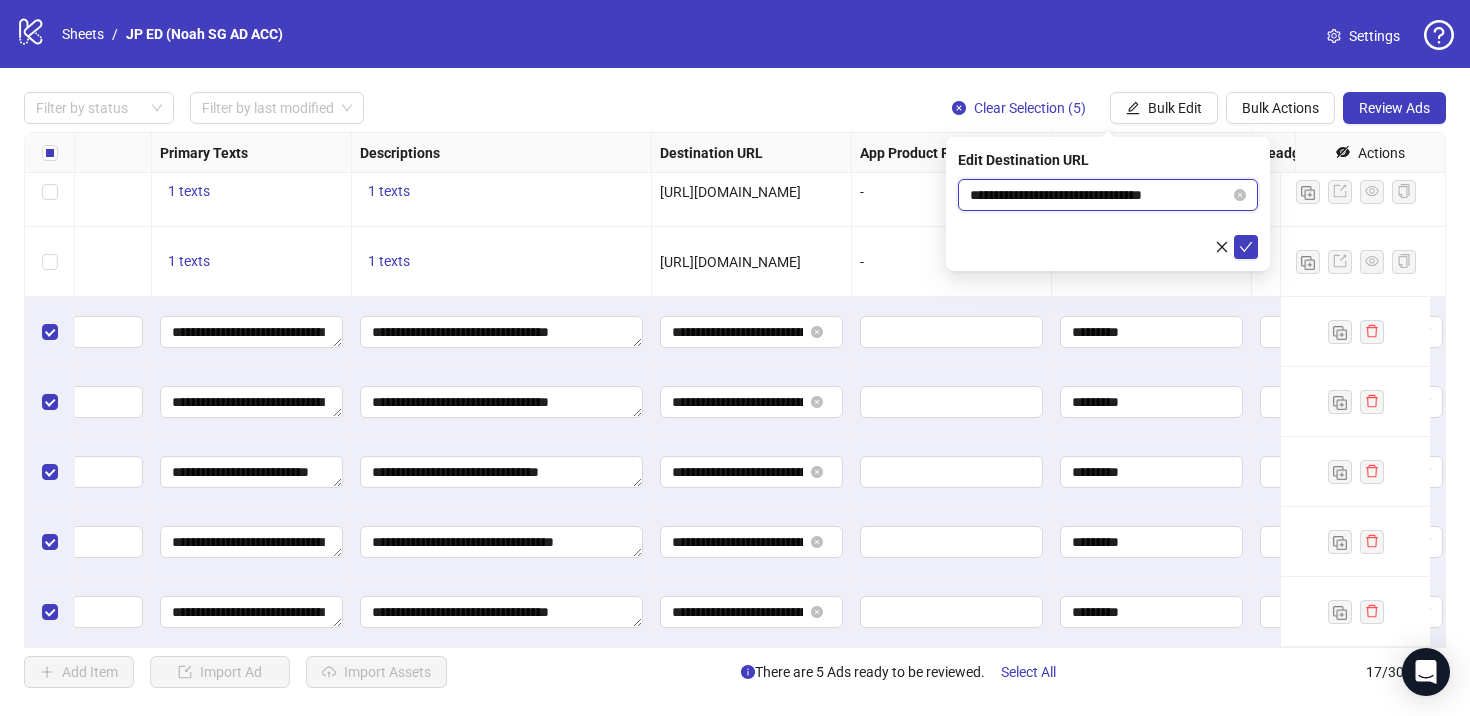 click on "**********" at bounding box center [1100, 195] 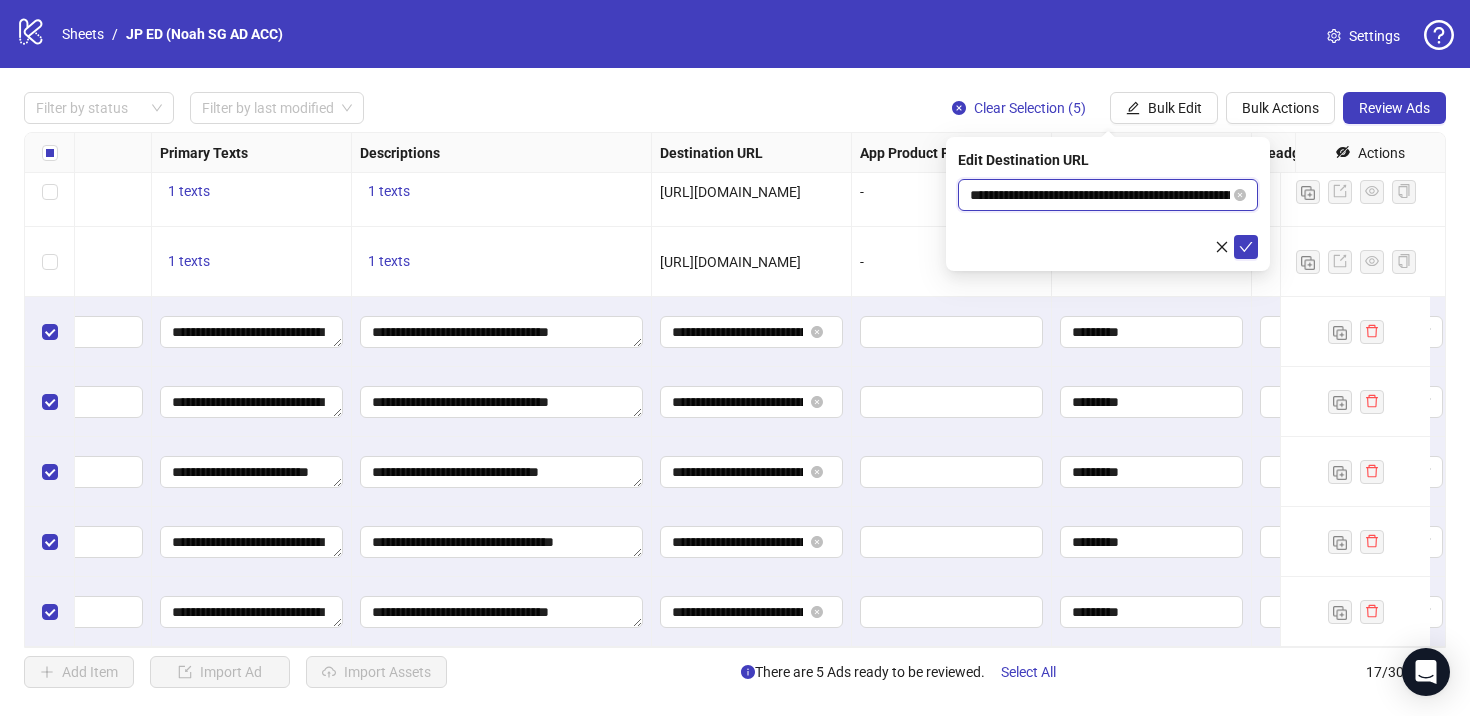 scroll, scrollTop: 0, scrollLeft: 116, axis: horizontal 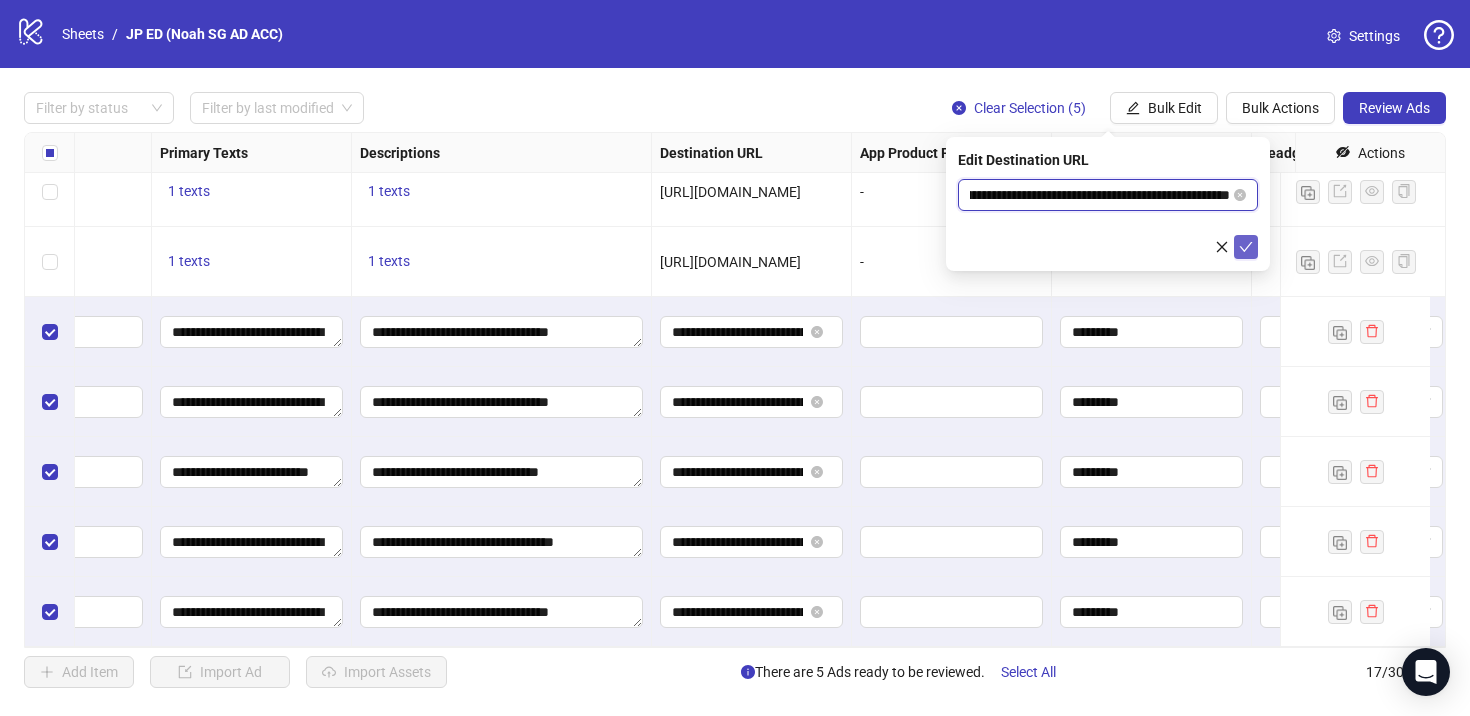 type on "**********" 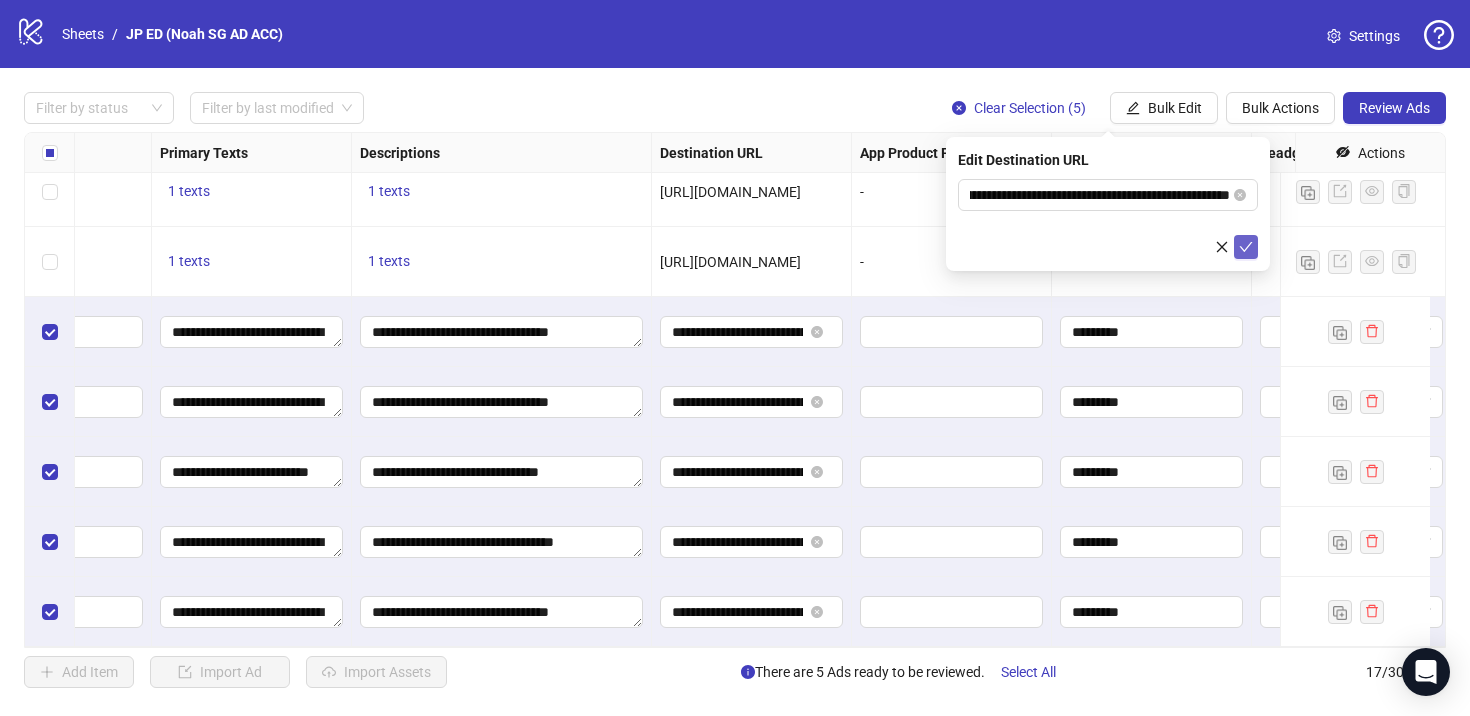 click 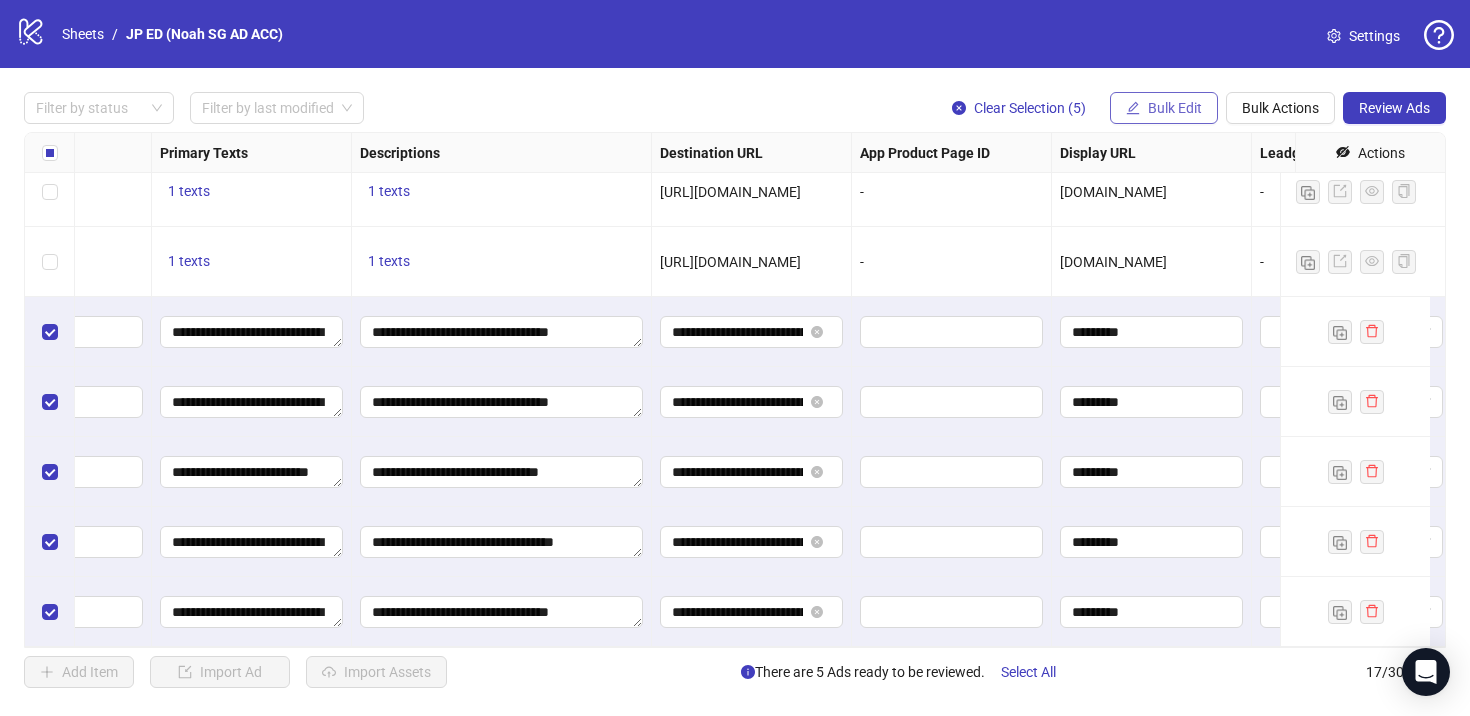 click on "Bulk Edit" at bounding box center (1175, 108) 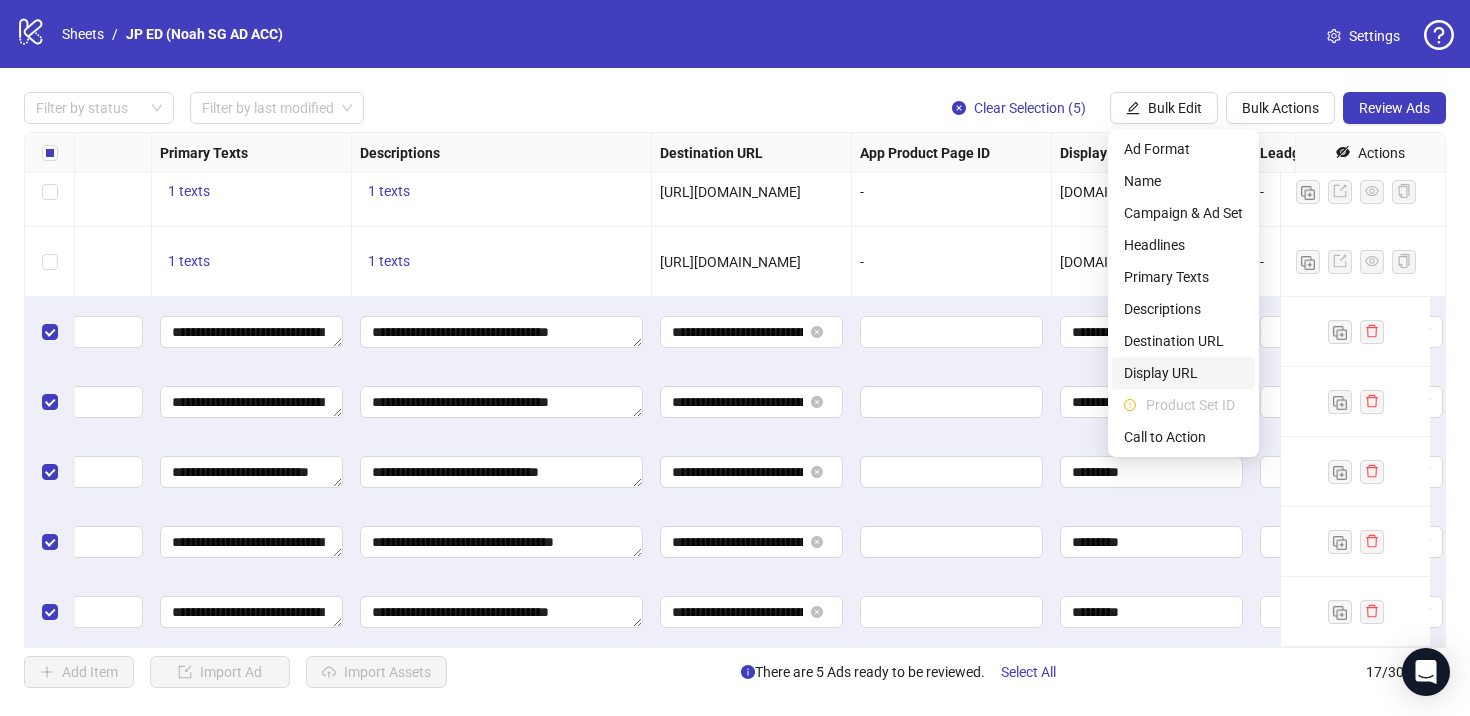 click on "Display URL" at bounding box center (1183, 373) 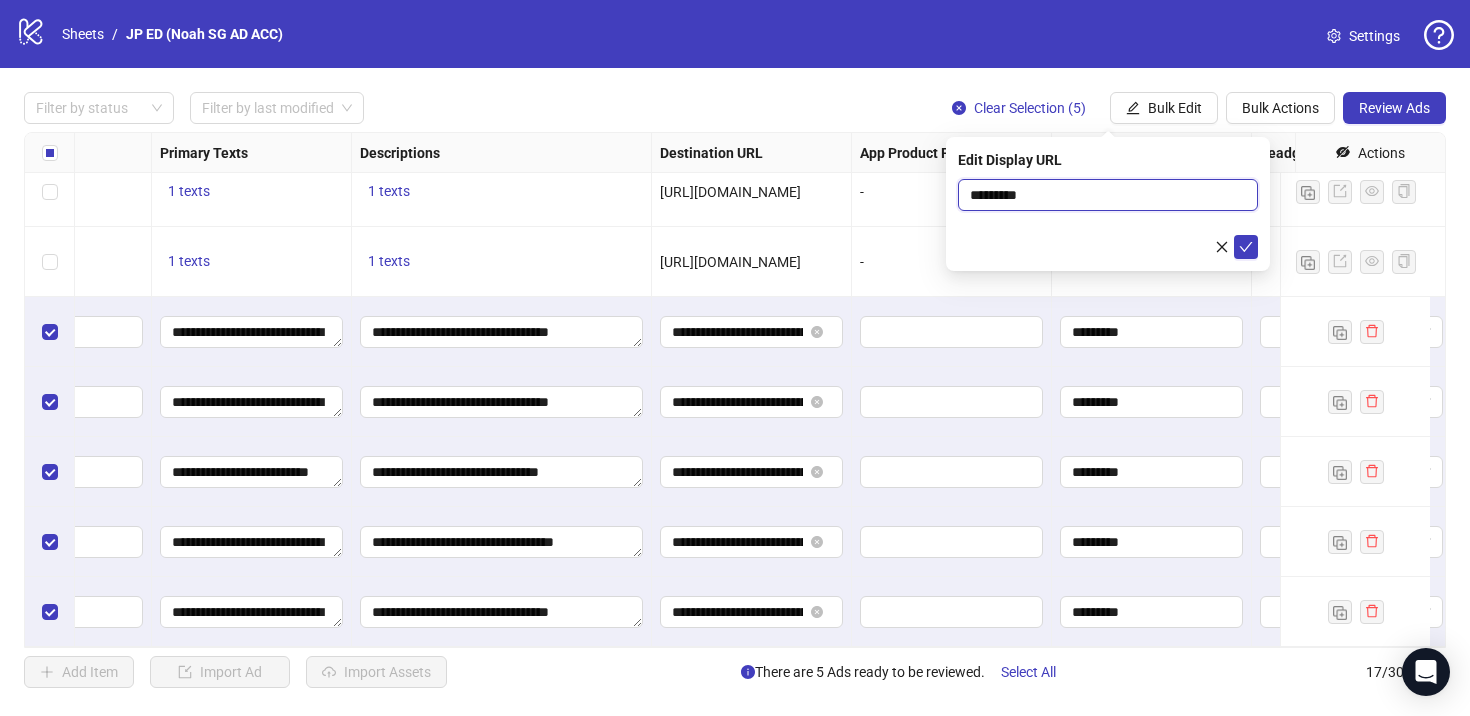 click on "*********" at bounding box center (1108, 195) 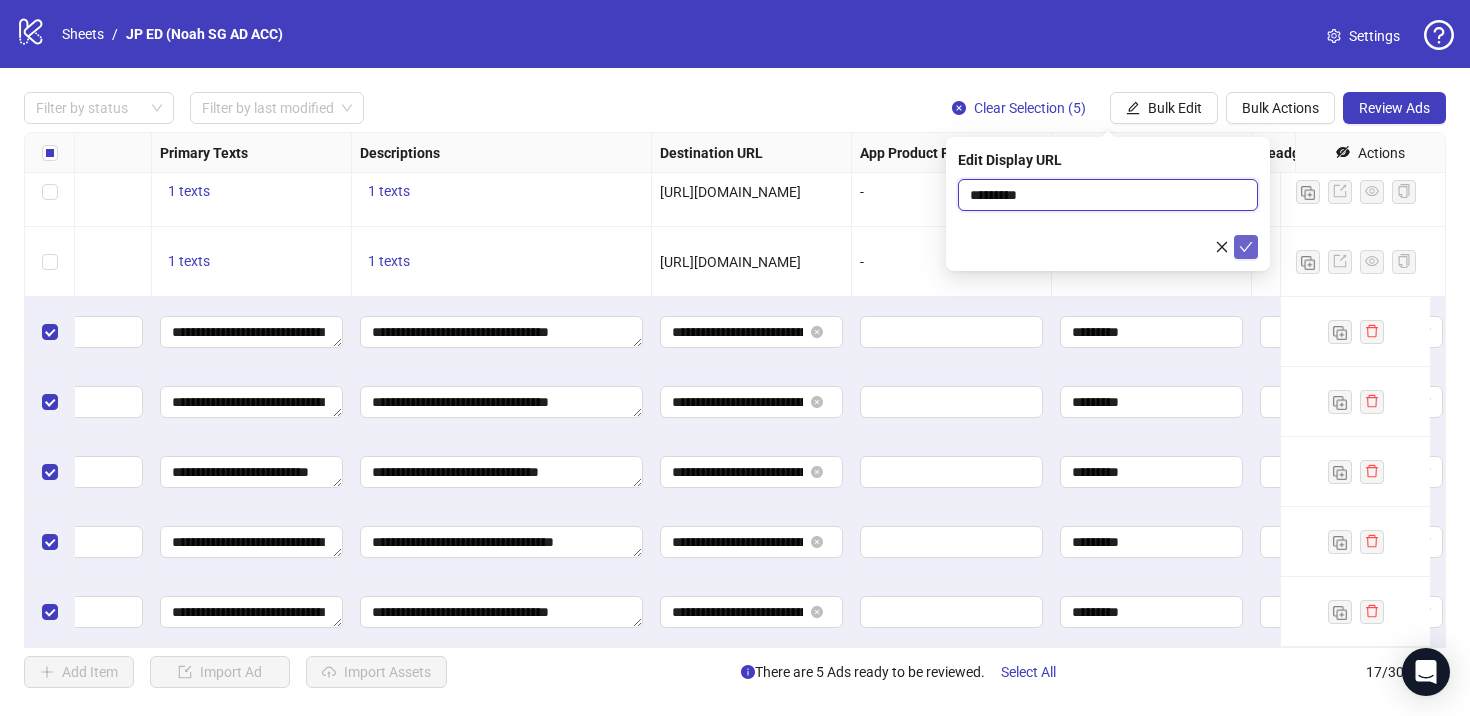 type on "*********" 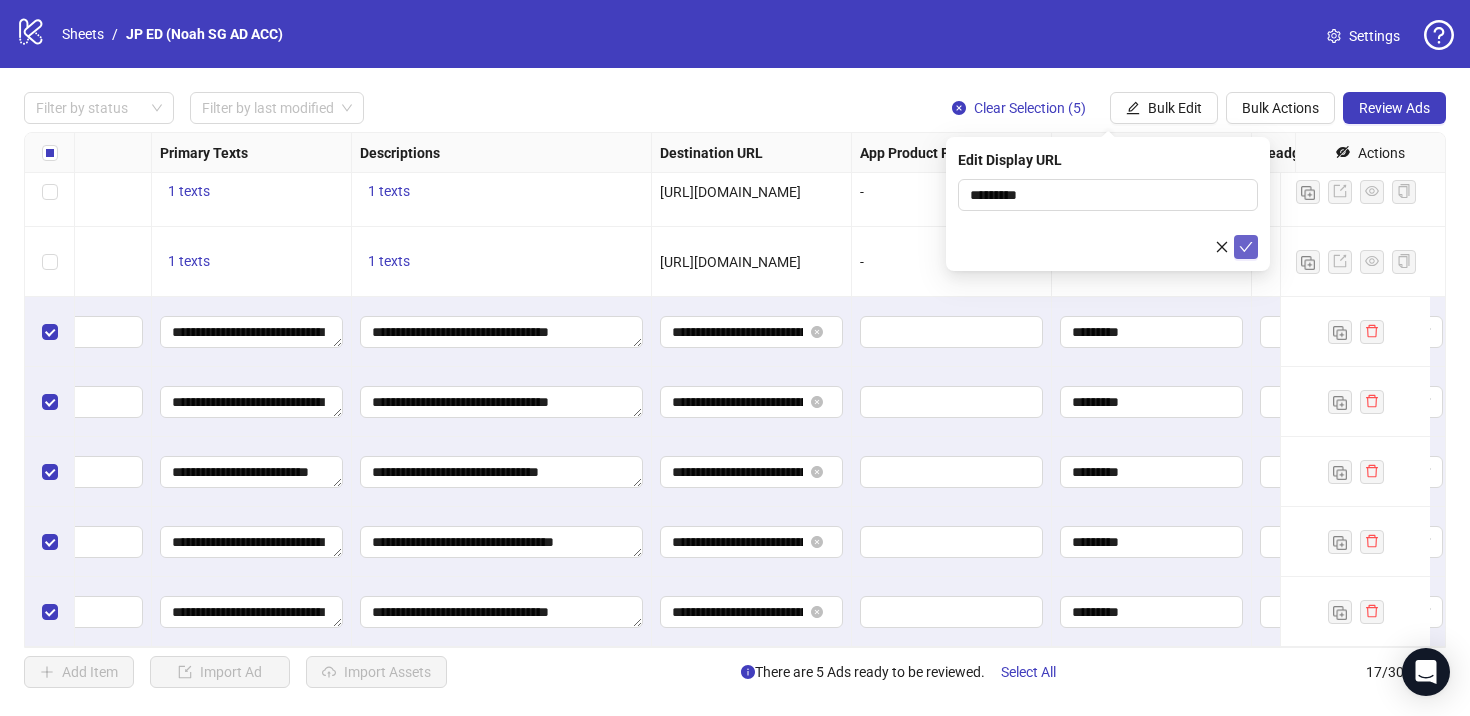 click 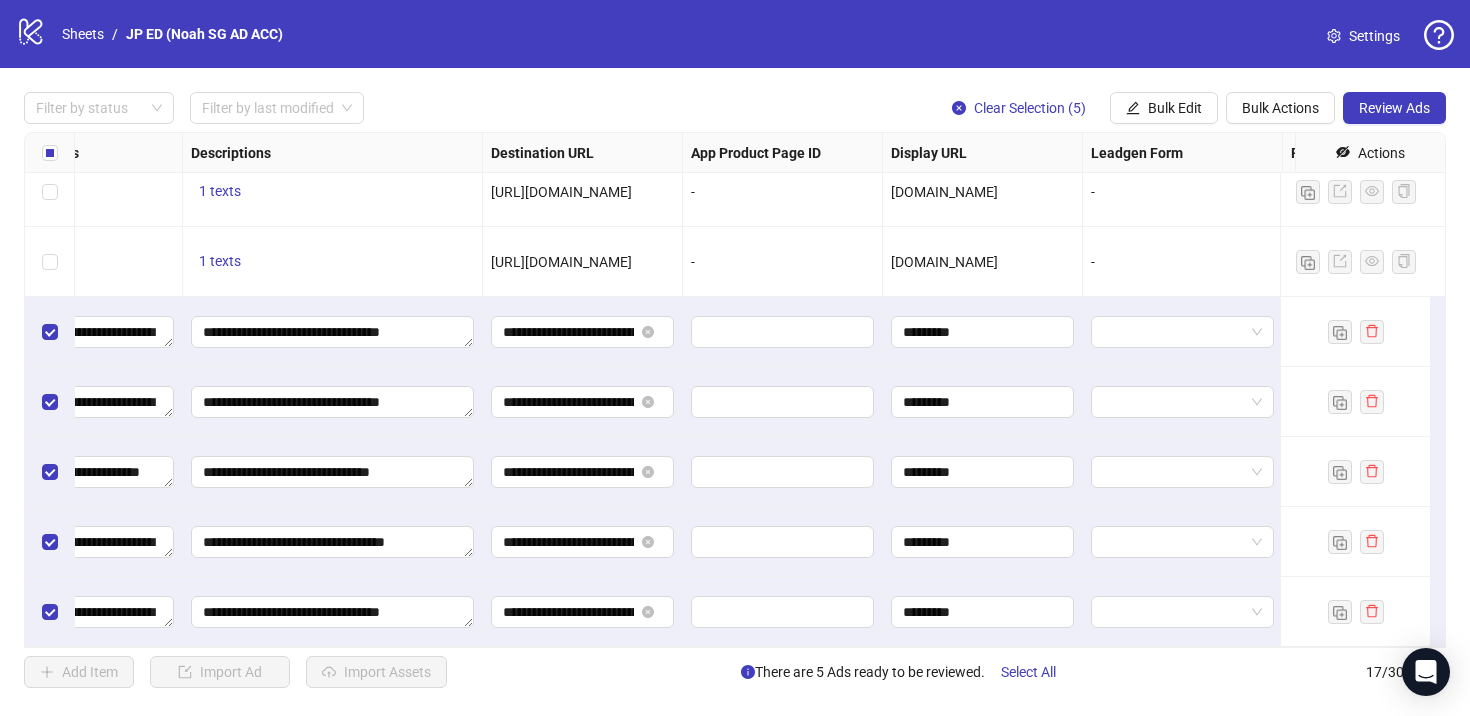 scroll, scrollTop: 731, scrollLeft: 1176, axis: both 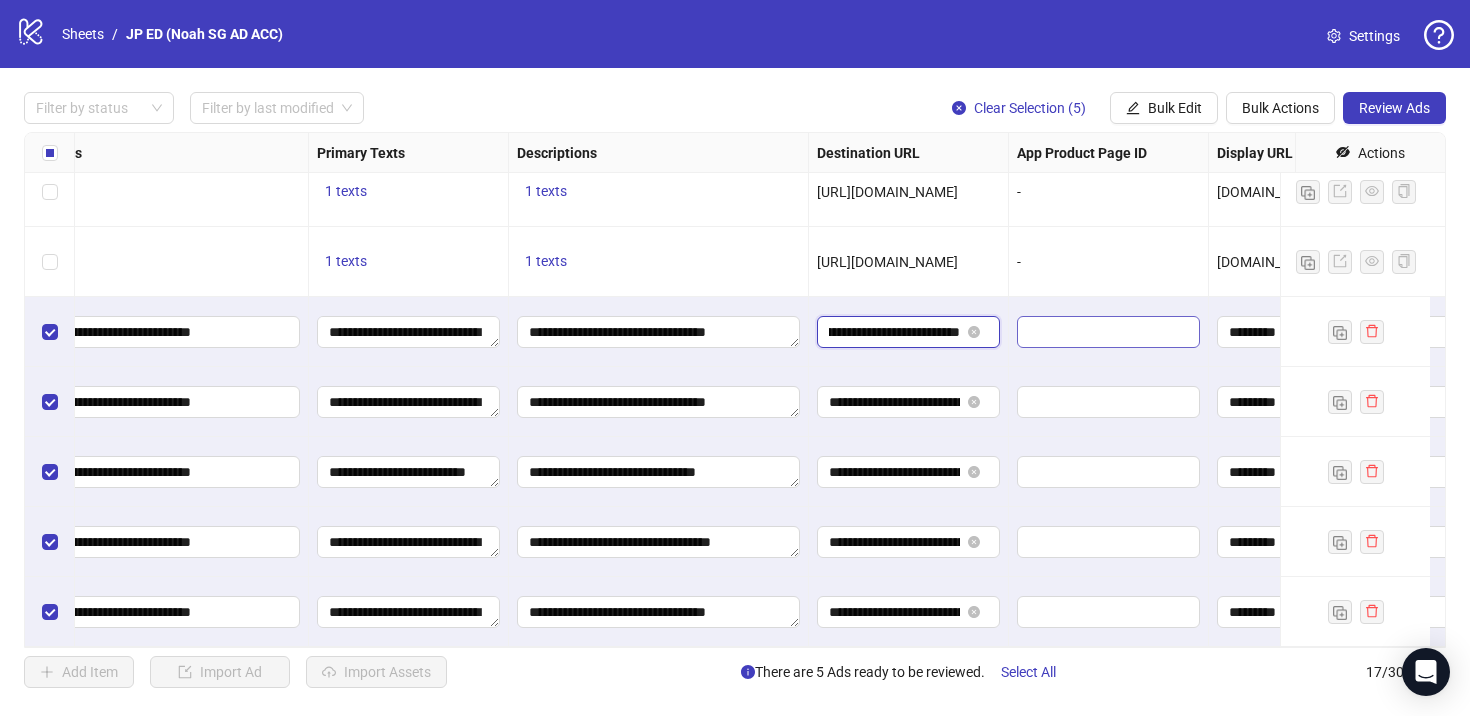 drag, startPoint x: 906, startPoint y: 319, endPoint x: 1052, endPoint y: 320, distance: 146.00342 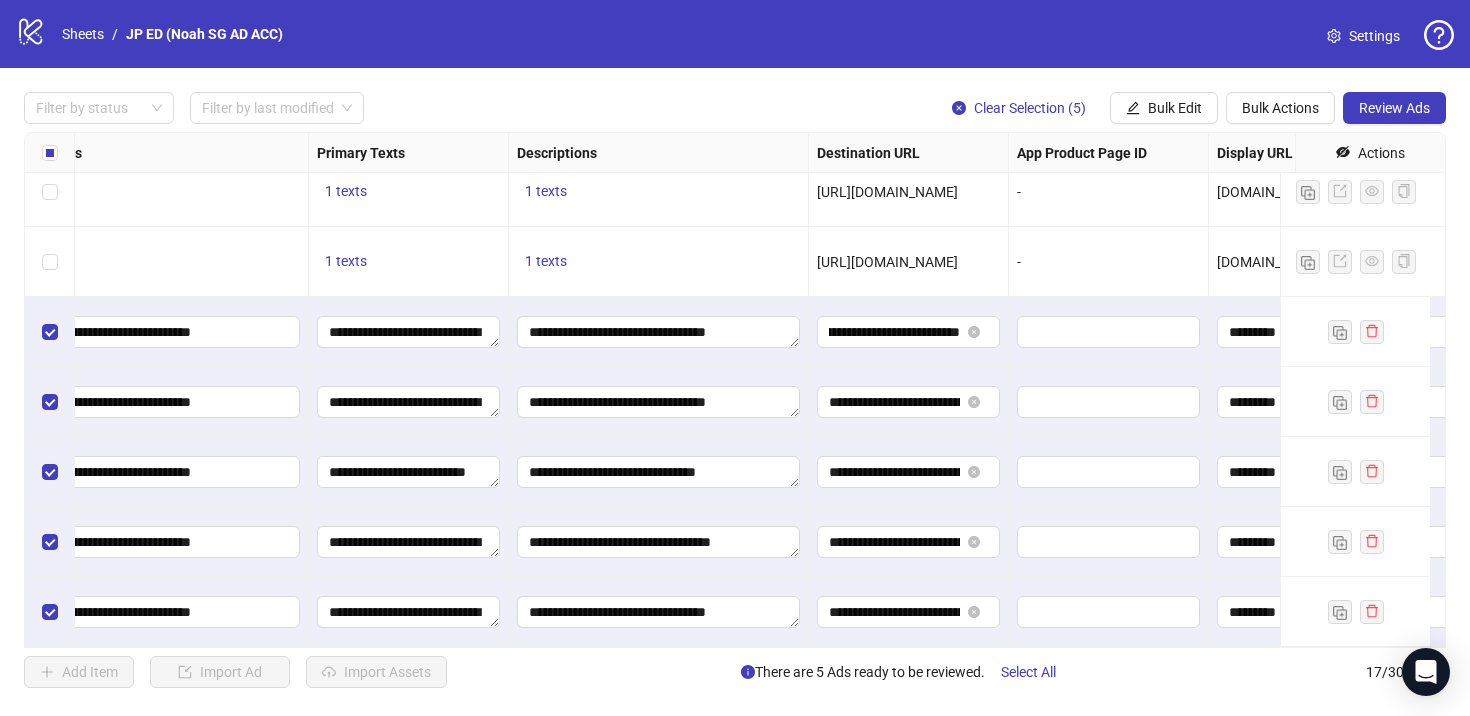 click on "-" at bounding box center (1109, 262) 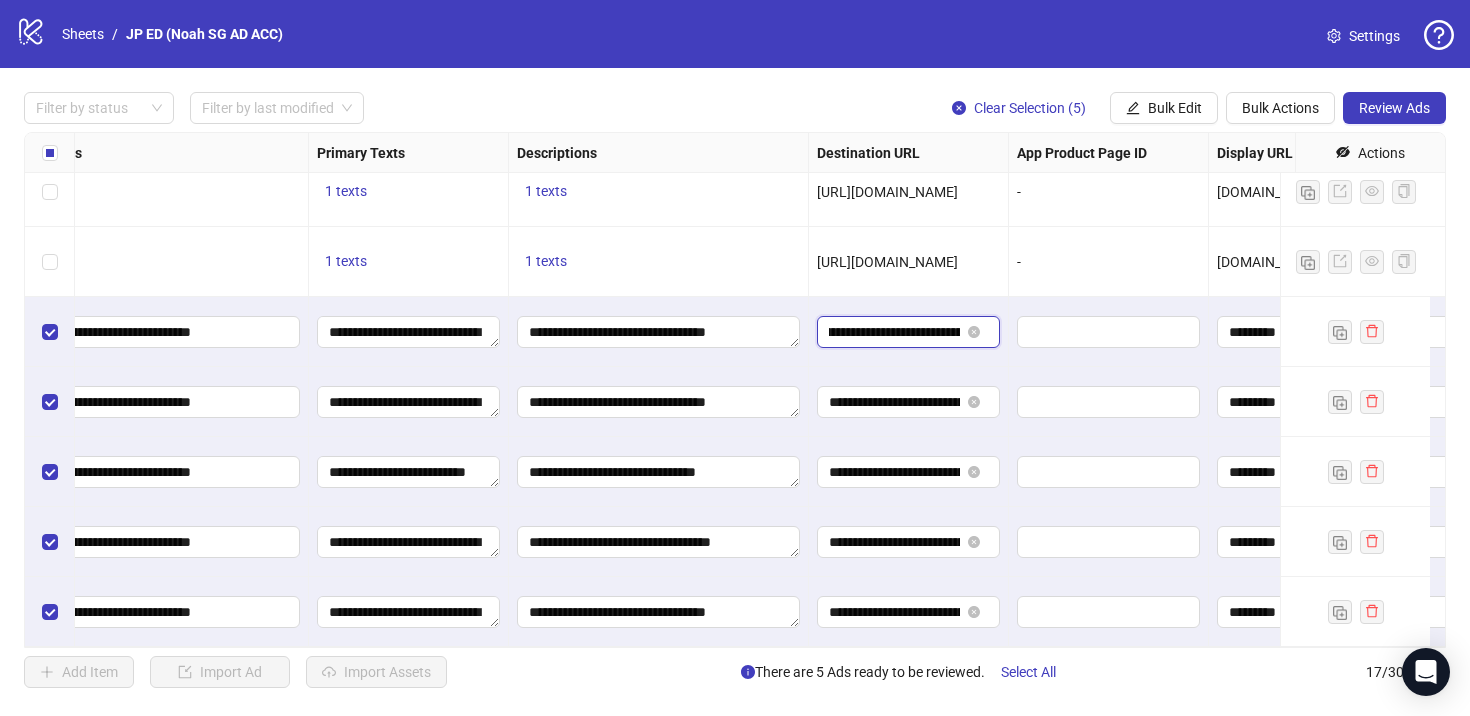 scroll, scrollTop: 0, scrollLeft: 245, axis: horizontal 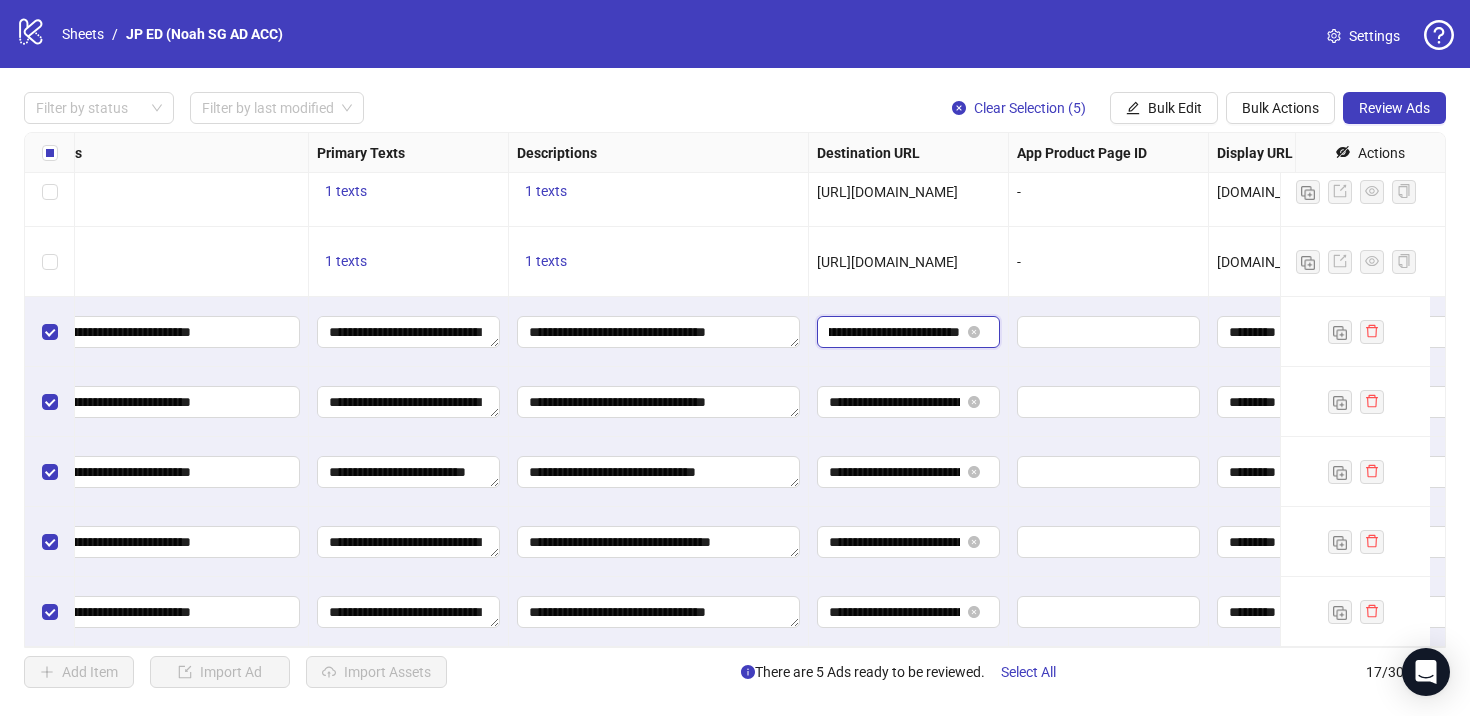 drag, startPoint x: 934, startPoint y: 306, endPoint x: 968, endPoint y: 308, distance: 34.058773 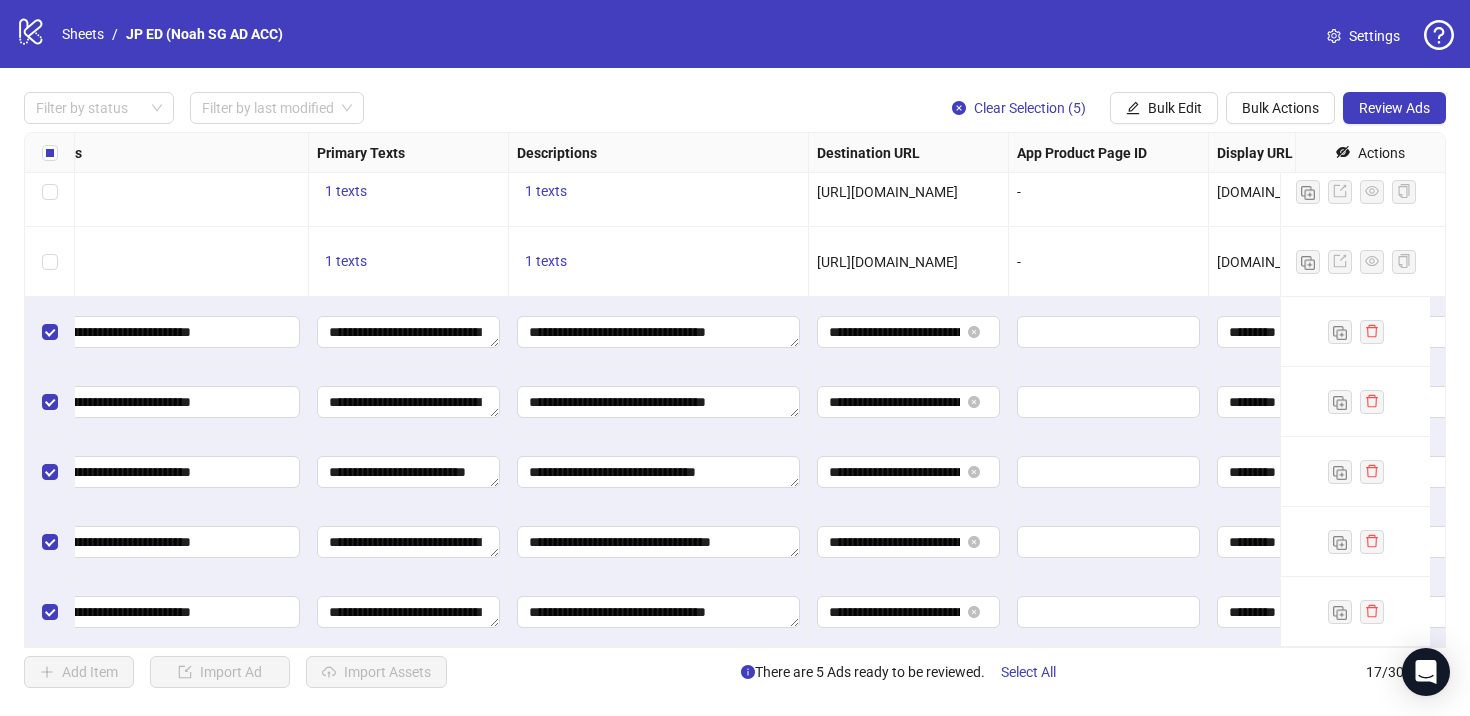 click on "**********" at bounding box center (659, 402) 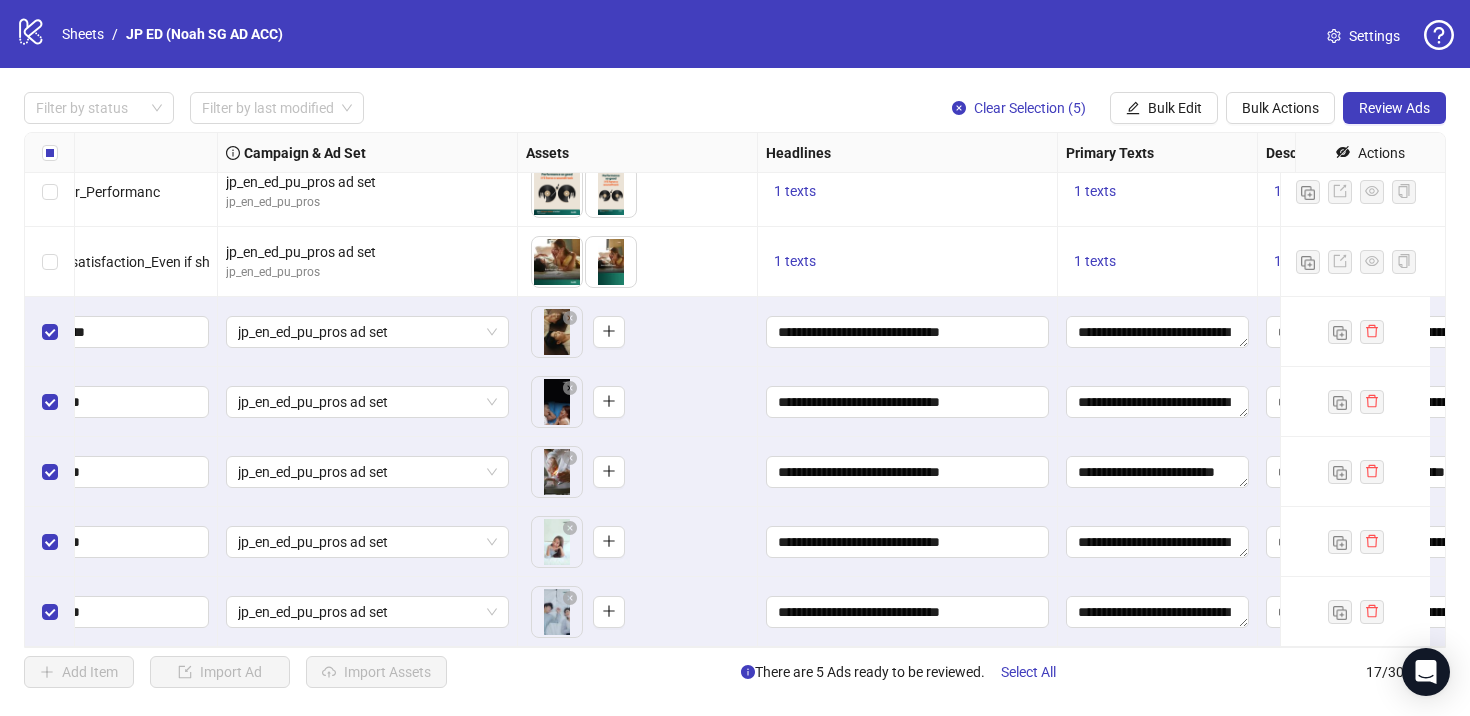 scroll, scrollTop: 731, scrollLeft: 0, axis: vertical 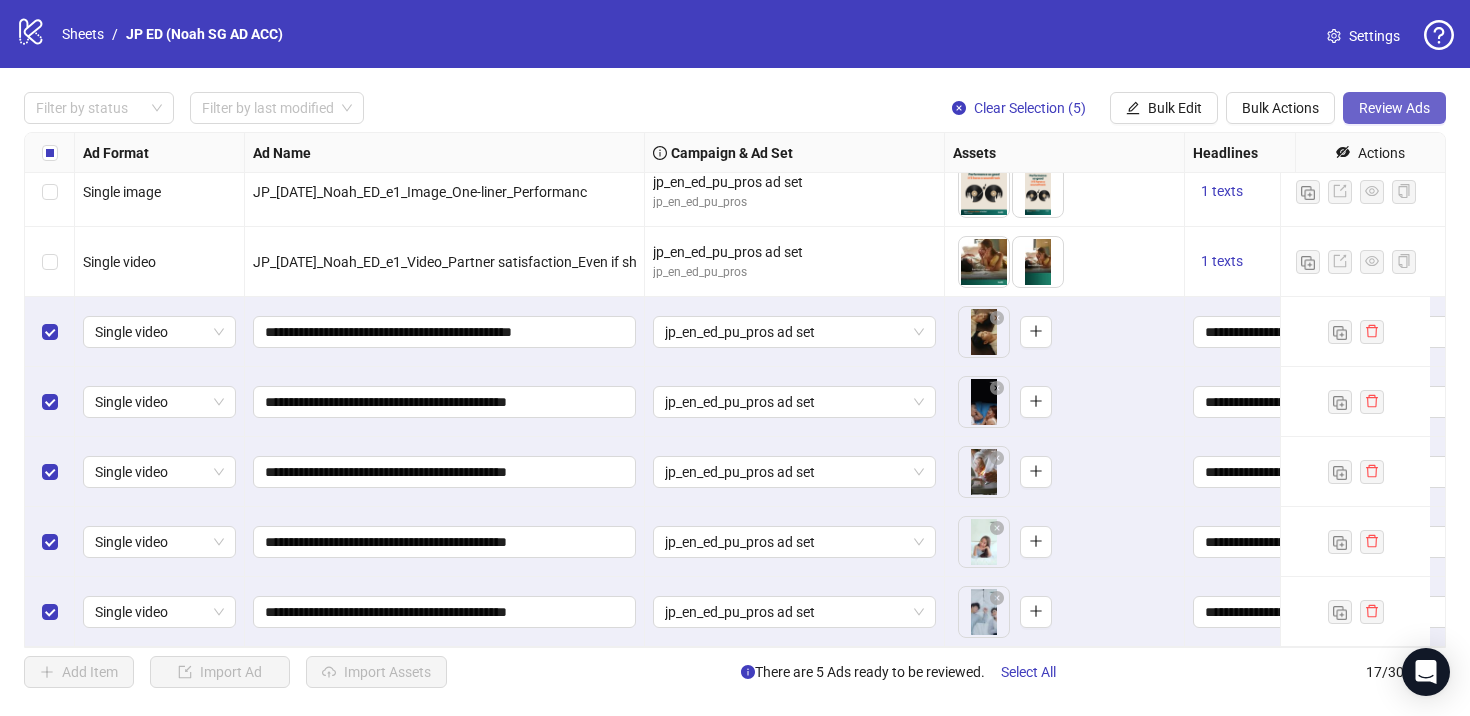 click on "Review Ads" at bounding box center (1394, 108) 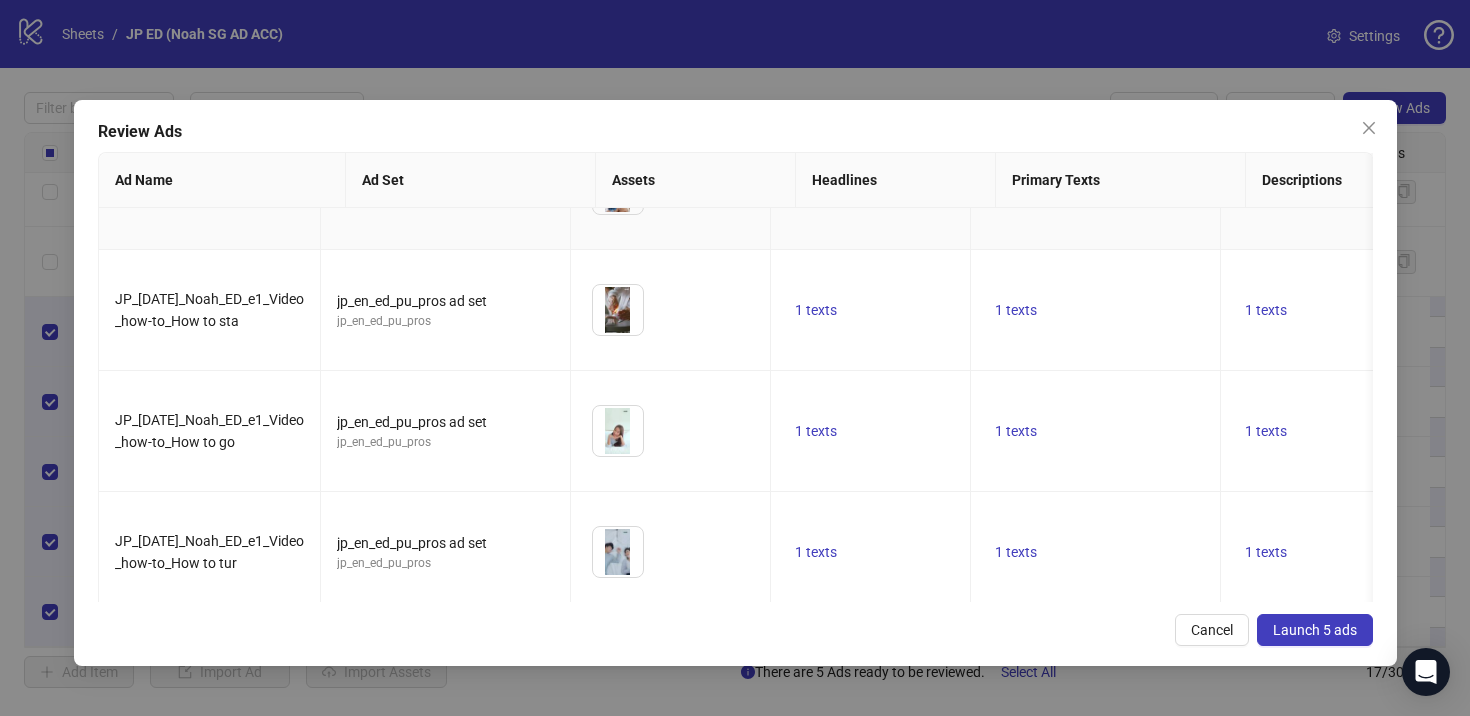 scroll, scrollTop: 225, scrollLeft: 0, axis: vertical 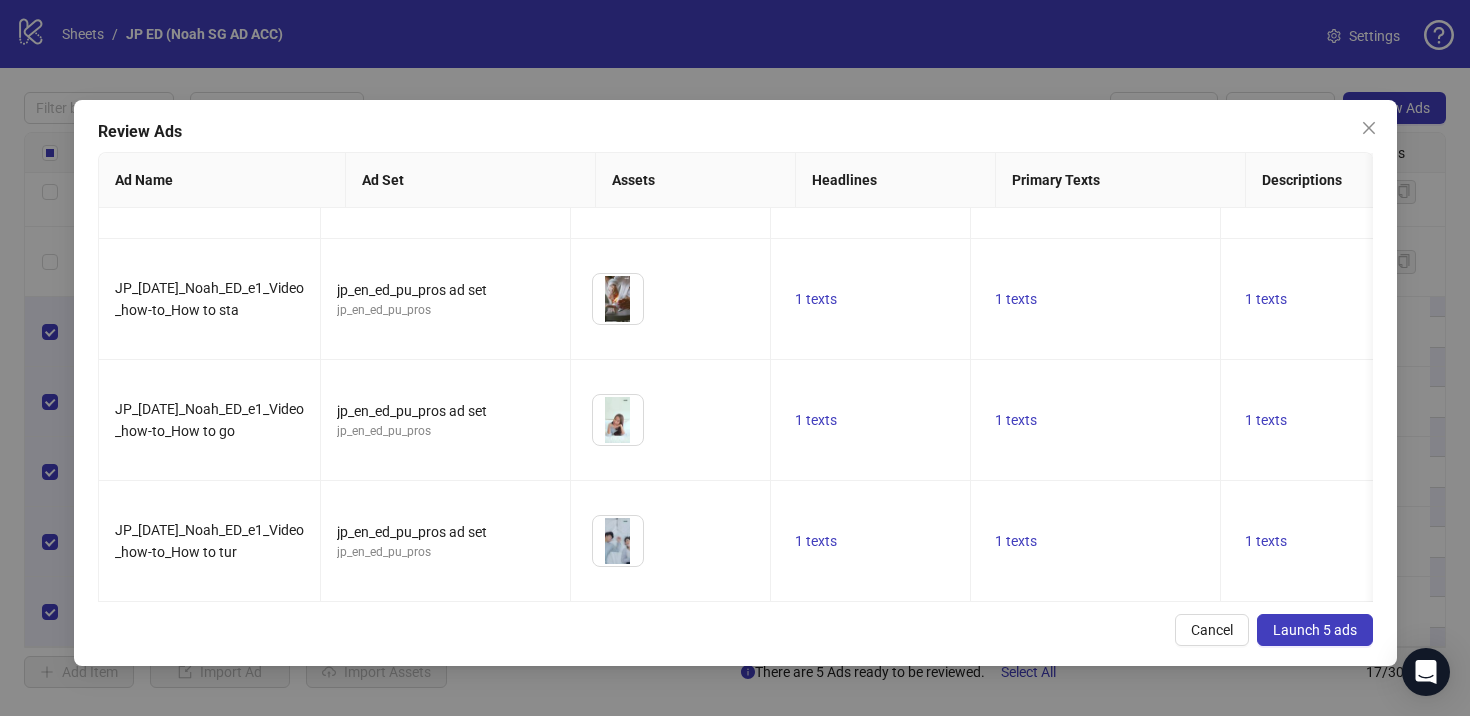 click on "Launch 5 ads" at bounding box center [1315, 630] 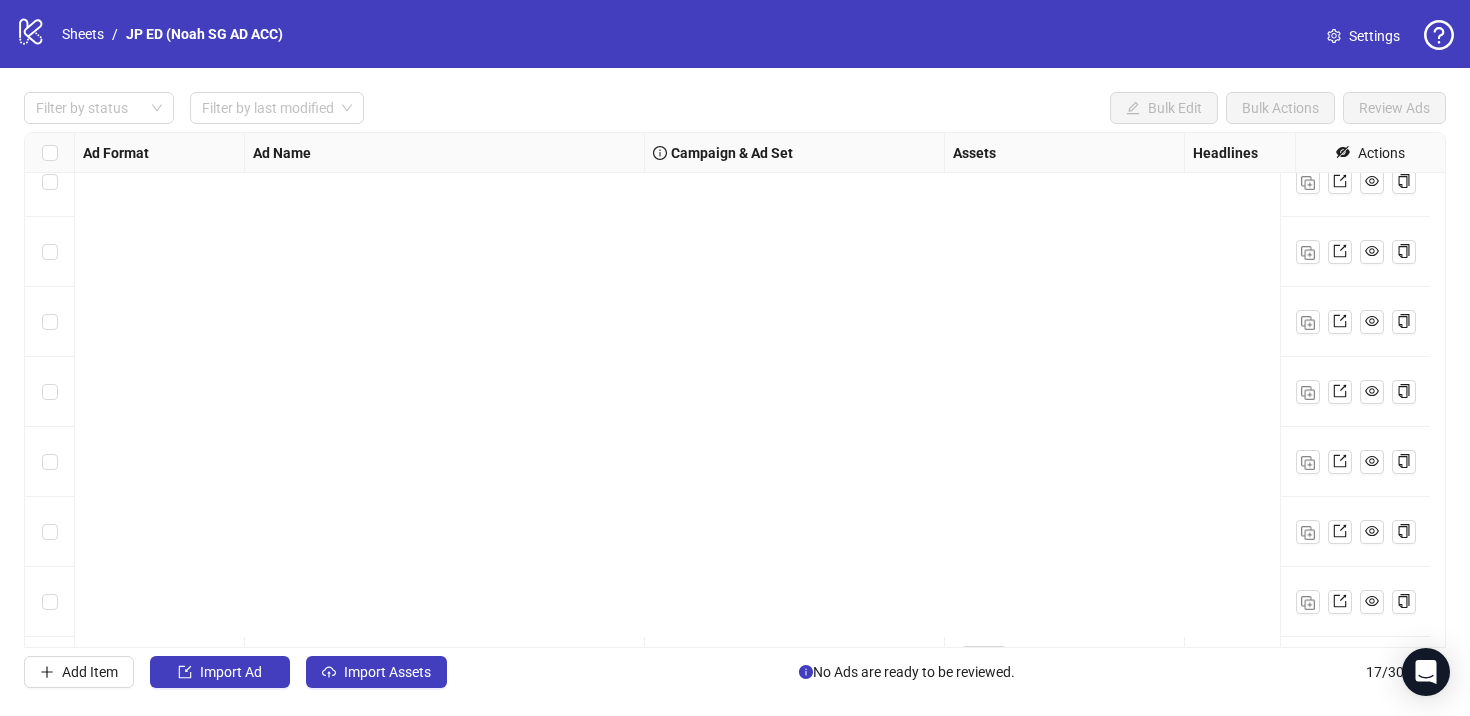 scroll, scrollTop: 731, scrollLeft: 0, axis: vertical 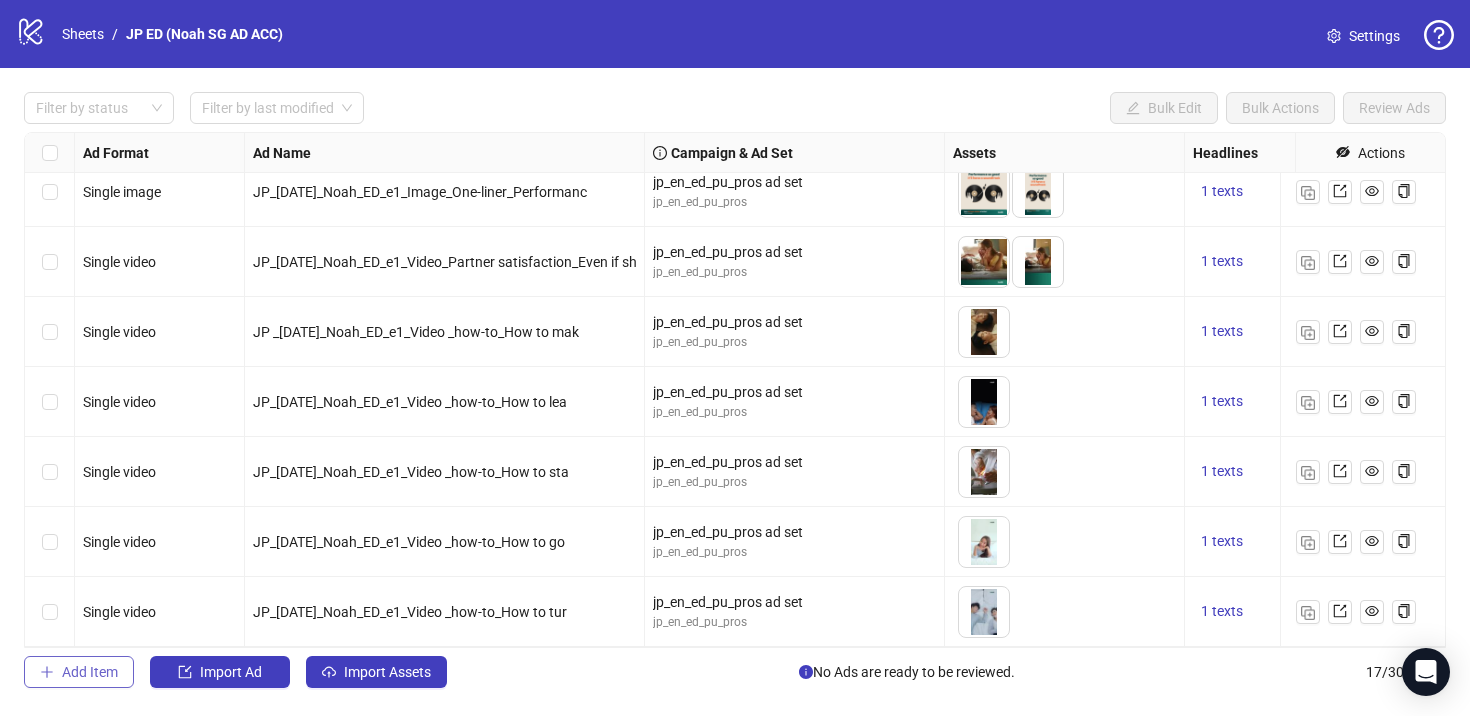 click on "Add Item" at bounding box center [90, 672] 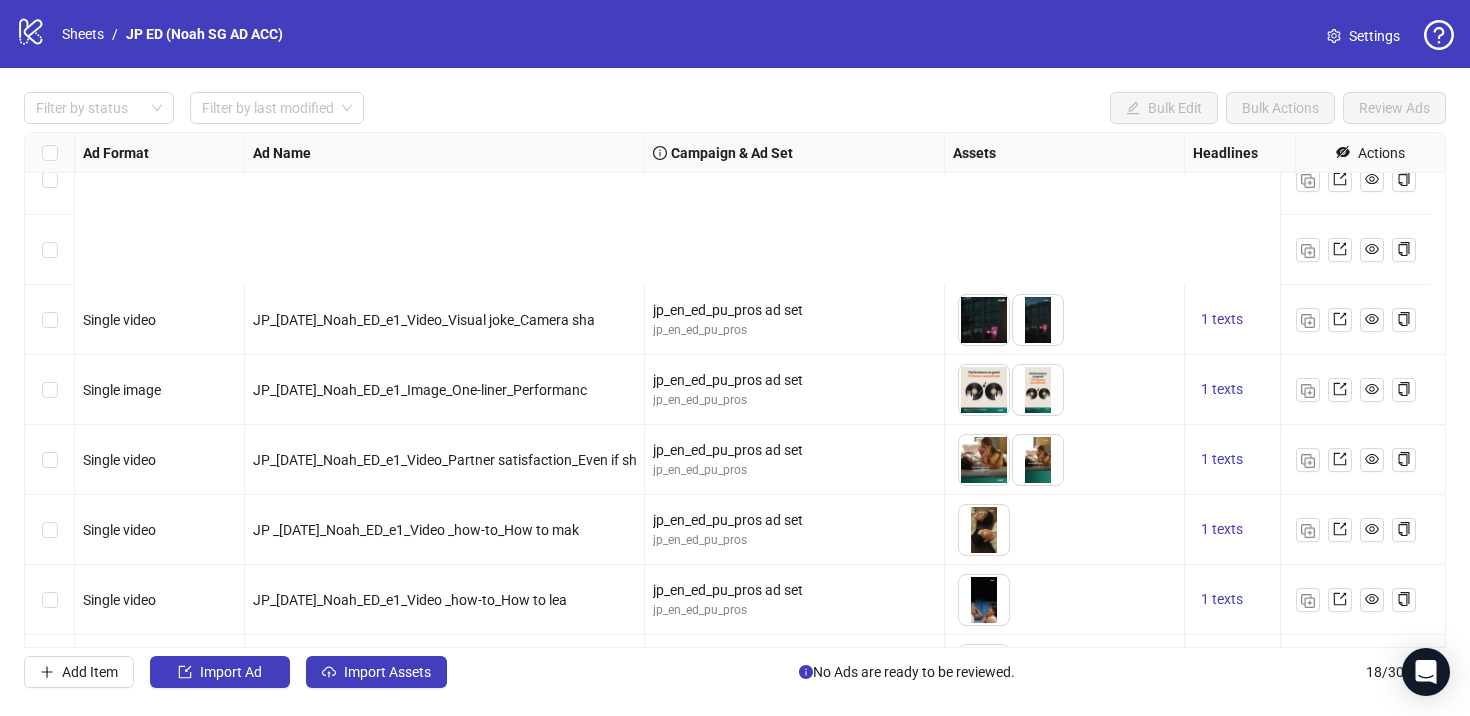 scroll, scrollTop: 801, scrollLeft: 0, axis: vertical 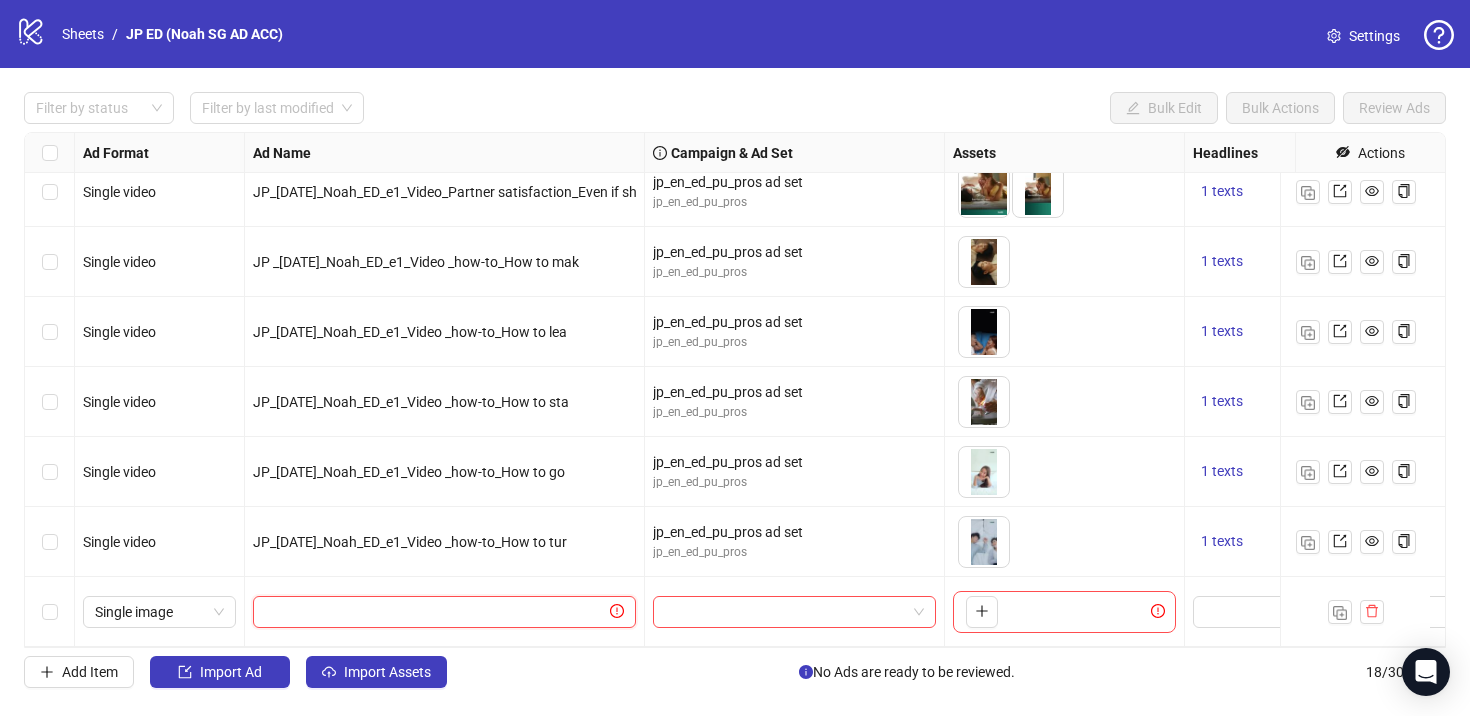 click at bounding box center [435, 612] 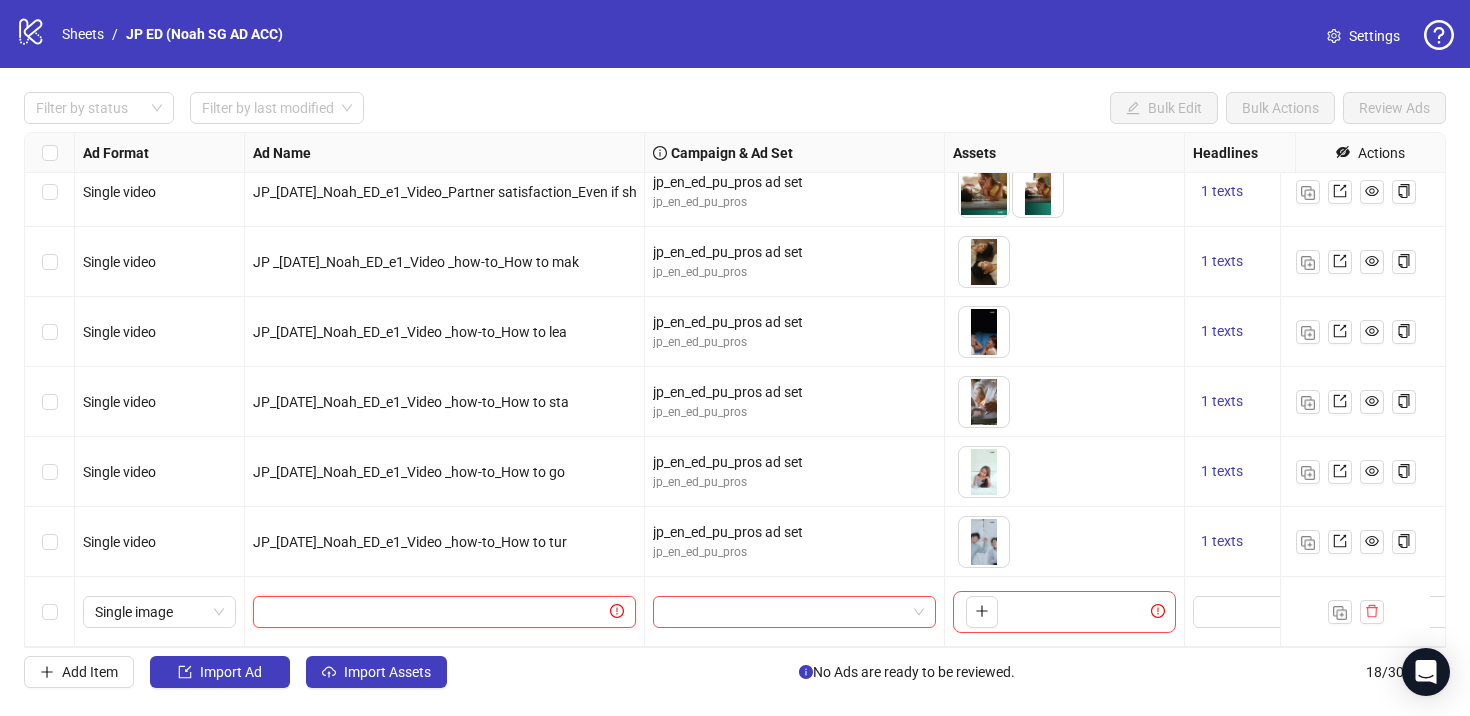 paste on "**********" 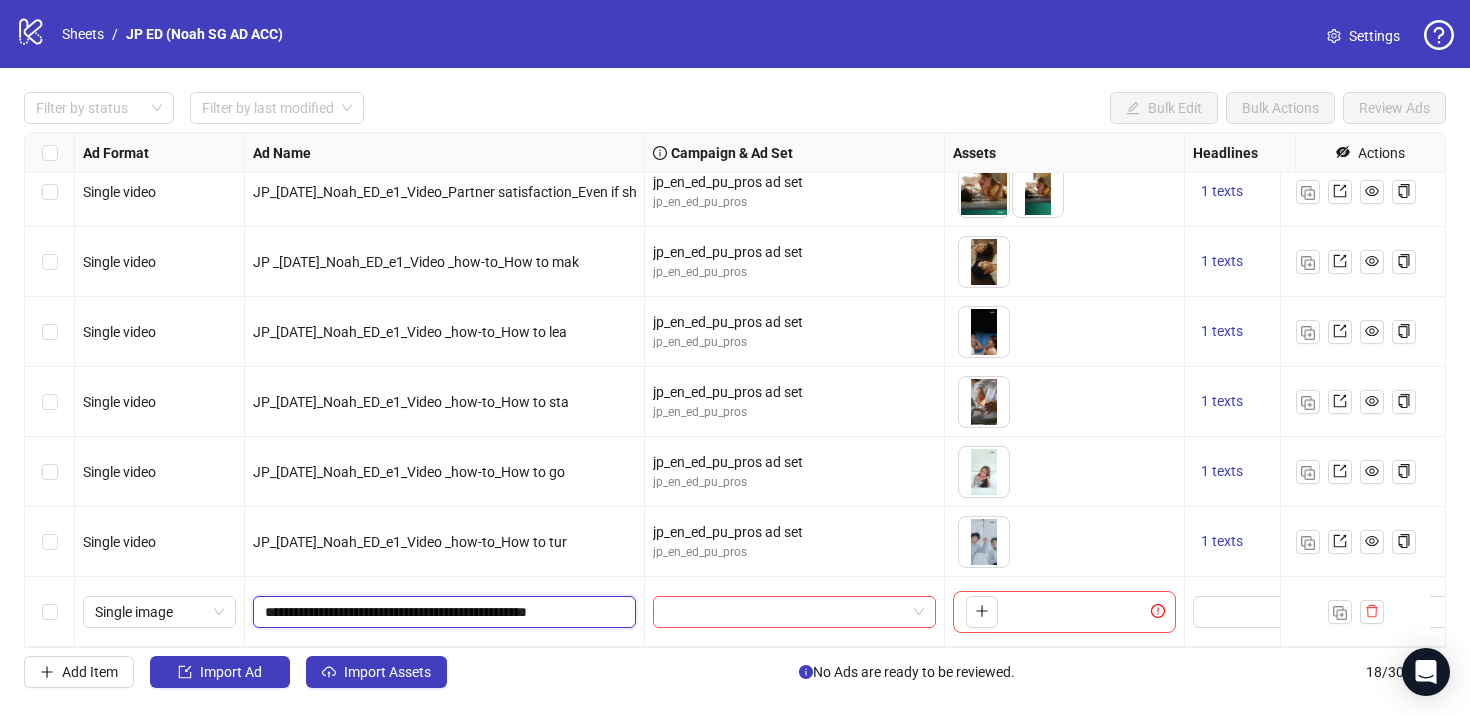 scroll, scrollTop: 0, scrollLeft: 66, axis: horizontal 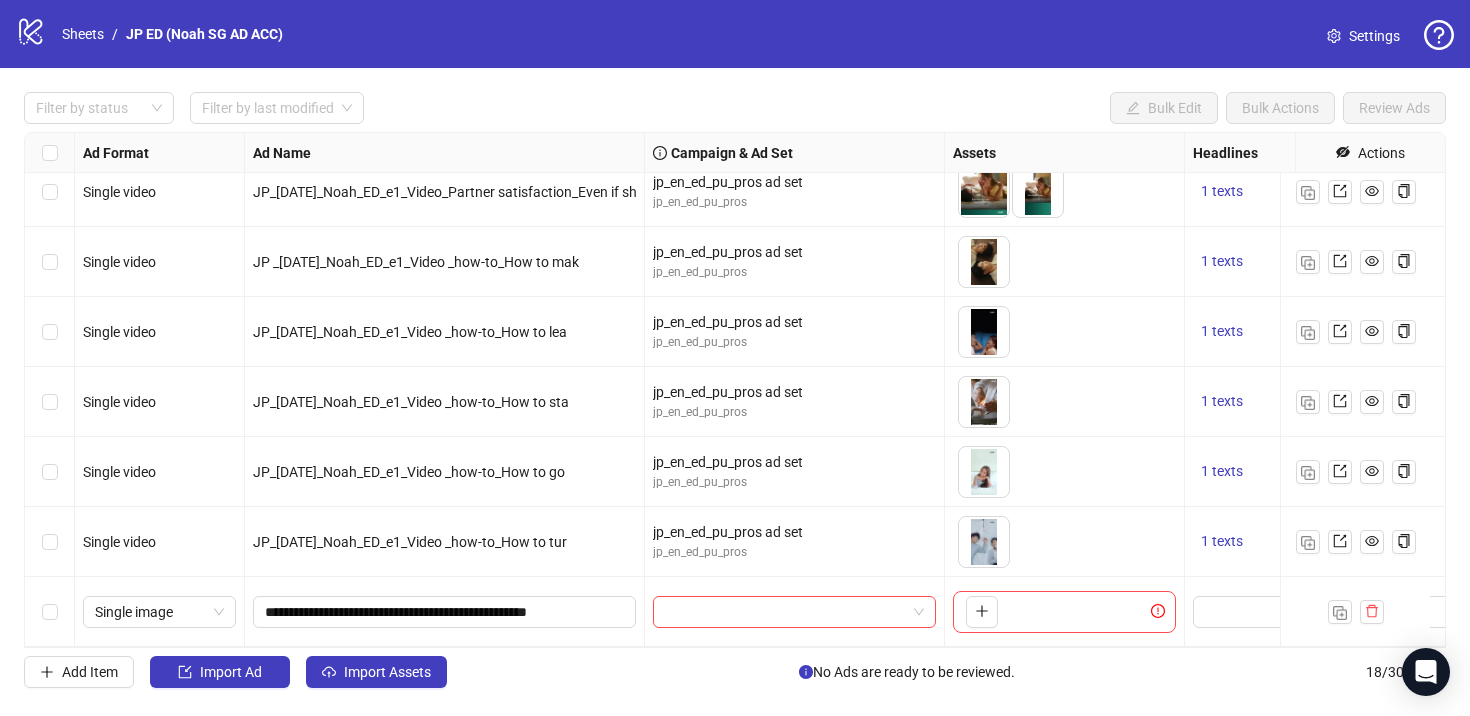 click at bounding box center (795, 612) 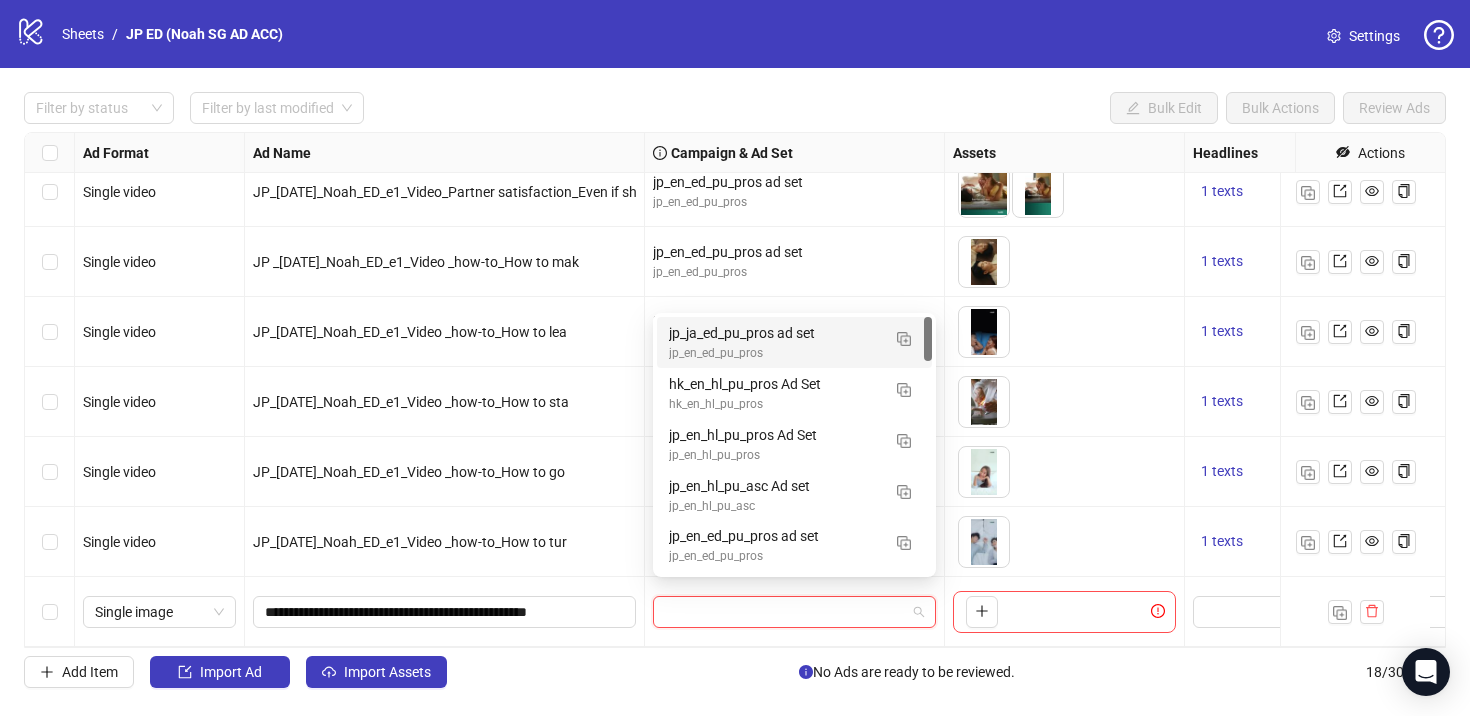 click at bounding box center (785, 612) 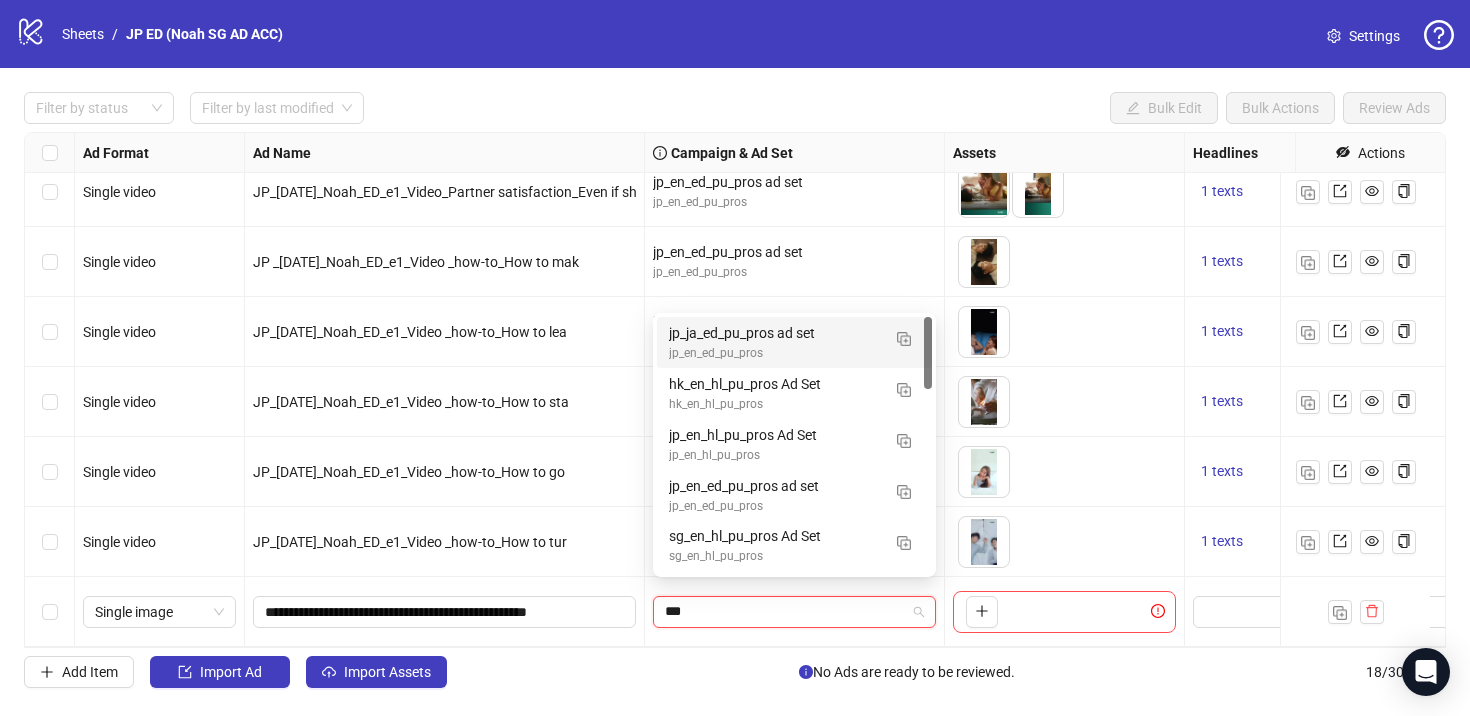 type on "****" 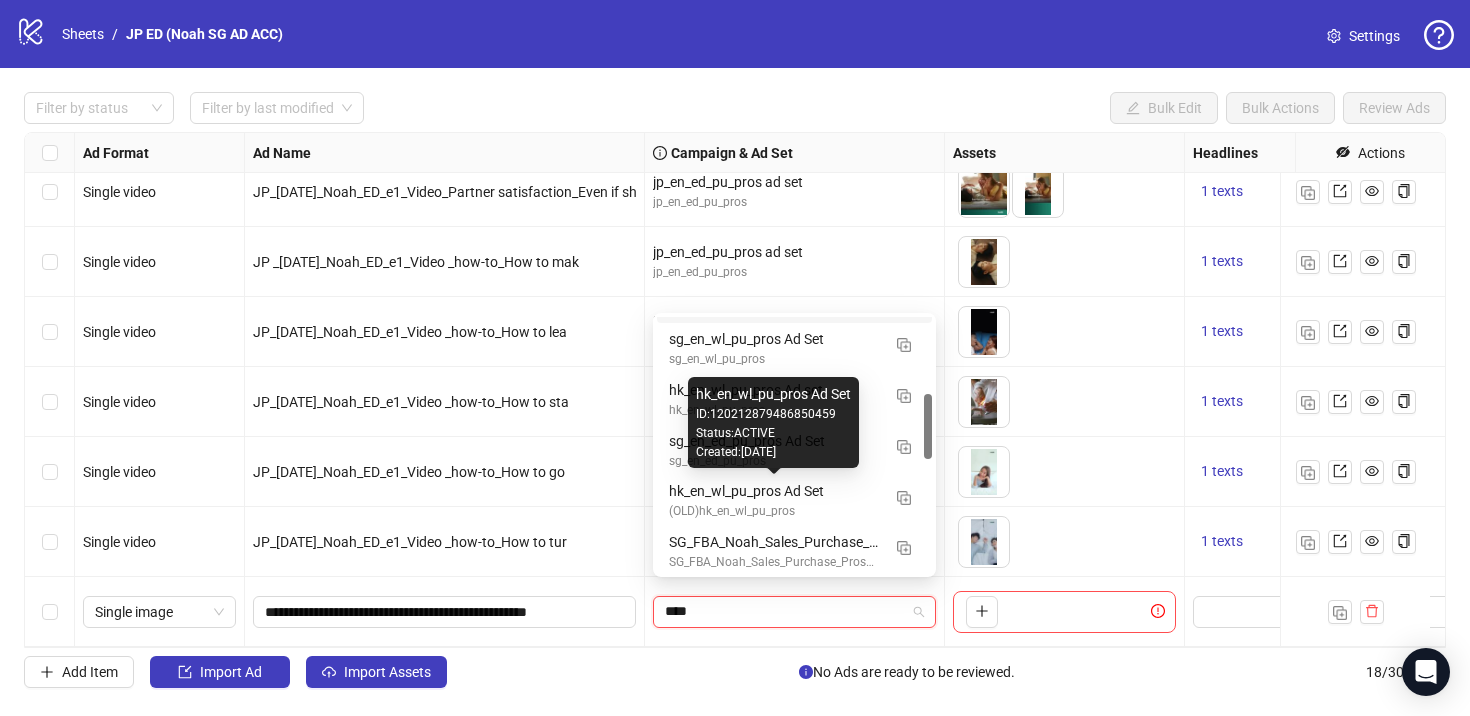scroll, scrollTop: 0, scrollLeft: 0, axis: both 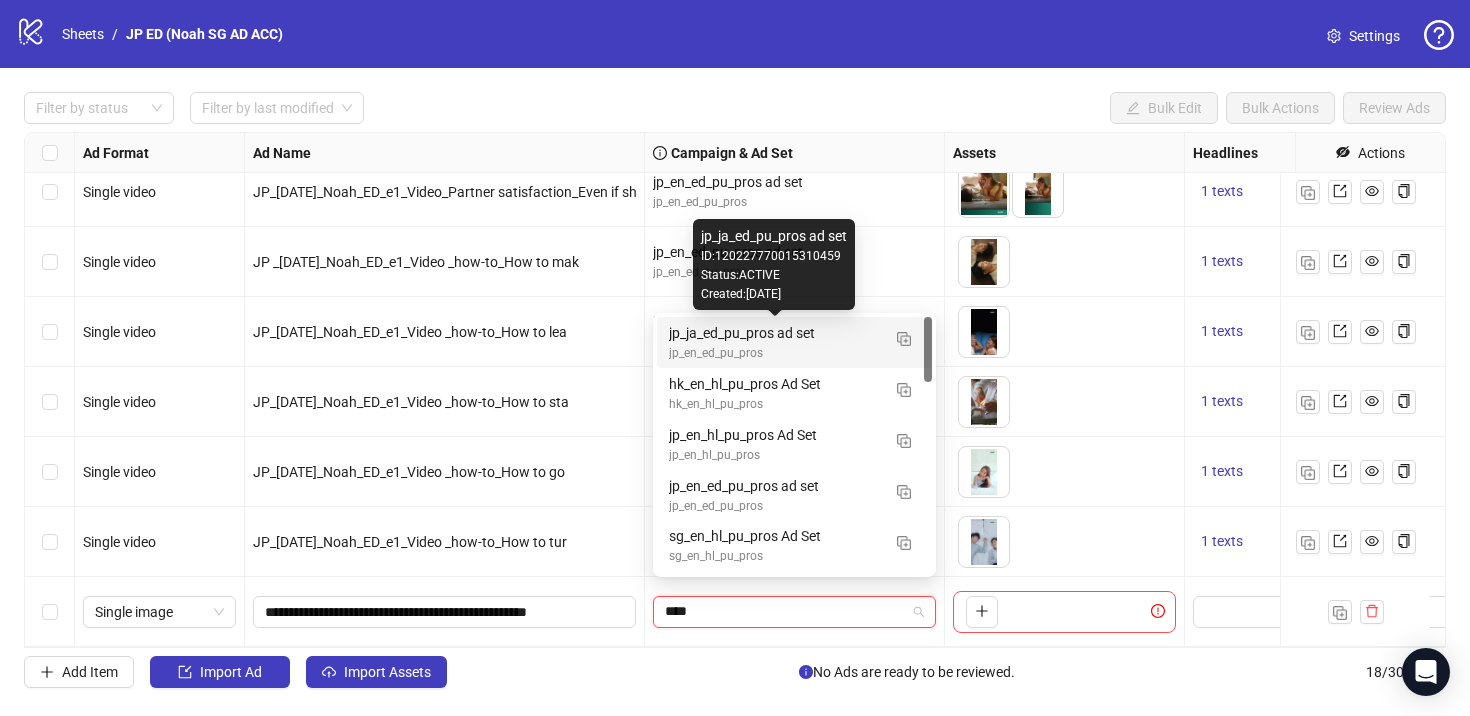click on "jp_ja_ed_pu_pros ad set" at bounding box center [774, 333] 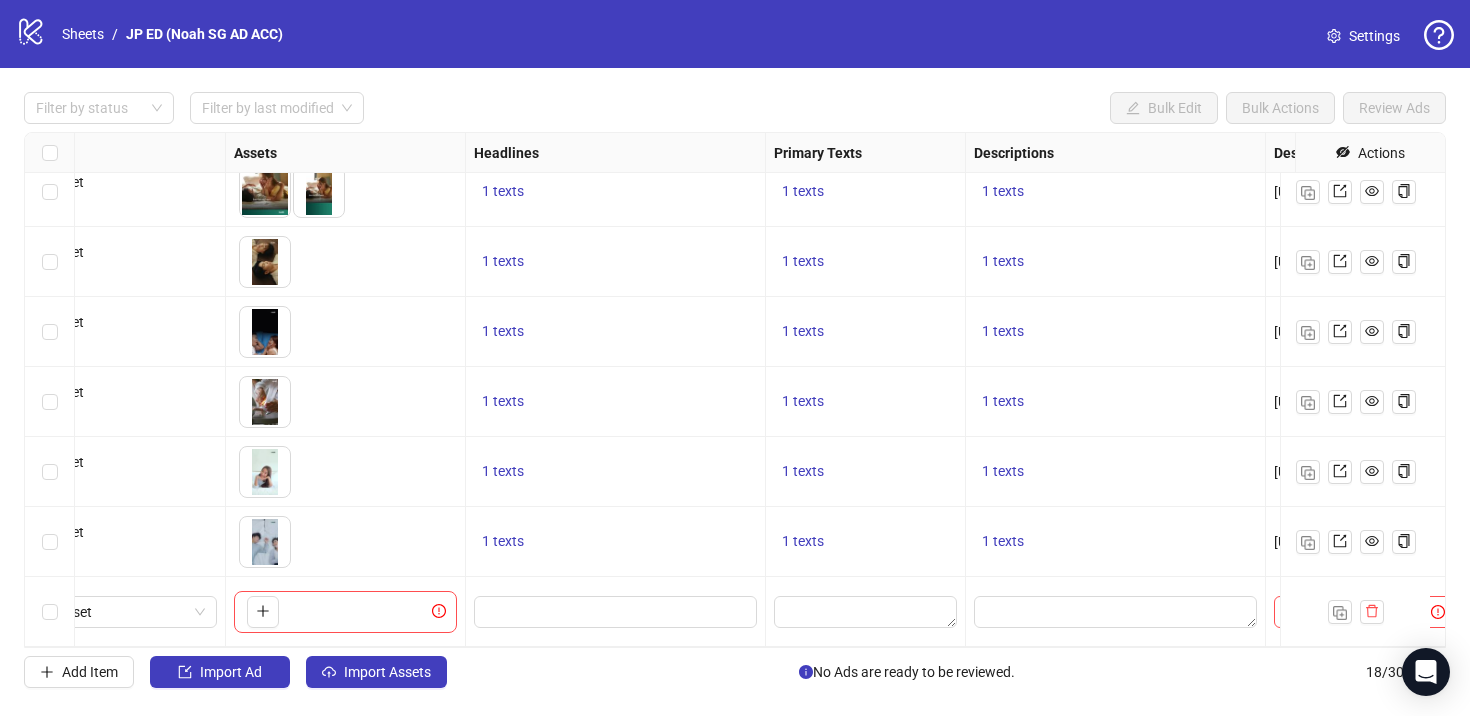 scroll, scrollTop: 801, scrollLeft: 797, axis: both 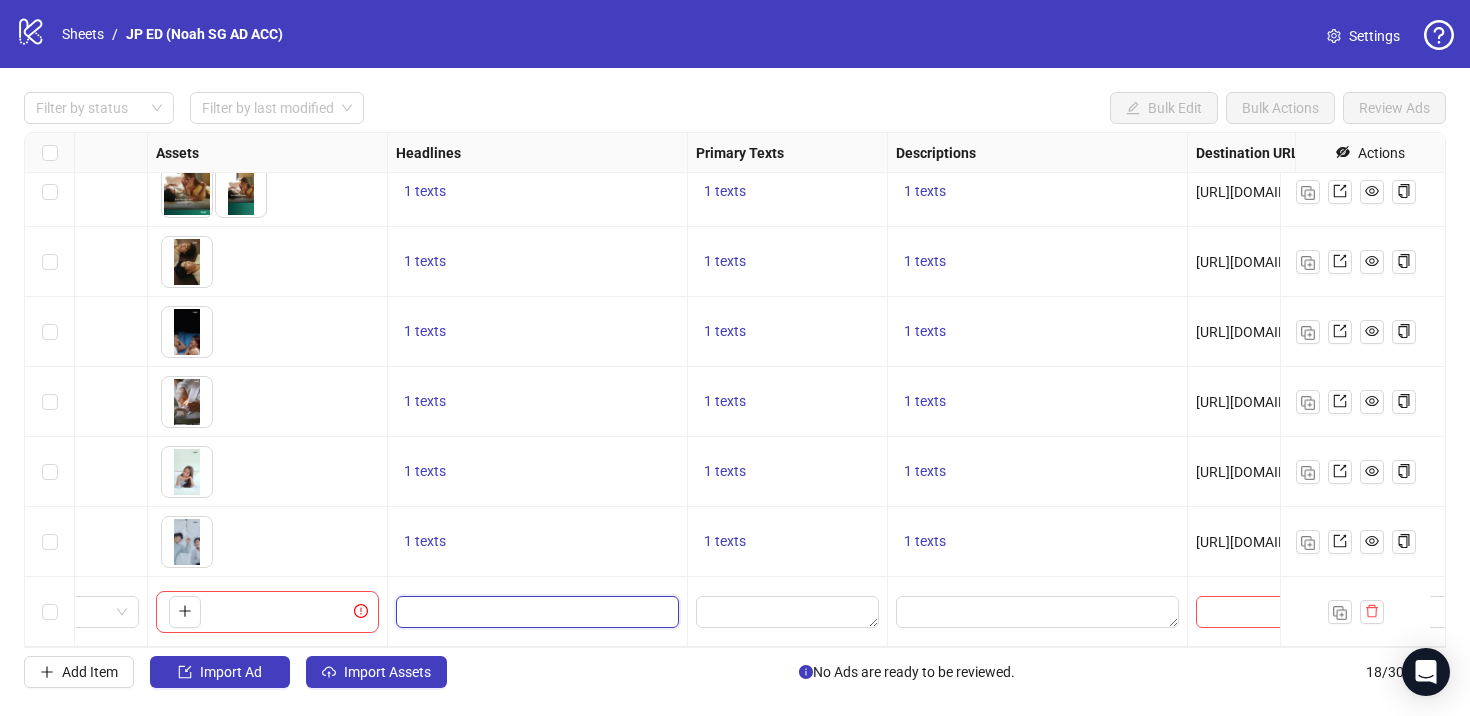 click at bounding box center (535, 612) 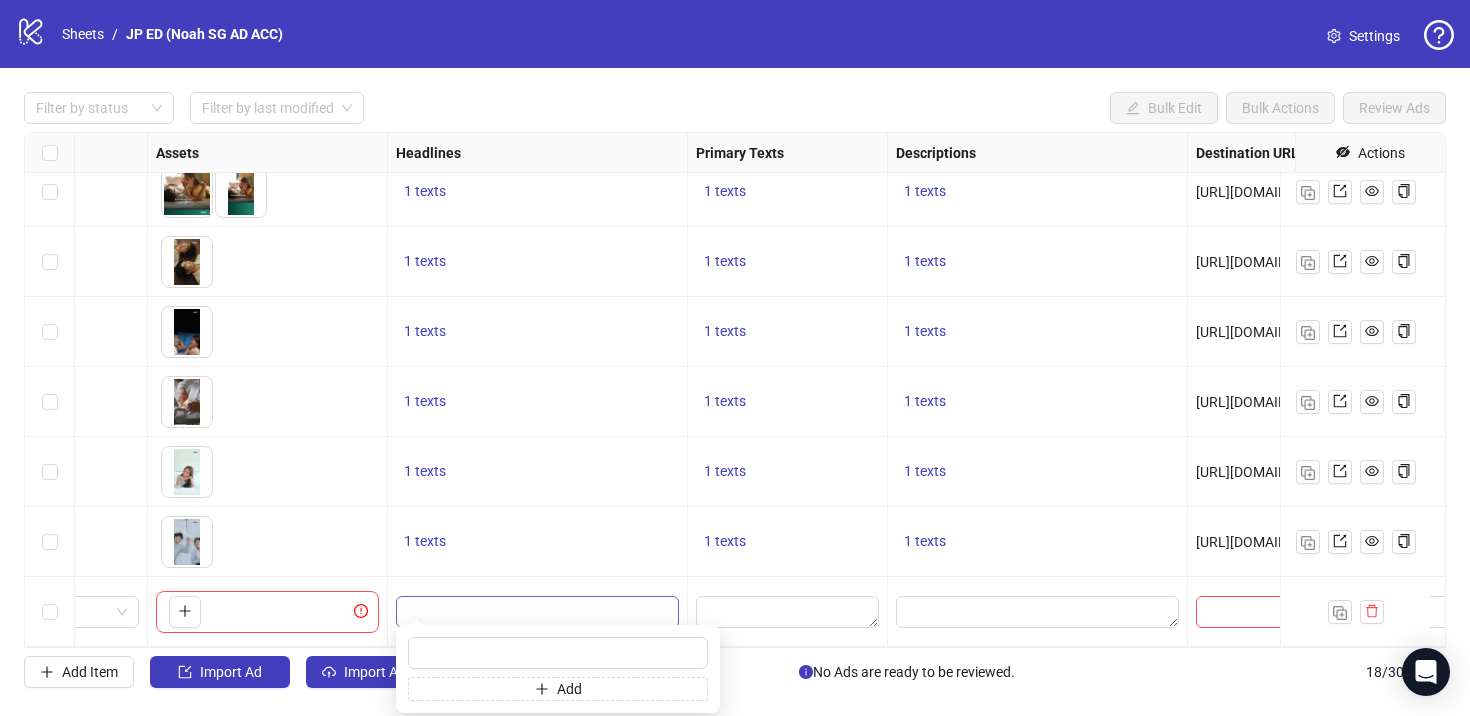 type on "**********" 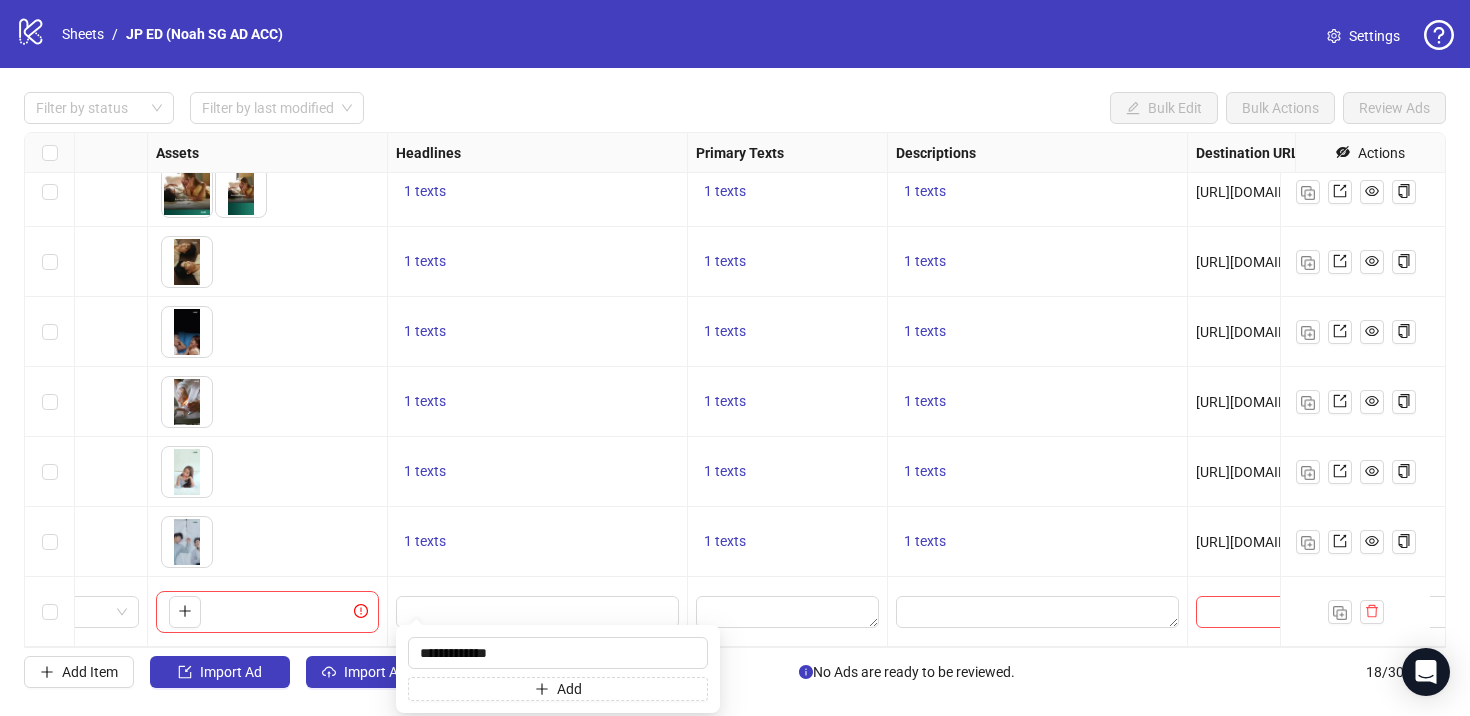 click on "1 texts" at bounding box center [538, 542] 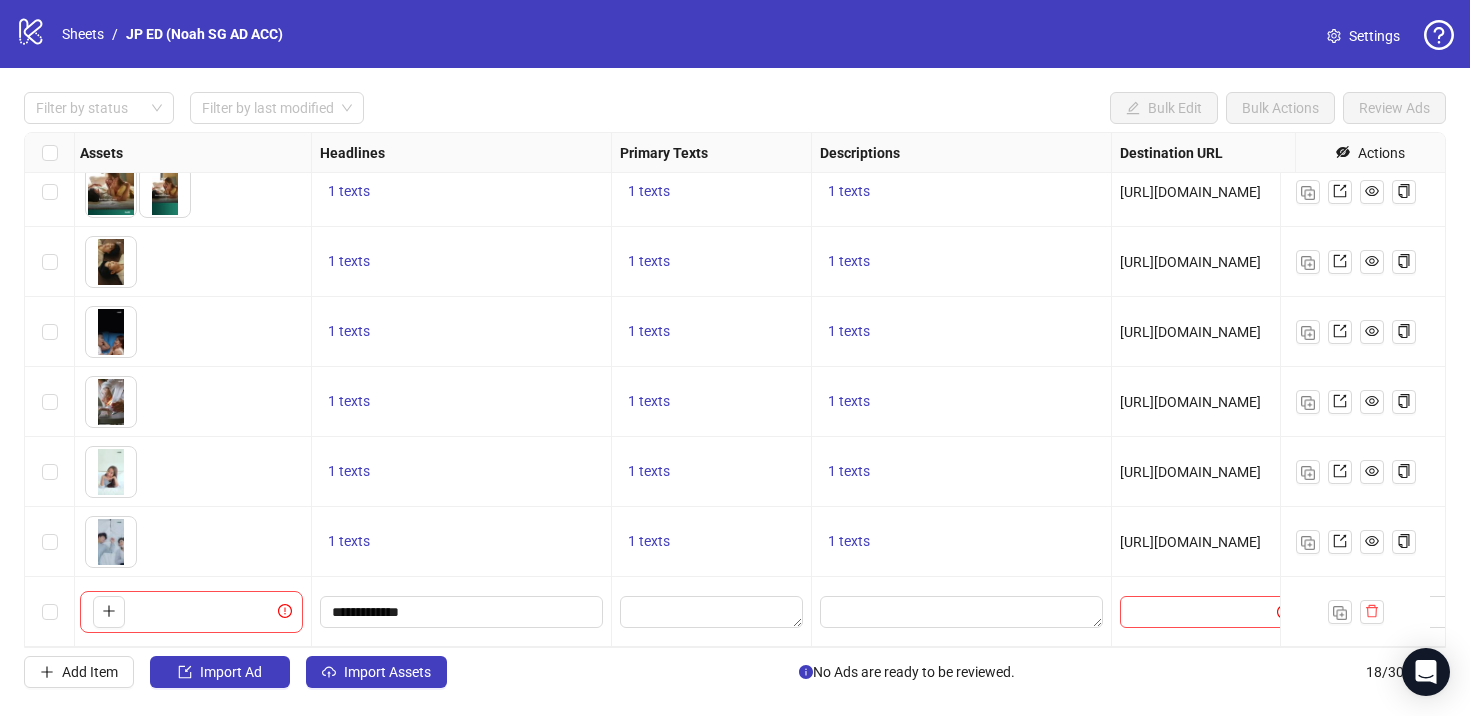 scroll, scrollTop: 801, scrollLeft: 910, axis: both 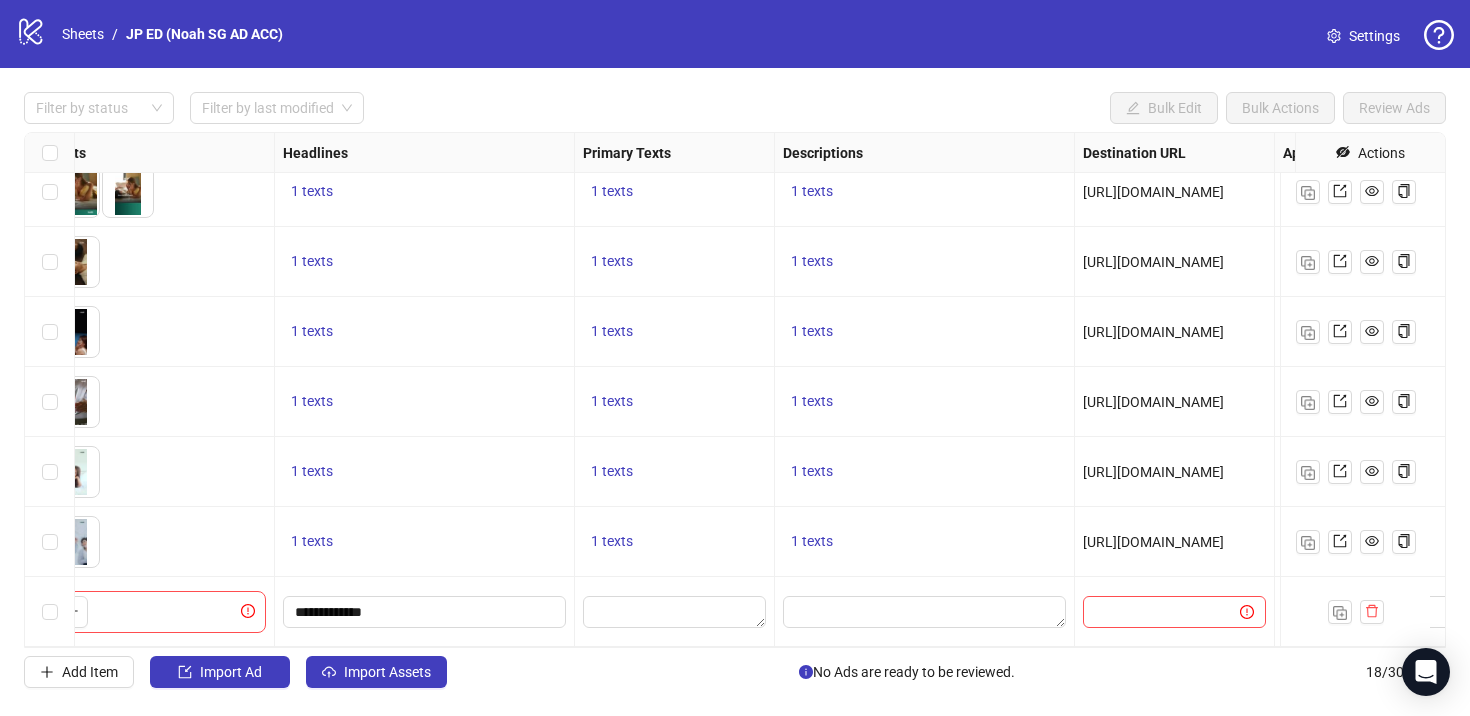 click at bounding box center [675, 612] 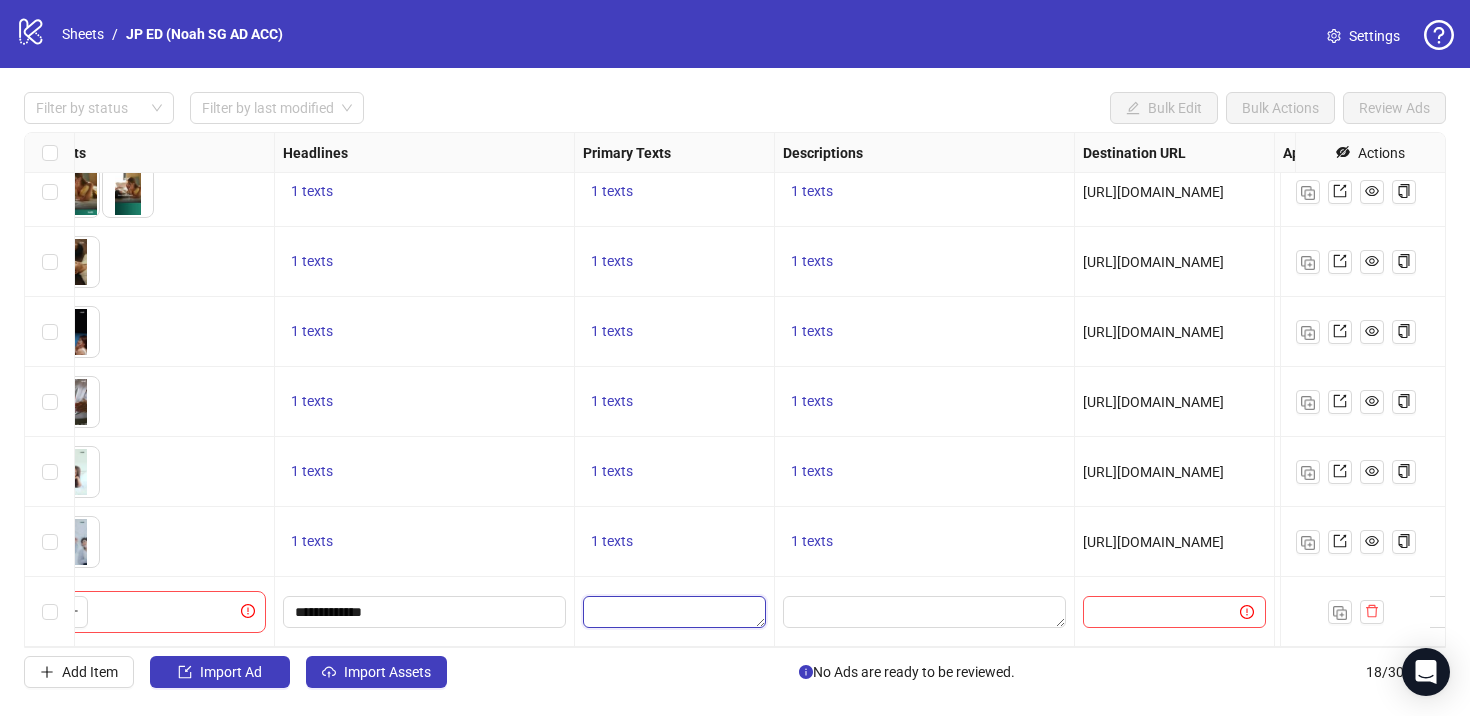 click at bounding box center (674, 612) 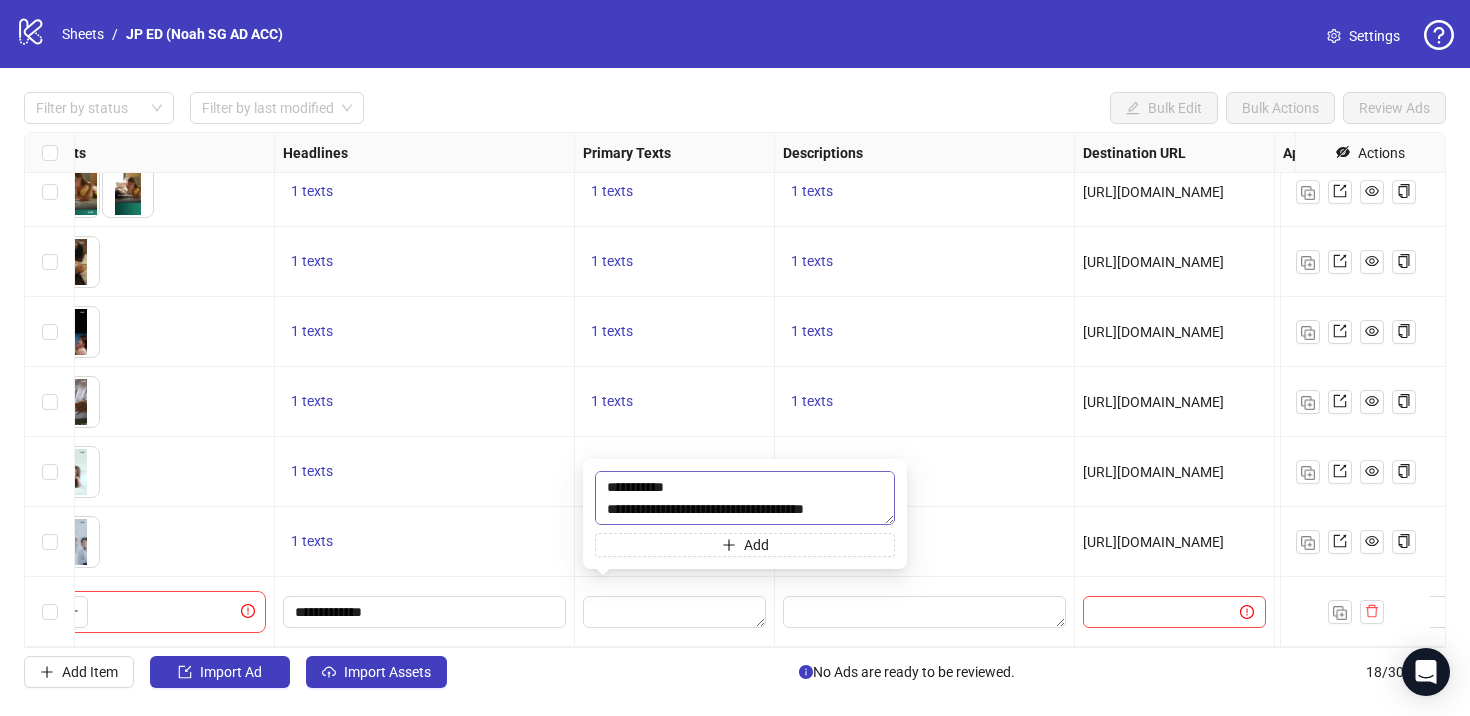 scroll, scrollTop: 138, scrollLeft: 0, axis: vertical 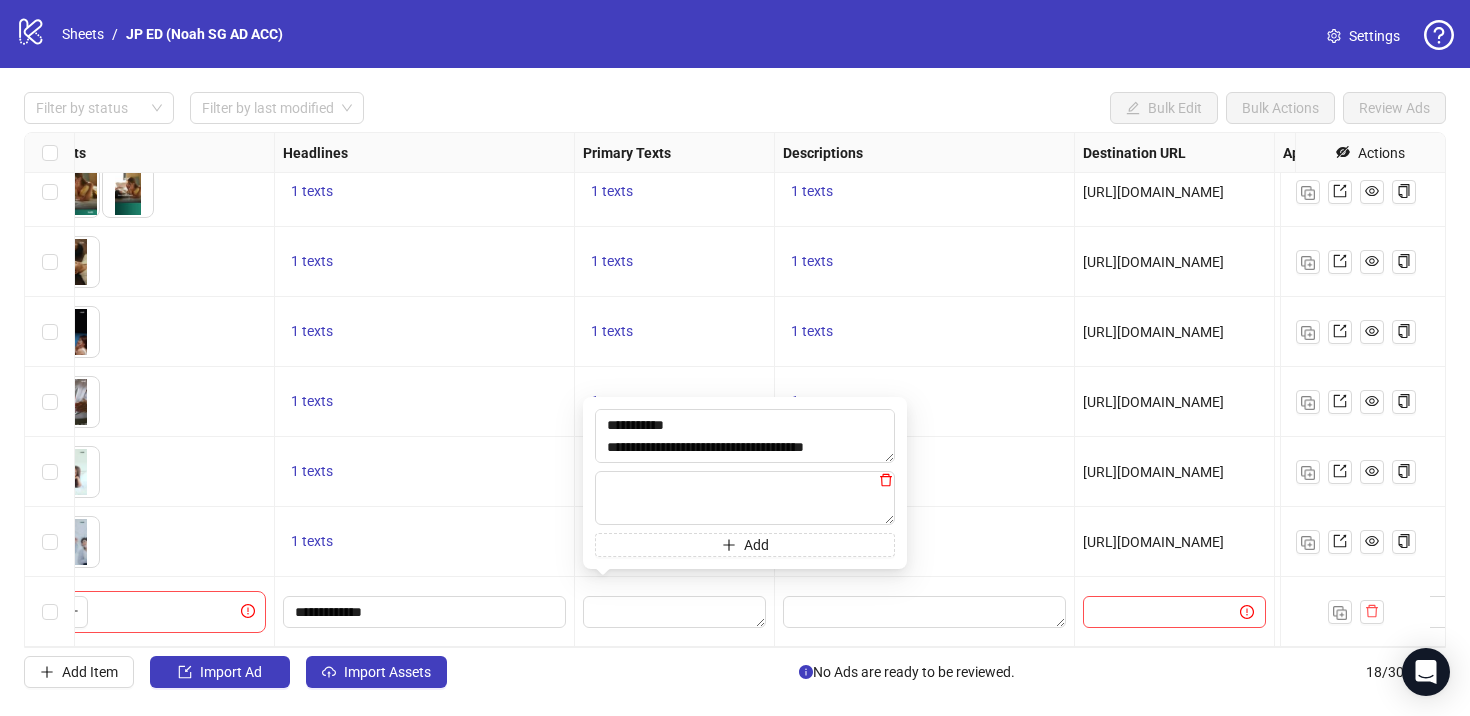click 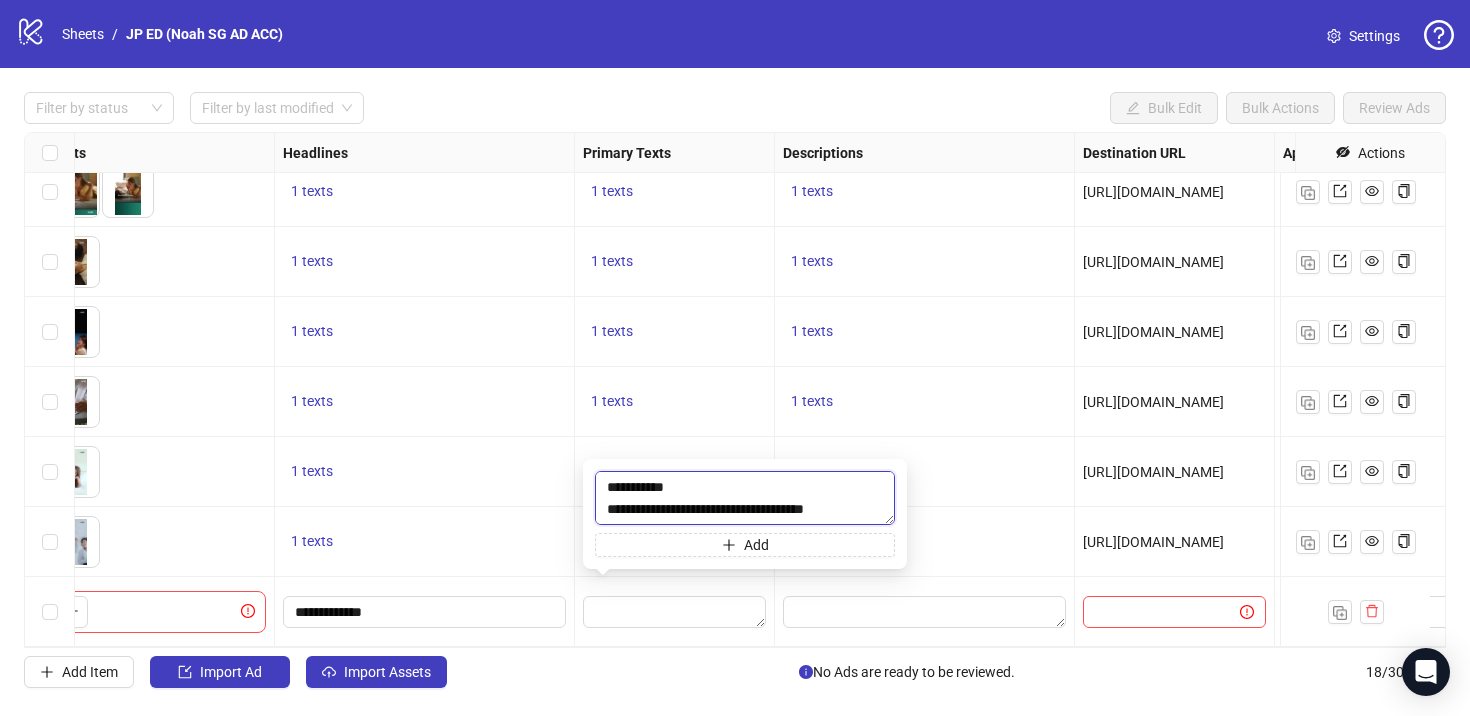 click on "**********" at bounding box center (745, 498) 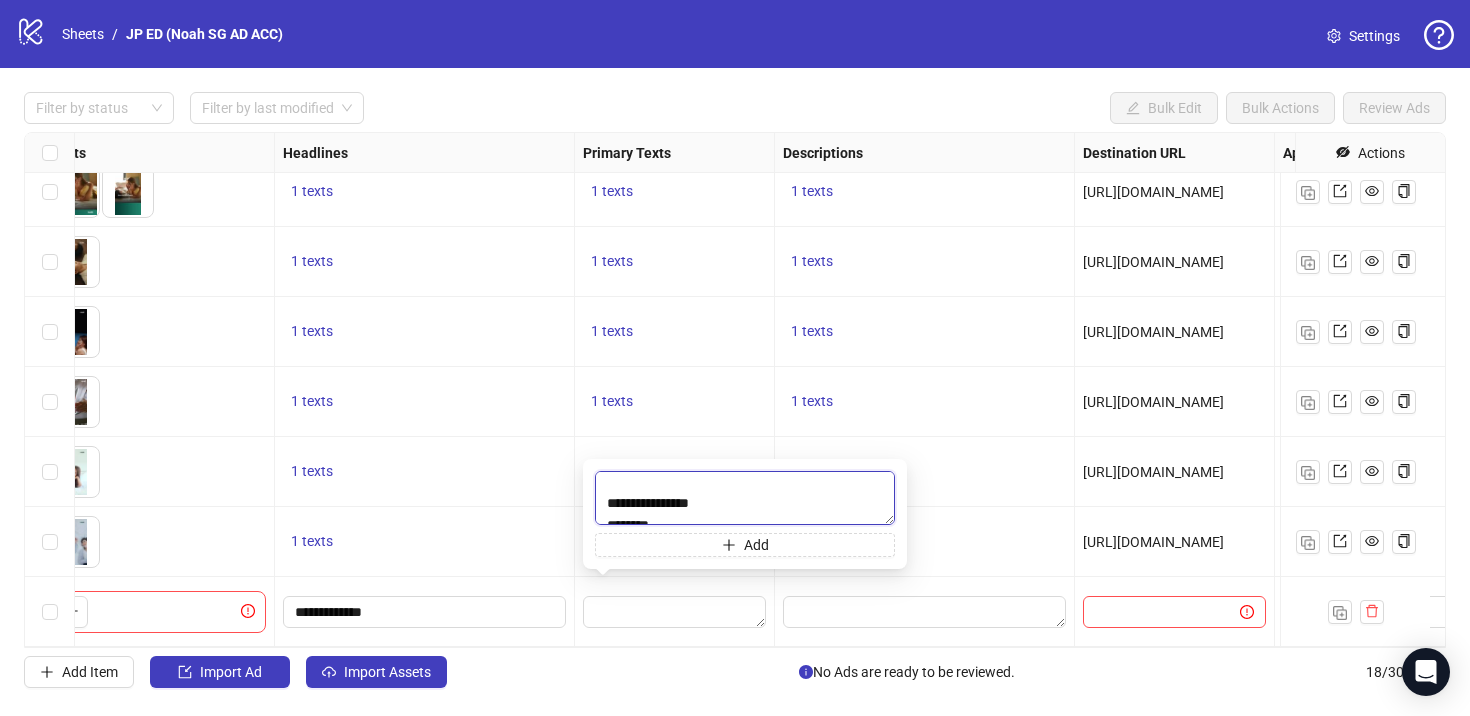 scroll, scrollTop: 0, scrollLeft: 0, axis: both 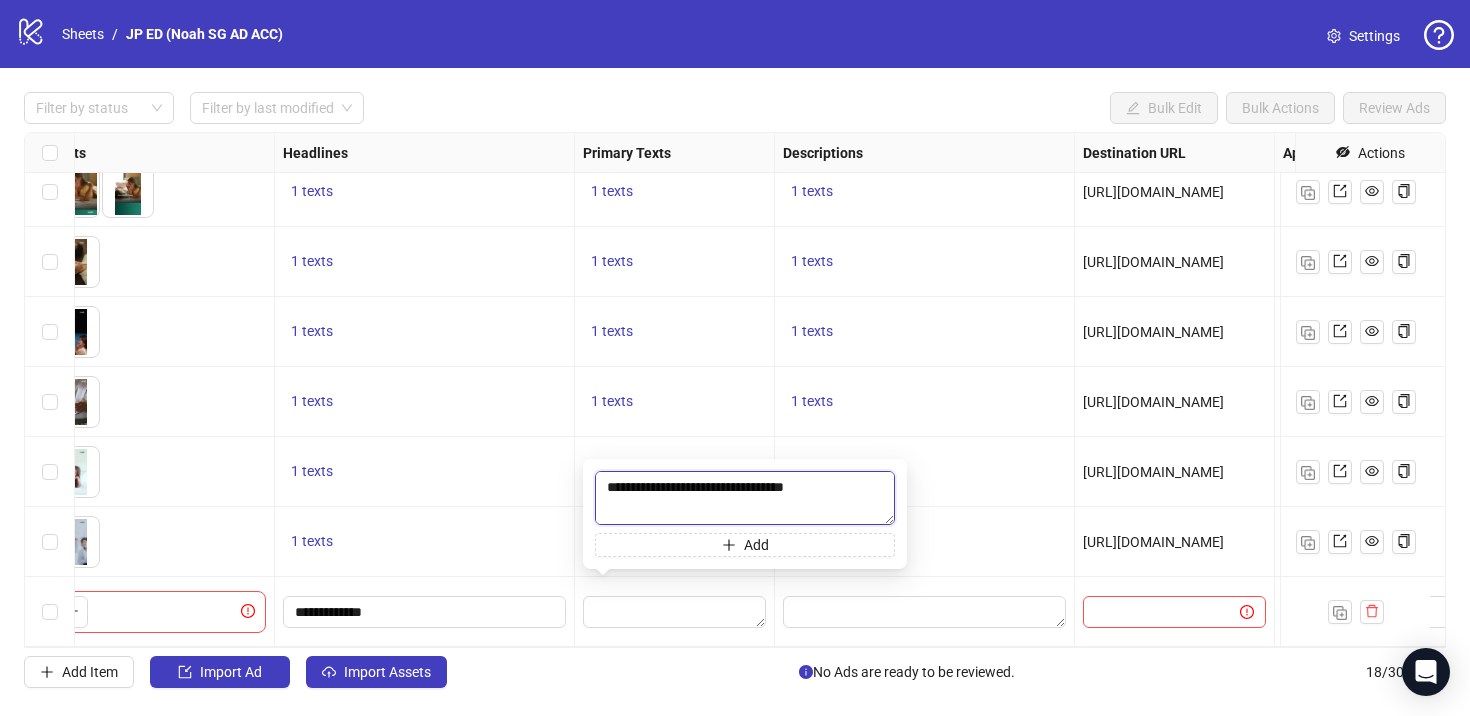click on "**********" at bounding box center (745, 498) 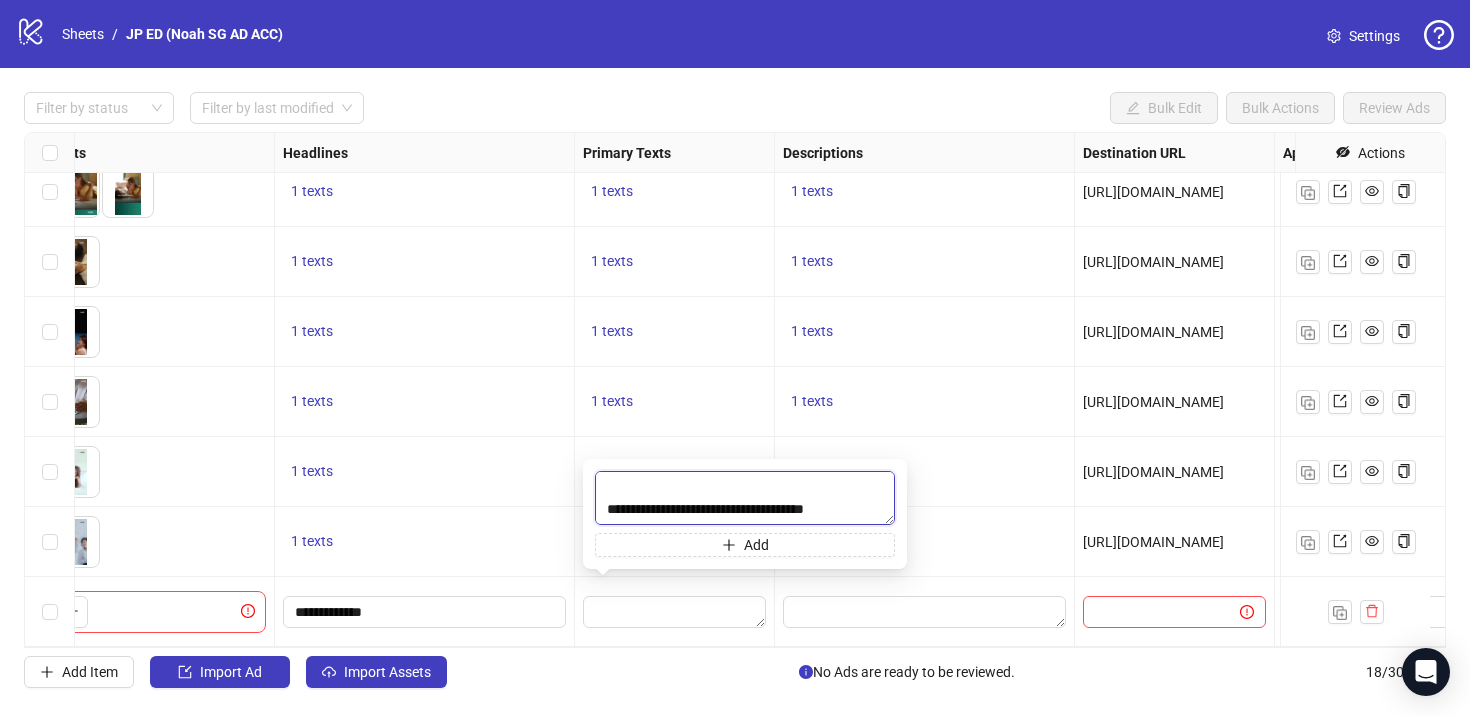 scroll, scrollTop: 191, scrollLeft: 0, axis: vertical 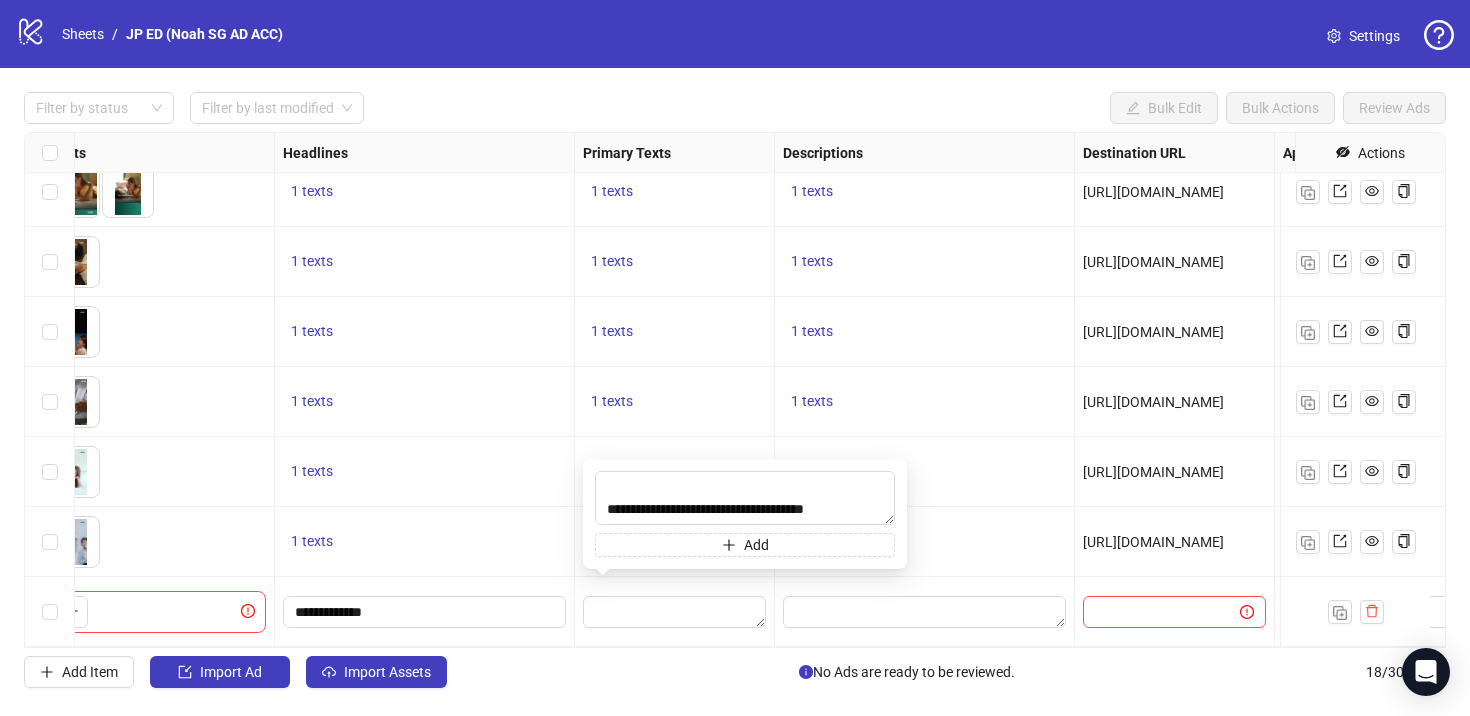 click on "1 texts" at bounding box center [674, 472] 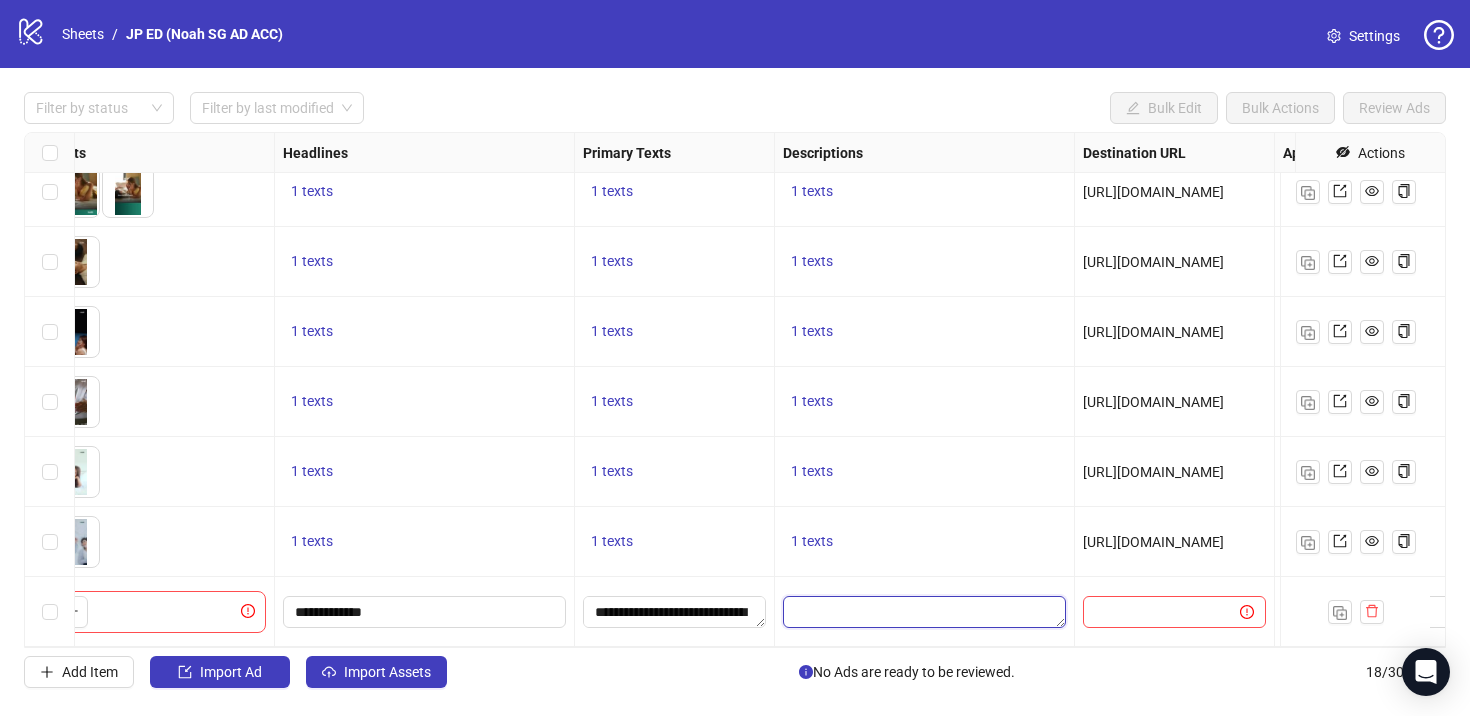 click at bounding box center [924, 612] 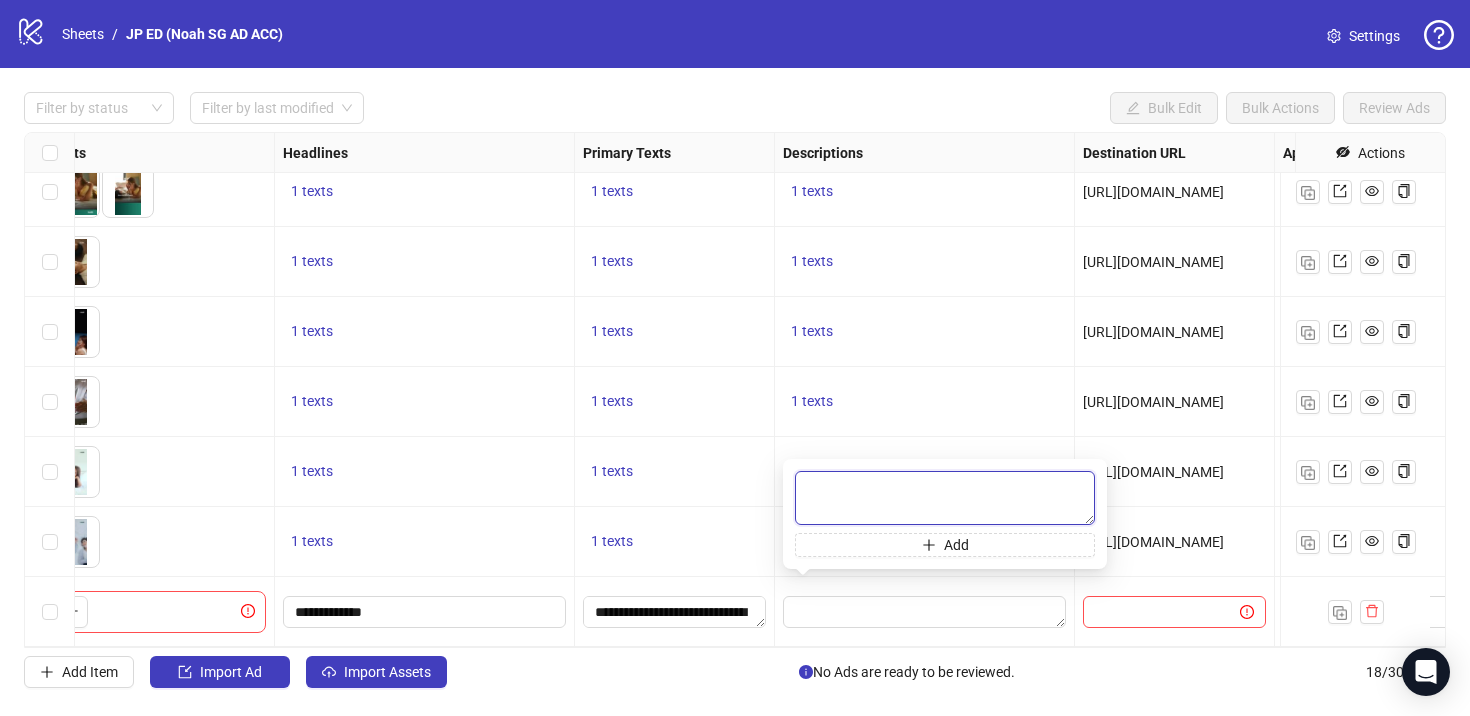 paste on "**********" 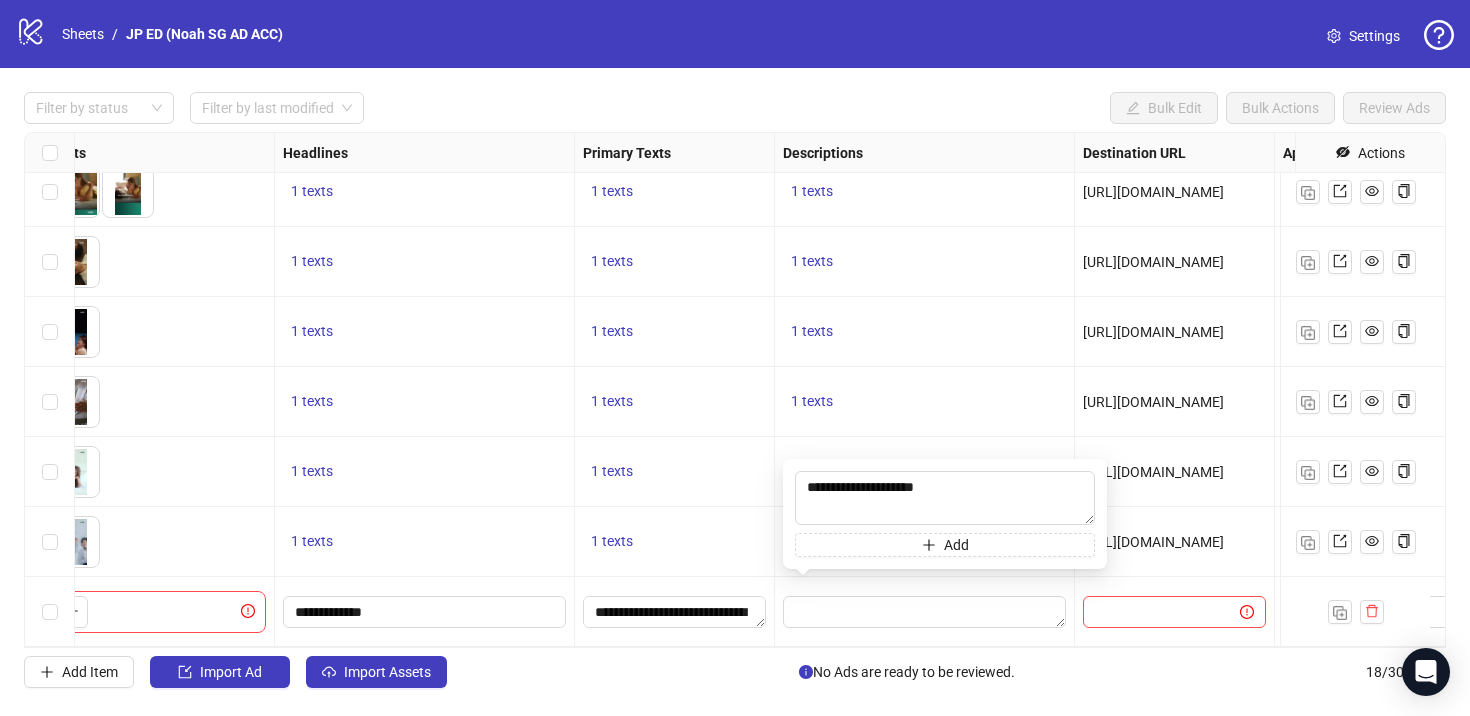 click on "1 texts" at bounding box center [925, 402] 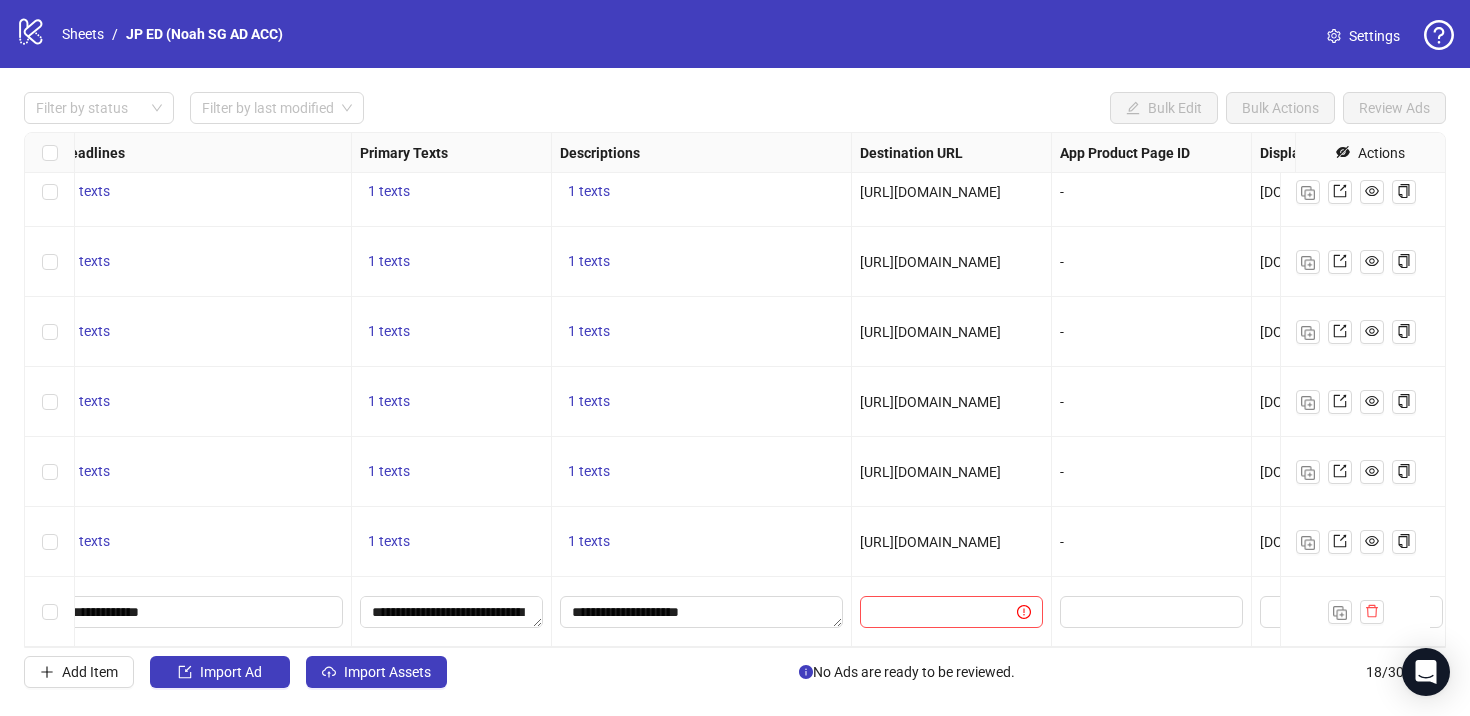 scroll, scrollTop: 801, scrollLeft: 1239, axis: both 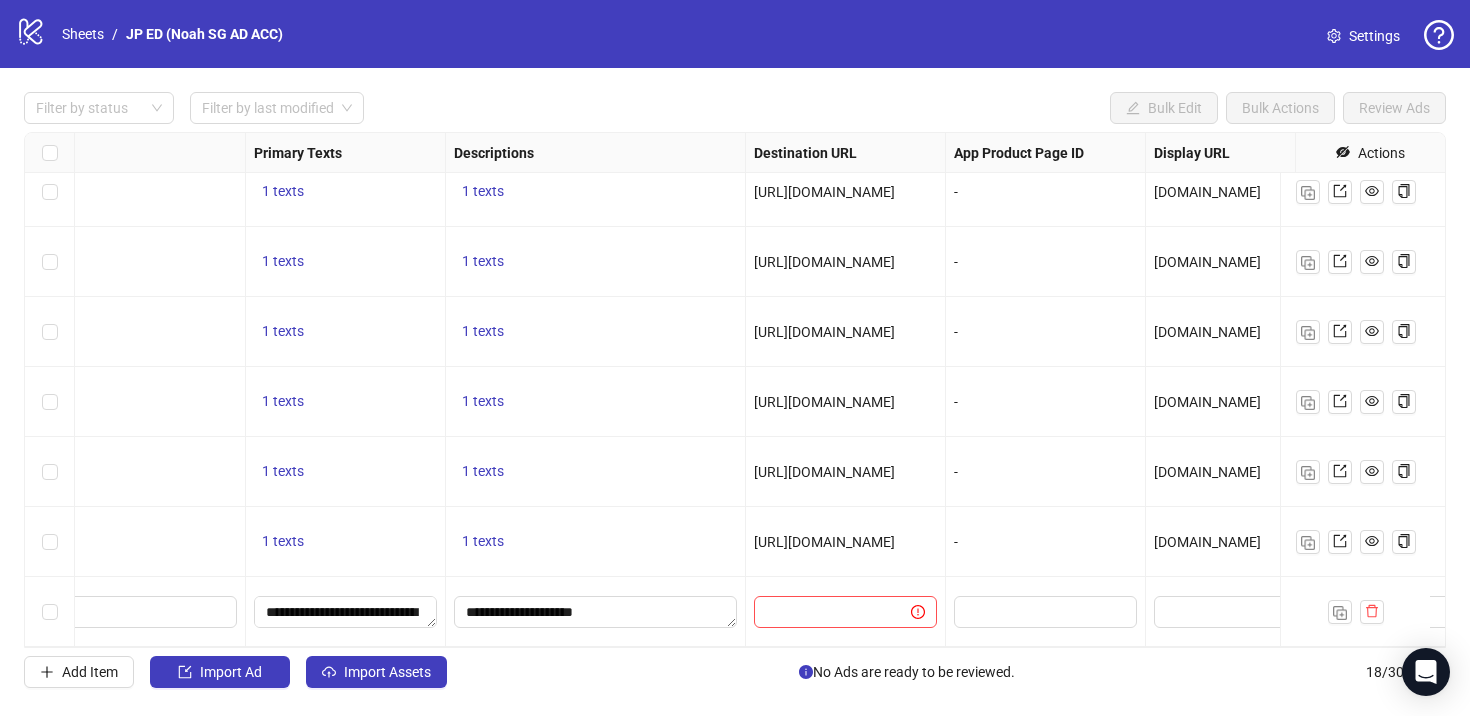 click on "[URL][DOMAIN_NAME]" at bounding box center (824, 542) 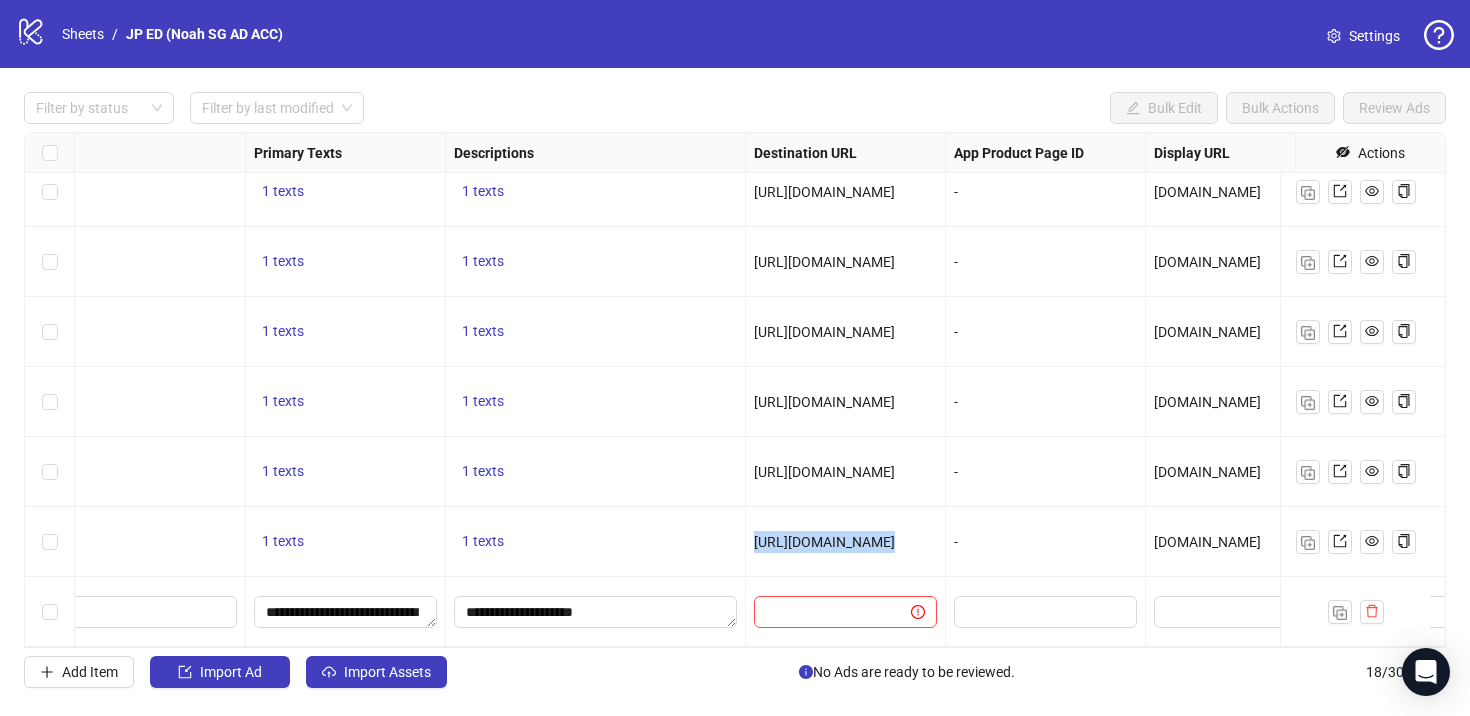 click on "[URL][DOMAIN_NAME]" at bounding box center [824, 542] 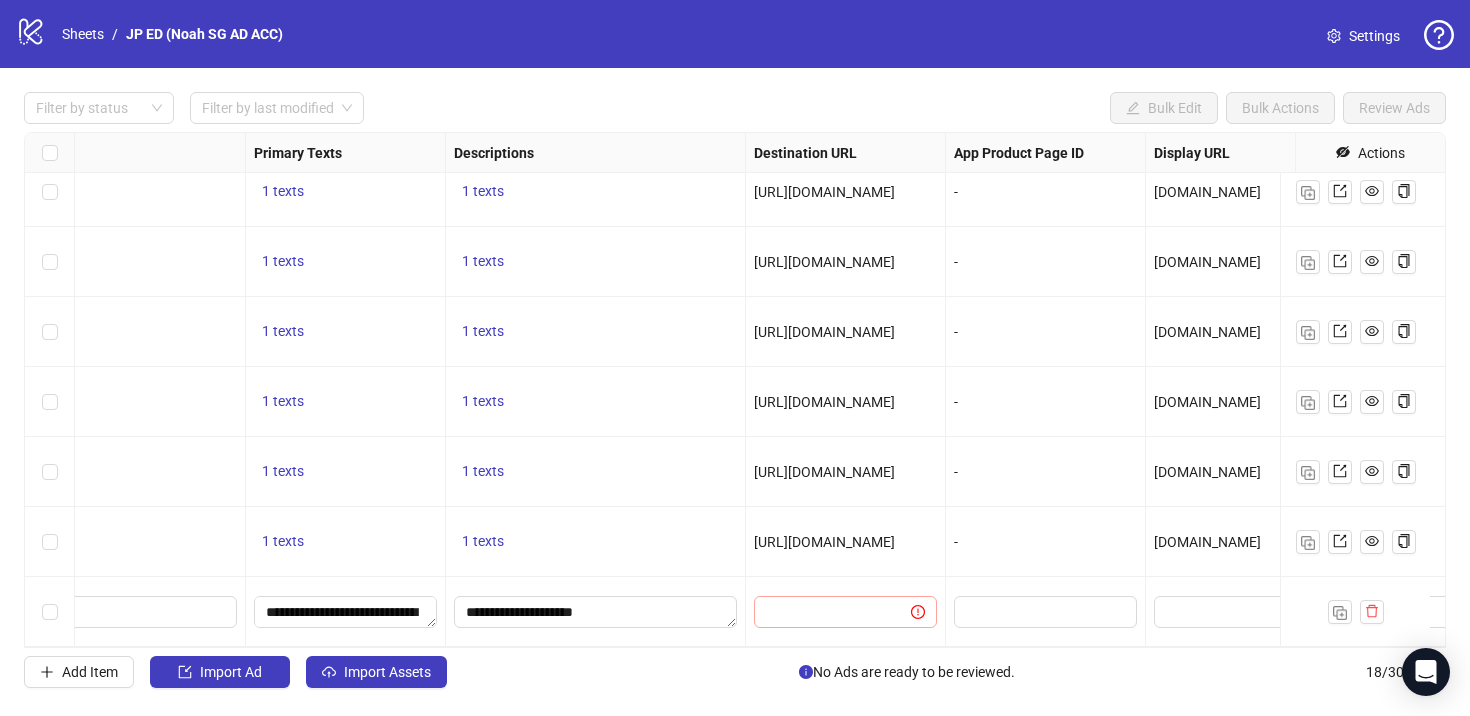click at bounding box center [845, 612] 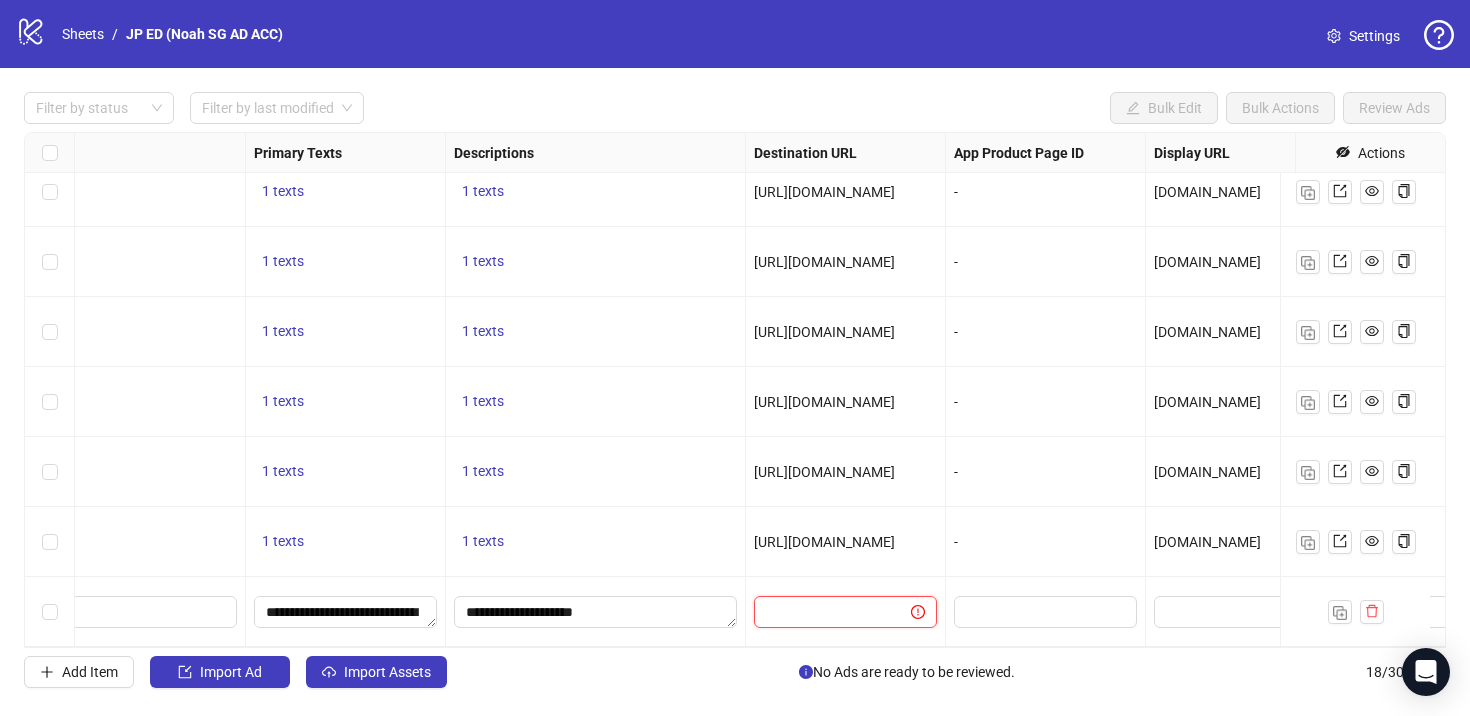 paste on "**********" 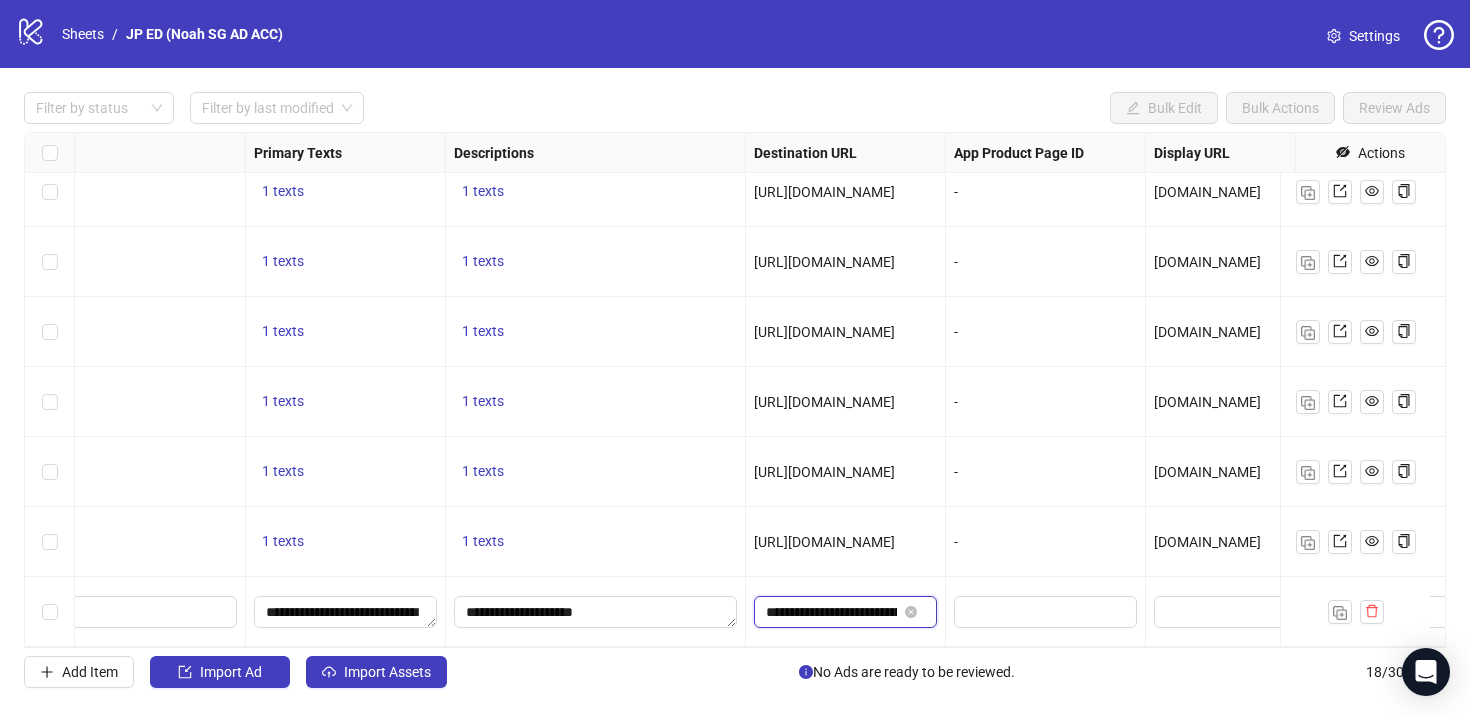 scroll, scrollTop: 0, scrollLeft: 245, axis: horizontal 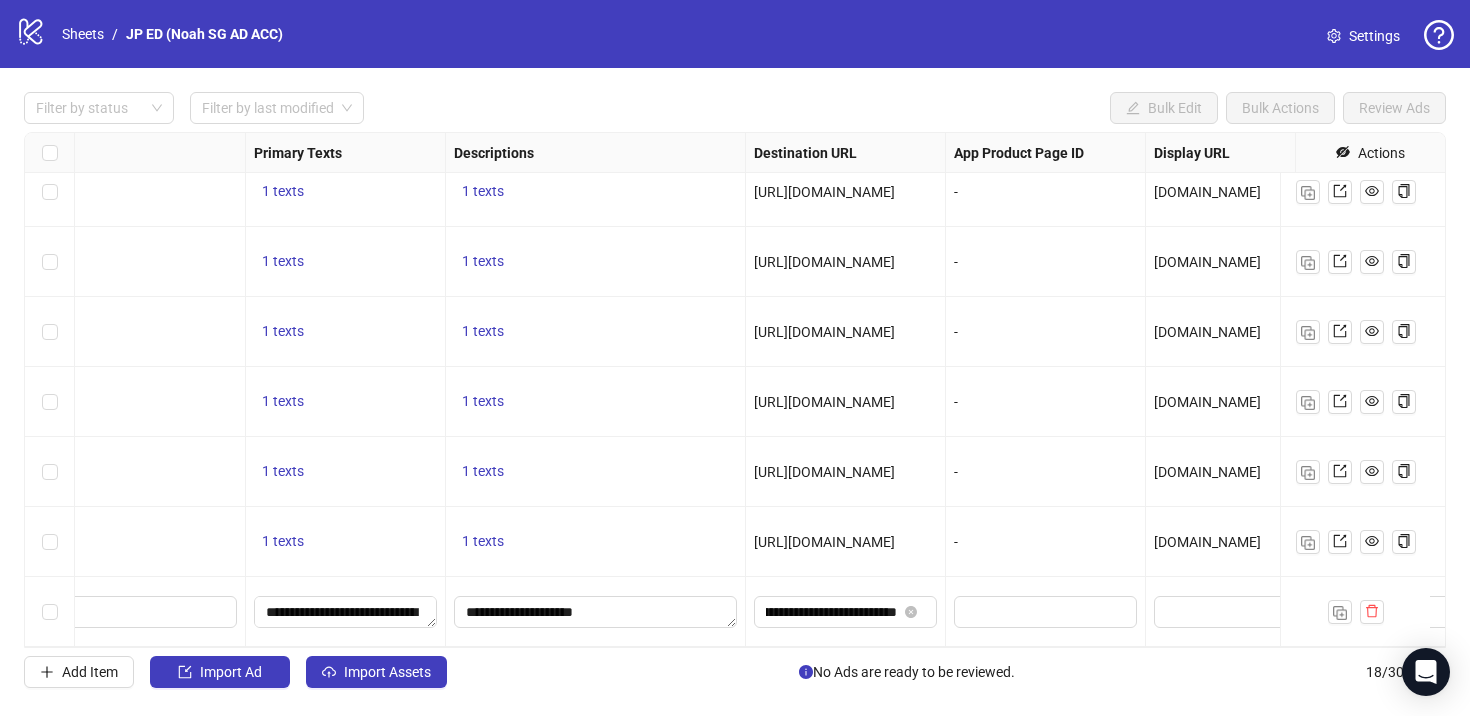 click on "**********" at bounding box center [846, 612] 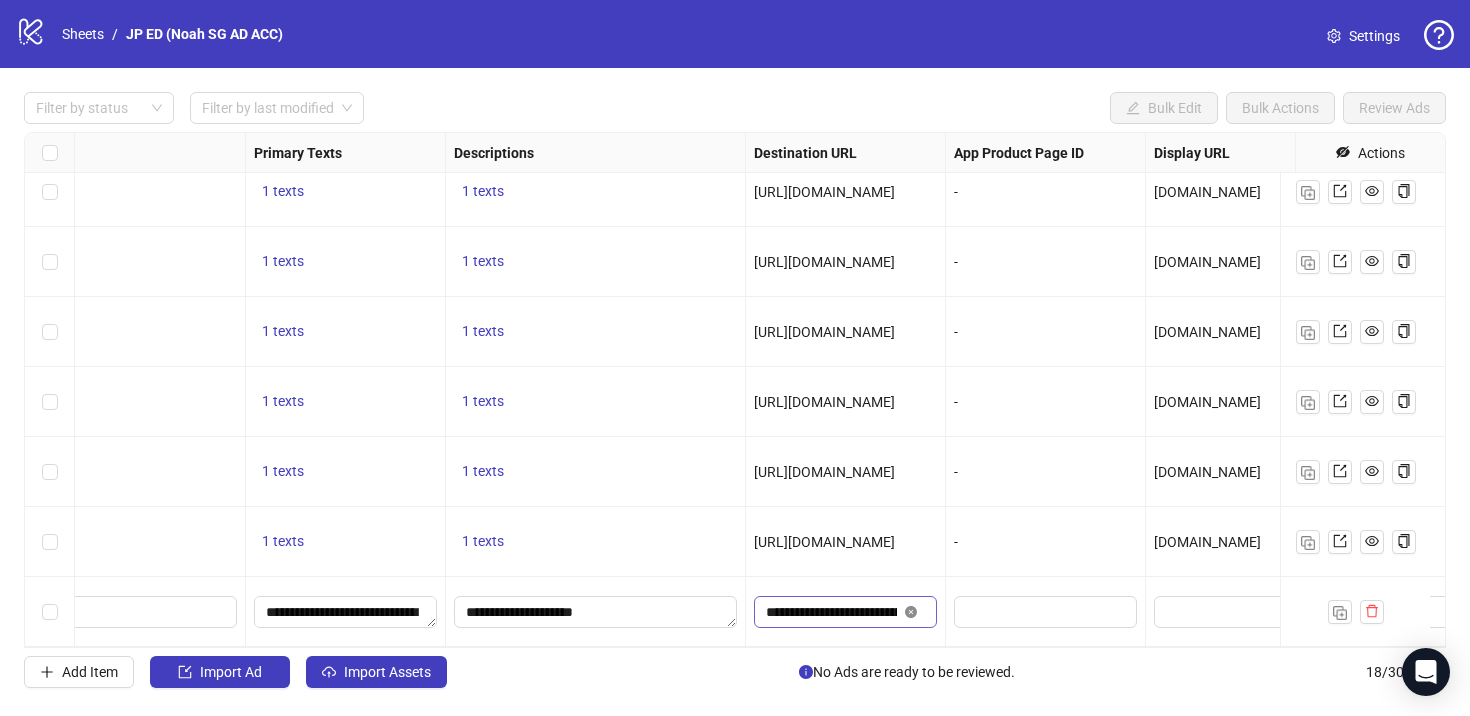 click 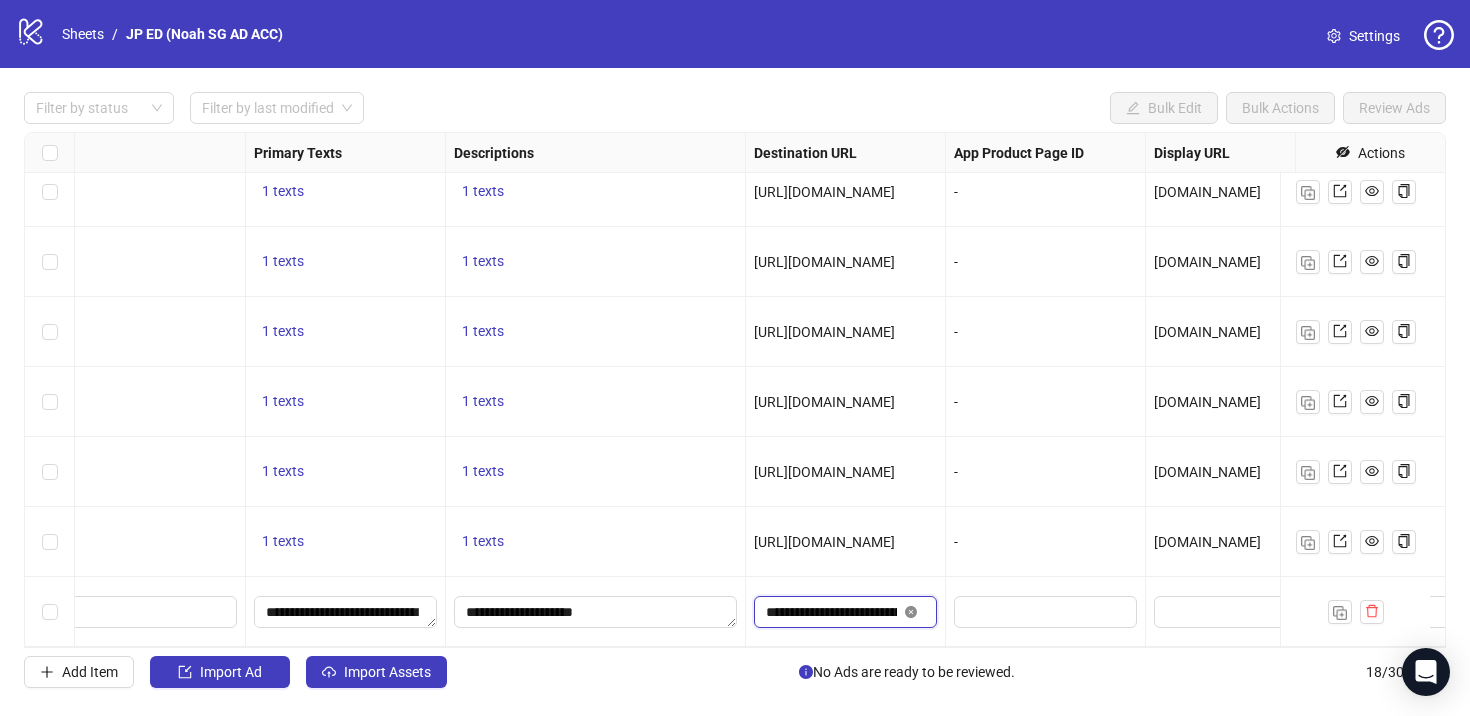 type 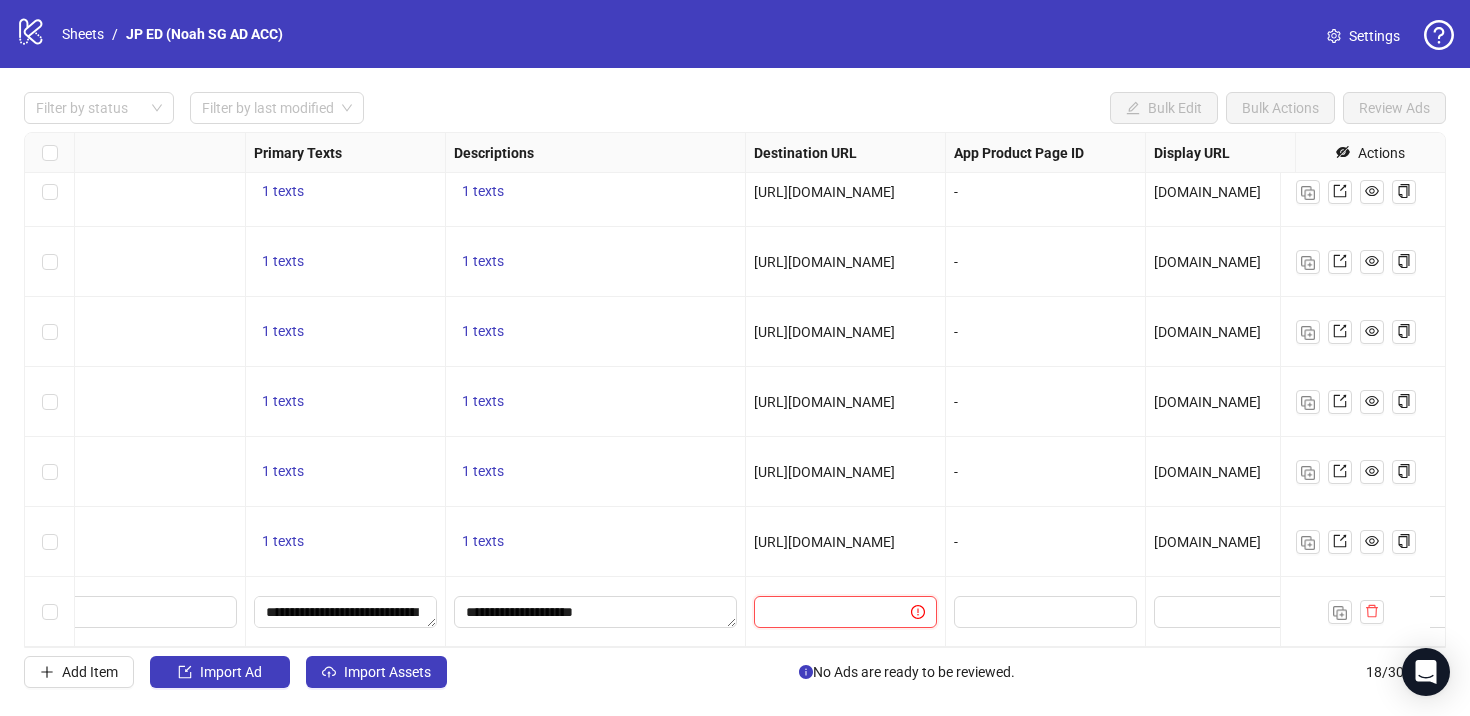 scroll, scrollTop: 0, scrollLeft: 0, axis: both 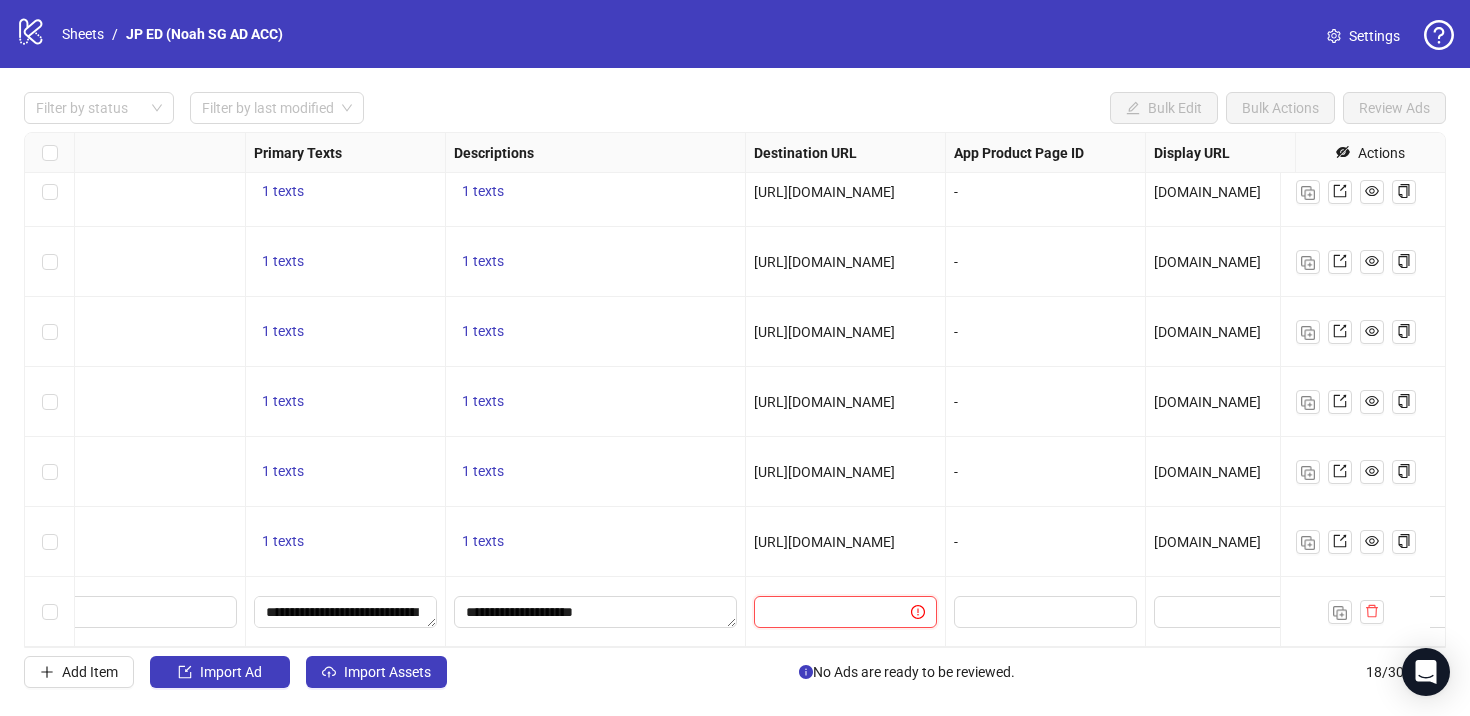click at bounding box center (824, 612) 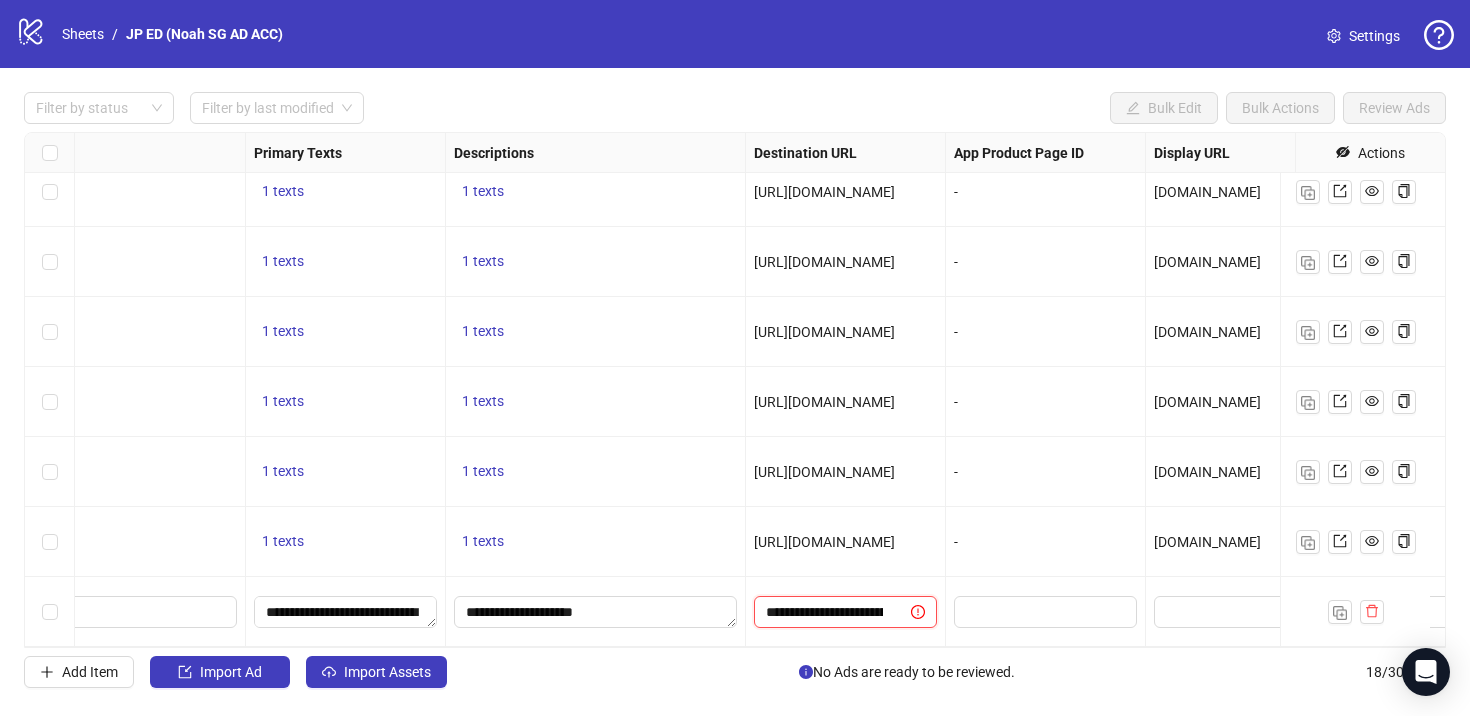 scroll, scrollTop: 0, scrollLeft: 224, axis: horizontal 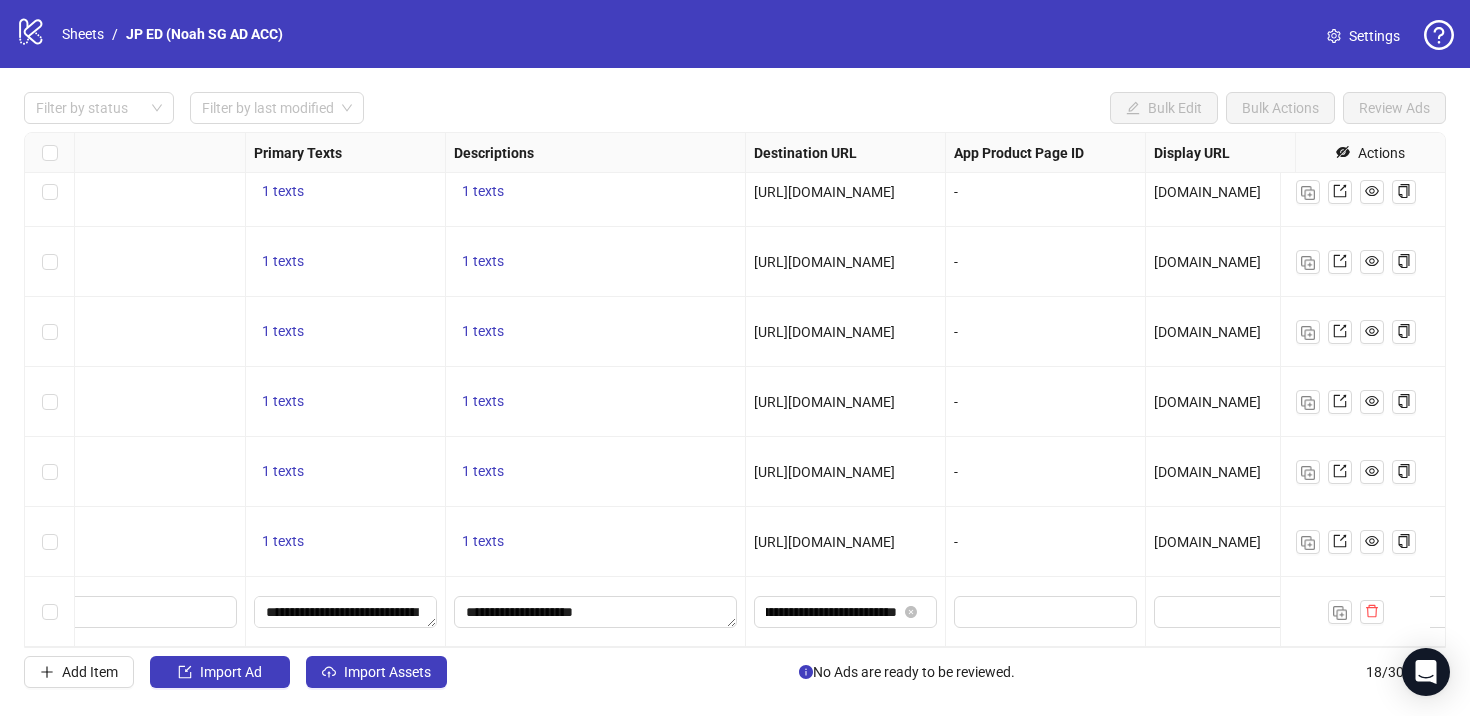 click on "**********" at bounding box center [846, 612] 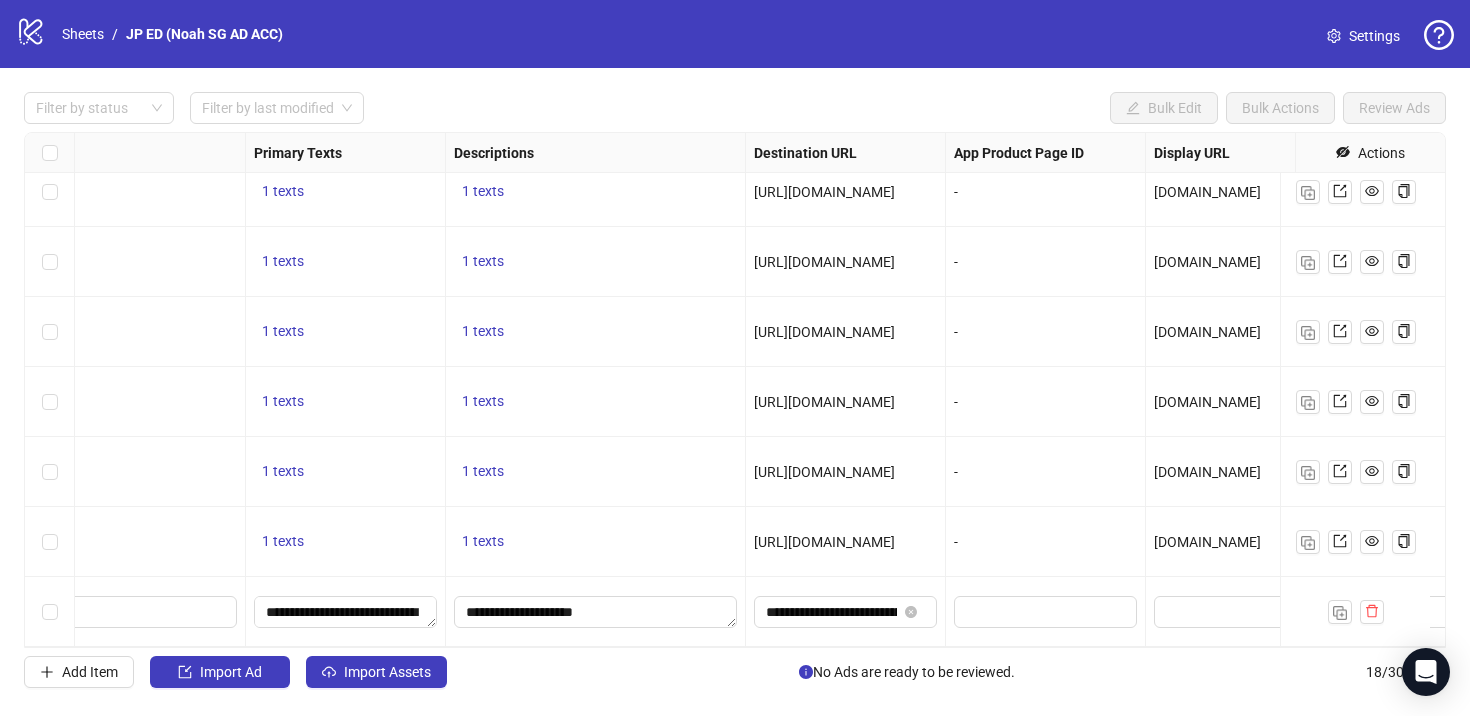 scroll, scrollTop: 801, scrollLeft: 1430, axis: both 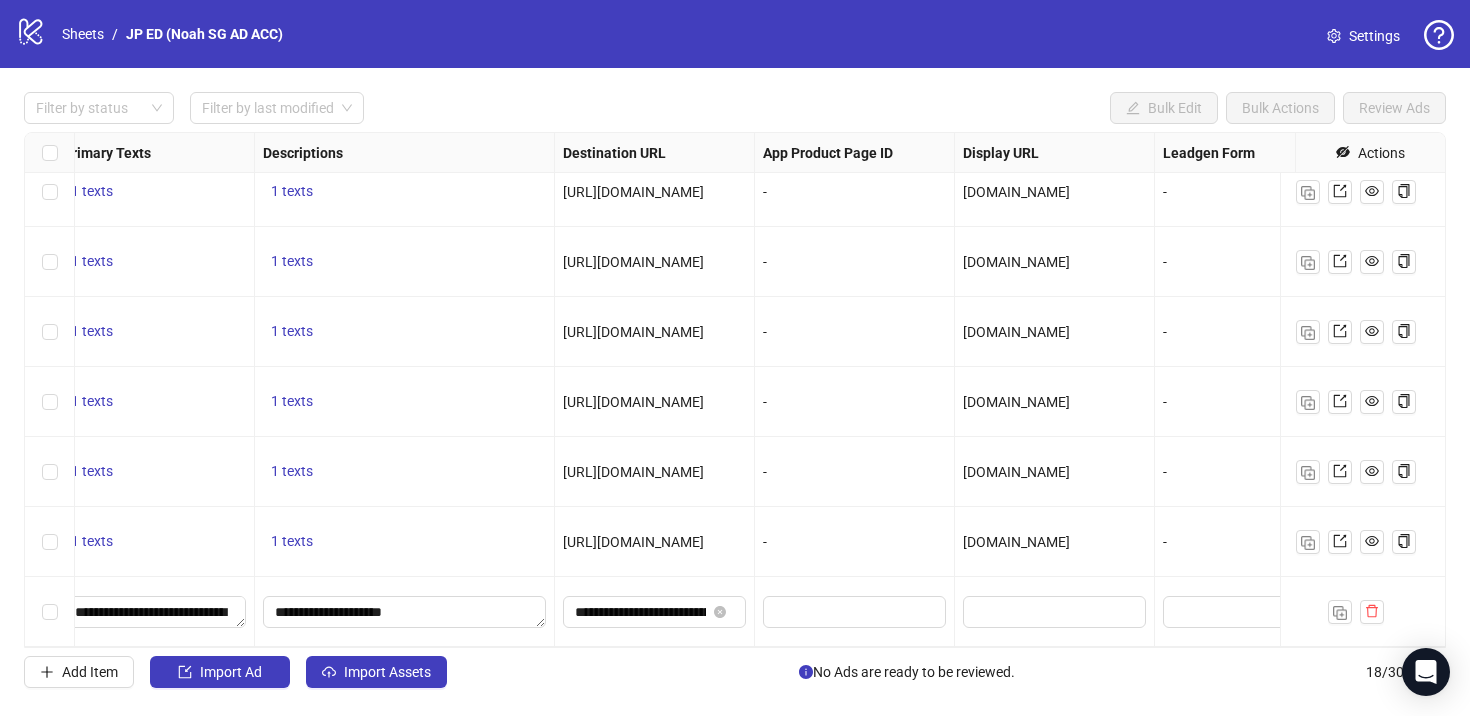 click on "[DOMAIN_NAME]" at bounding box center [1016, 542] 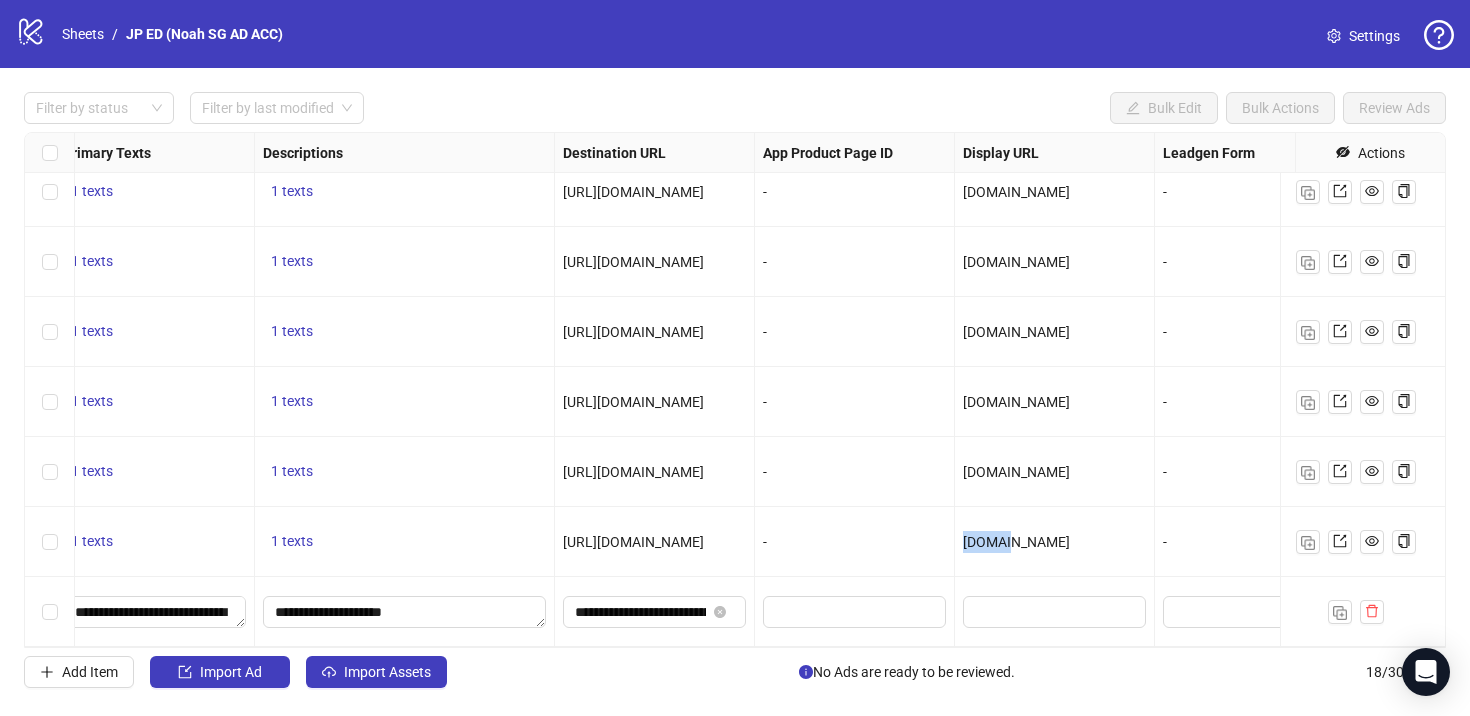 click on "[DOMAIN_NAME]" at bounding box center [1016, 542] 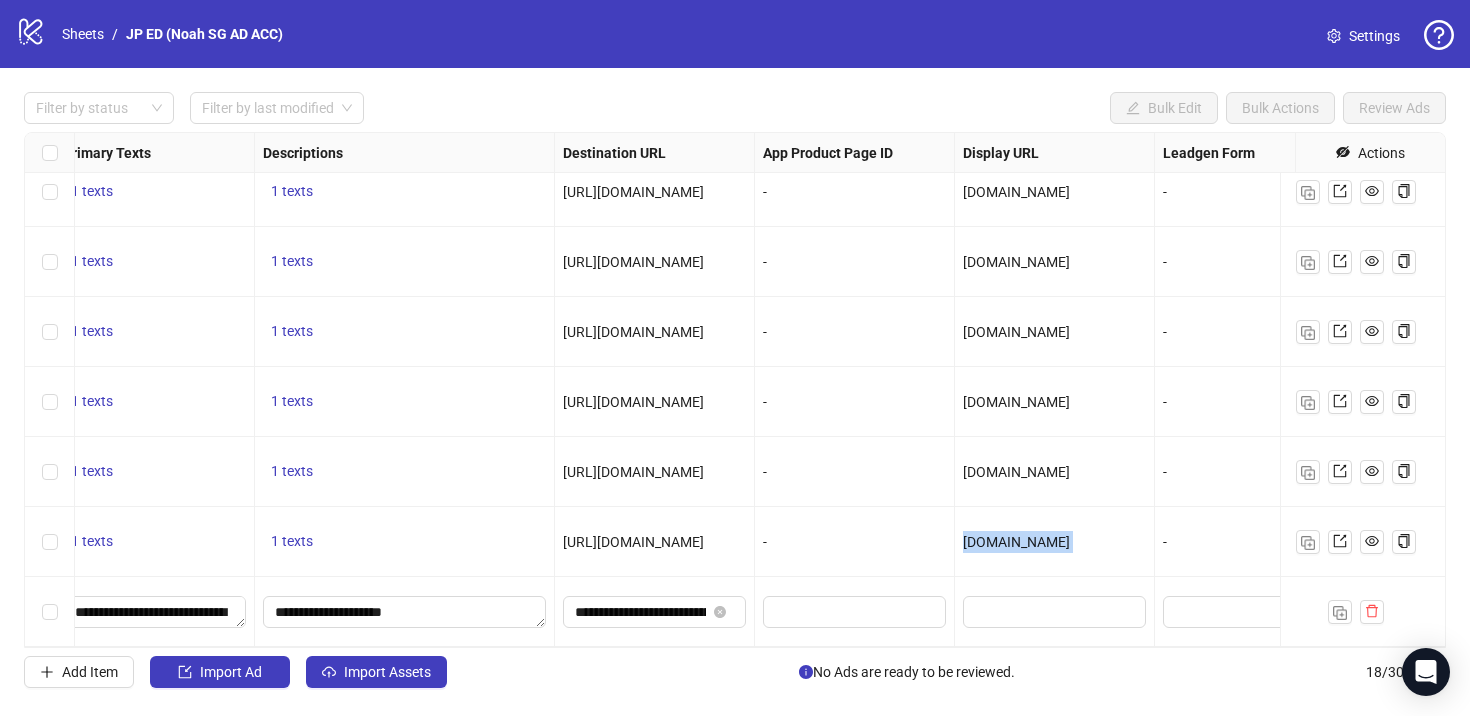 click on "[DOMAIN_NAME]" at bounding box center [1016, 542] 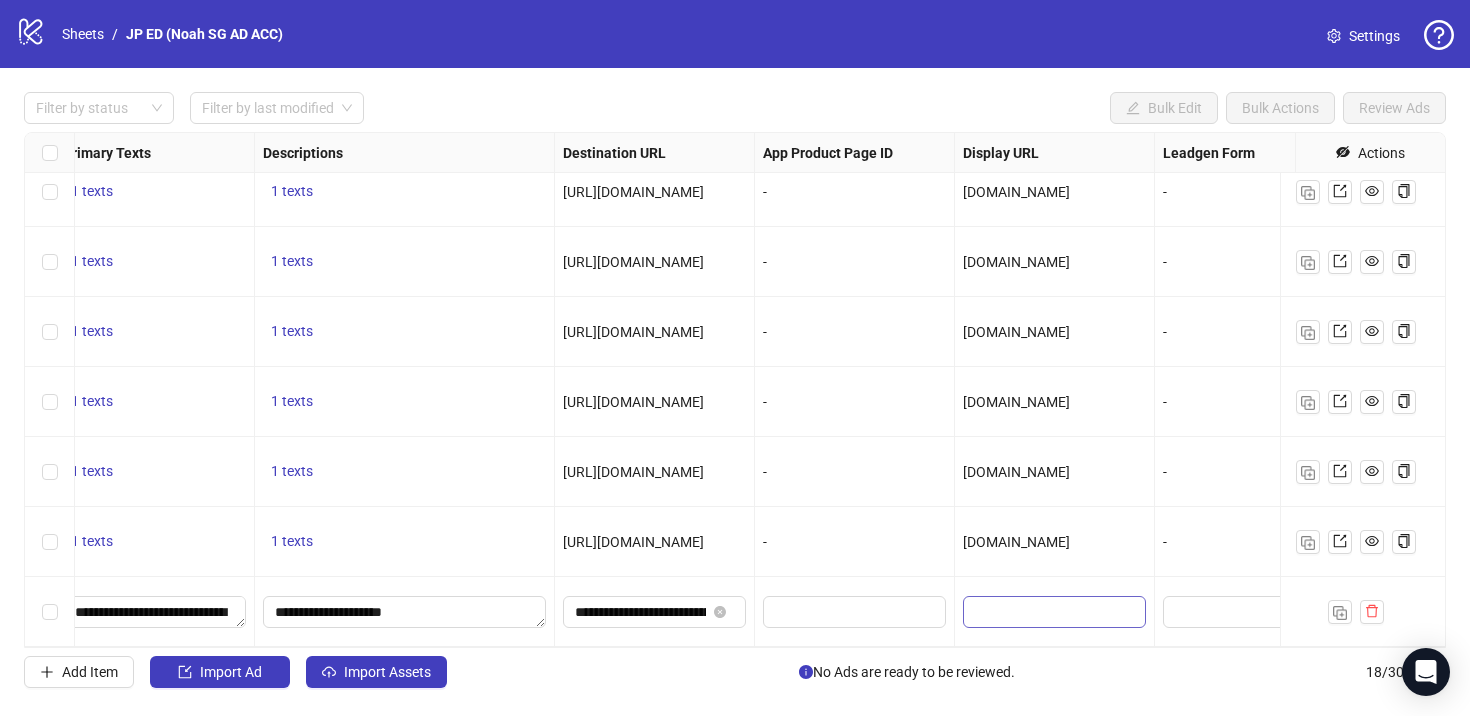 click at bounding box center [1054, 612] 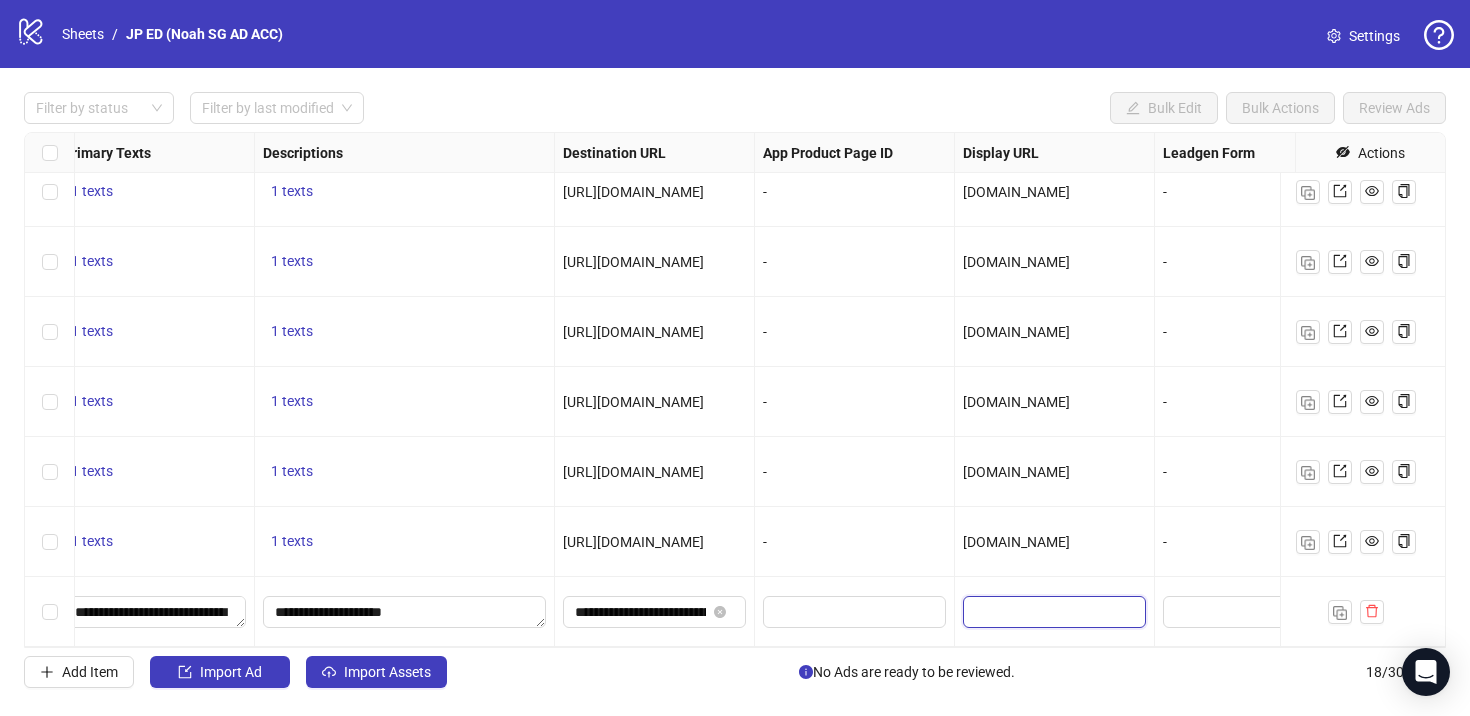 paste on "*********" 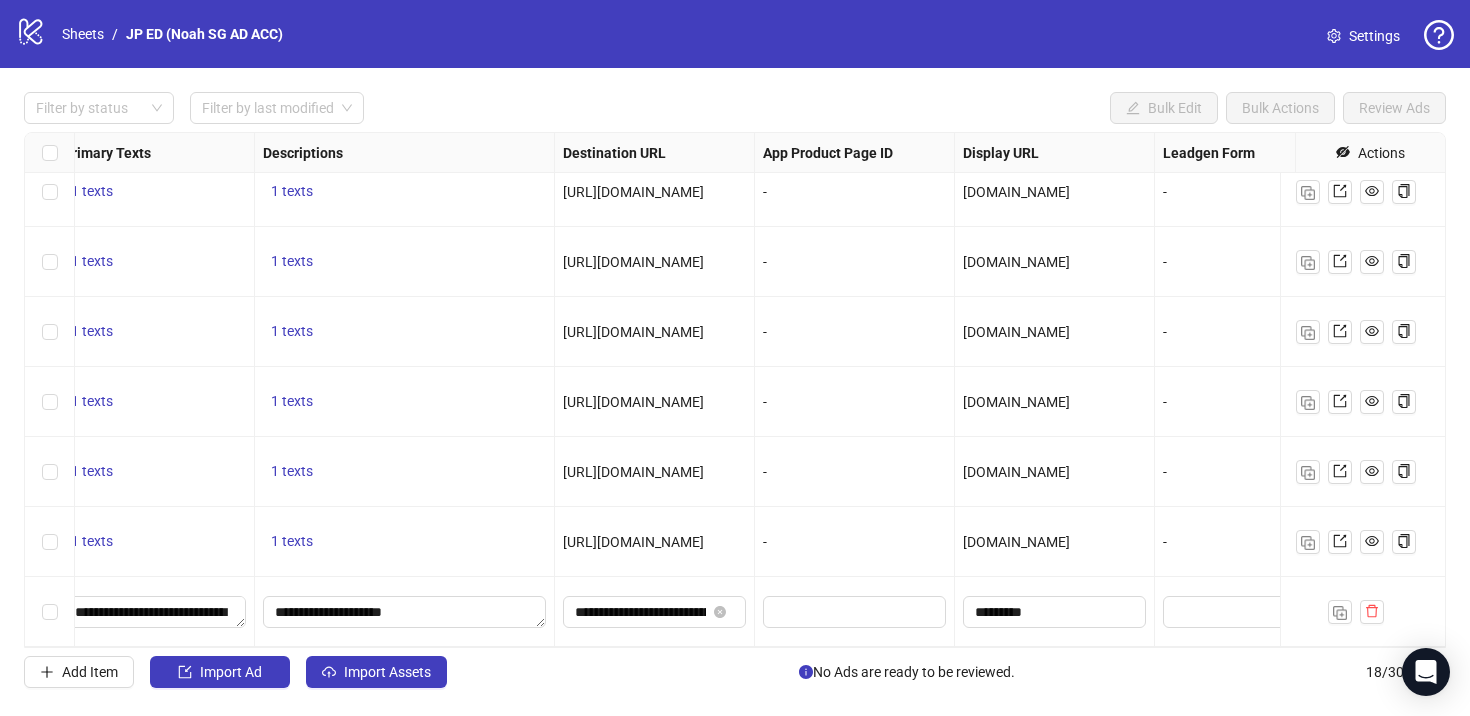 click on "[DOMAIN_NAME]" at bounding box center (1055, 542) 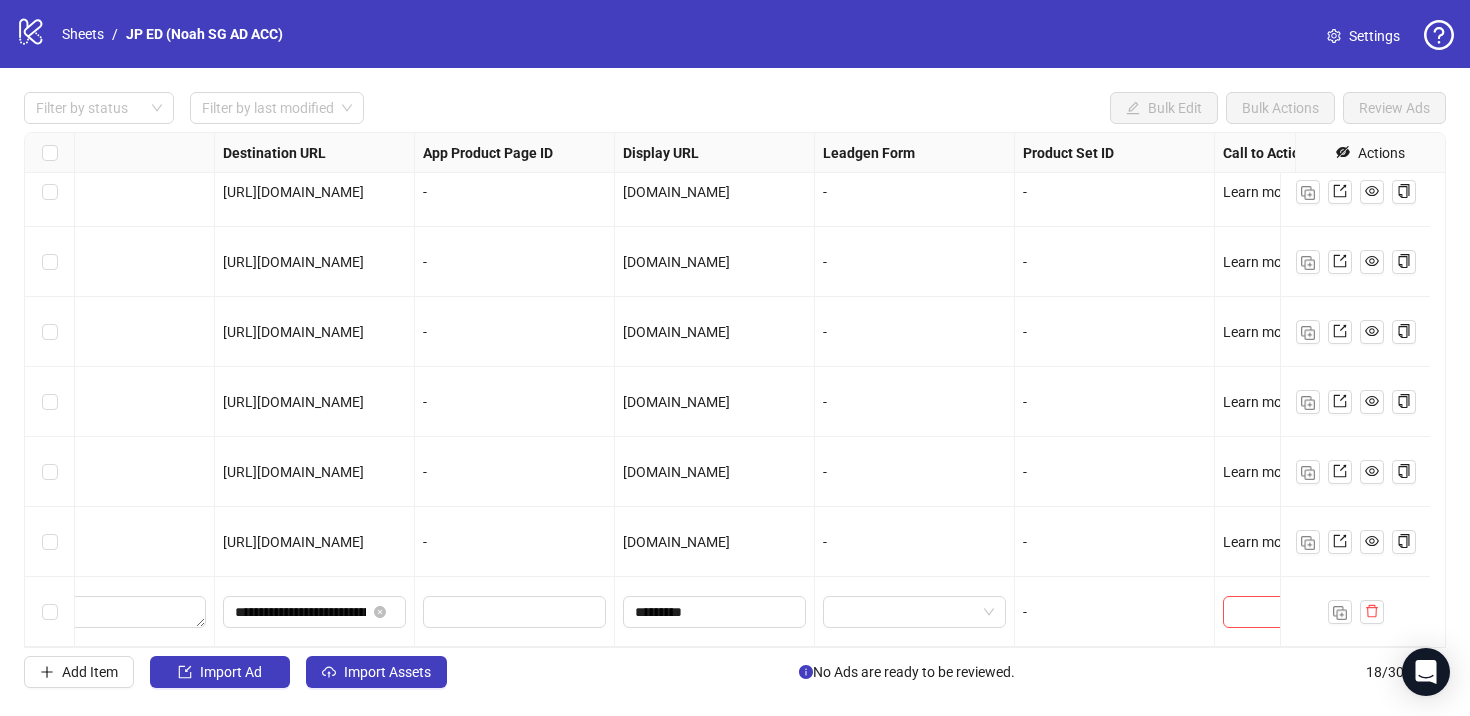 scroll, scrollTop: 801, scrollLeft: 1865, axis: both 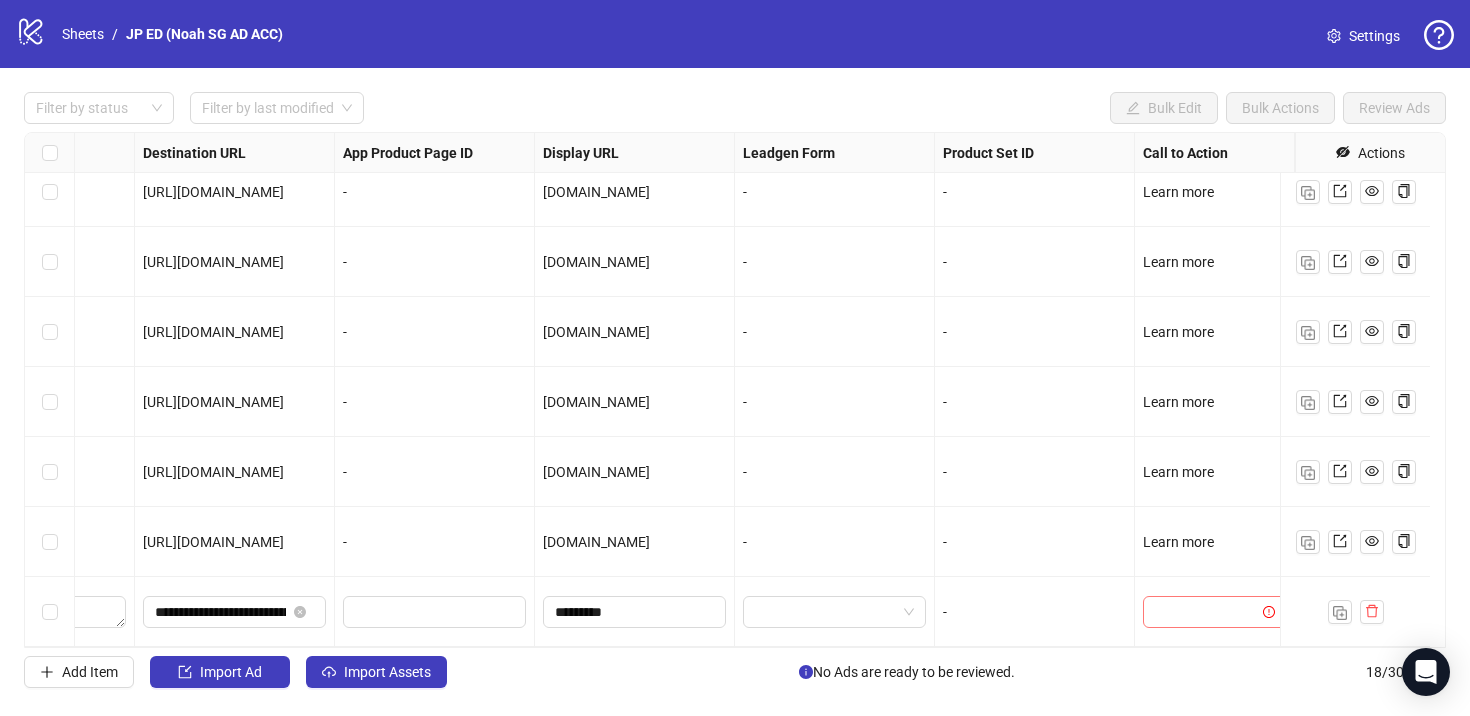 click at bounding box center [1205, 612] 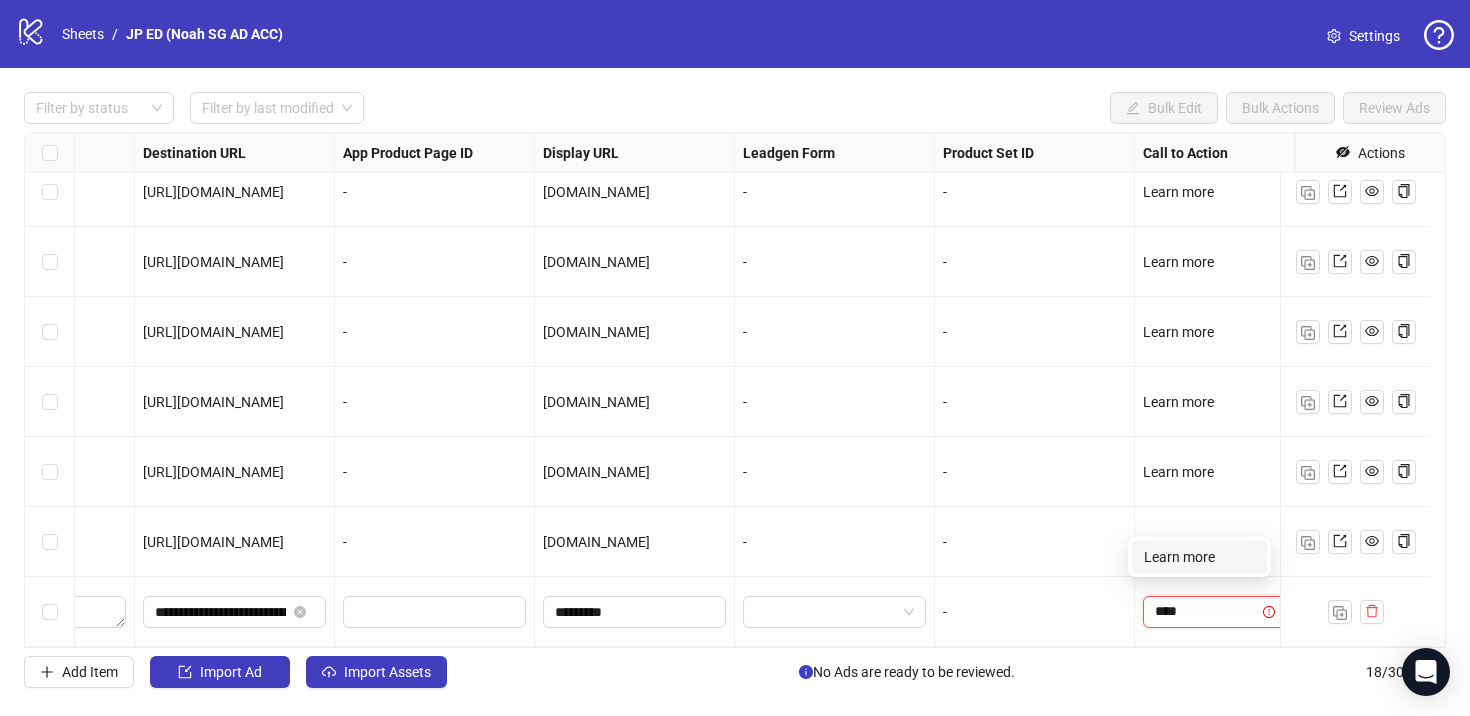 type on "*****" 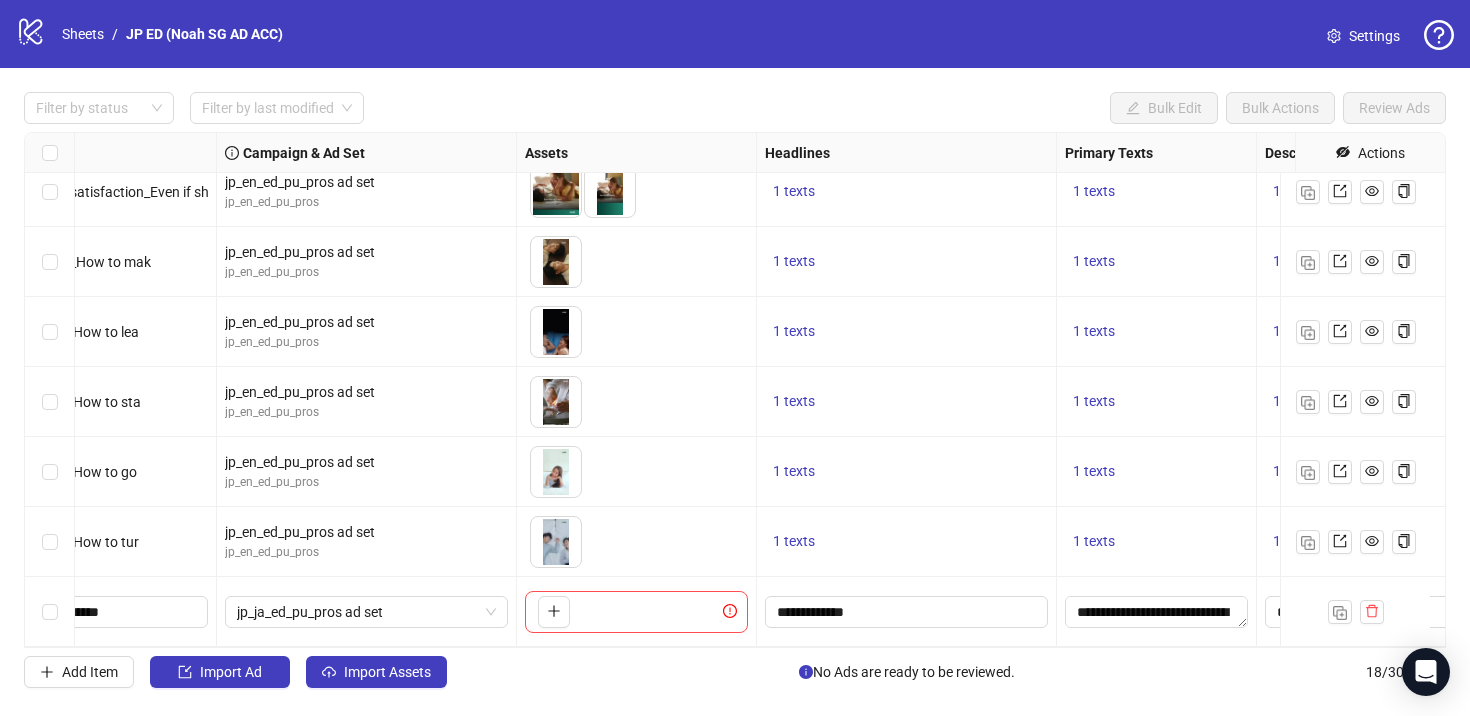 scroll, scrollTop: 801, scrollLeft: 692, axis: both 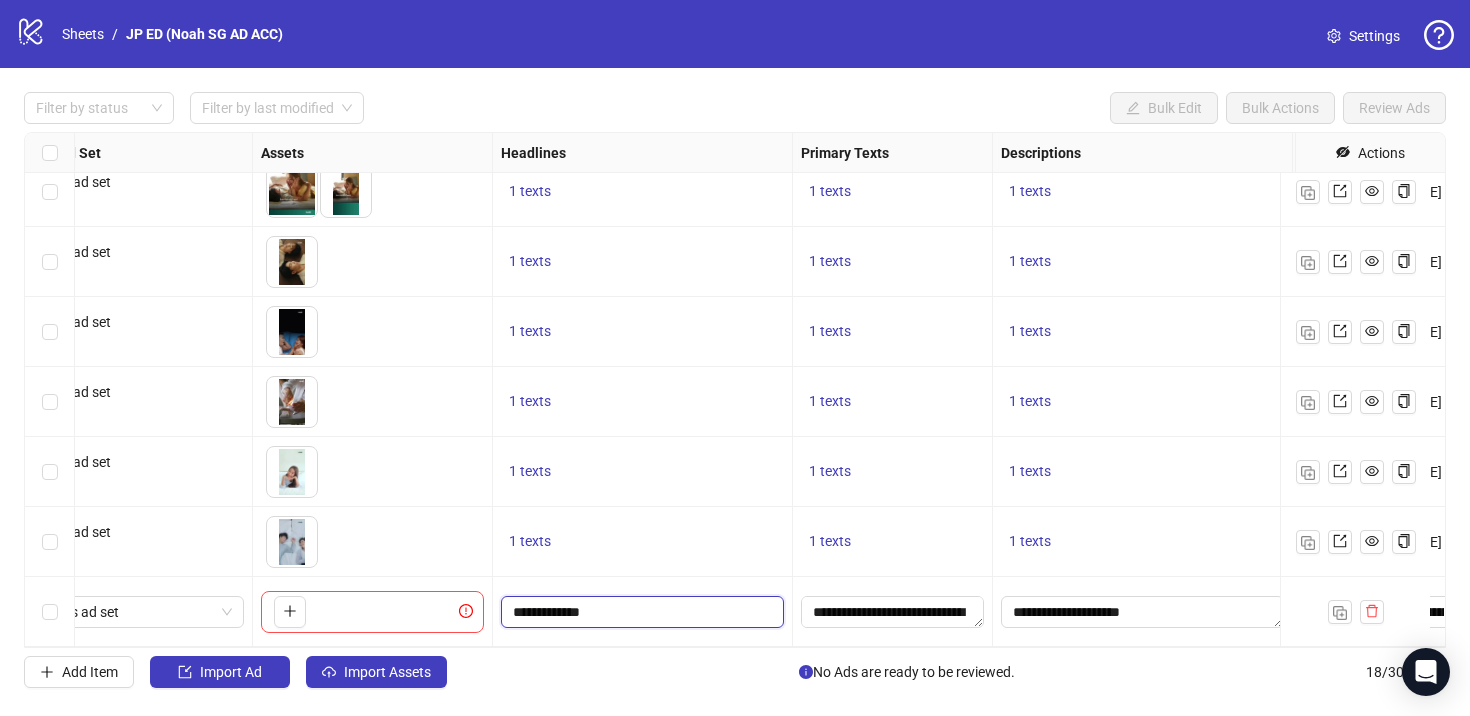 click on "**********" at bounding box center [640, 612] 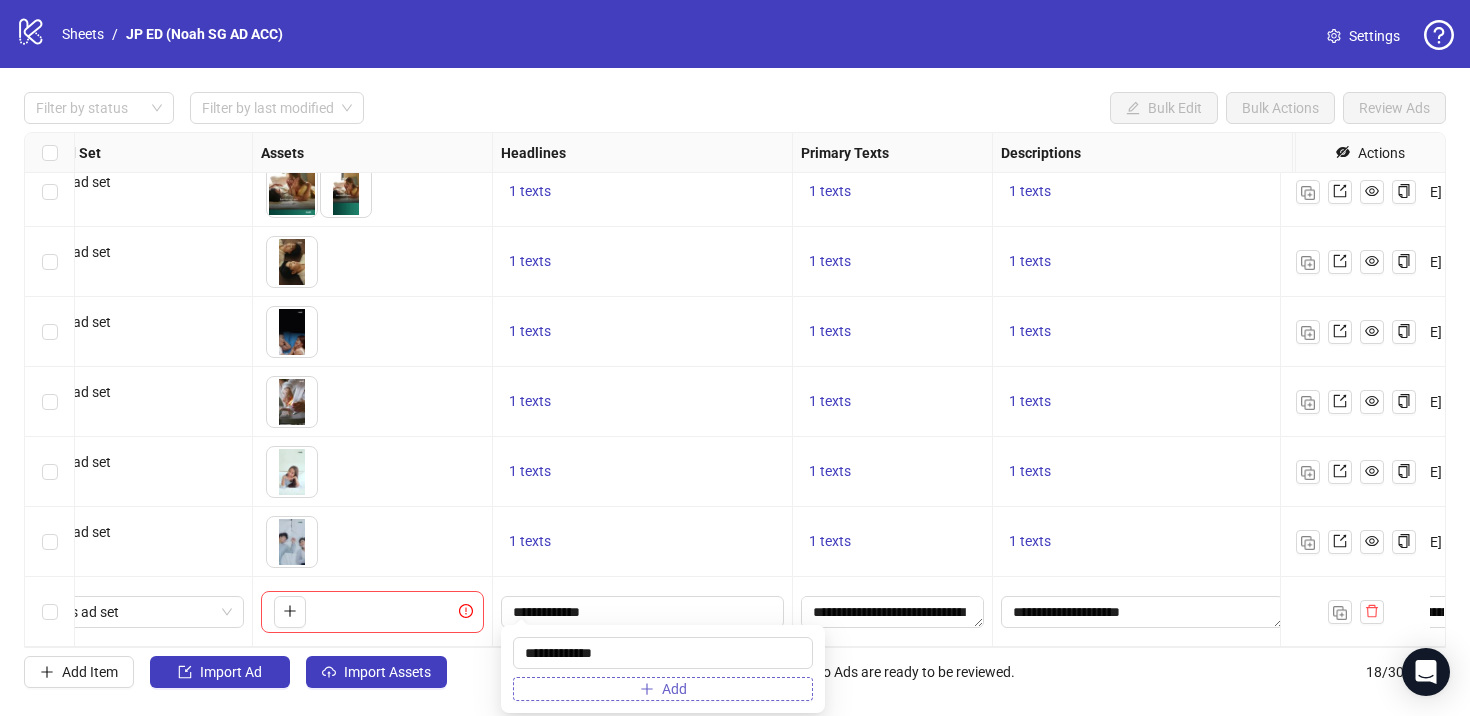 drag, startPoint x: 633, startPoint y: 652, endPoint x: 637, endPoint y: 679, distance: 27.294687 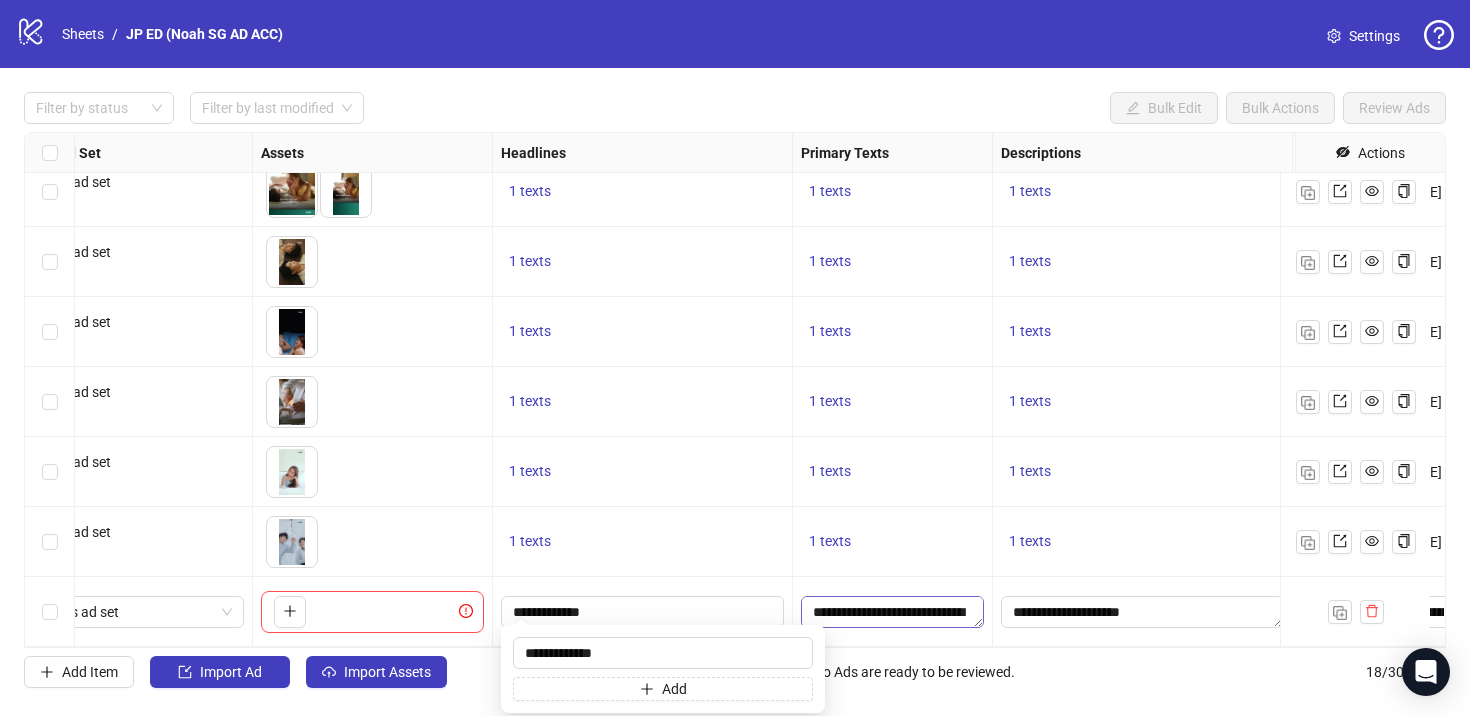 click on "**********" at bounding box center (892, 612) 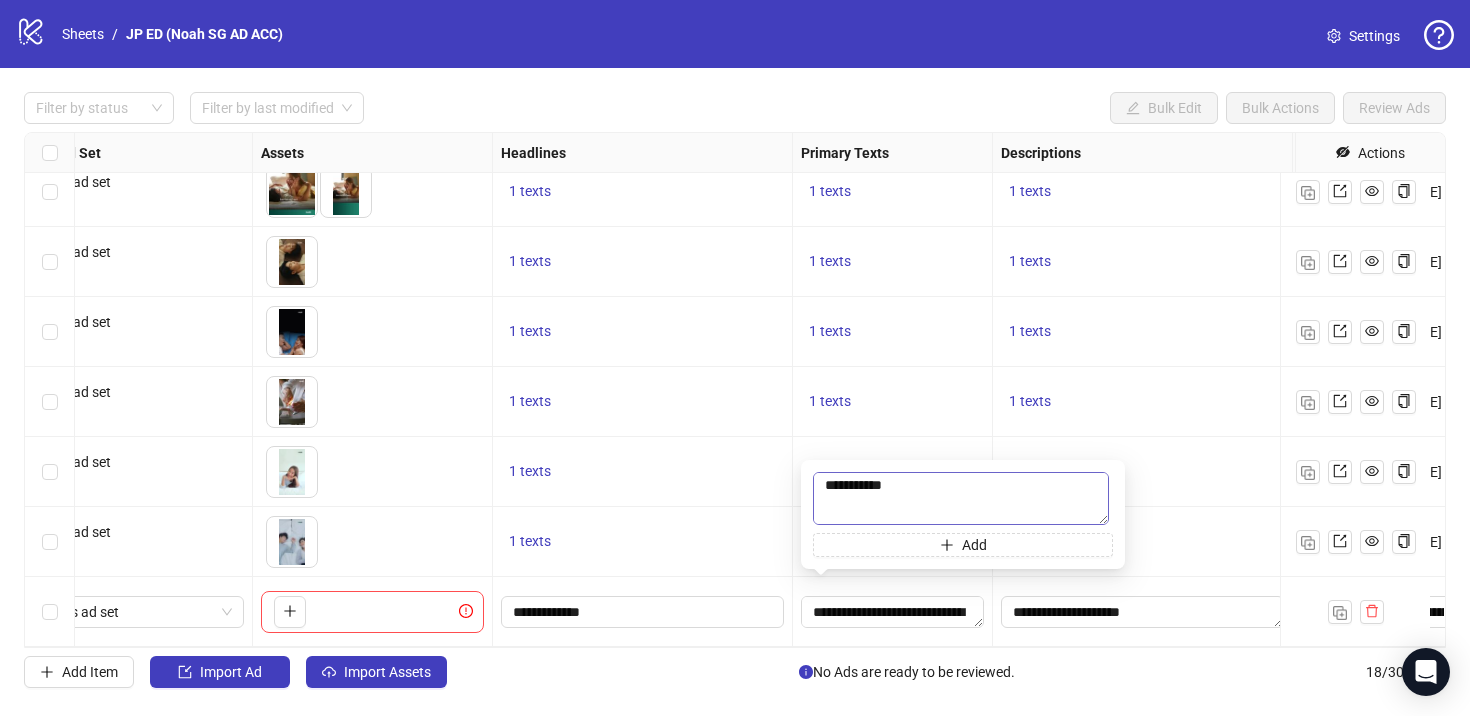 scroll, scrollTop: 115, scrollLeft: 0, axis: vertical 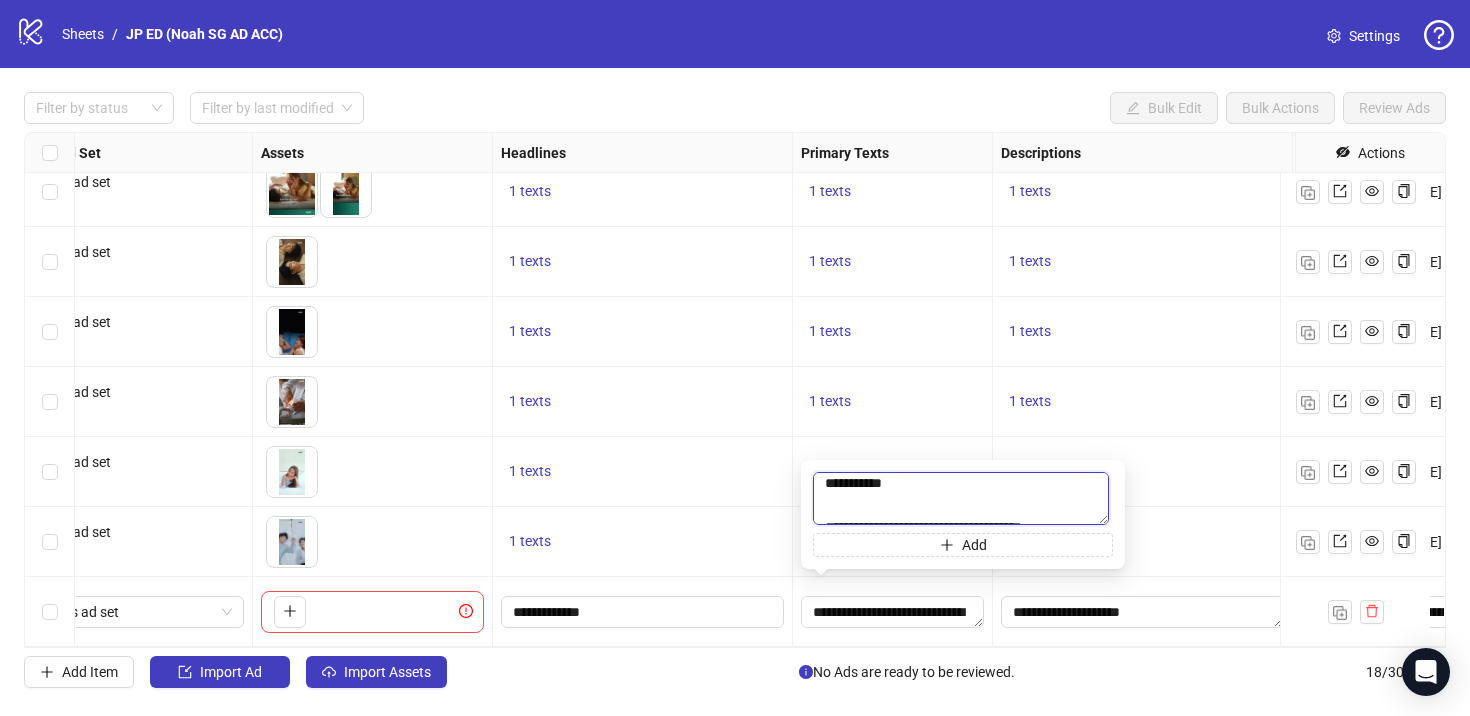 click on "**********" at bounding box center (961, 498) 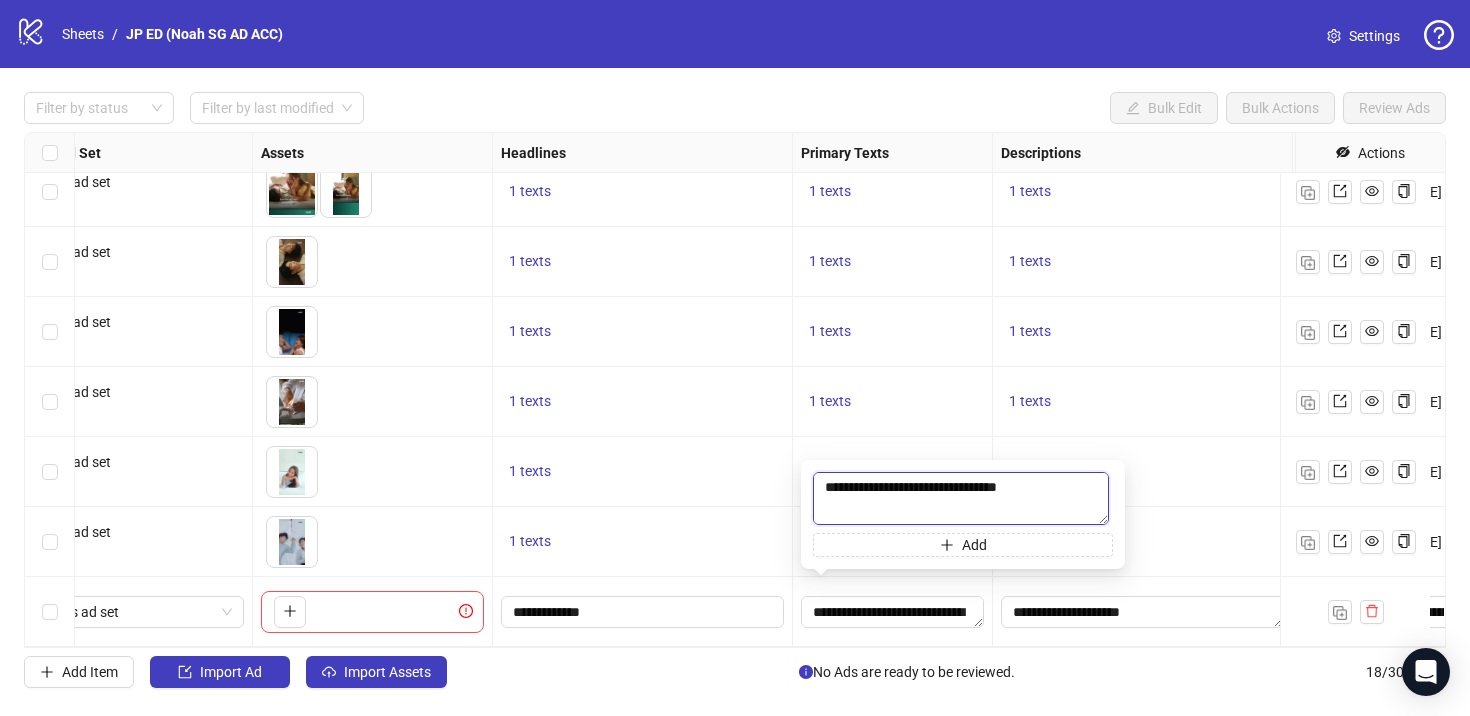 scroll, scrollTop: 0, scrollLeft: 0, axis: both 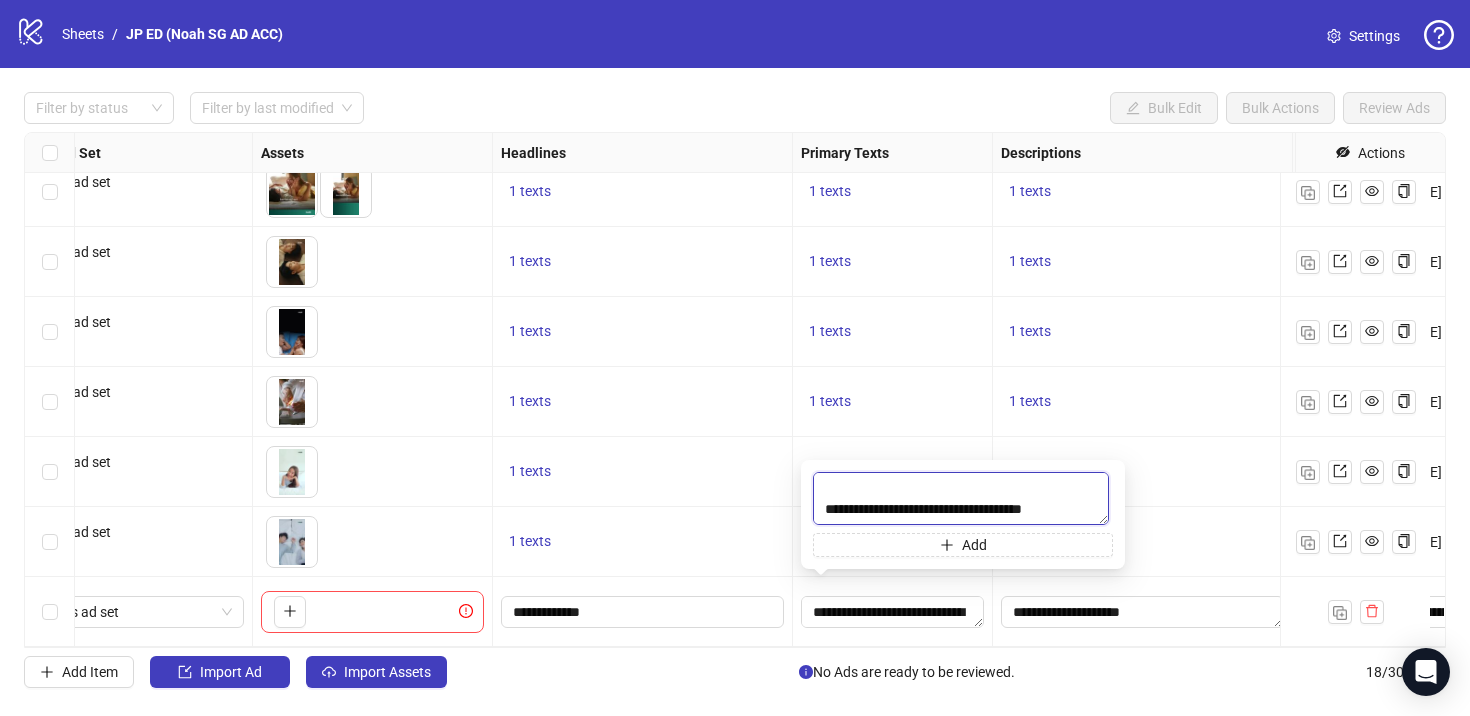 drag, startPoint x: 825, startPoint y: 484, endPoint x: 928, endPoint y: 614, distance: 165.85837 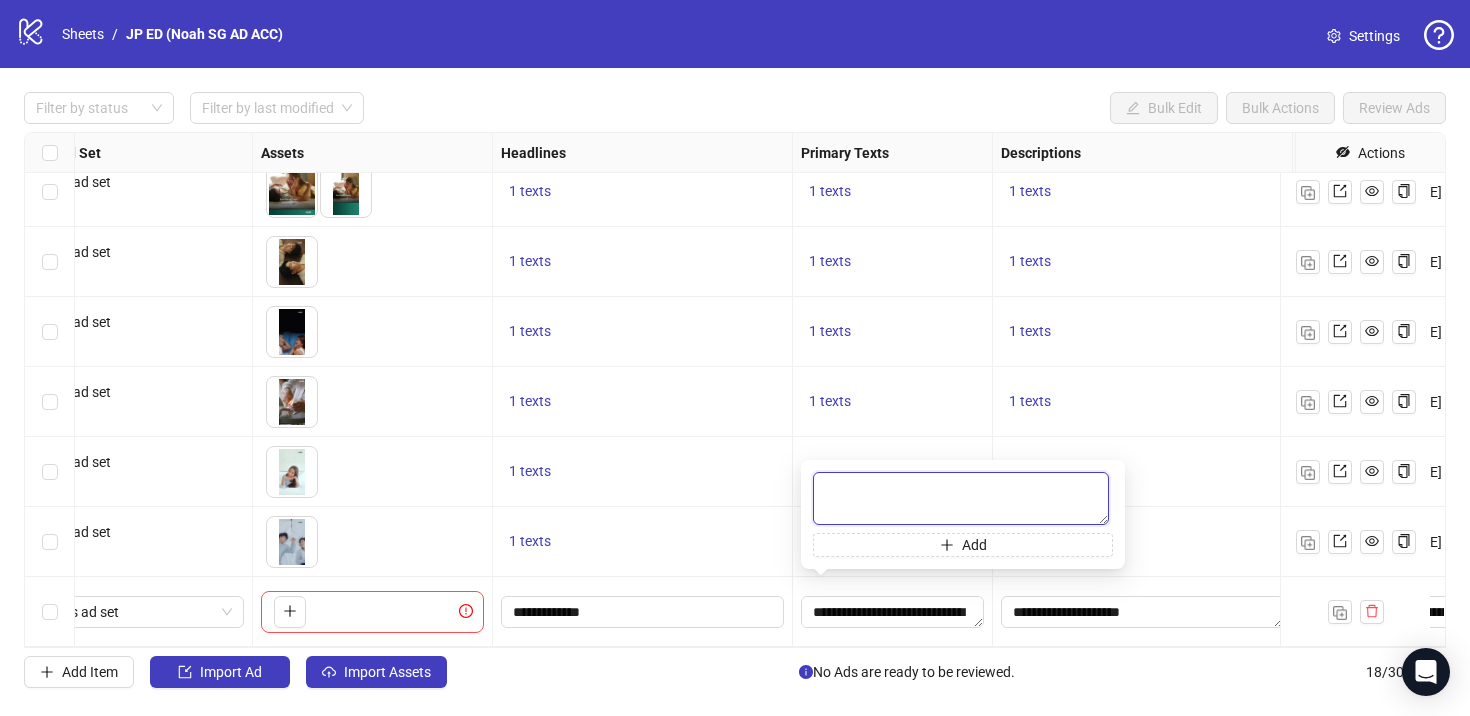 scroll, scrollTop: 0, scrollLeft: 0, axis: both 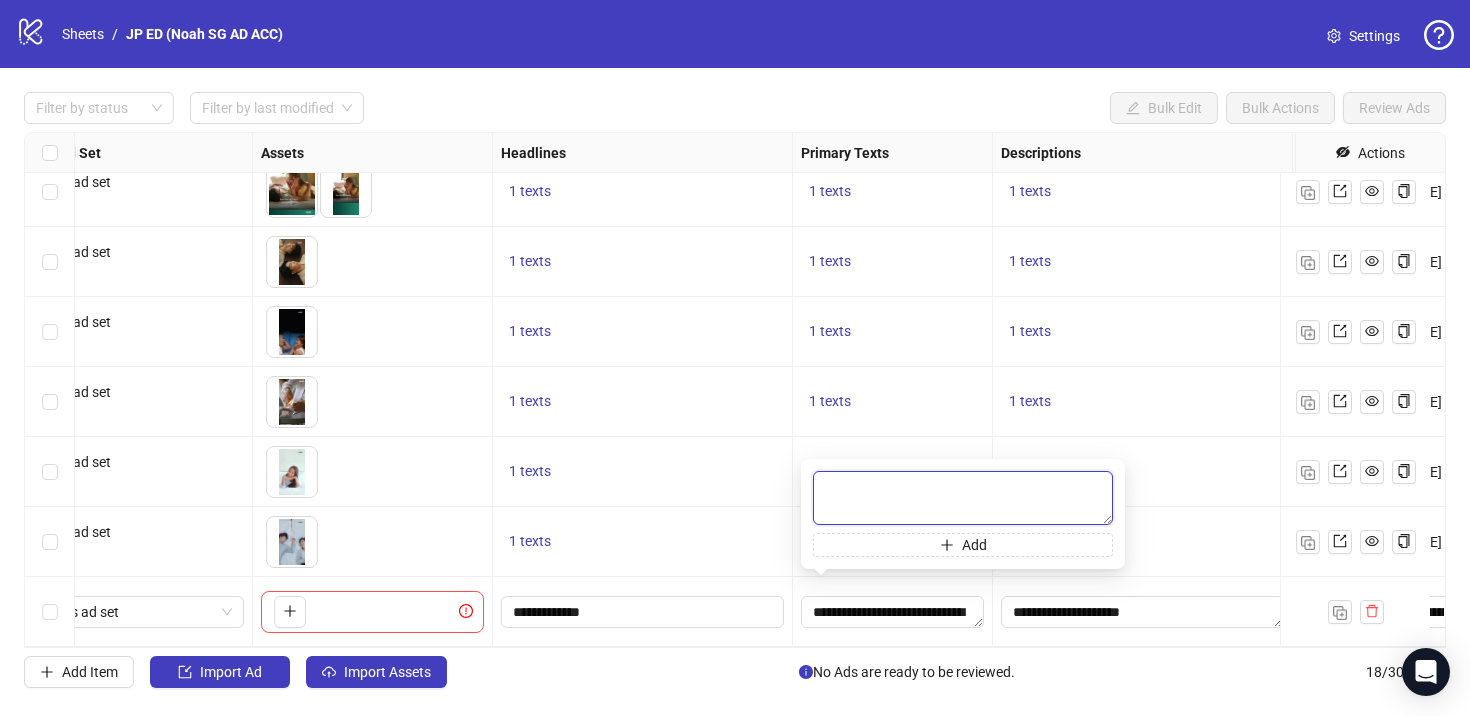 paste on "**********" 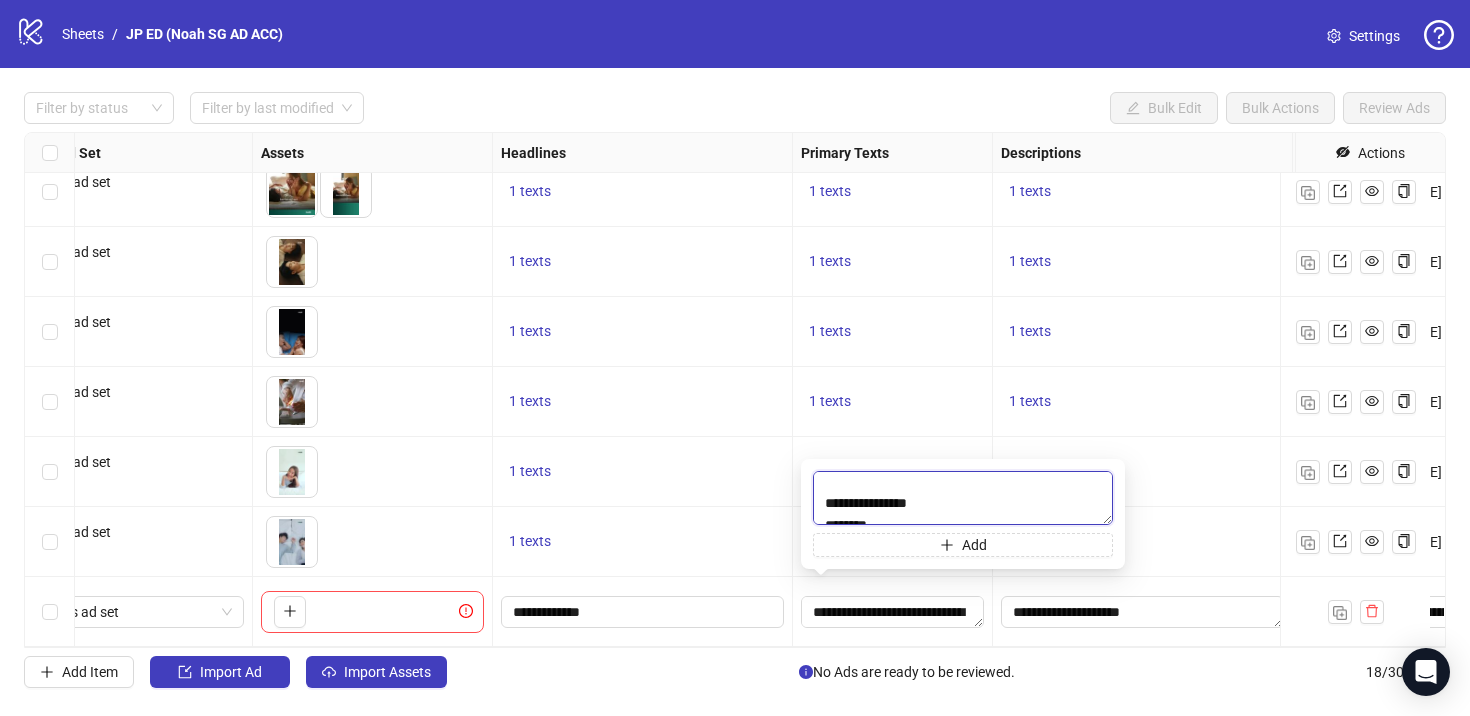 scroll, scrollTop: 0, scrollLeft: 0, axis: both 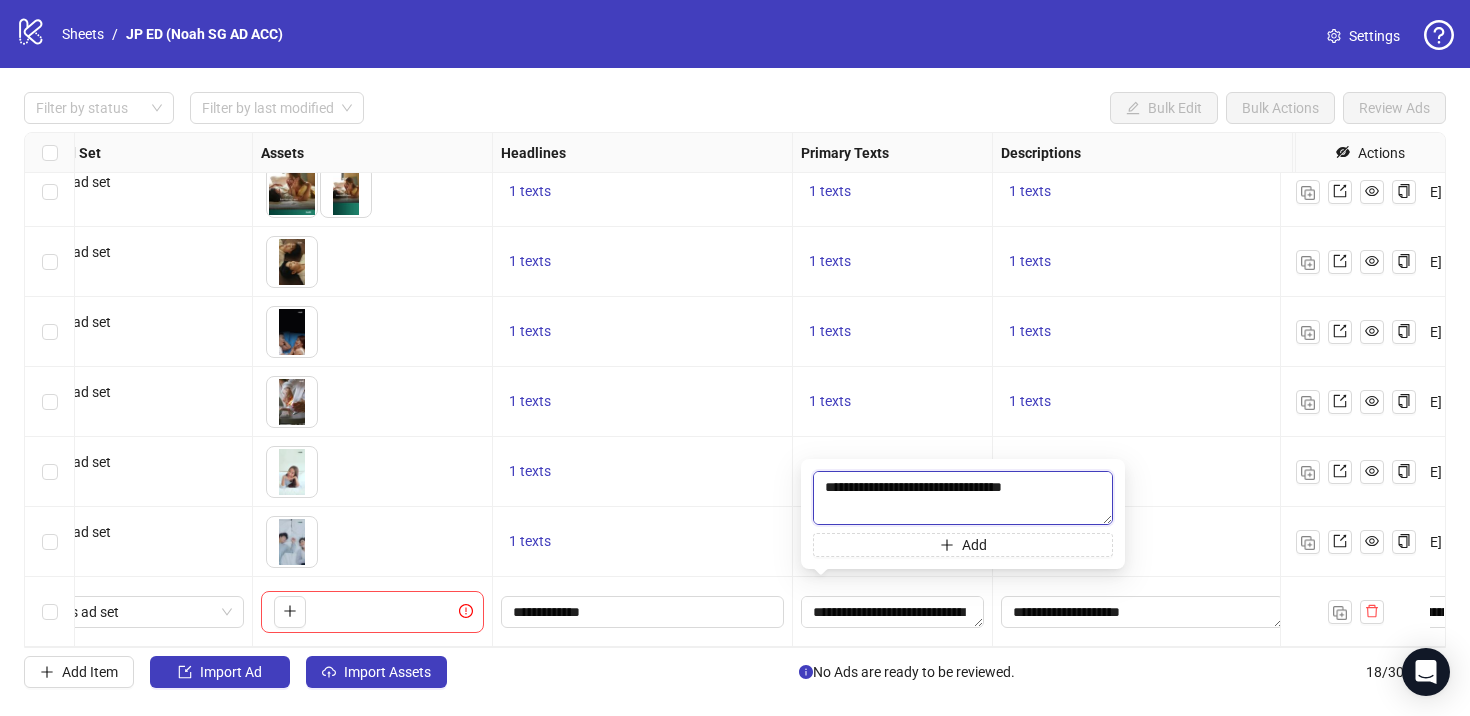 type on "**********" 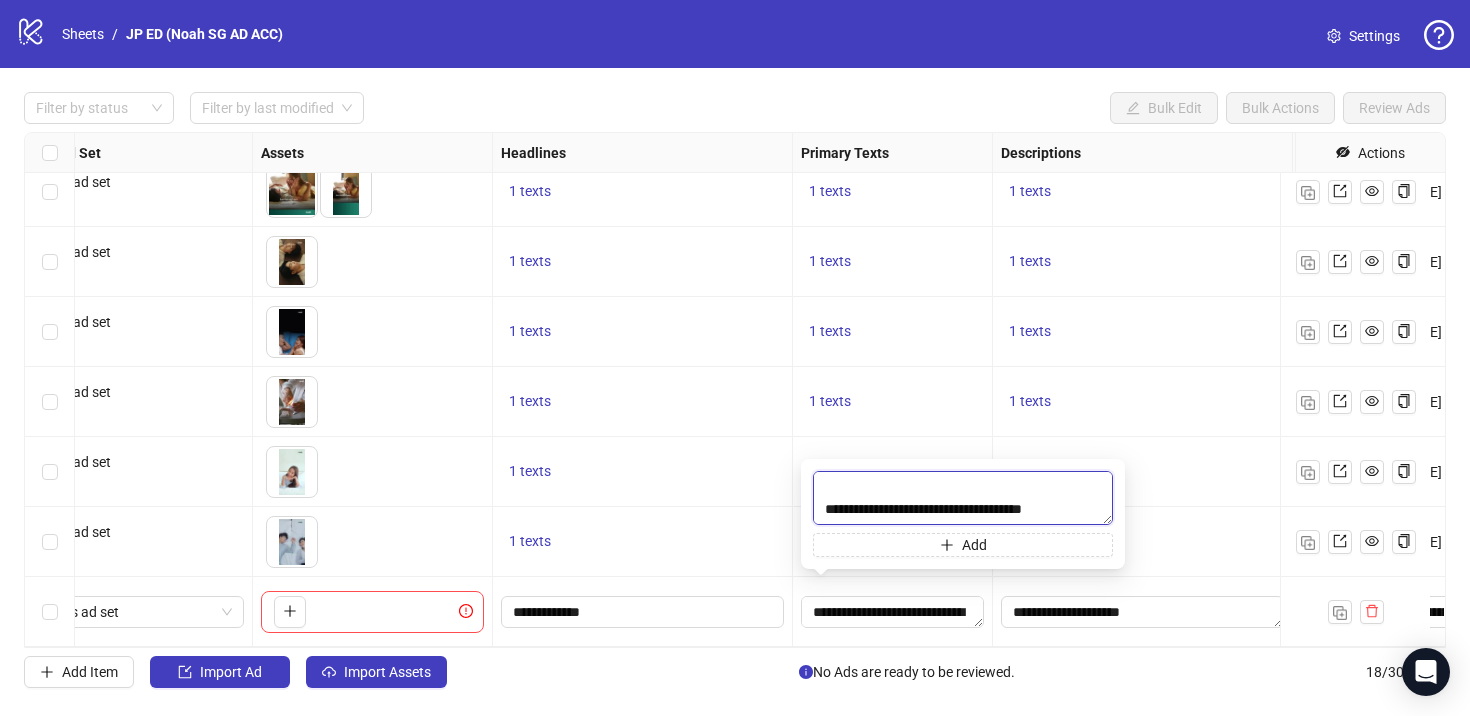 scroll, scrollTop: 191, scrollLeft: 0, axis: vertical 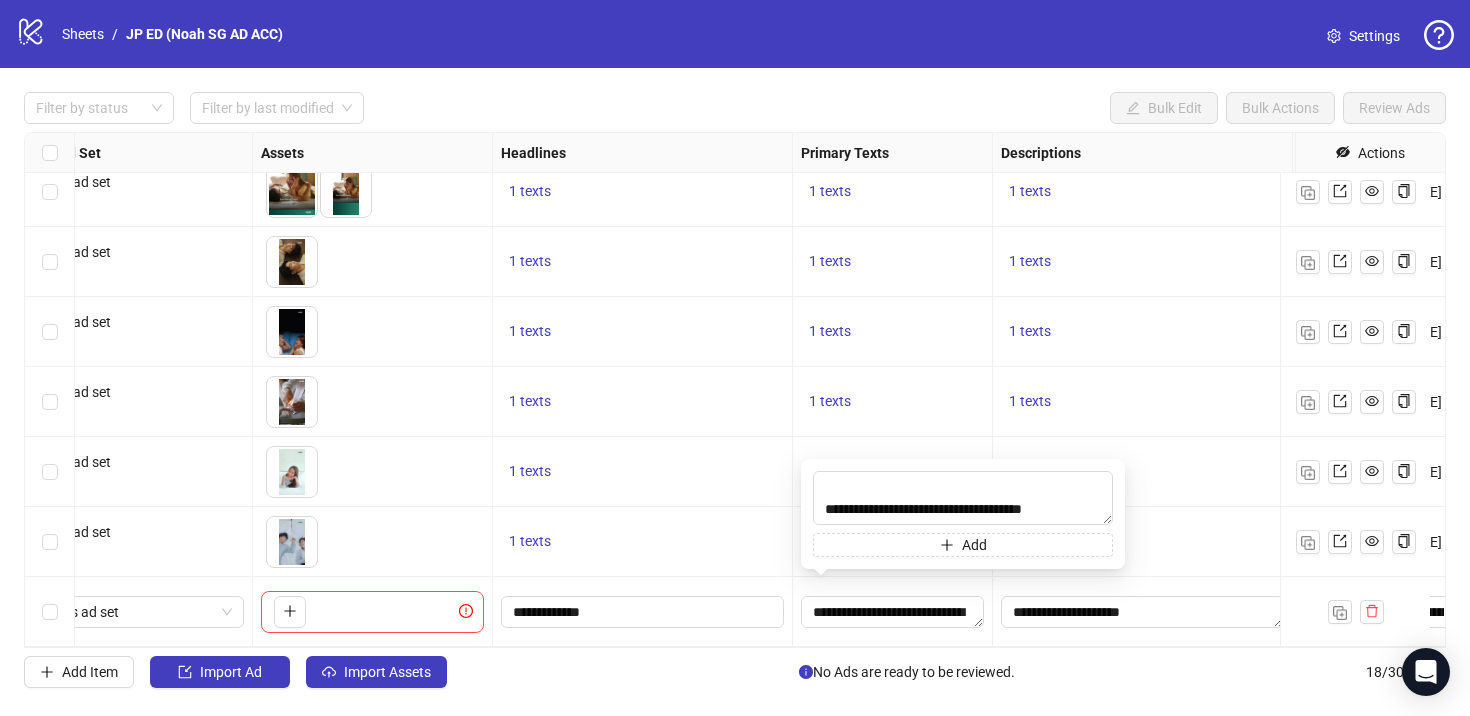 click on "1 texts" at bounding box center (642, 472) 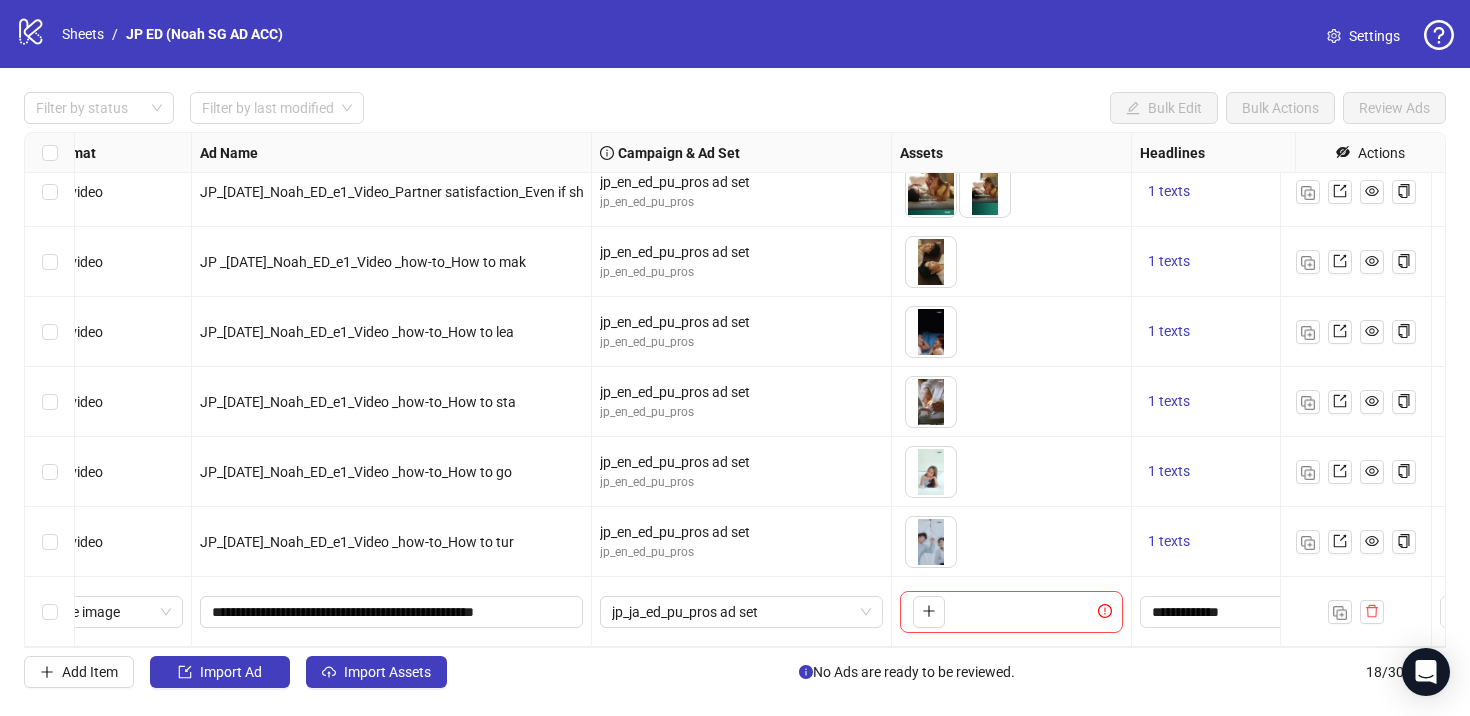 scroll, scrollTop: 801, scrollLeft: 0, axis: vertical 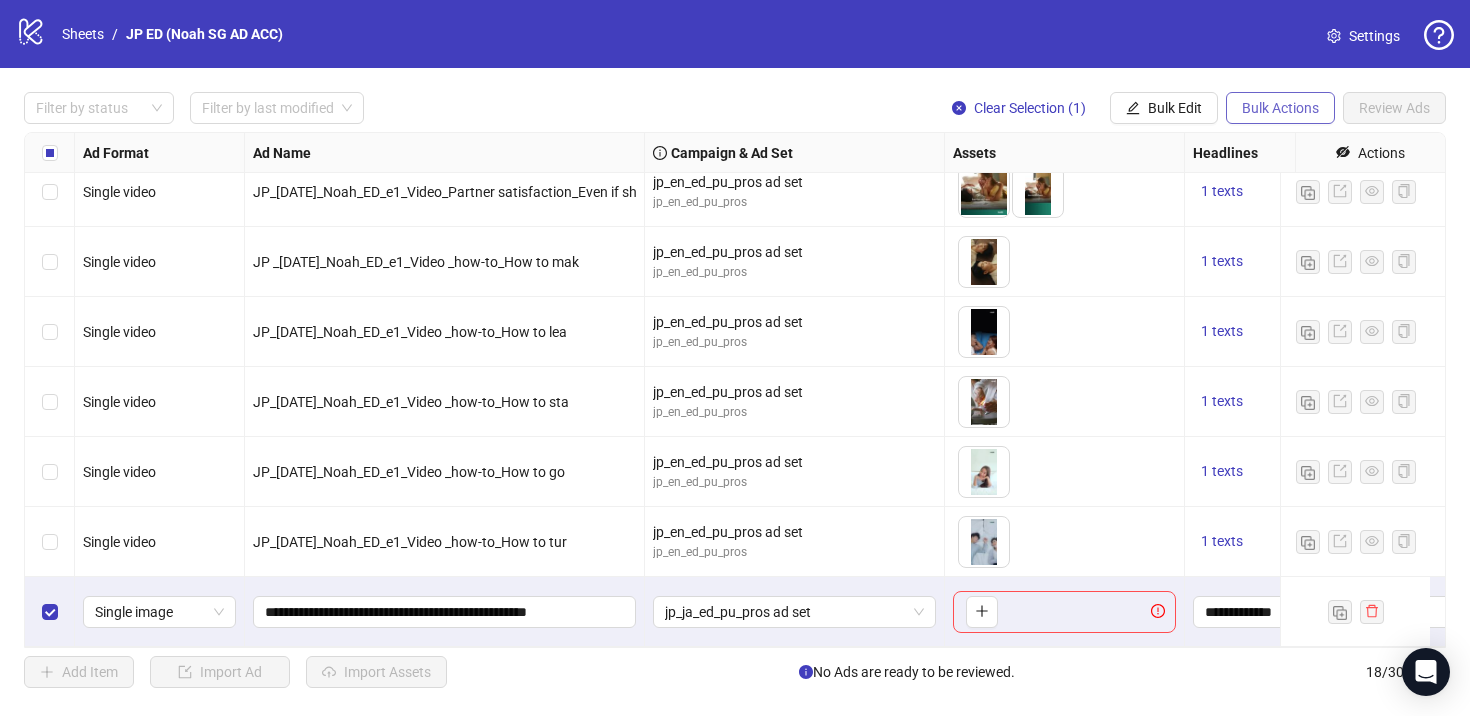 click on "Bulk Actions" at bounding box center (1280, 108) 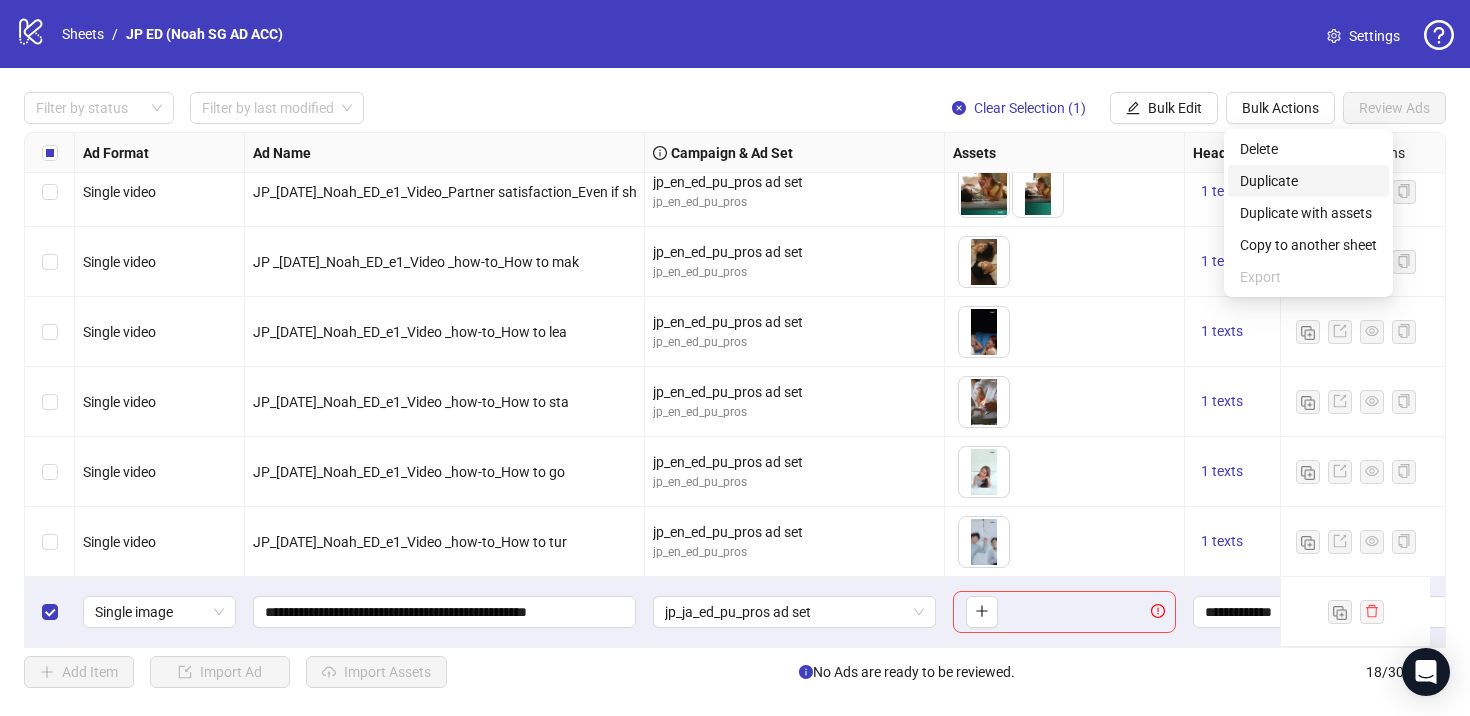 click on "Duplicate" at bounding box center (1308, 181) 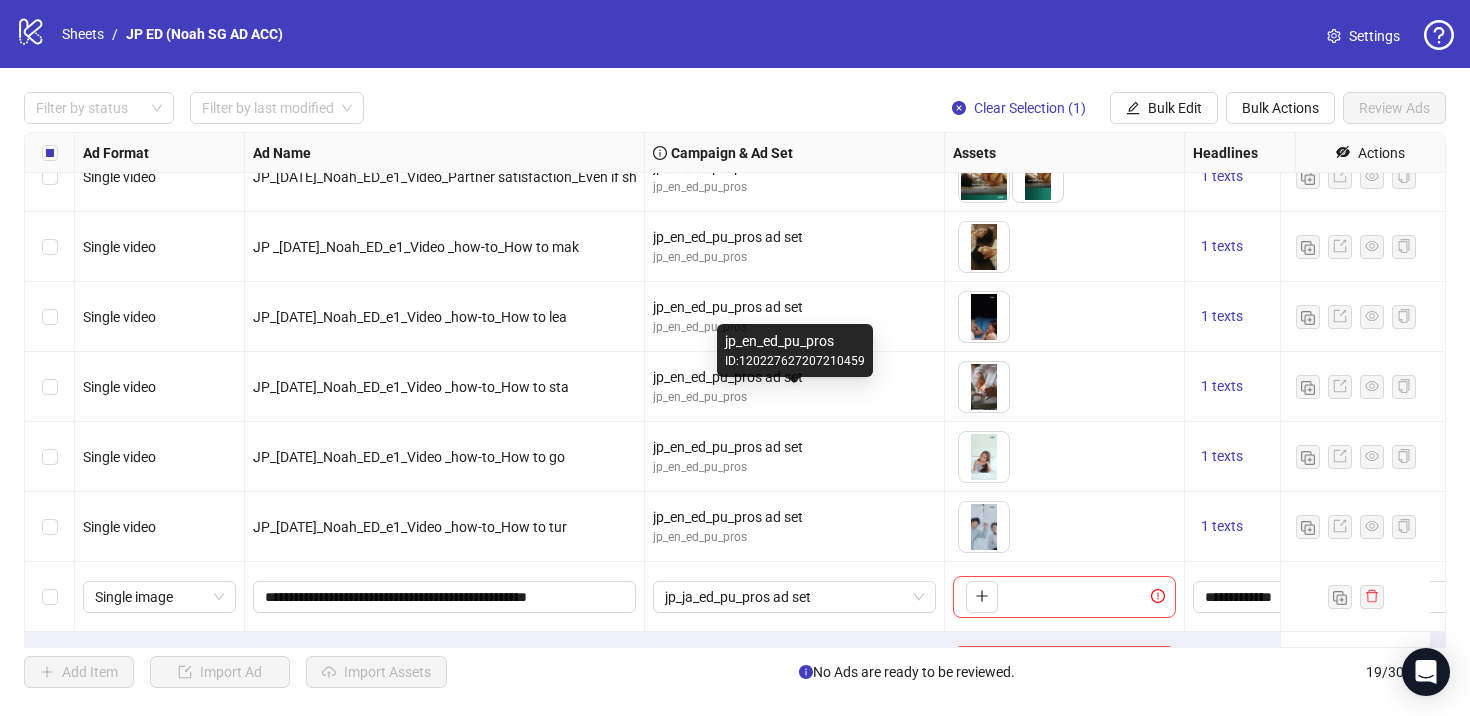 scroll, scrollTop: 871, scrollLeft: 0, axis: vertical 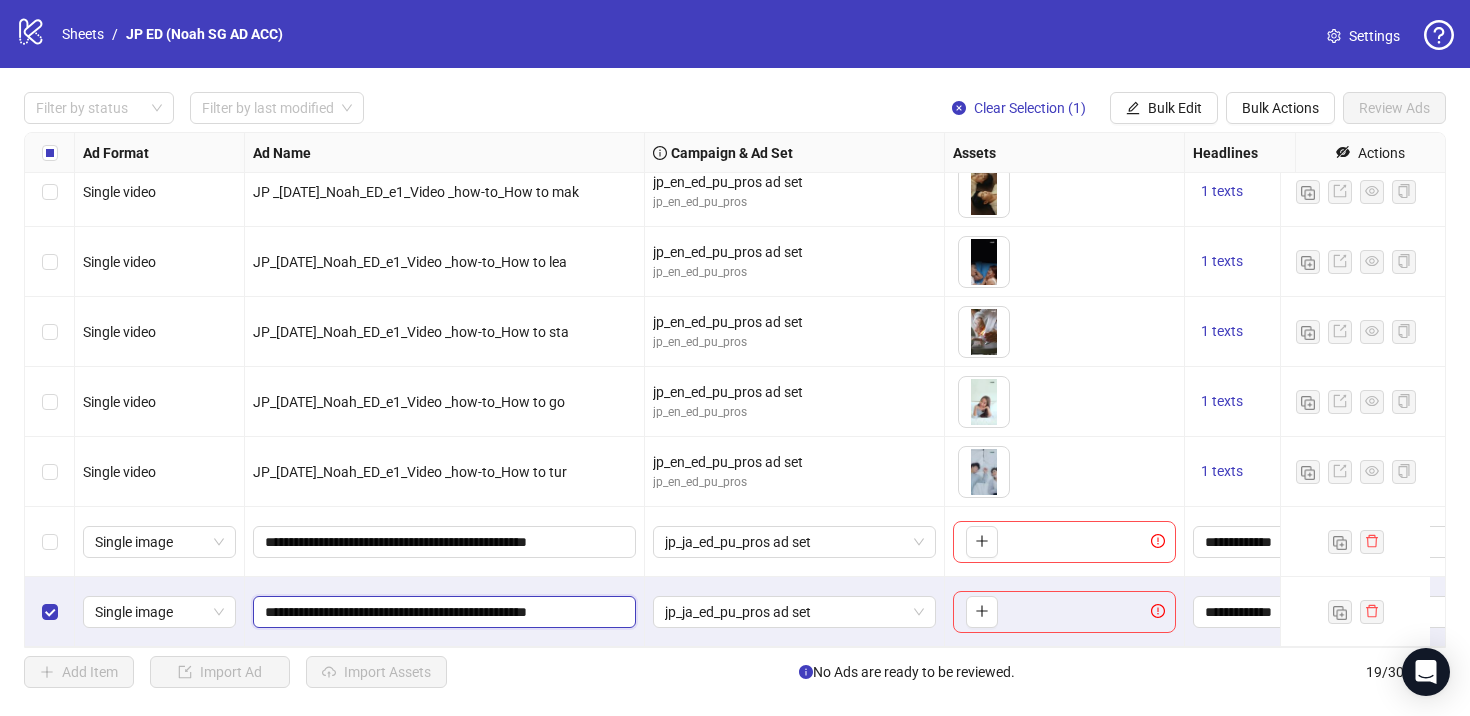 click on "**********" at bounding box center (442, 612) 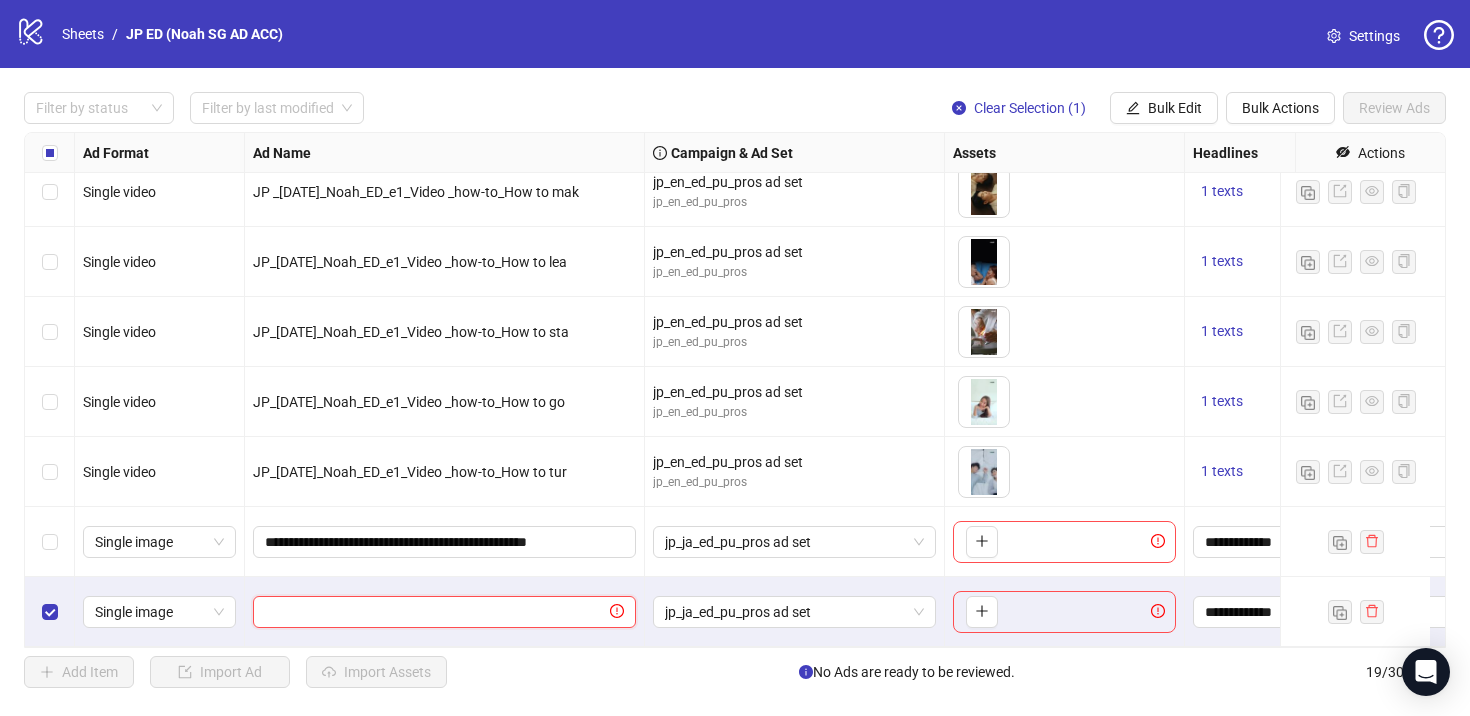 paste on "**********" 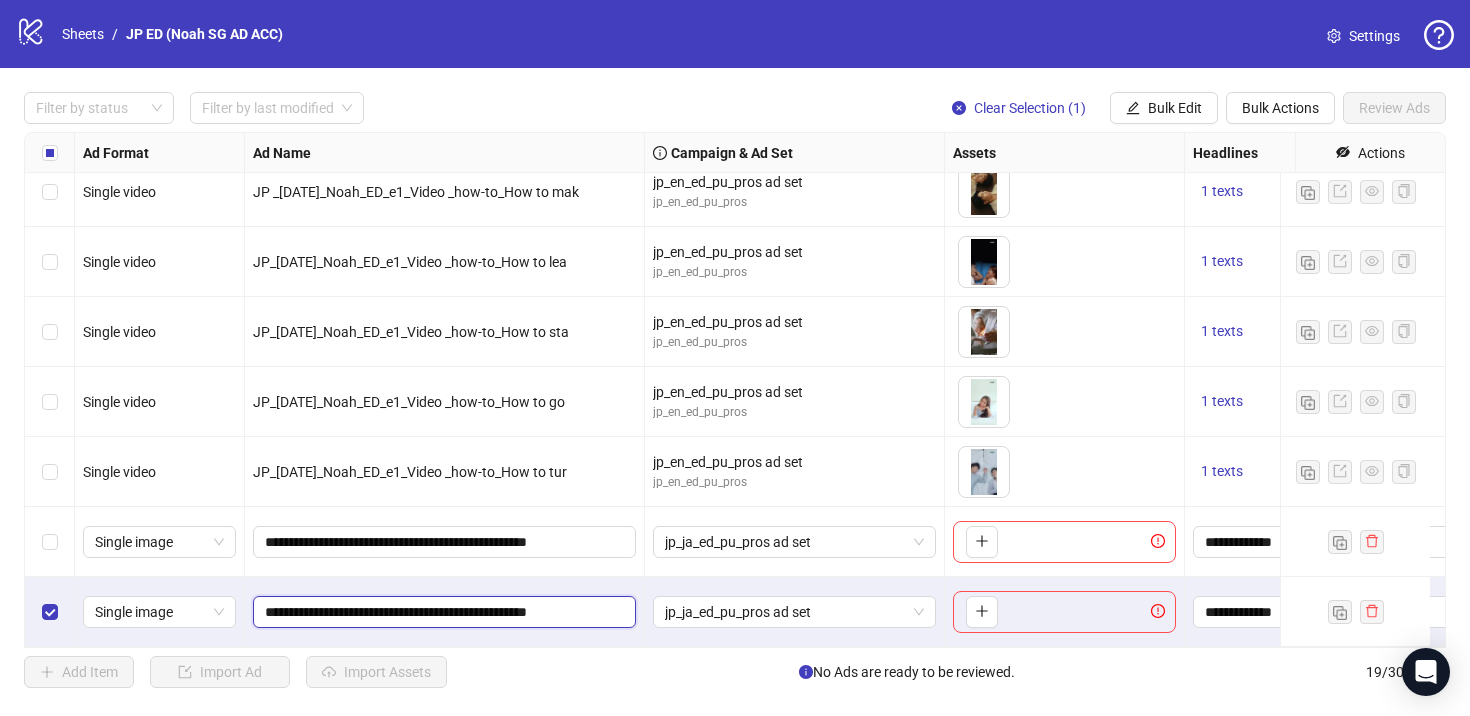 scroll, scrollTop: 0, scrollLeft: 66, axis: horizontal 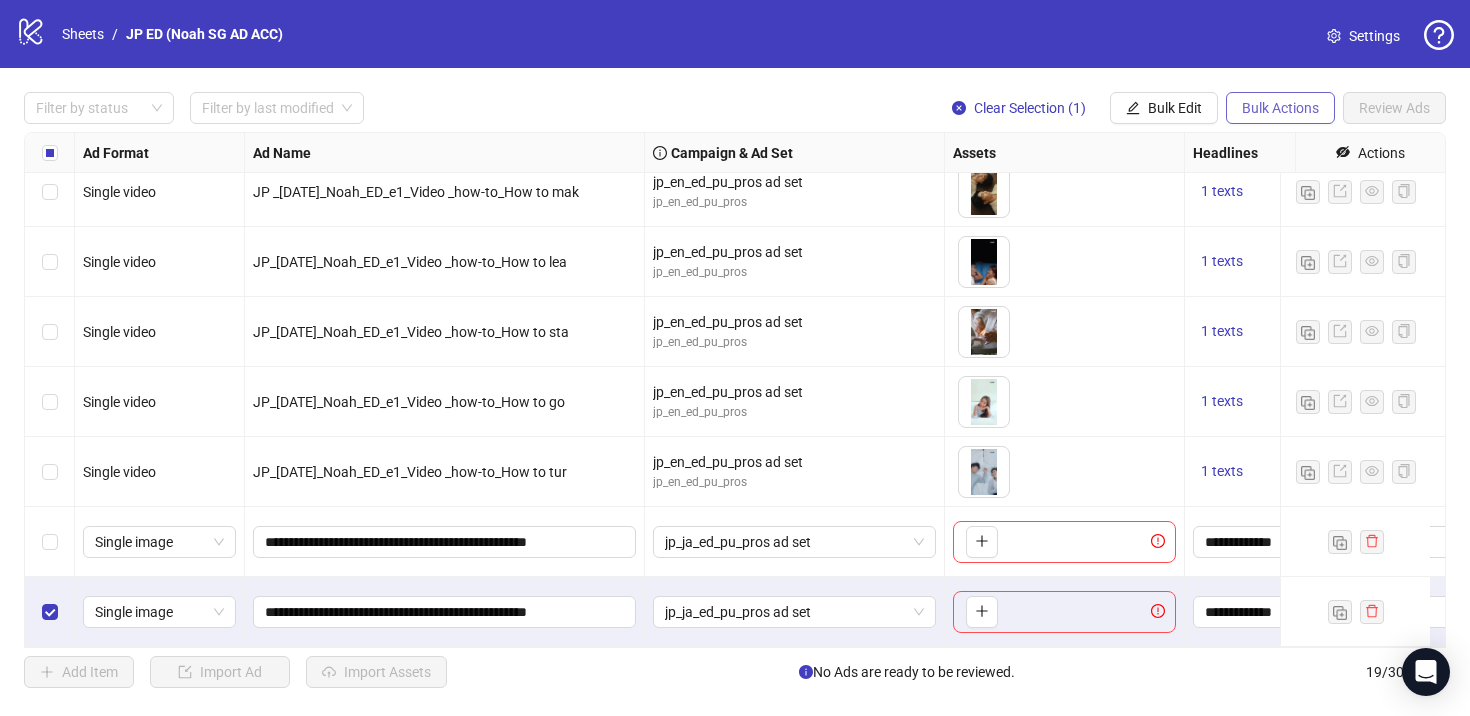 click on "Bulk Actions" at bounding box center (1280, 108) 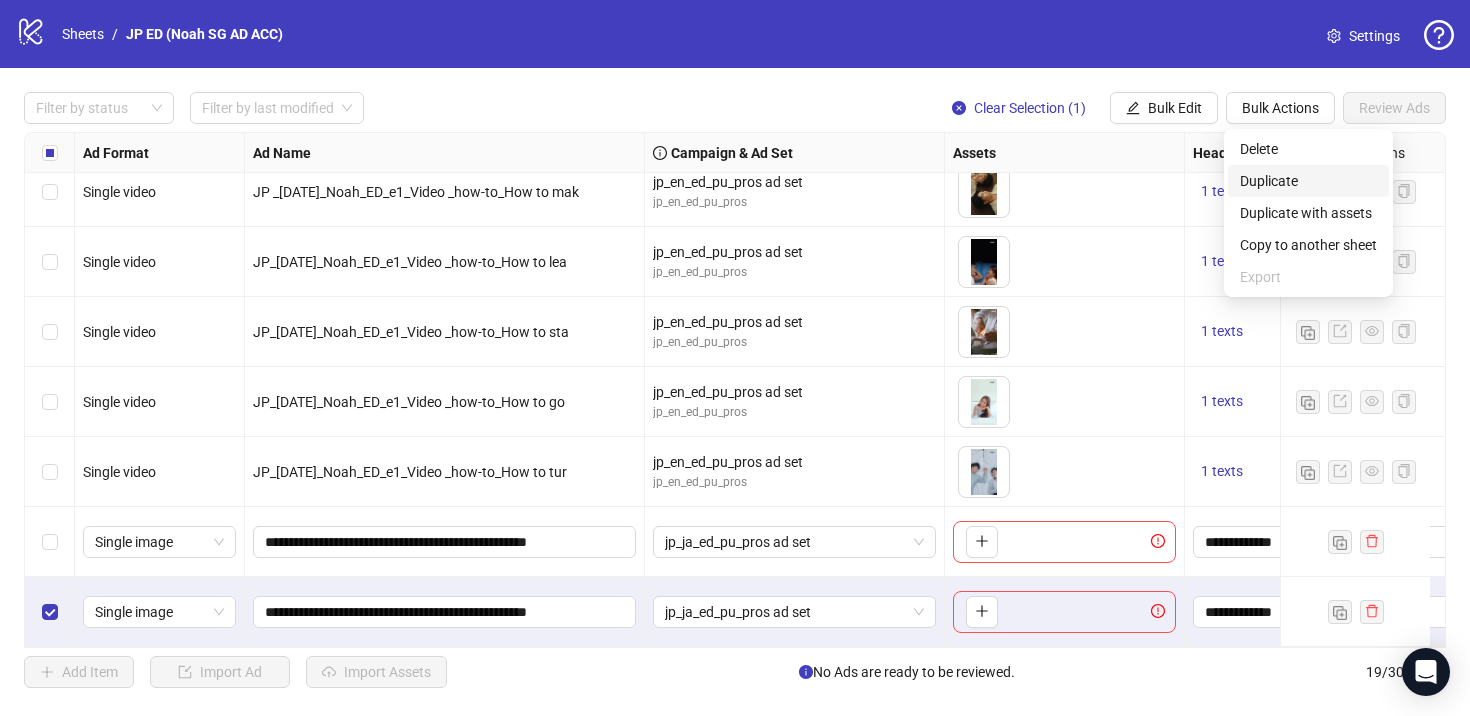 click on "Duplicate" at bounding box center [1308, 181] 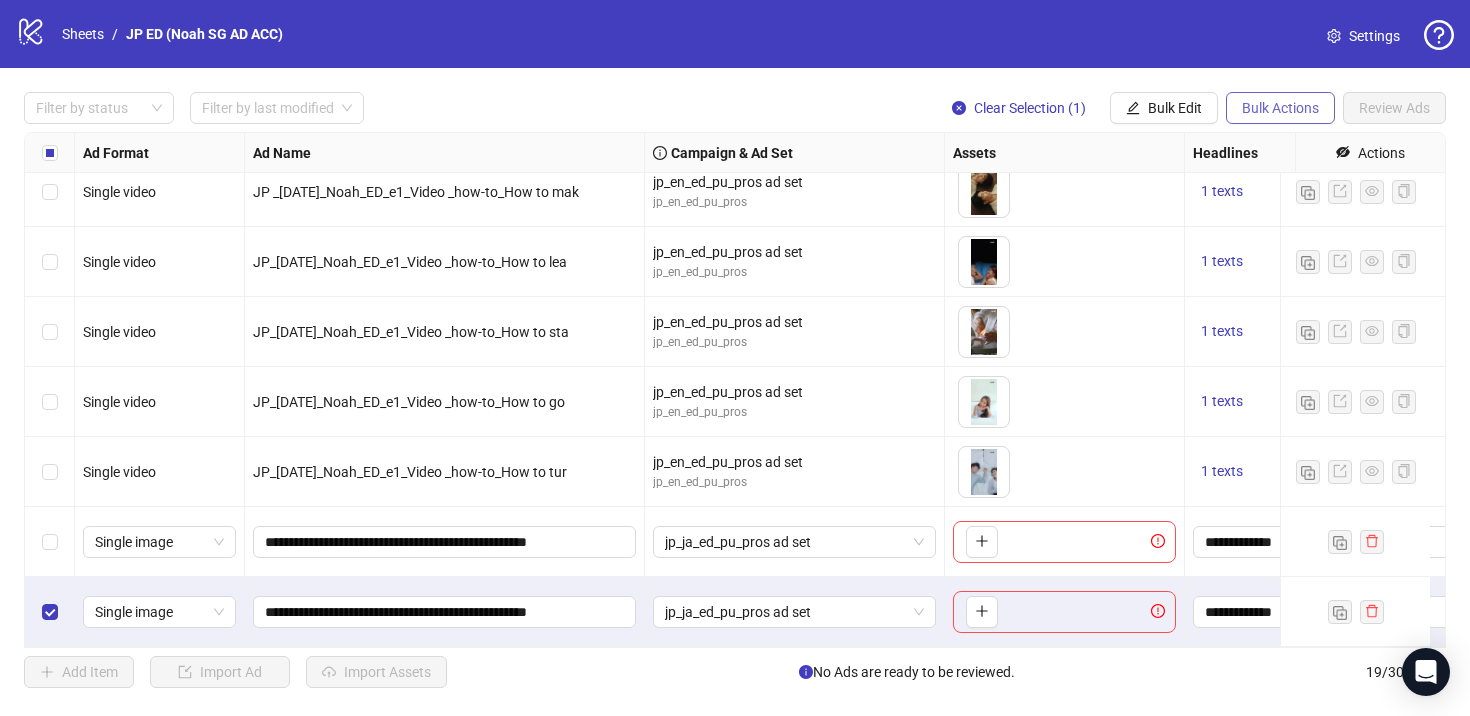 click on "Bulk Actions" at bounding box center [1280, 108] 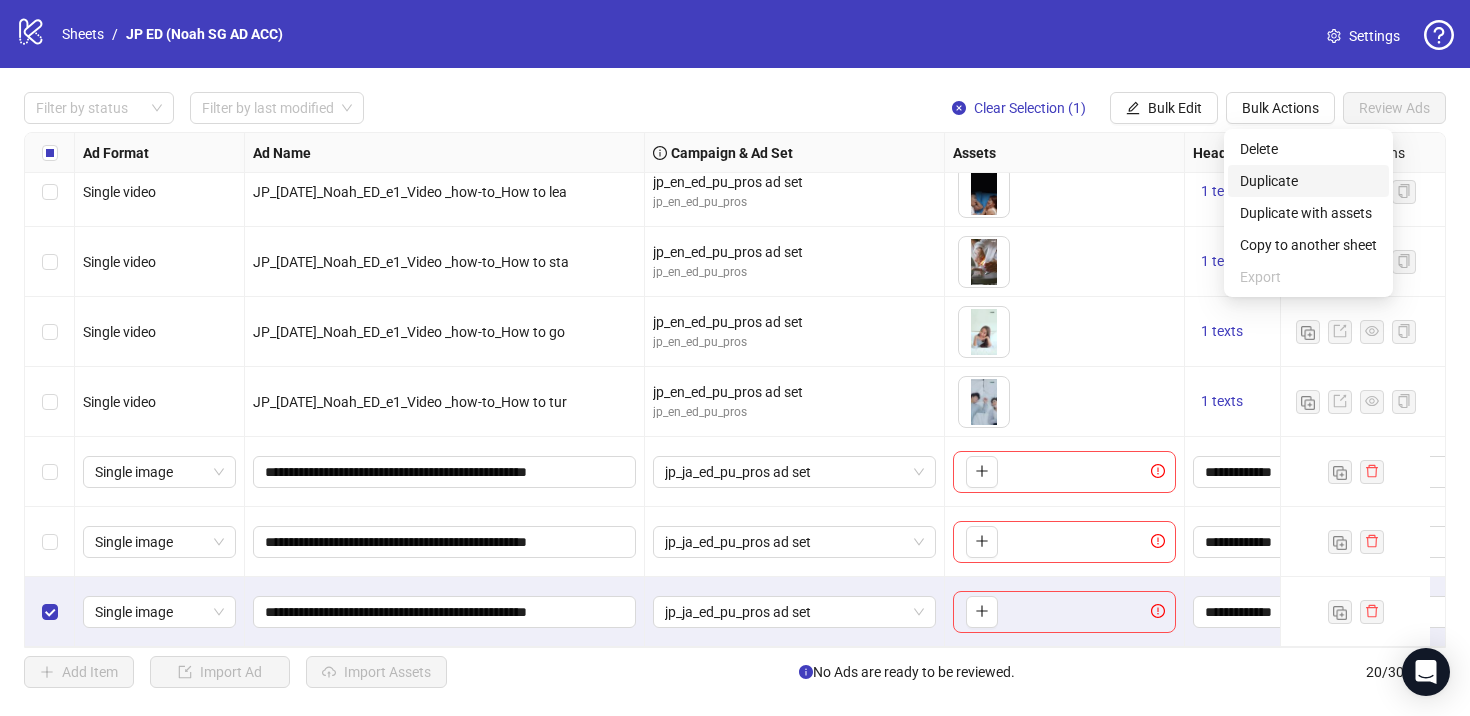 click on "Duplicate" at bounding box center (1308, 181) 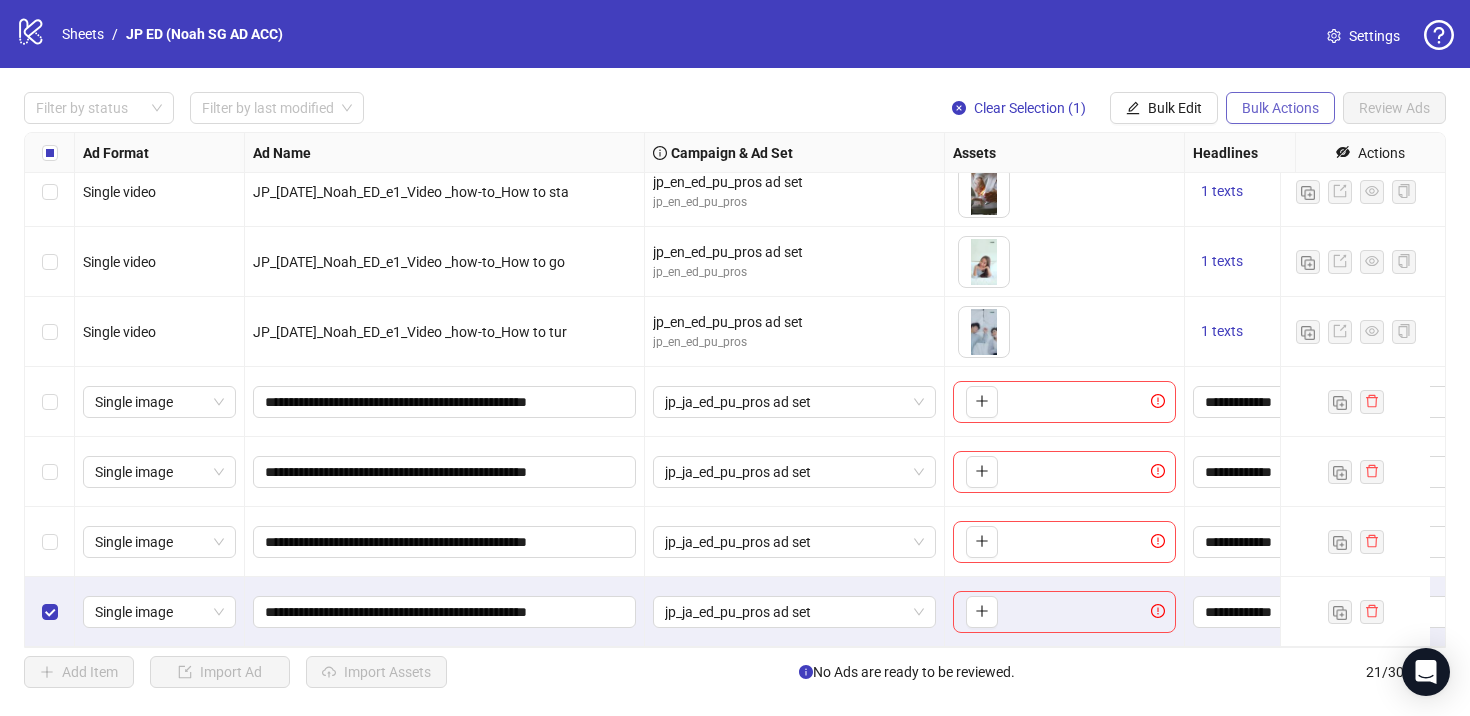 click on "Bulk Actions" at bounding box center [1280, 108] 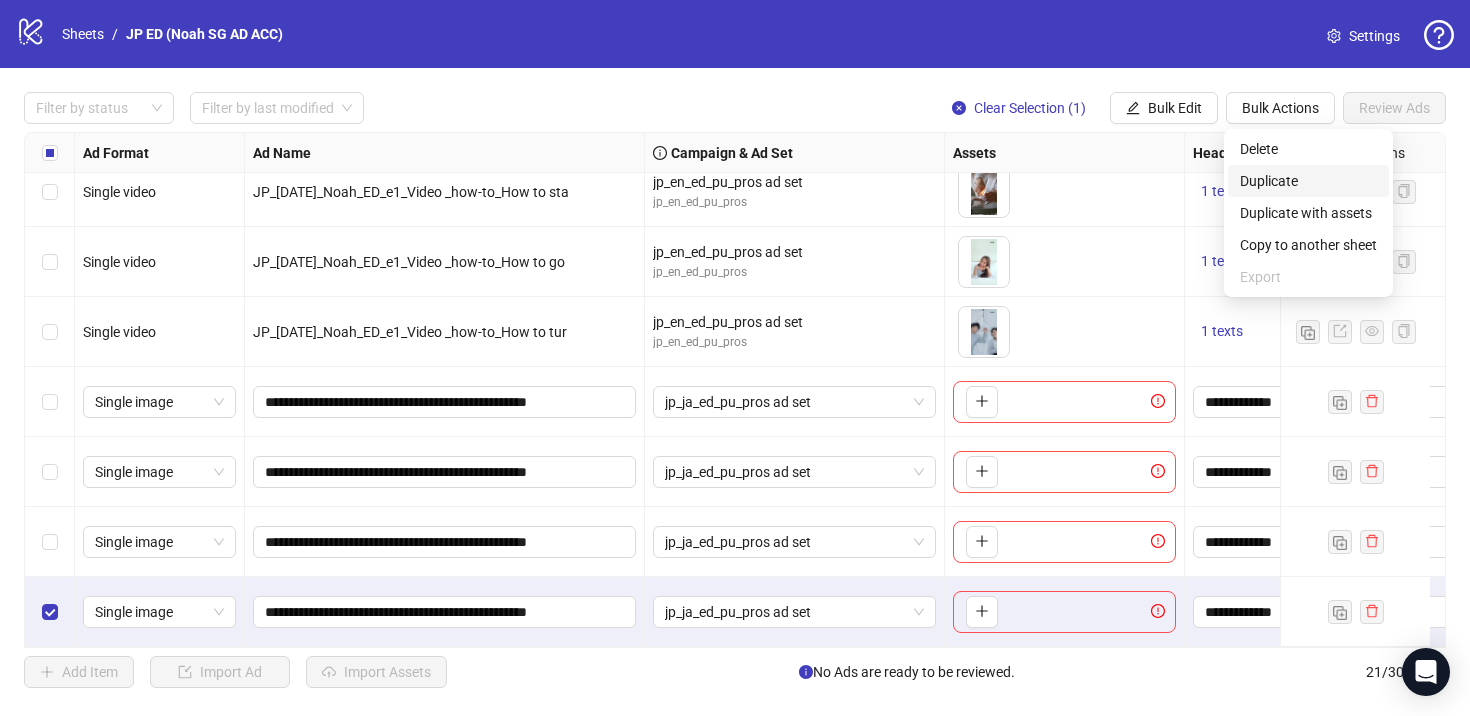 click on "Duplicate" at bounding box center [1308, 181] 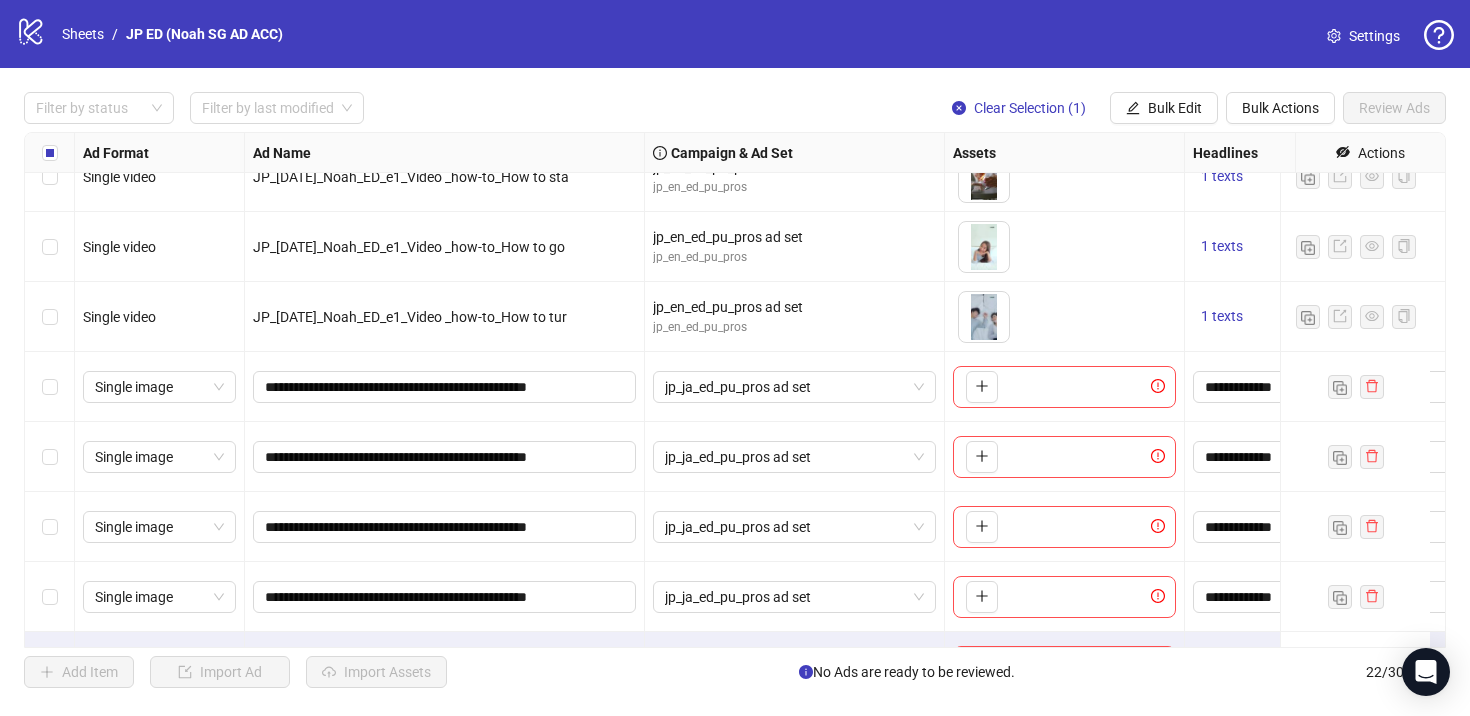 scroll, scrollTop: 1081, scrollLeft: 0, axis: vertical 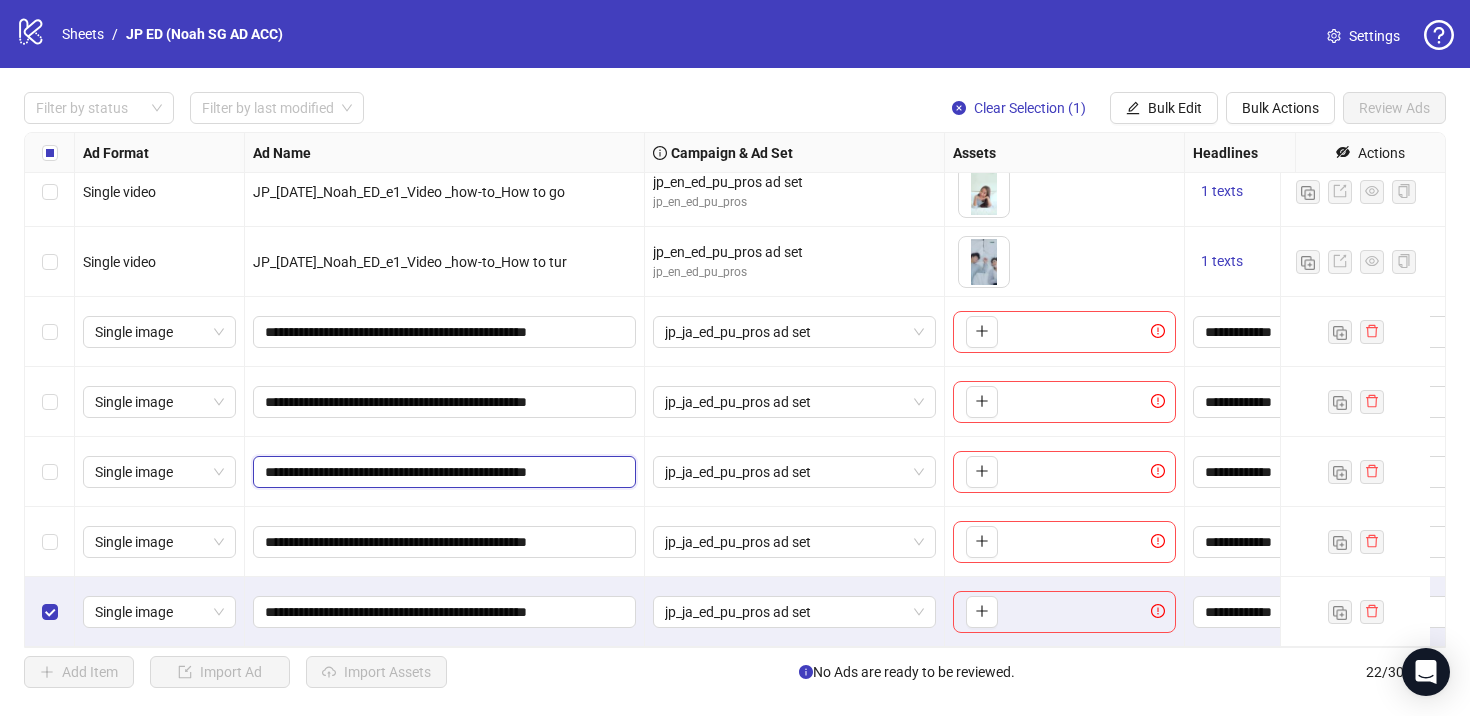 click on "**********" at bounding box center (442, 472) 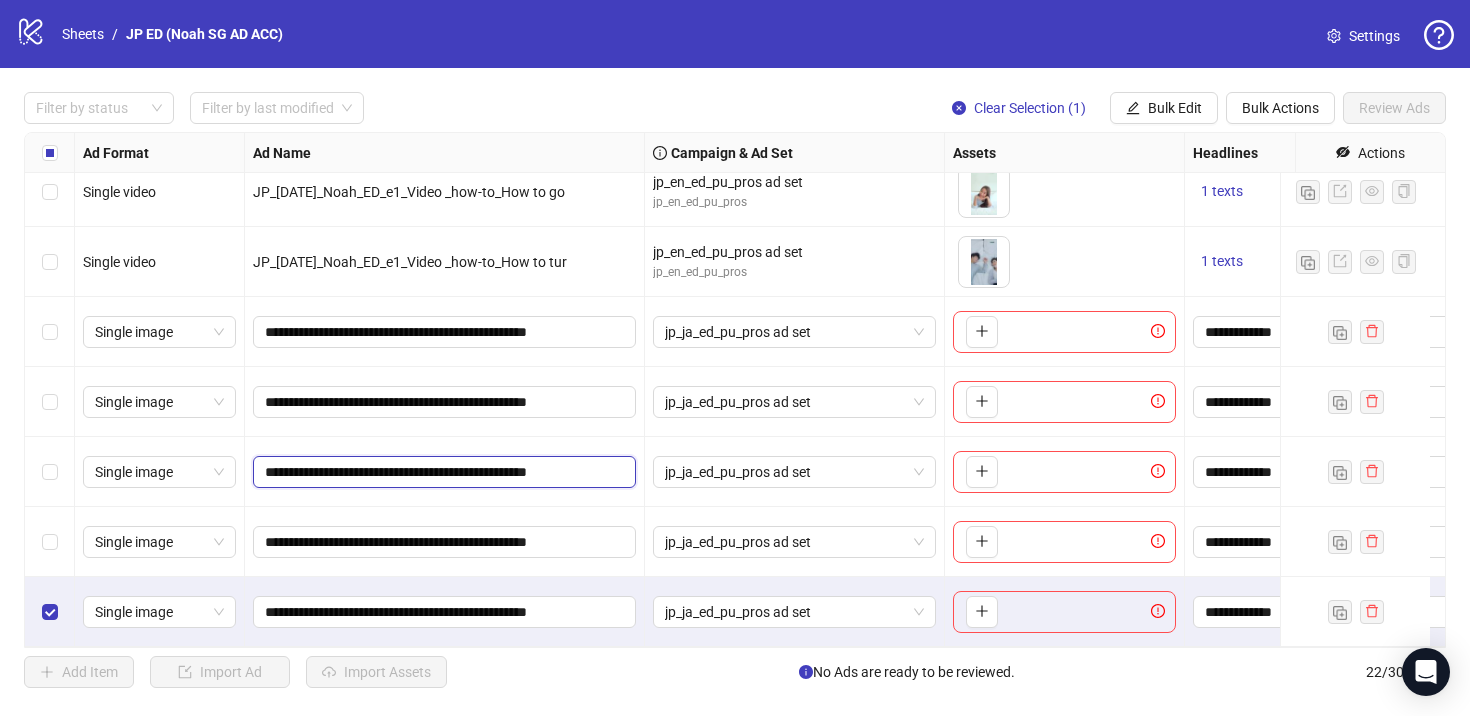 click on "**********" at bounding box center (442, 472) 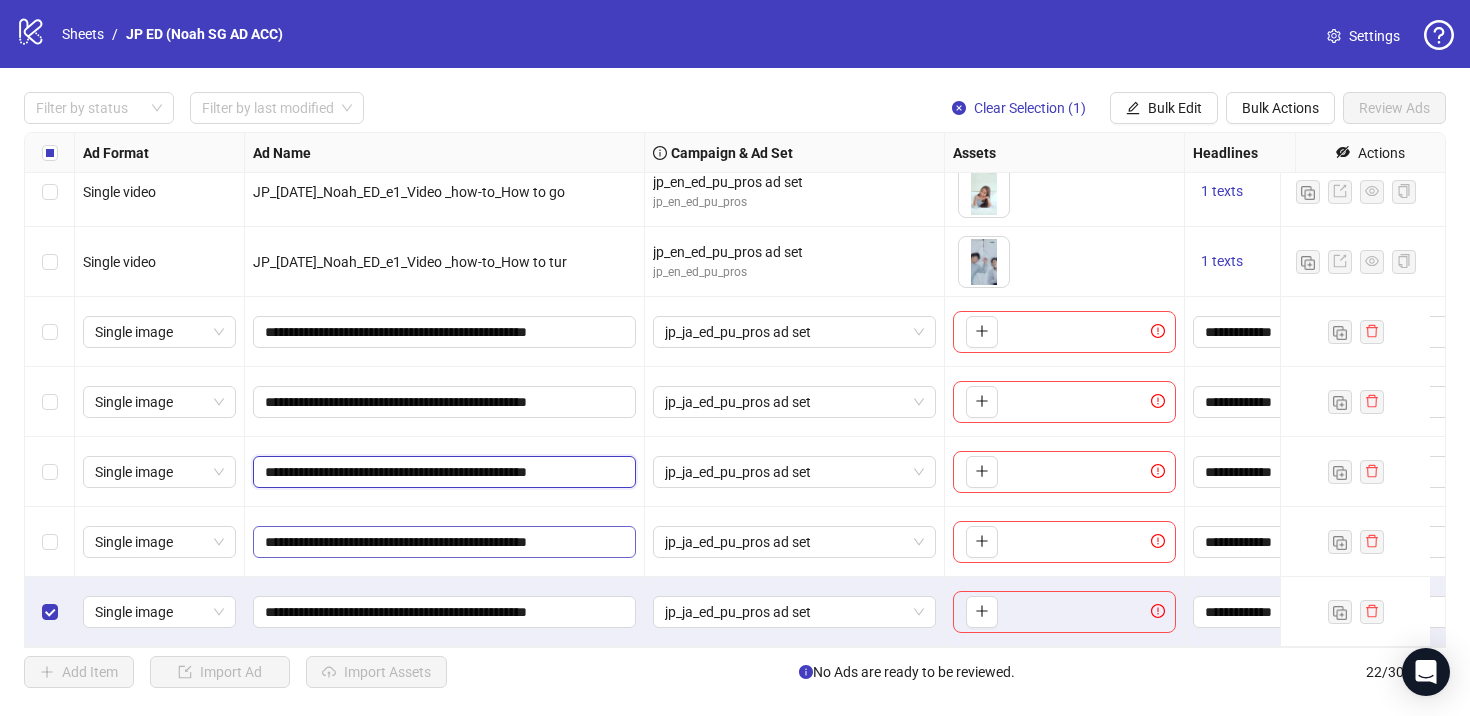 type 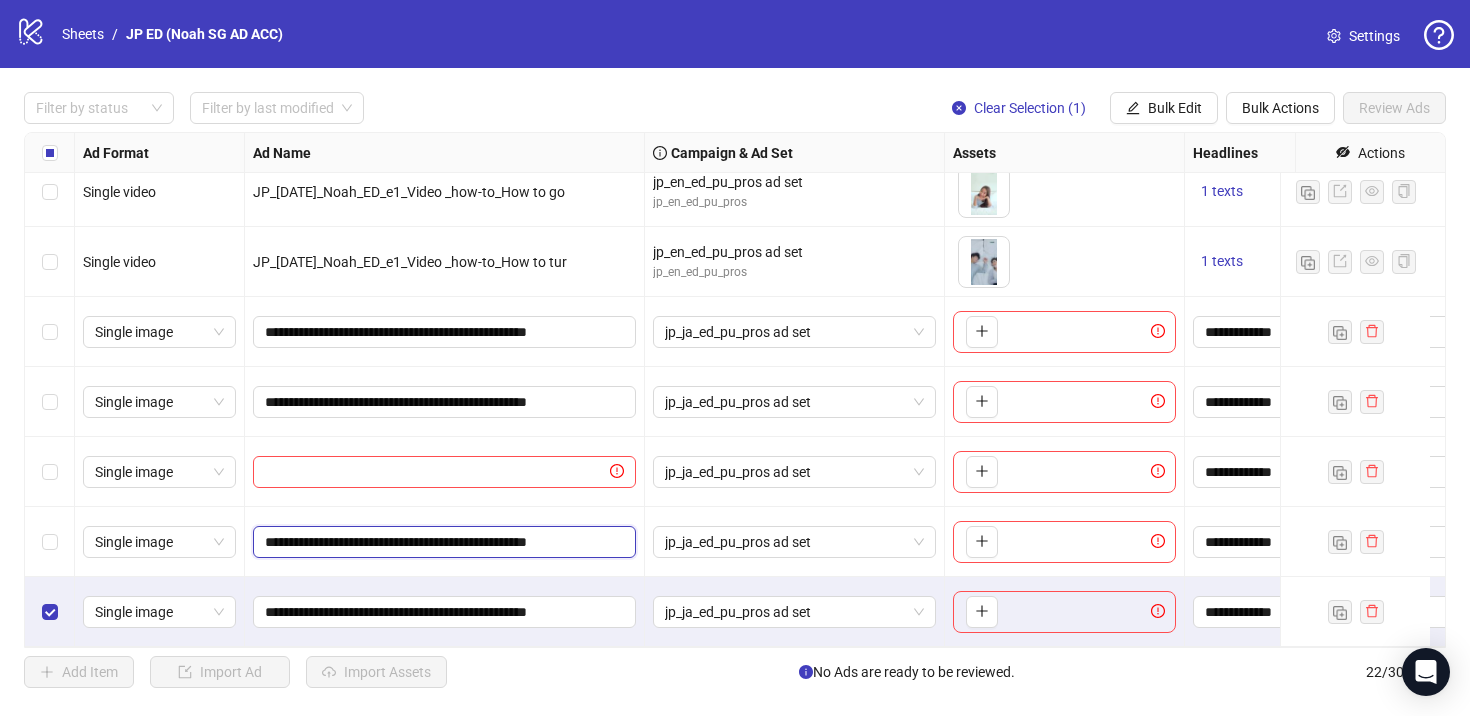 click on "**********" at bounding box center [442, 542] 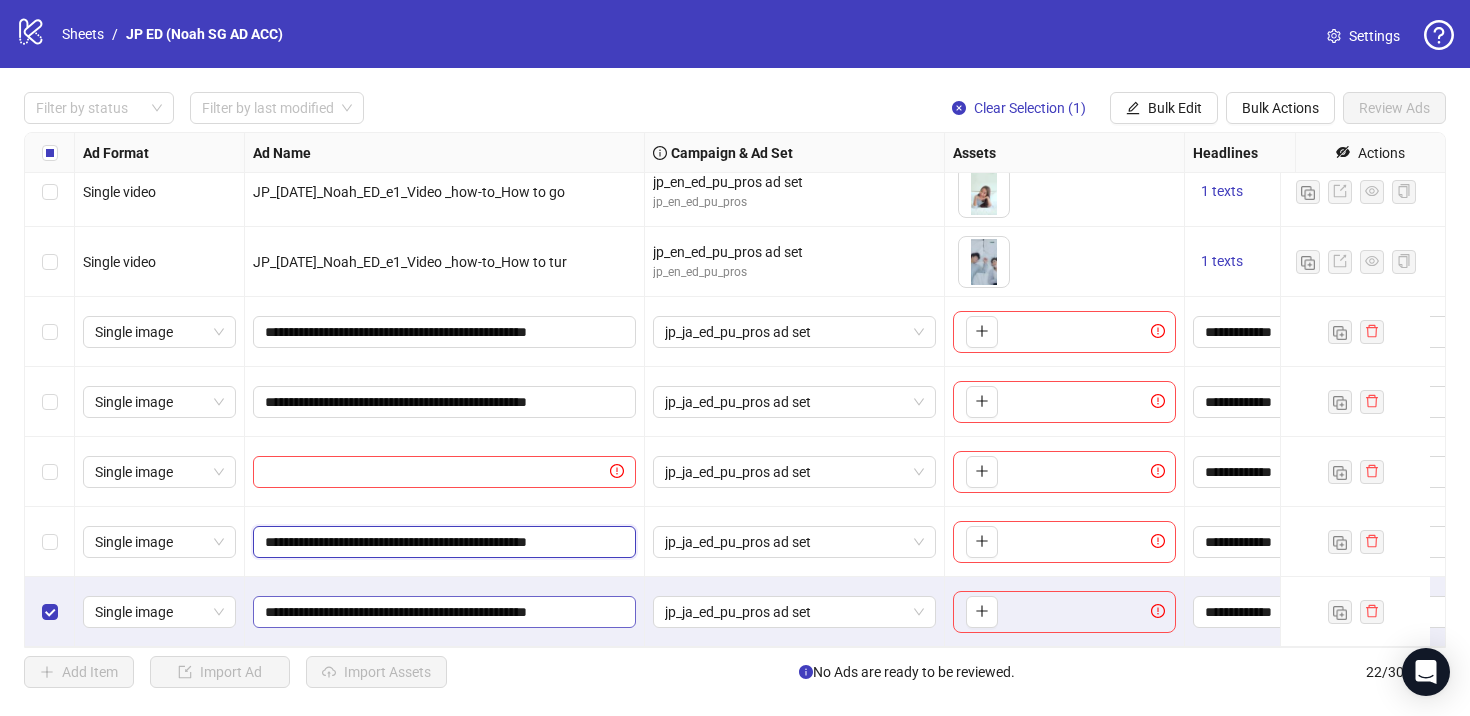 type 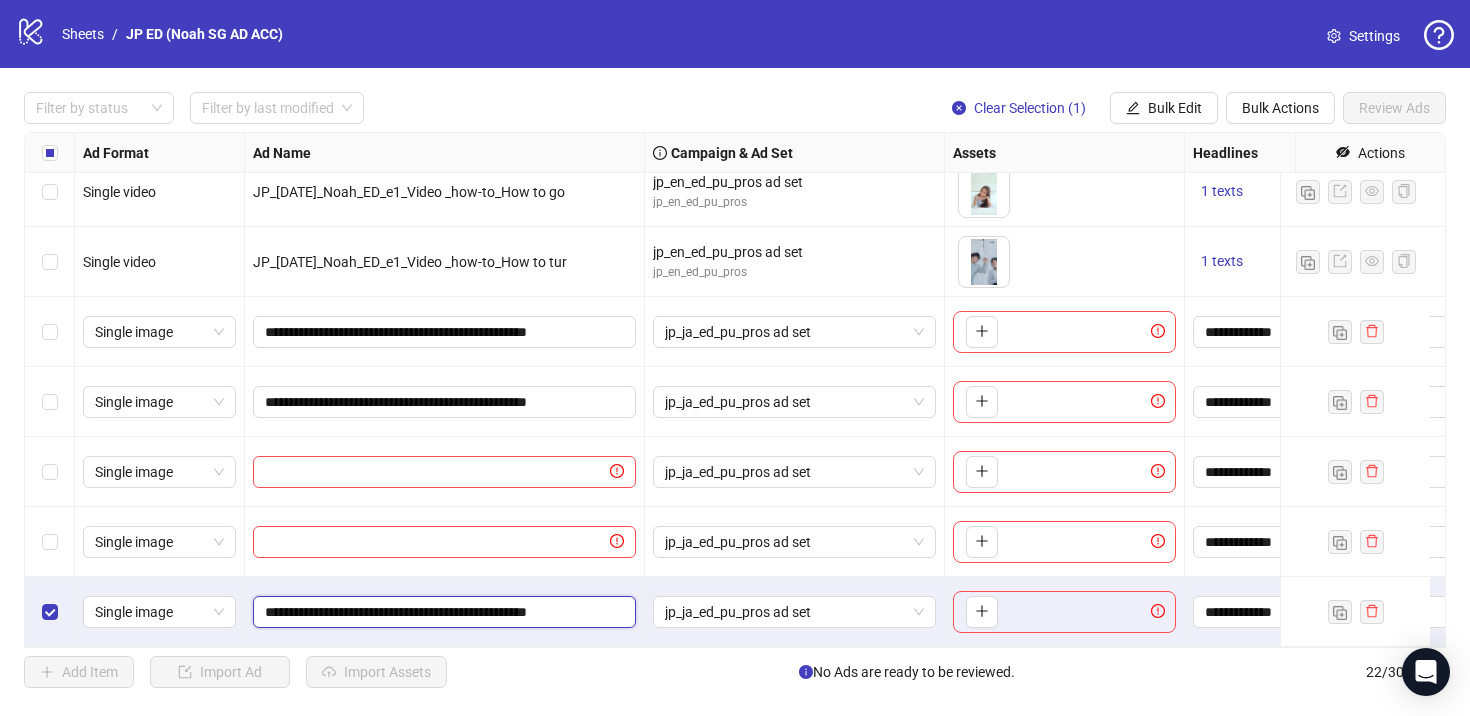 click on "**********" at bounding box center [442, 612] 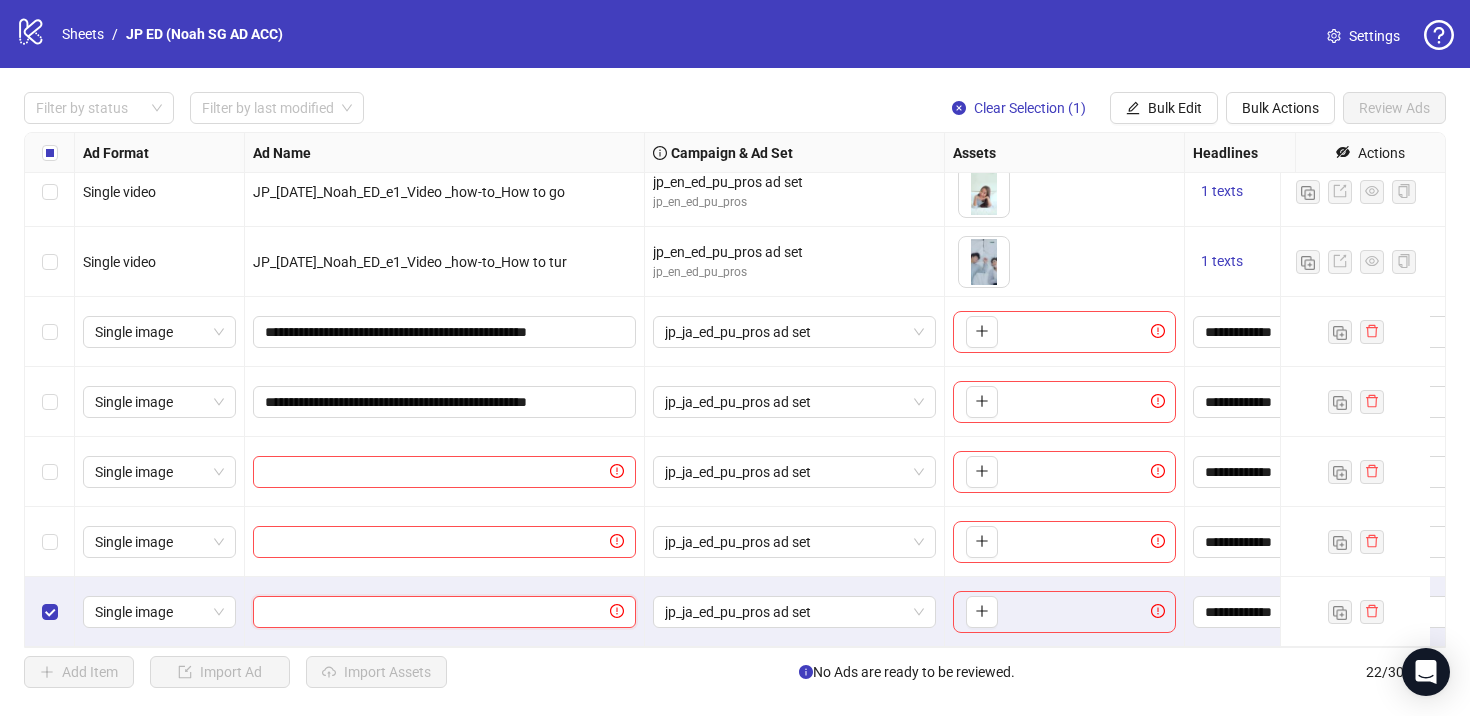type 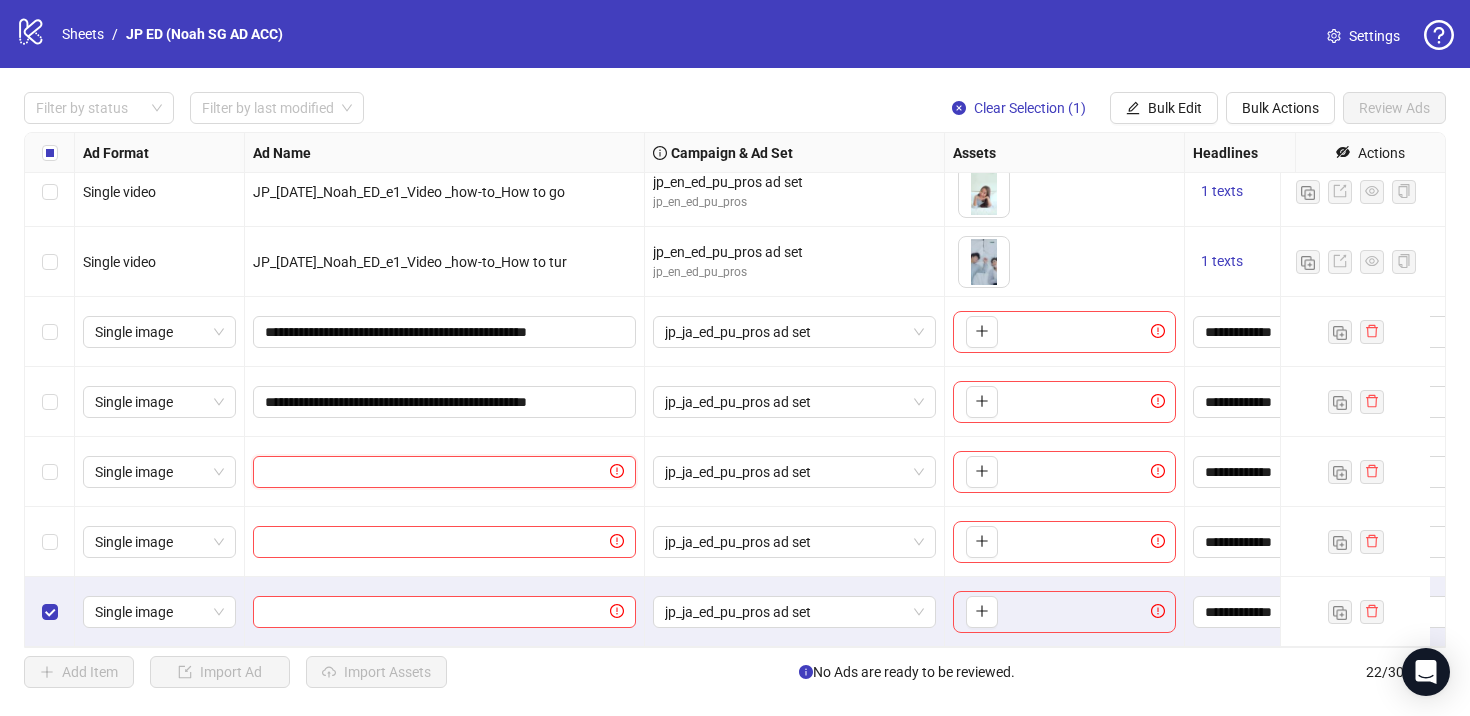 click at bounding box center (435, 472) 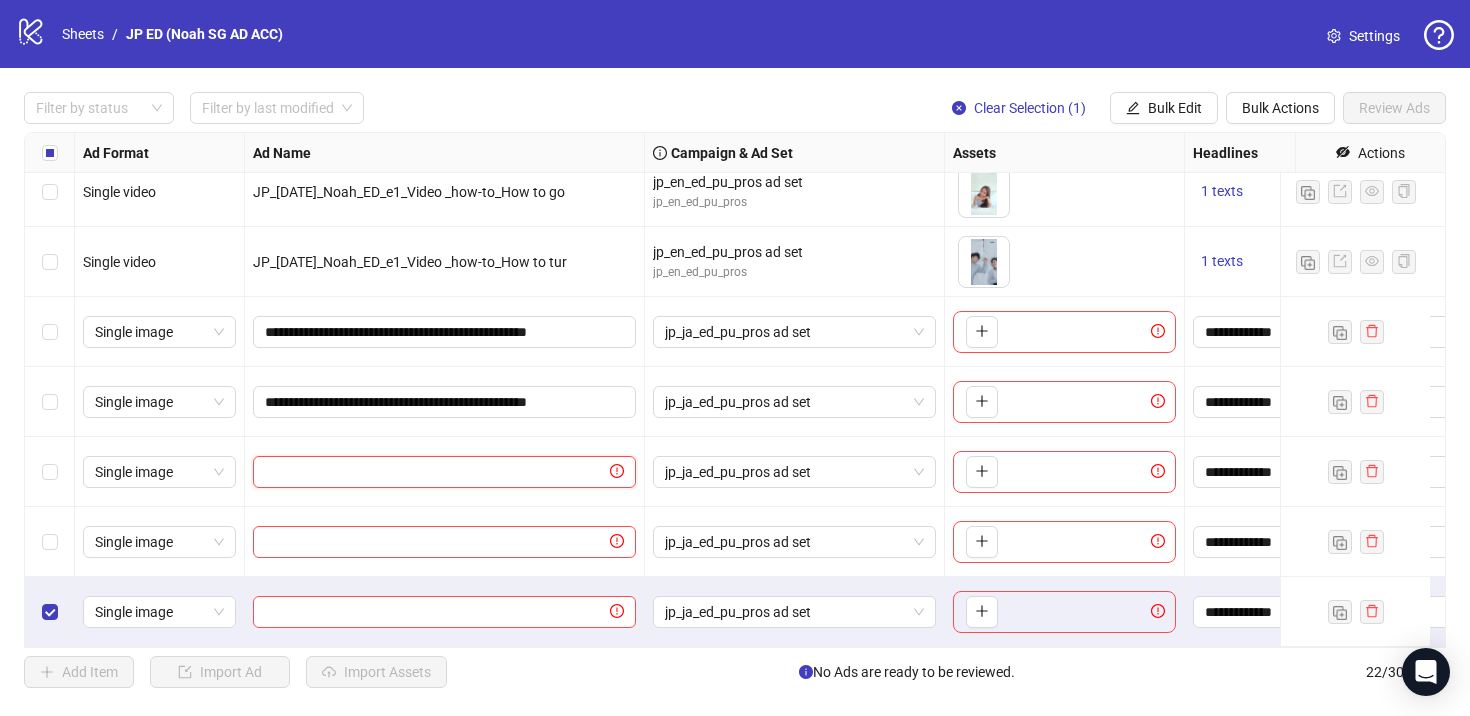 paste on "**********" 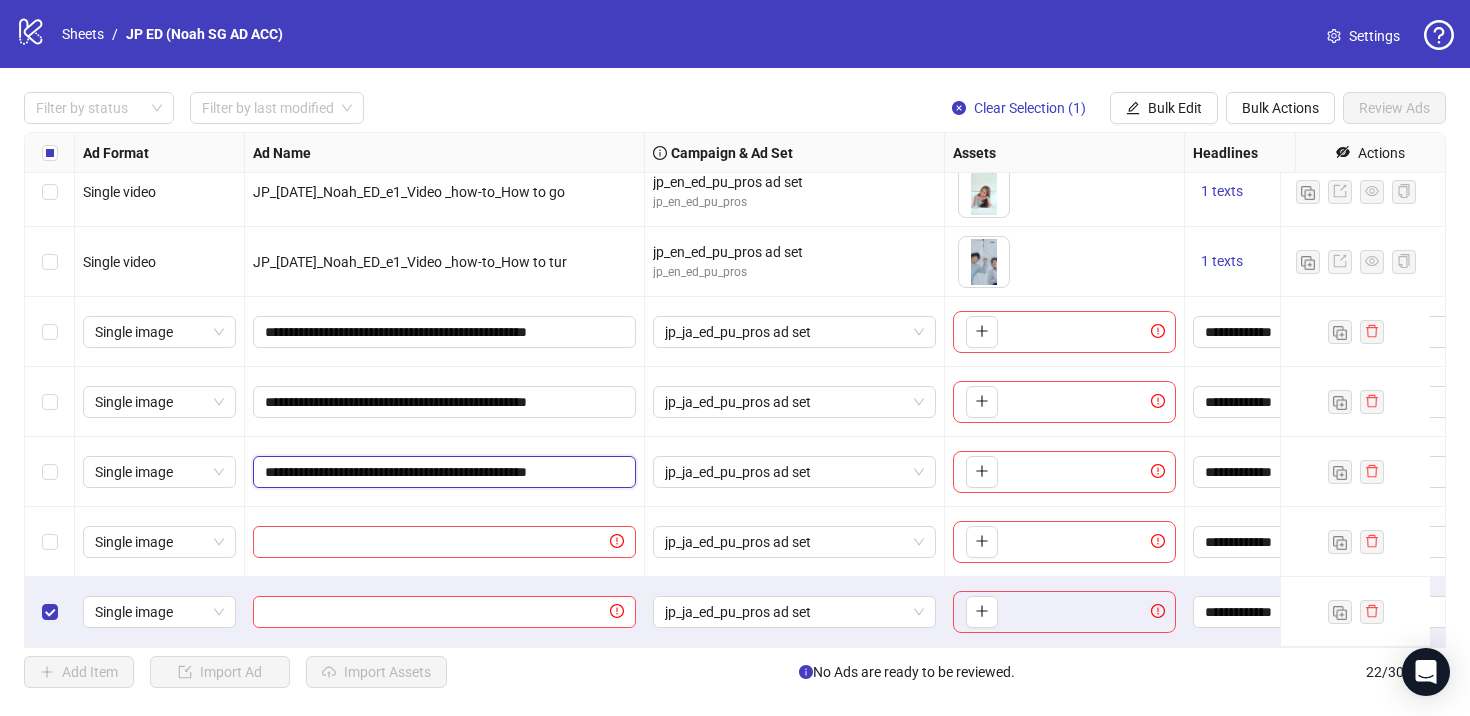 scroll, scrollTop: 0, scrollLeft: 66, axis: horizontal 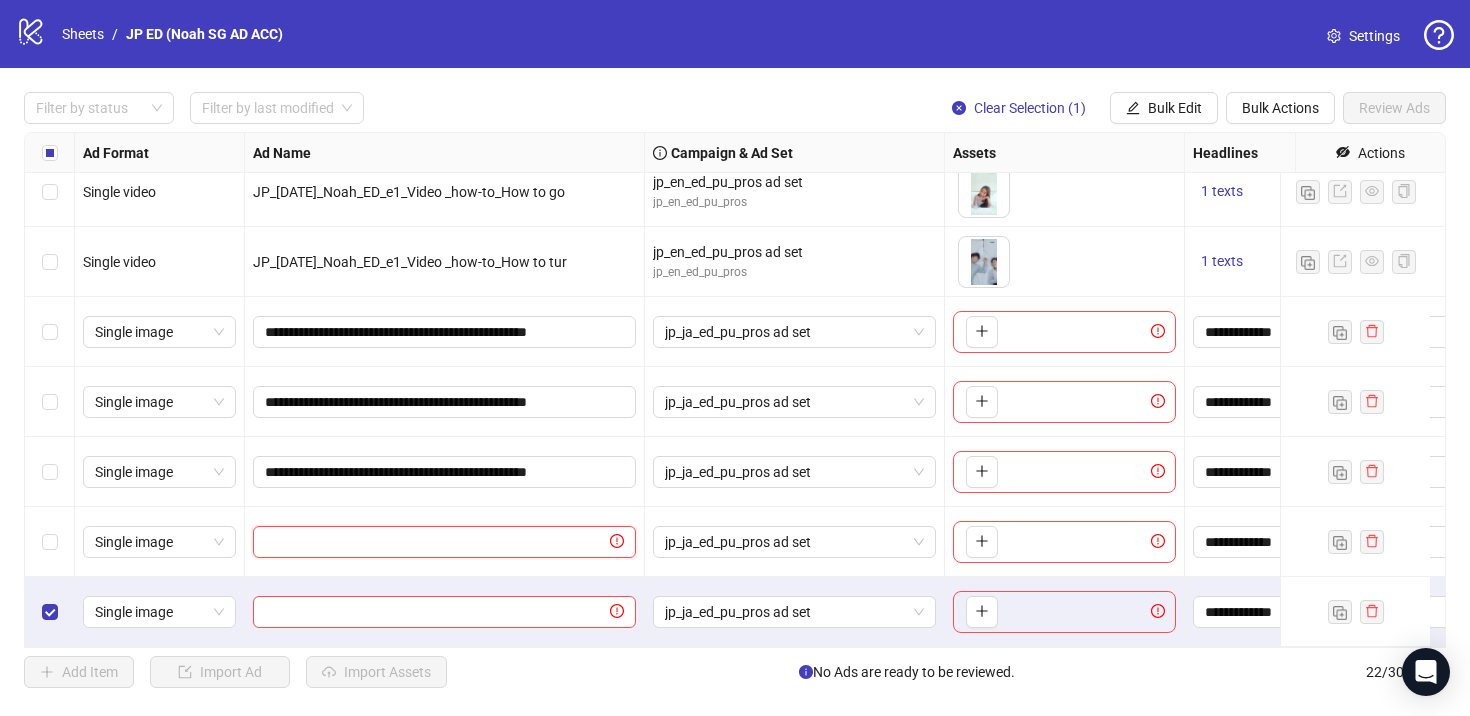 click at bounding box center (435, 542) 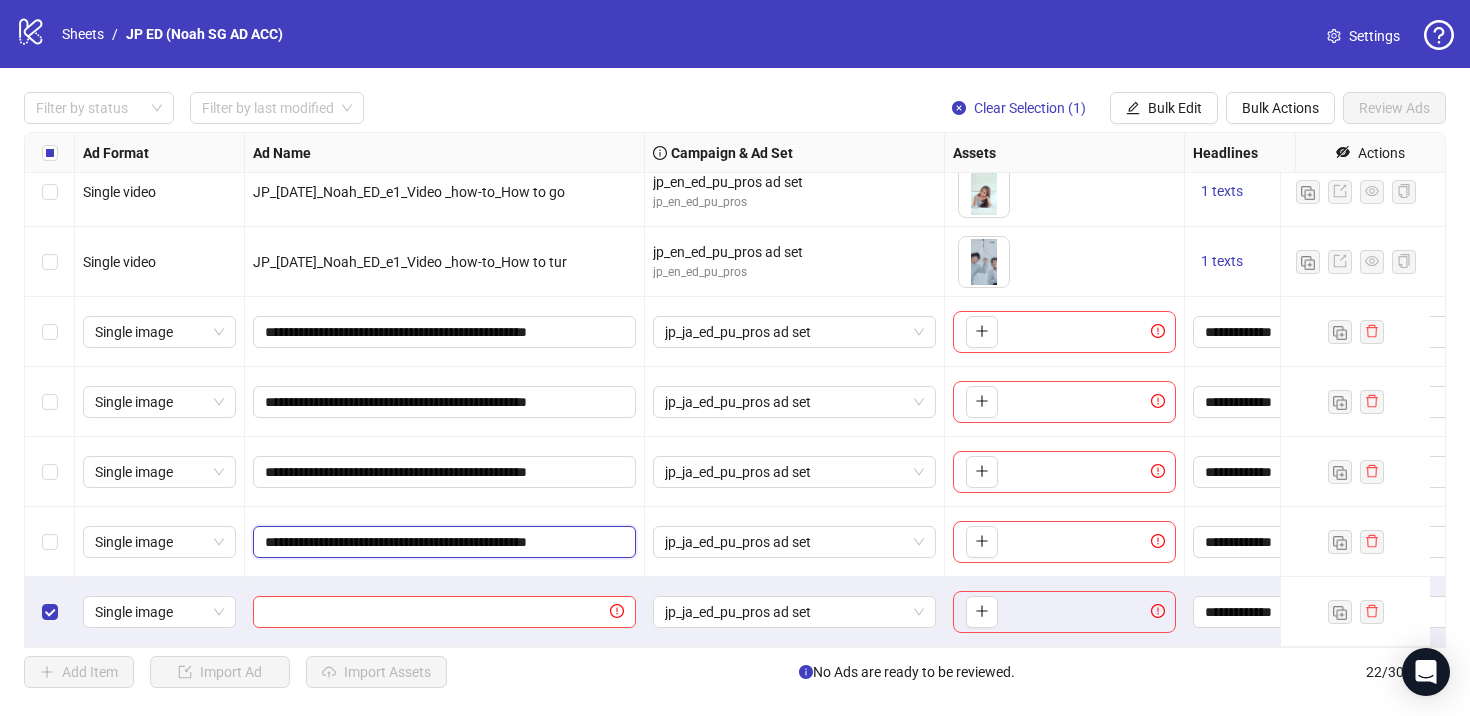 scroll, scrollTop: 0, scrollLeft: 66, axis: horizontal 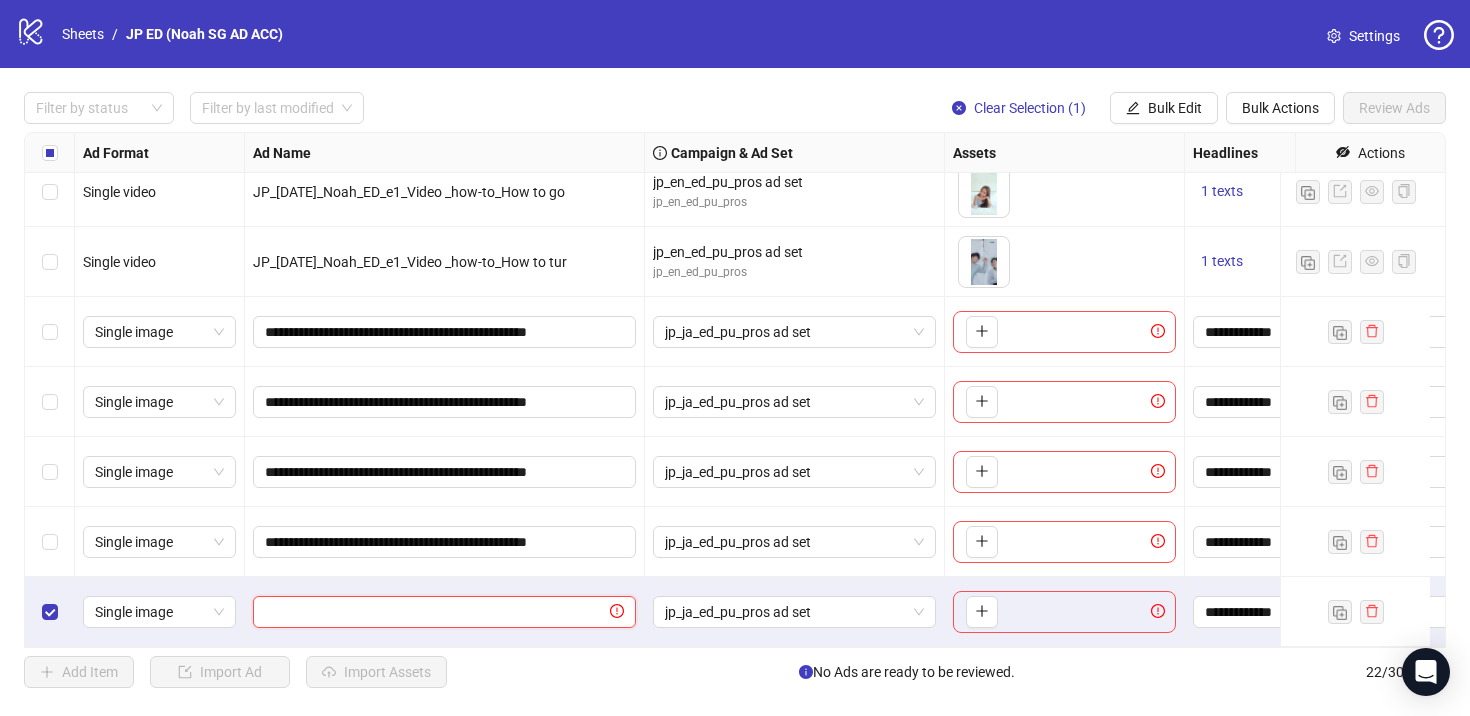 click at bounding box center (435, 612) 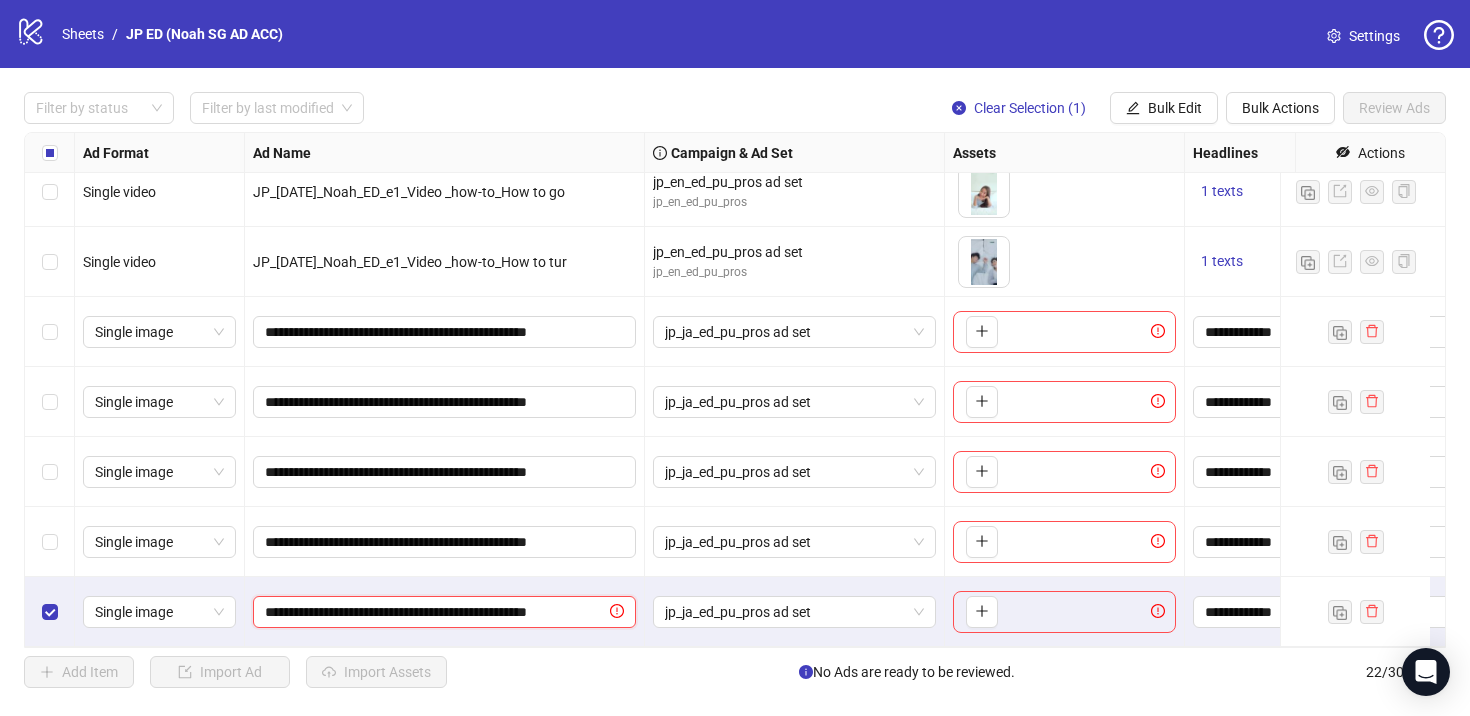 scroll, scrollTop: 0, scrollLeft: 55, axis: horizontal 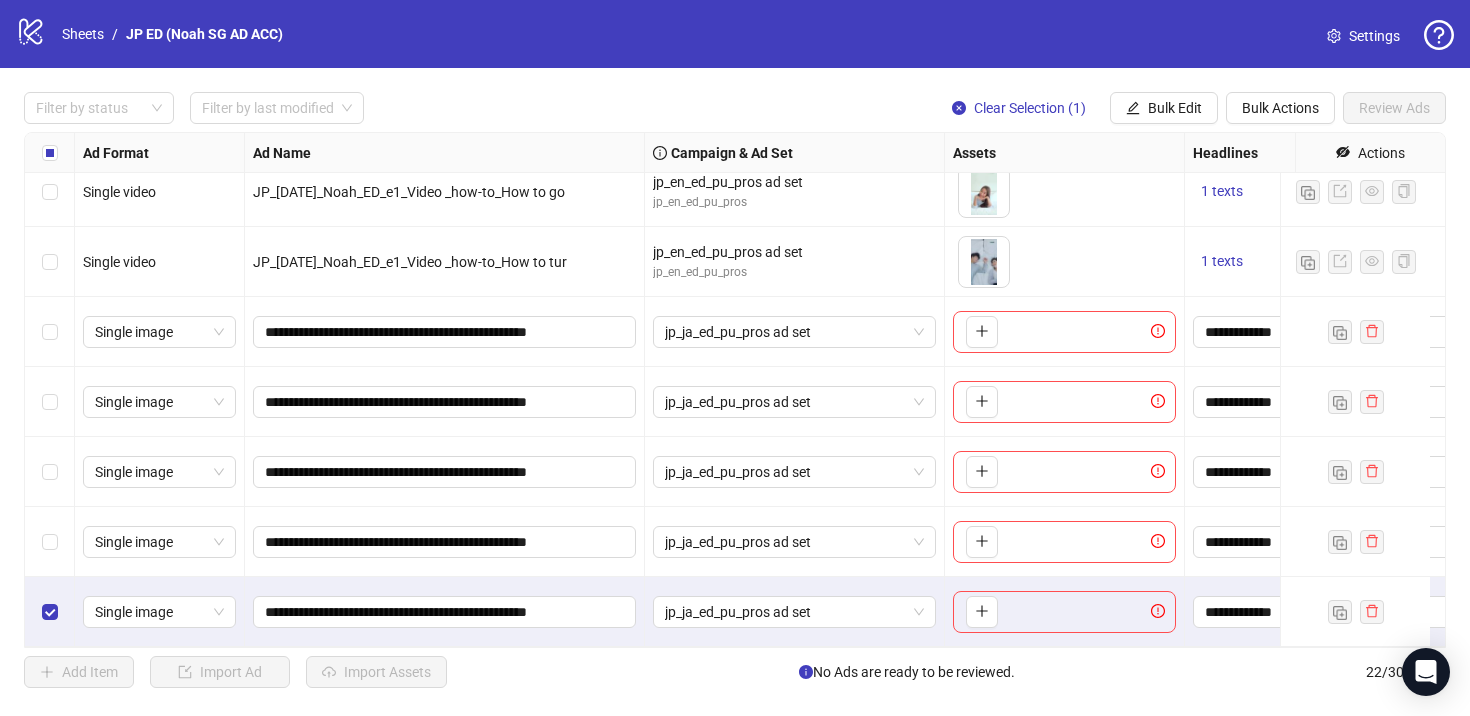 click on "**********" at bounding box center [445, 612] 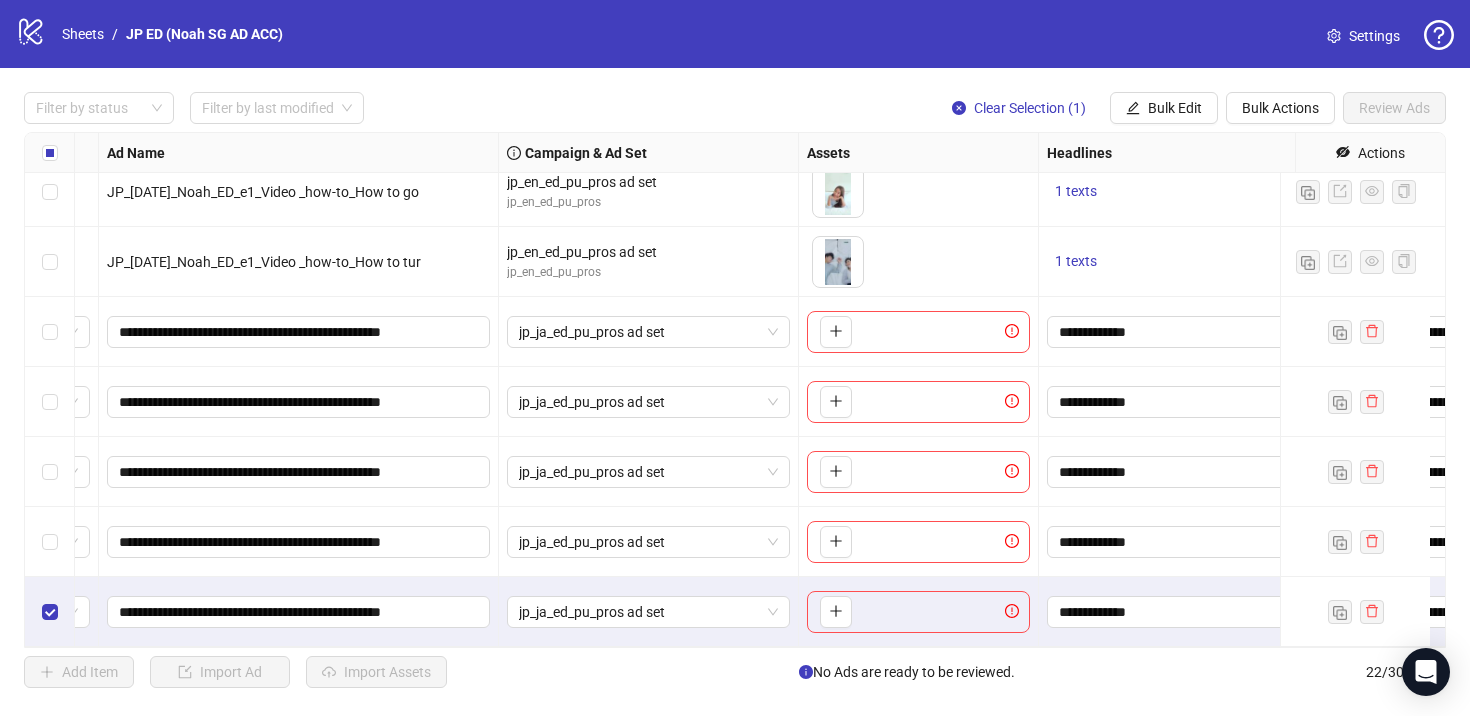 scroll, scrollTop: 1081, scrollLeft: 157, axis: both 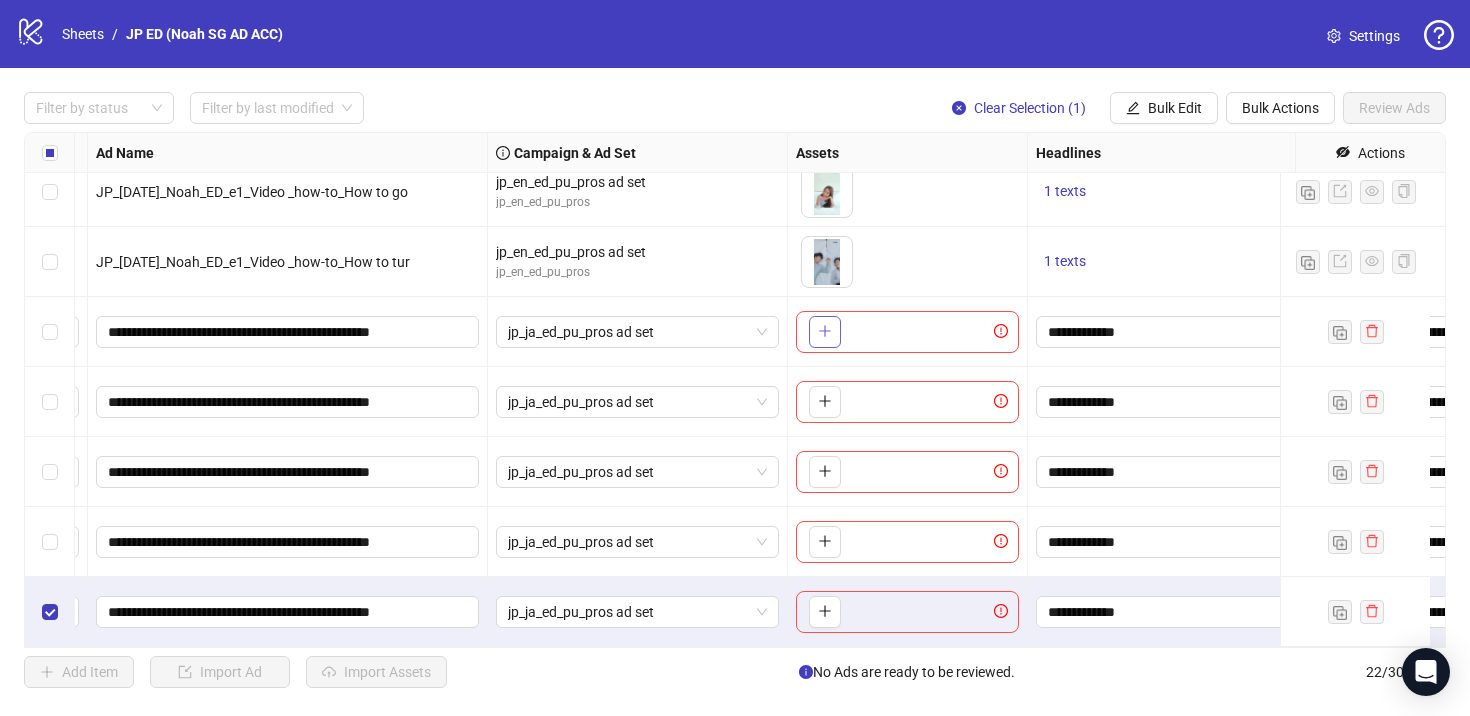 click 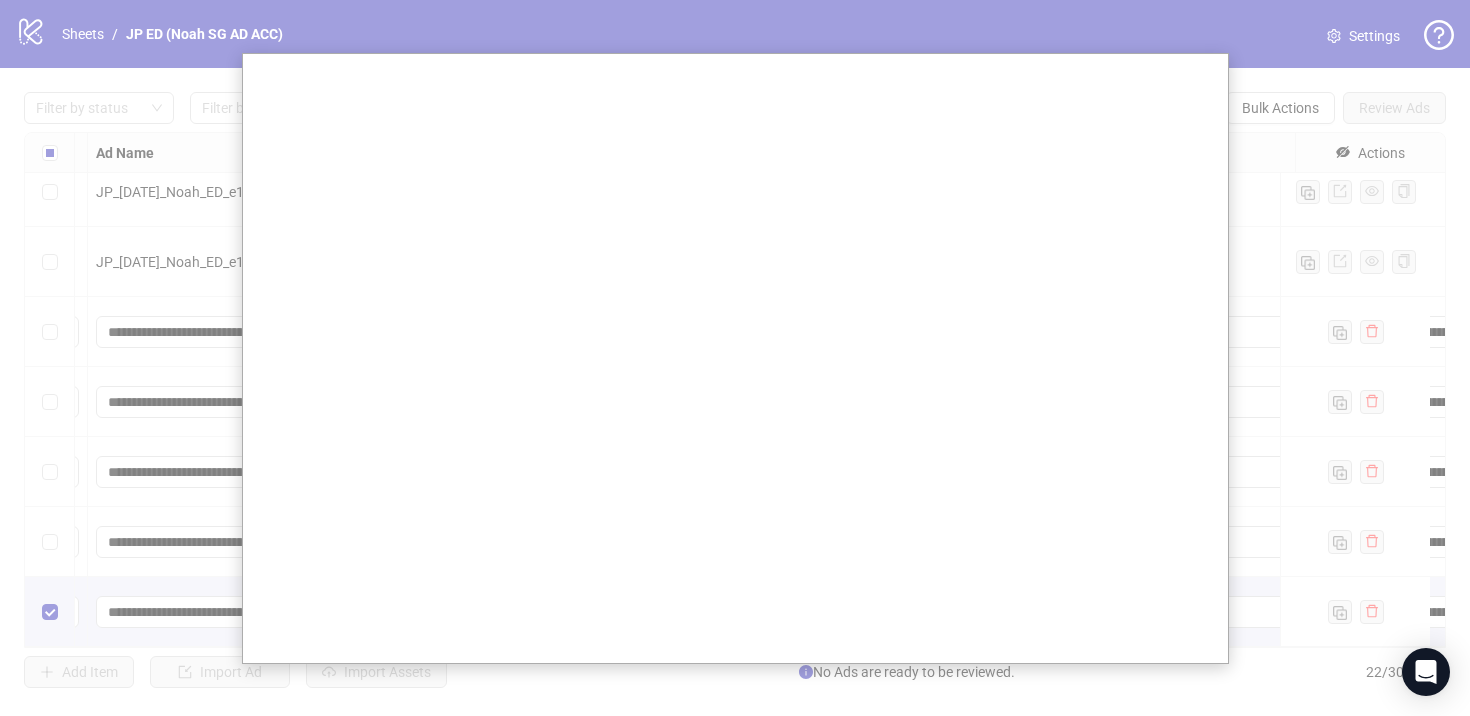 click at bounding box center [735, 358] 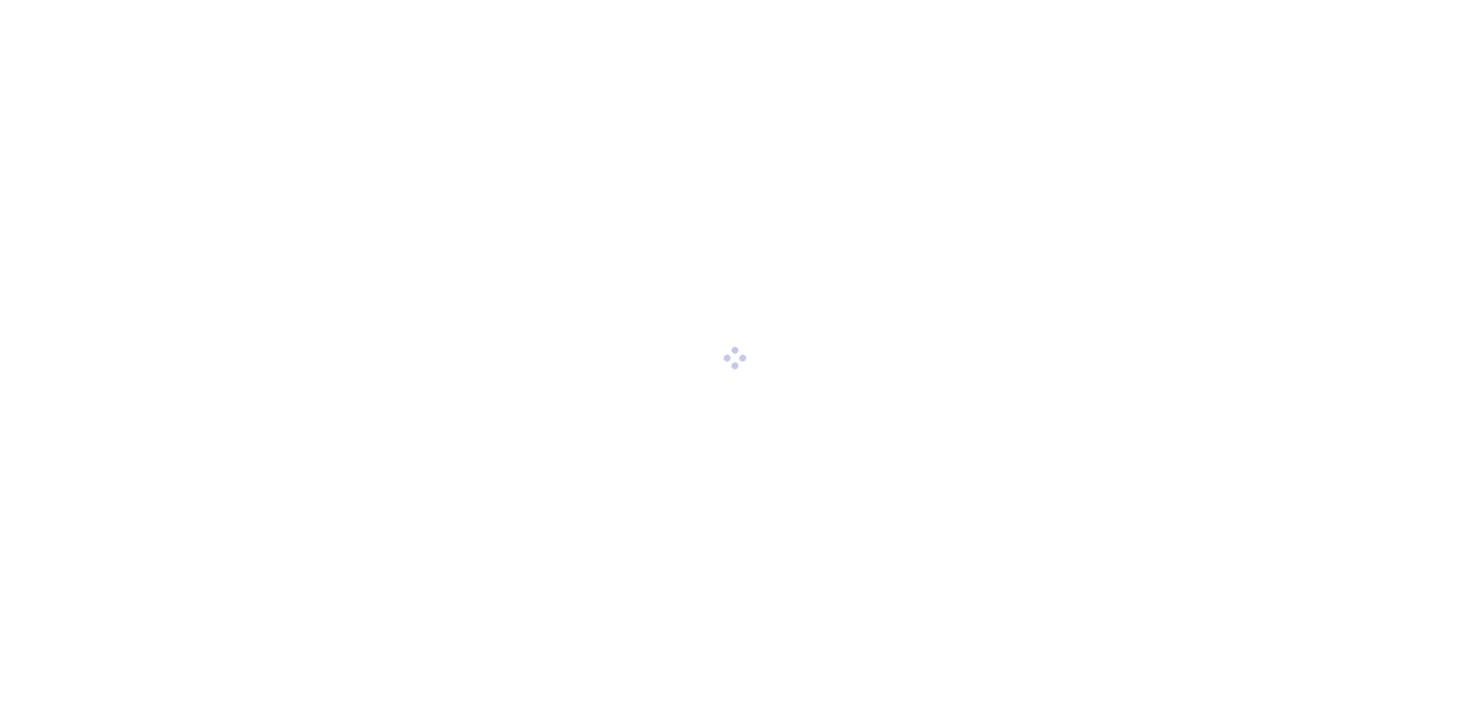 scroll, scrollTop: 0, scrollLeft: 0, axis: both 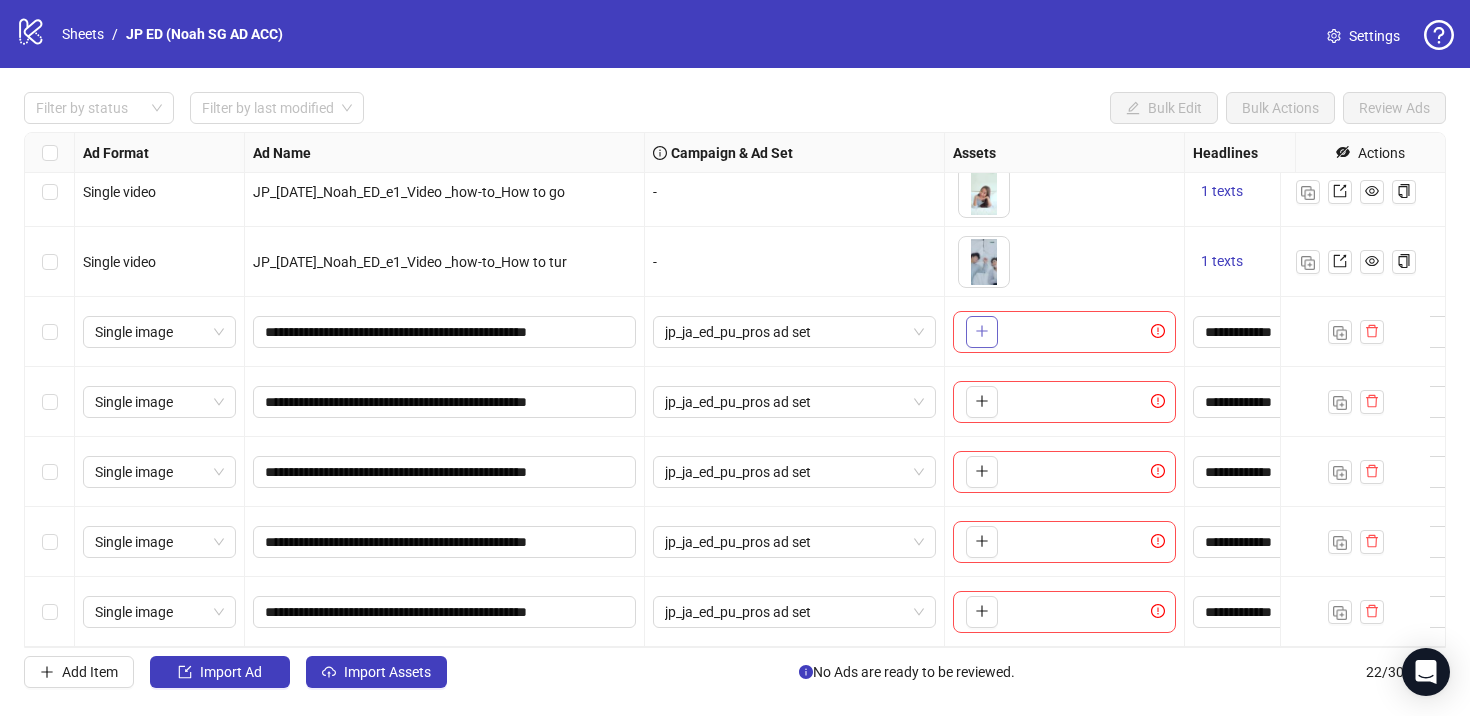 click 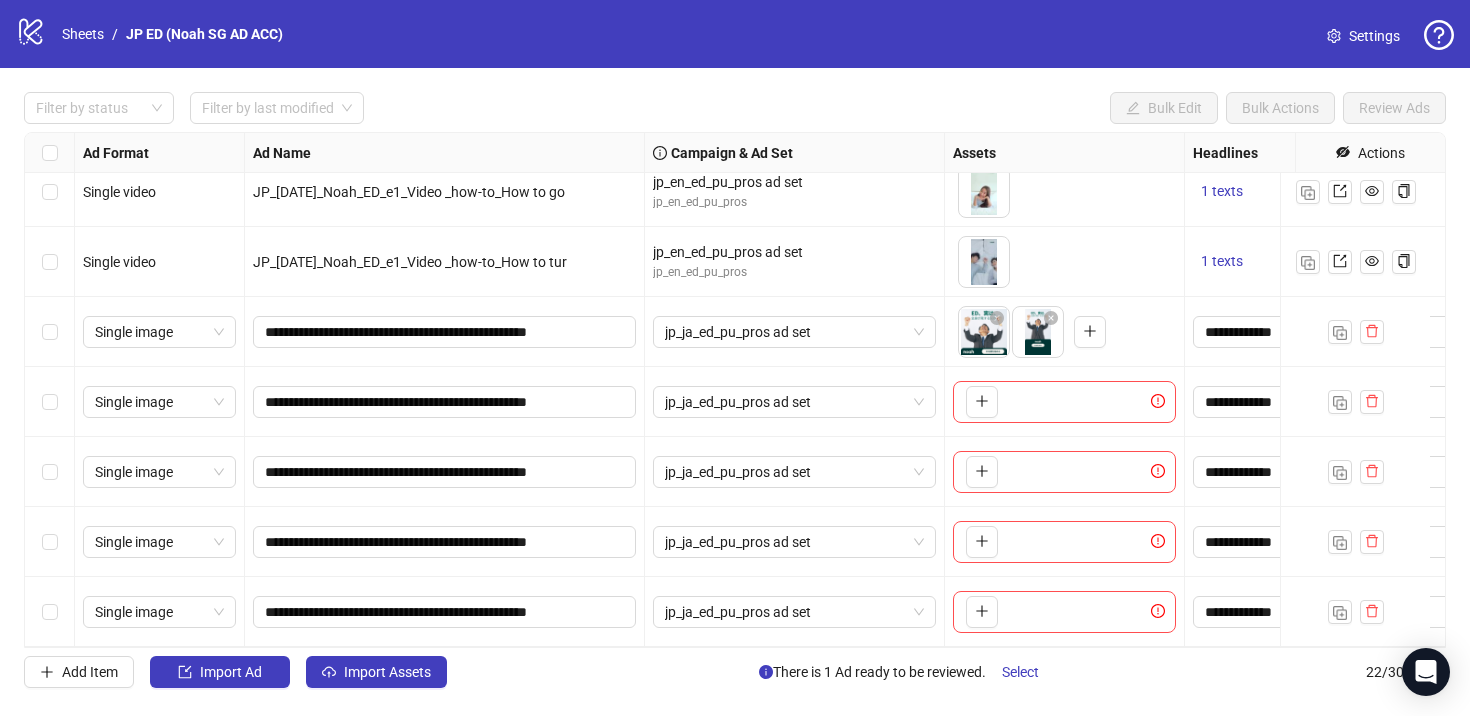 type 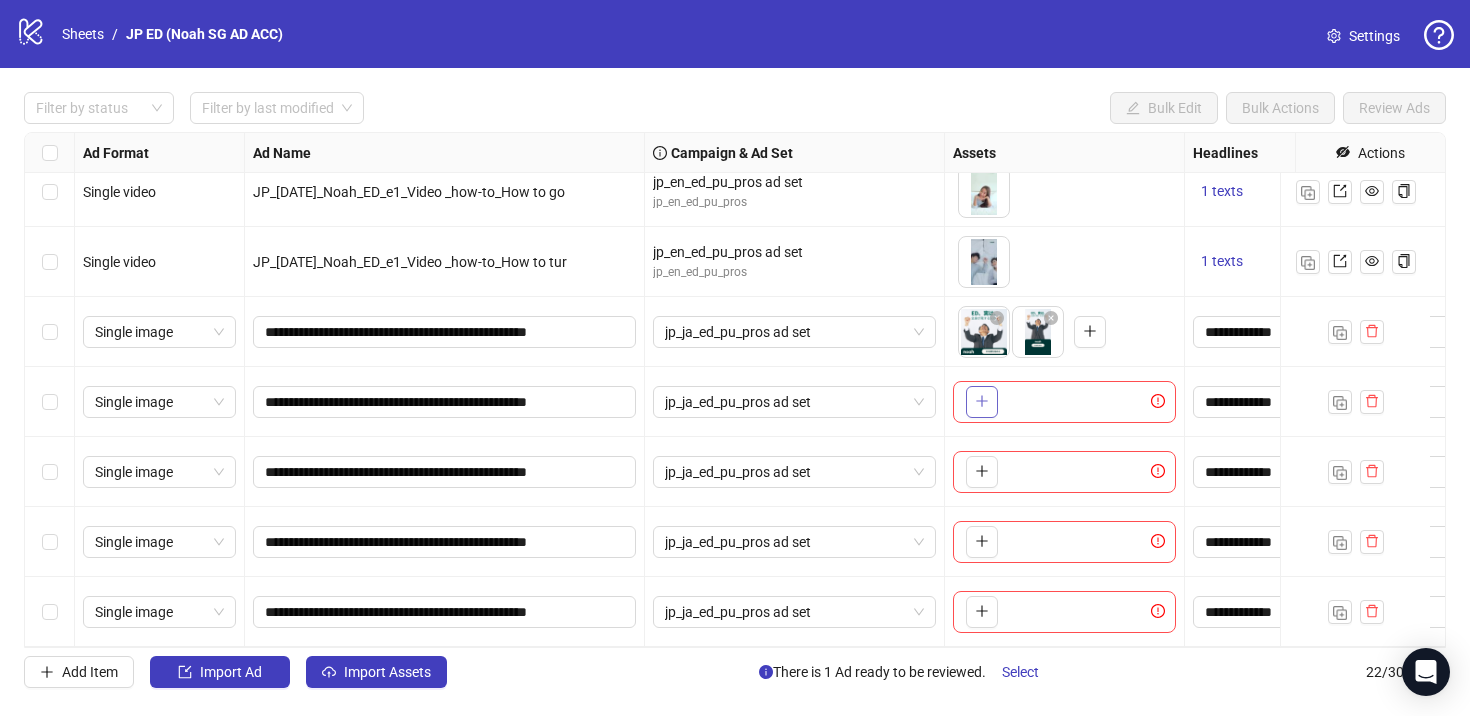 click at bounding box center (982, 402) 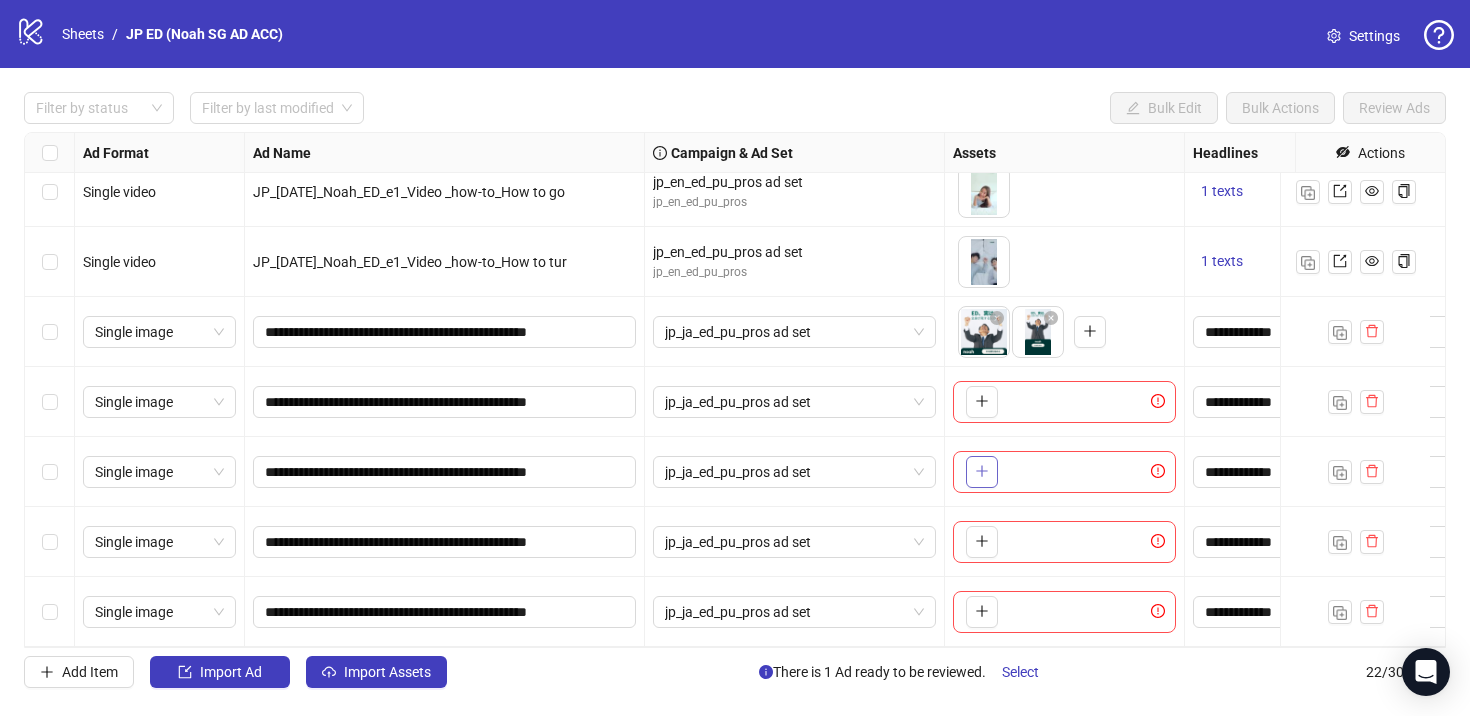 click at bounding box center (982, 471) 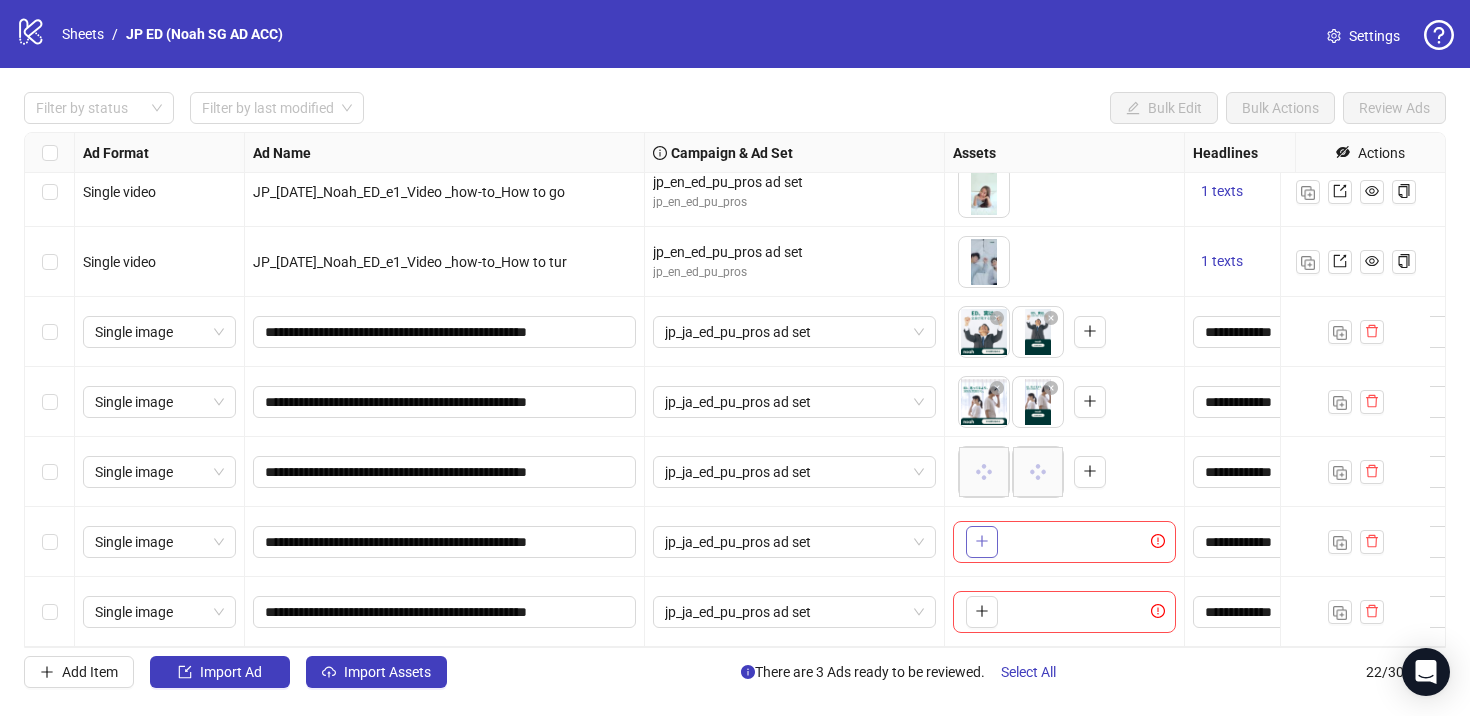 click 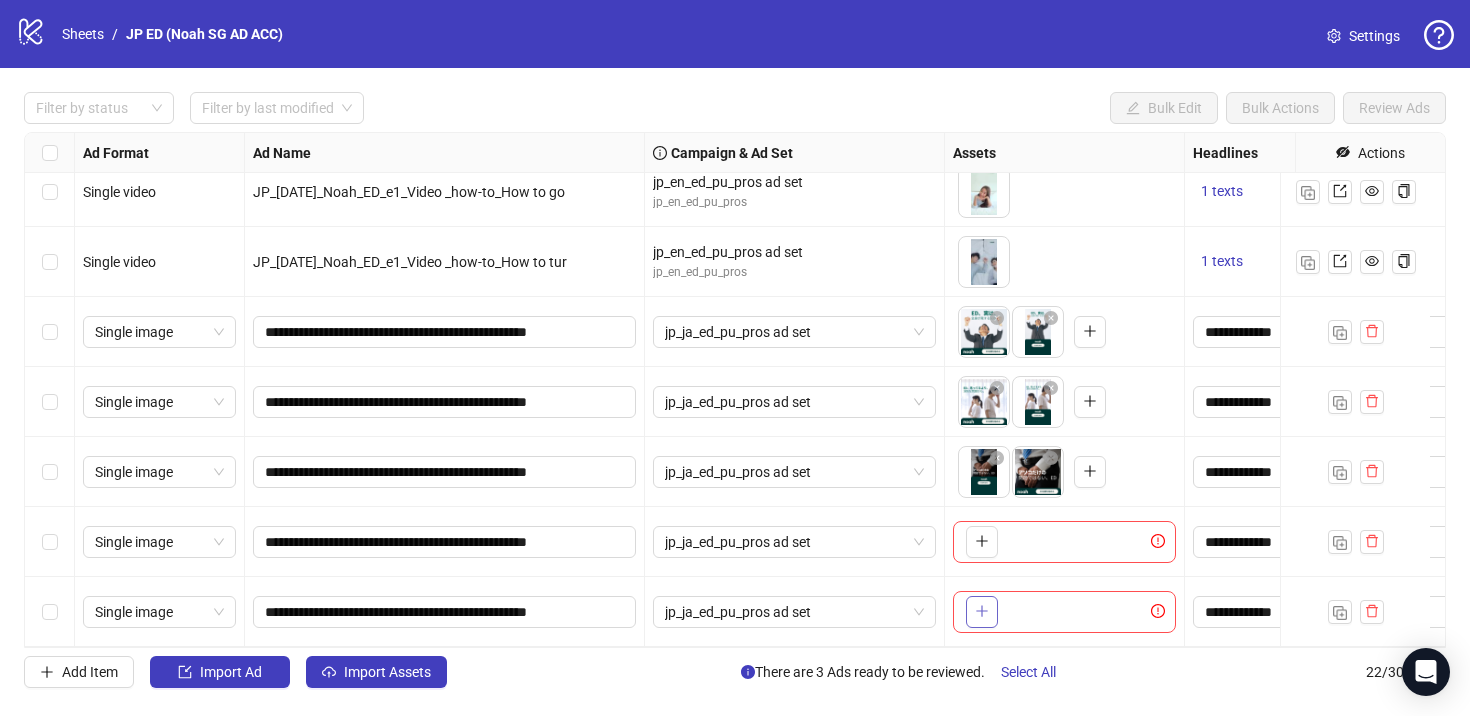 click 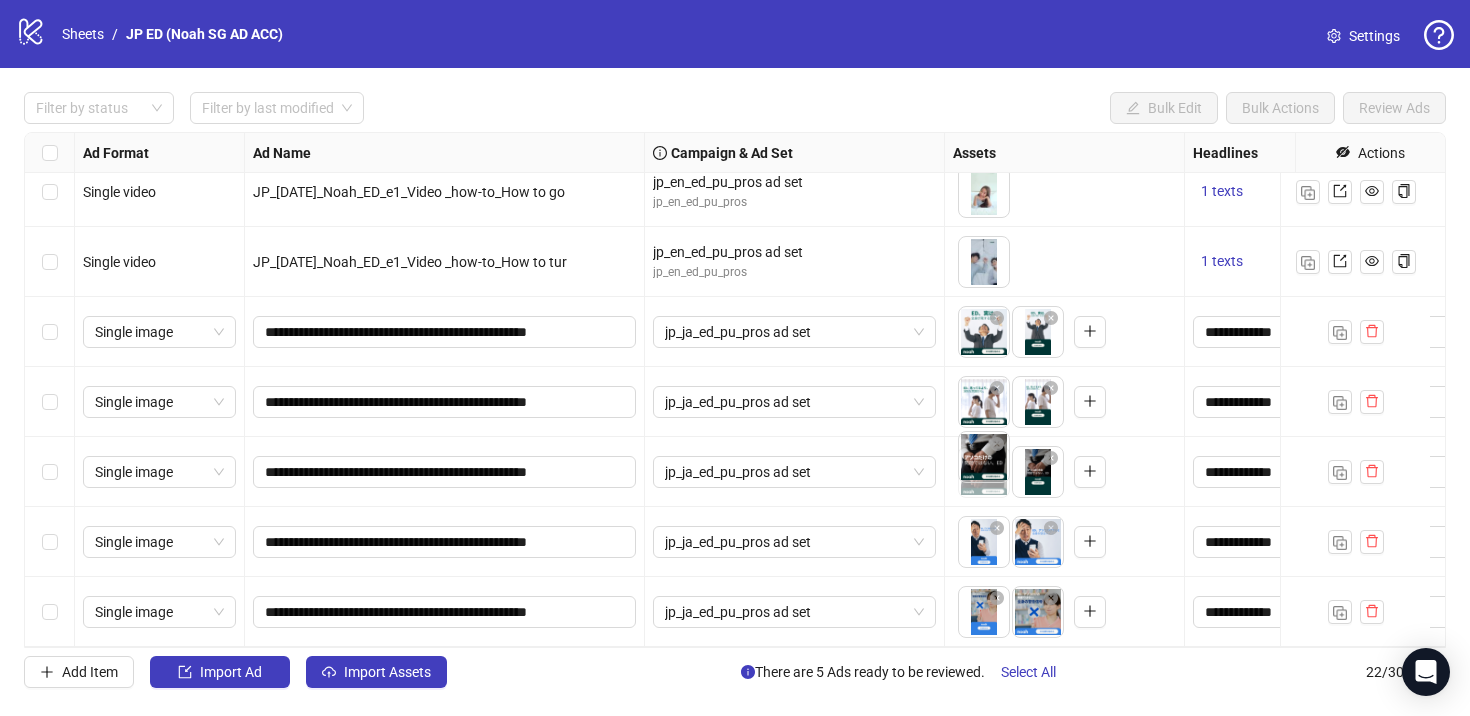 drag, startPoint x: 1040, startPoint y: 470, endPoint x: 991, endPoint y: 469, distance: 49.010204 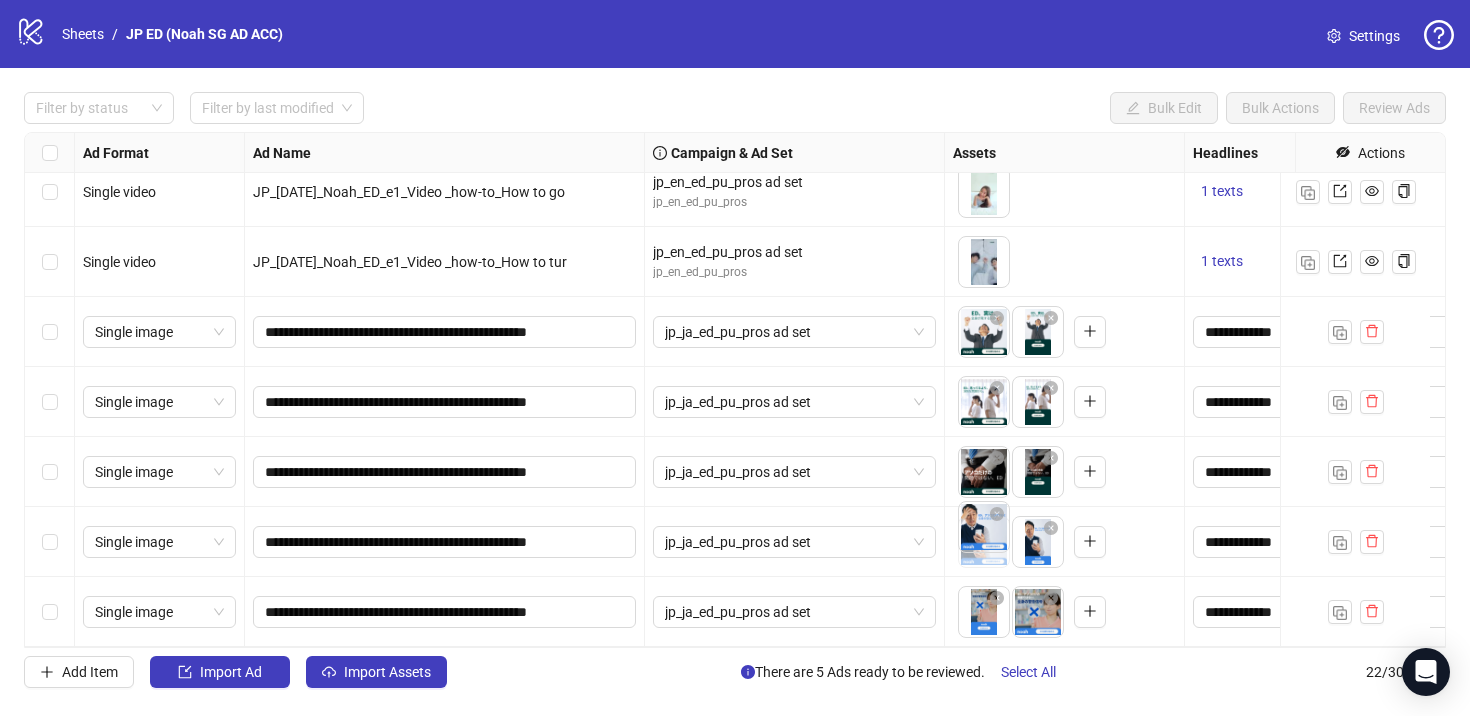 drag, startPoint x: 1040, startPoint y: 535, endPoint x: 998, endPoint y: 537, distance: 42.047592 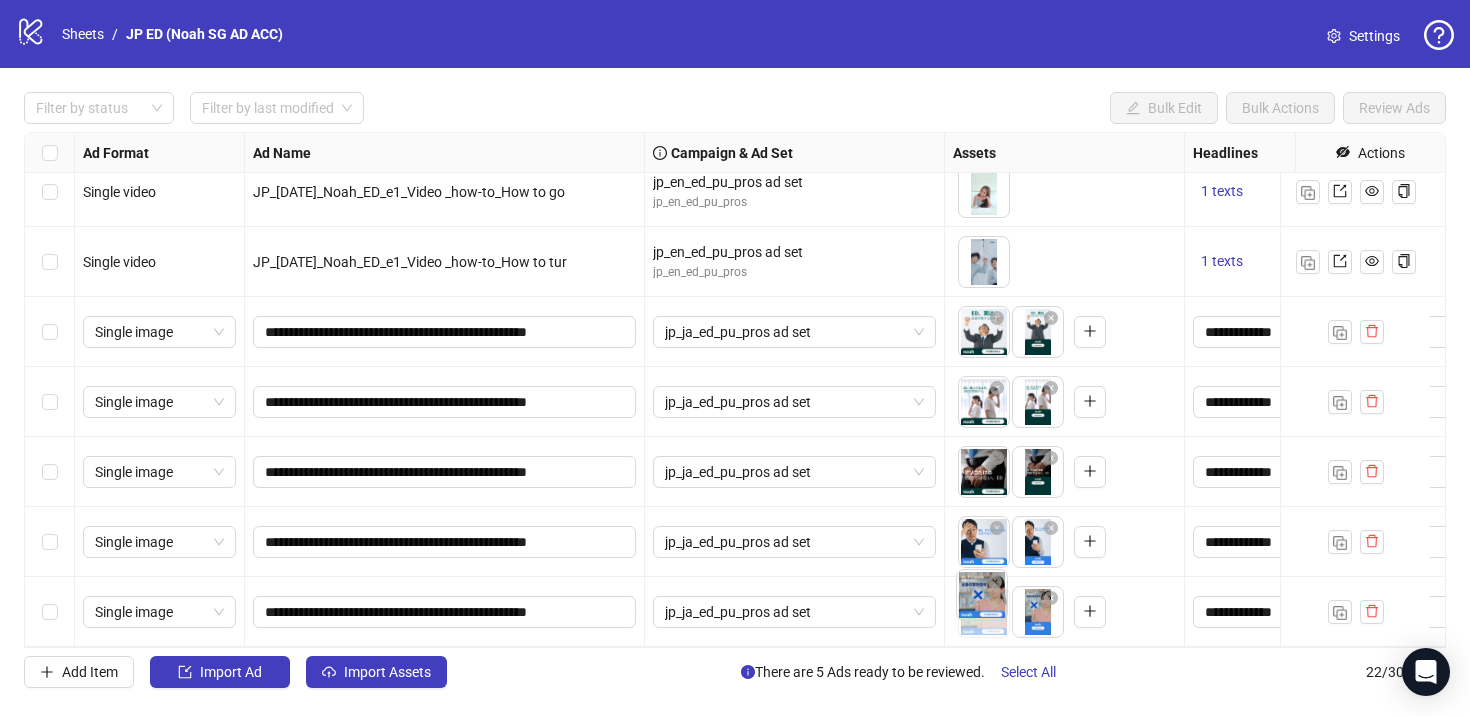drag, startPoint x: 1039, startPoint y: 615, endPoint x: 984, endPoint y: 613, distance: 55.03635 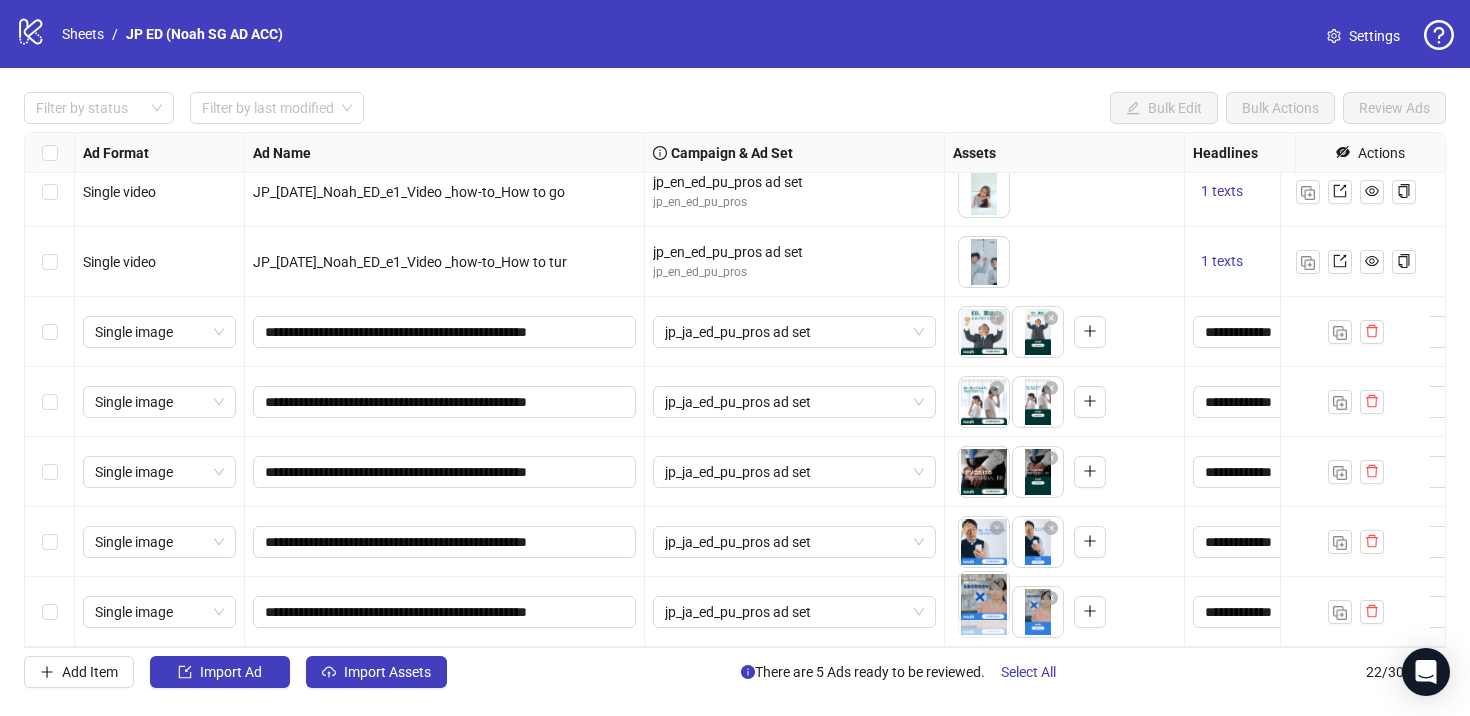 click on "logo/logo-mobile Sheets / JP ED (Noah SG AD ACC) Settings   Filter by status Filter by last modified Bulk Edit Bulk Actions Review Ads Ad Format Ad Name Campaign & Ad Set Assets Headlines Primary Texts Descriptions Destination URL App Product Page ID Display URL Leadgen Form Product Set ID Call to Action Actions Single video JP_2025July9_Noah_ED_e1_Video _how-to_How to lea jp_en_ed_pu_pros ad set jp_en_ed_pu_pros
To pick up a draggable item, press the space bar.
While dragging, use the arrow keys to move the item.
Press space again to drop the item in its new position, or press escape to cancel.
1 texts 1 texts Single video JP_2025July9_Noah_ED_e1_Video _how-to_How to sta jp_en_ed_pu_pros ad set jp_en_ed_pu_pros
To pick up a draggable item, press the space bar.
While dragging, use the arrow keys to move the item.
Press space again to drop the item in its new position, or press escape to cancel.
1 texts 1 texts Single video JP_2025July9_Noah_ED_e1_Video _how-to_How to go  22 /" at bounding box center (735, 358) 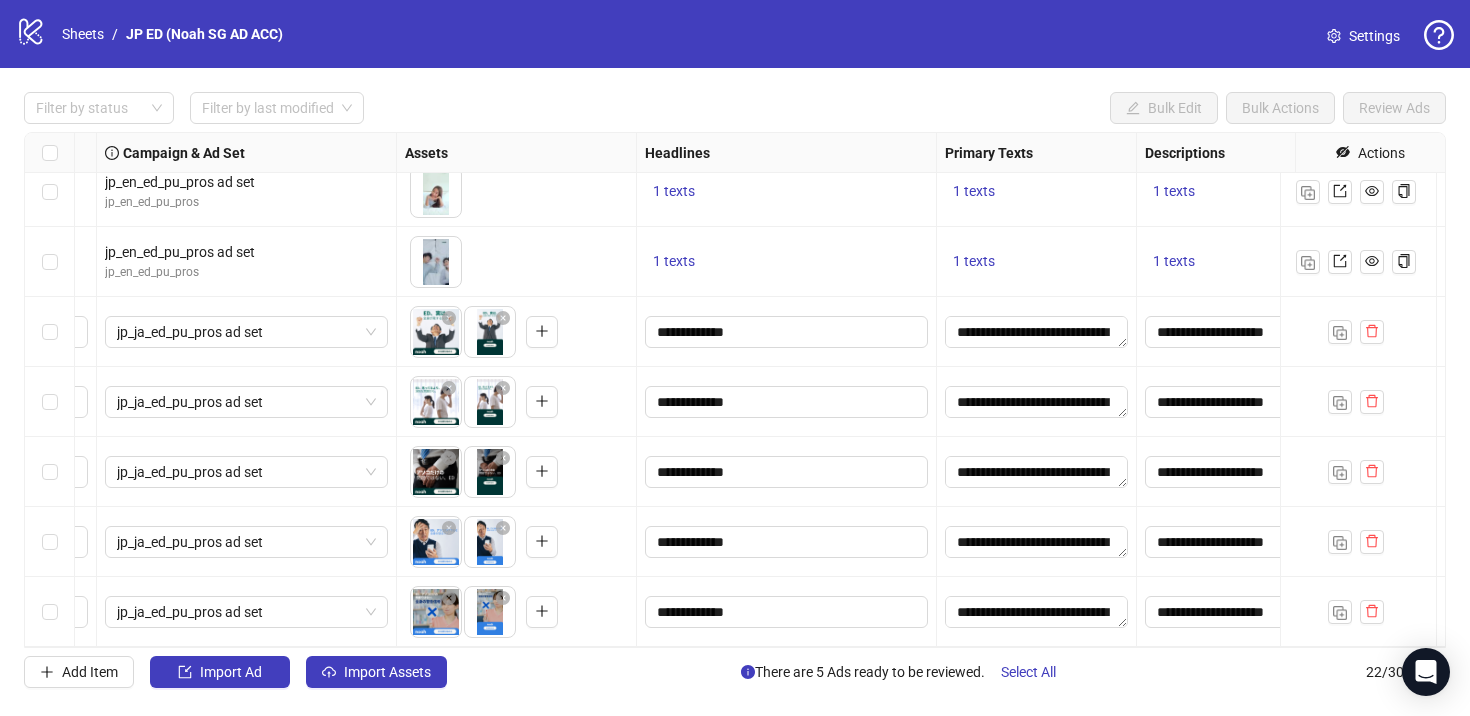 scroll, scrollTop: 1081, scrollLeft: 576, axis: both 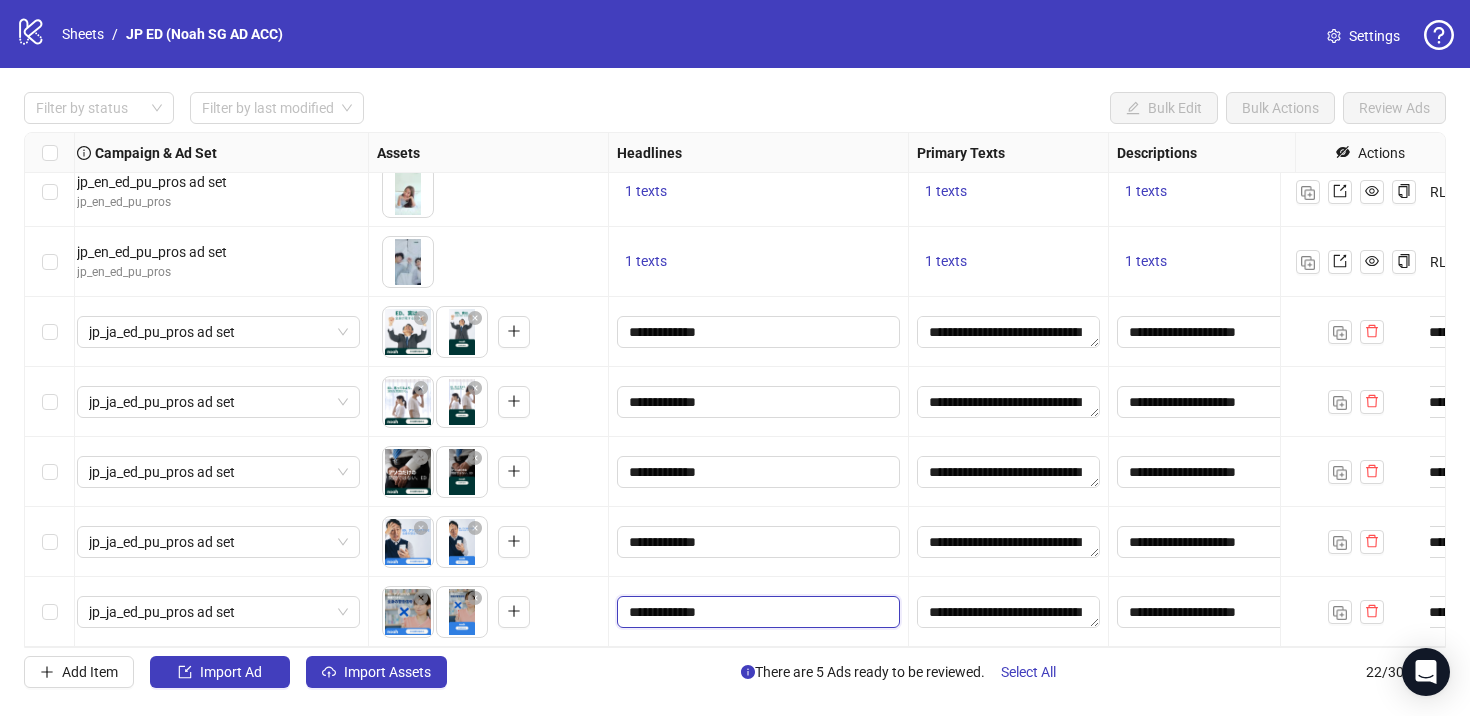 click on "**********" at bounding box center (756, 612) 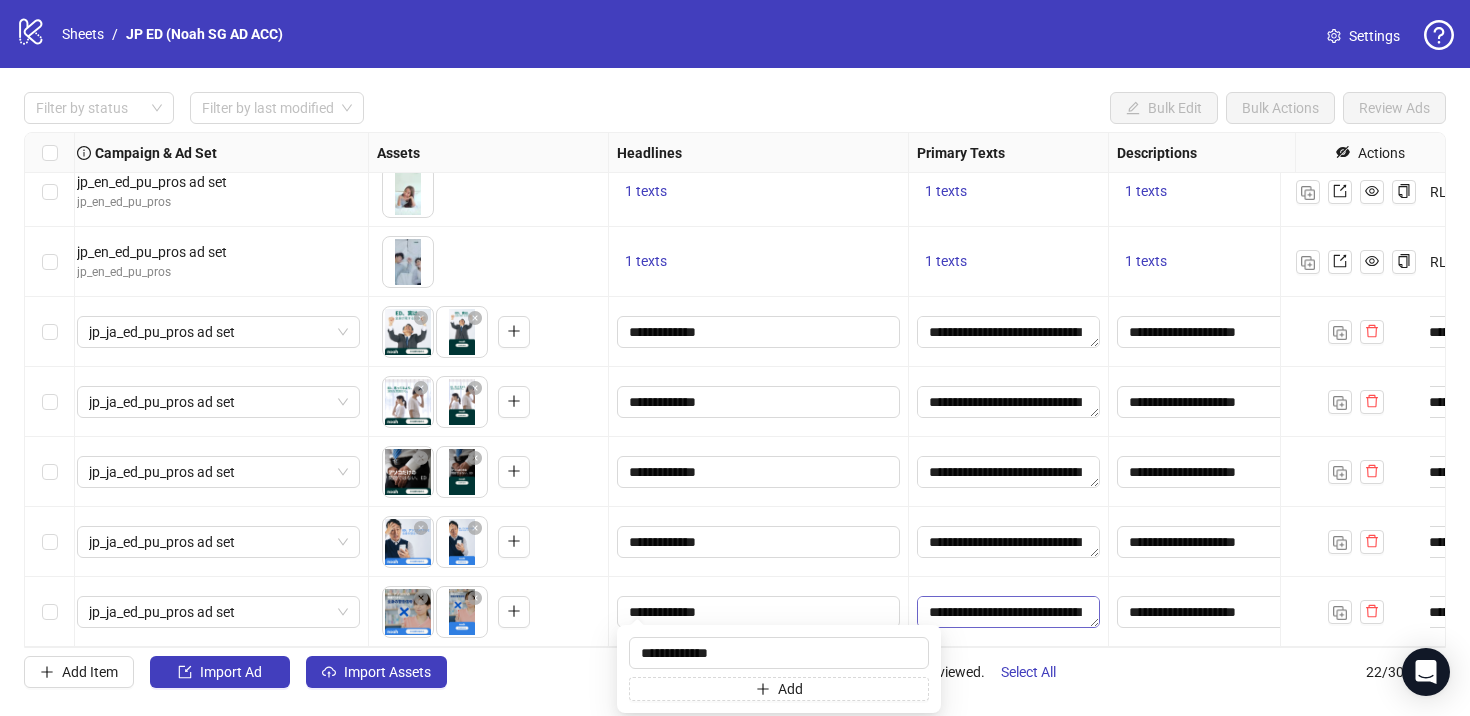 click on "**********" at bounding box center [1008, 612] 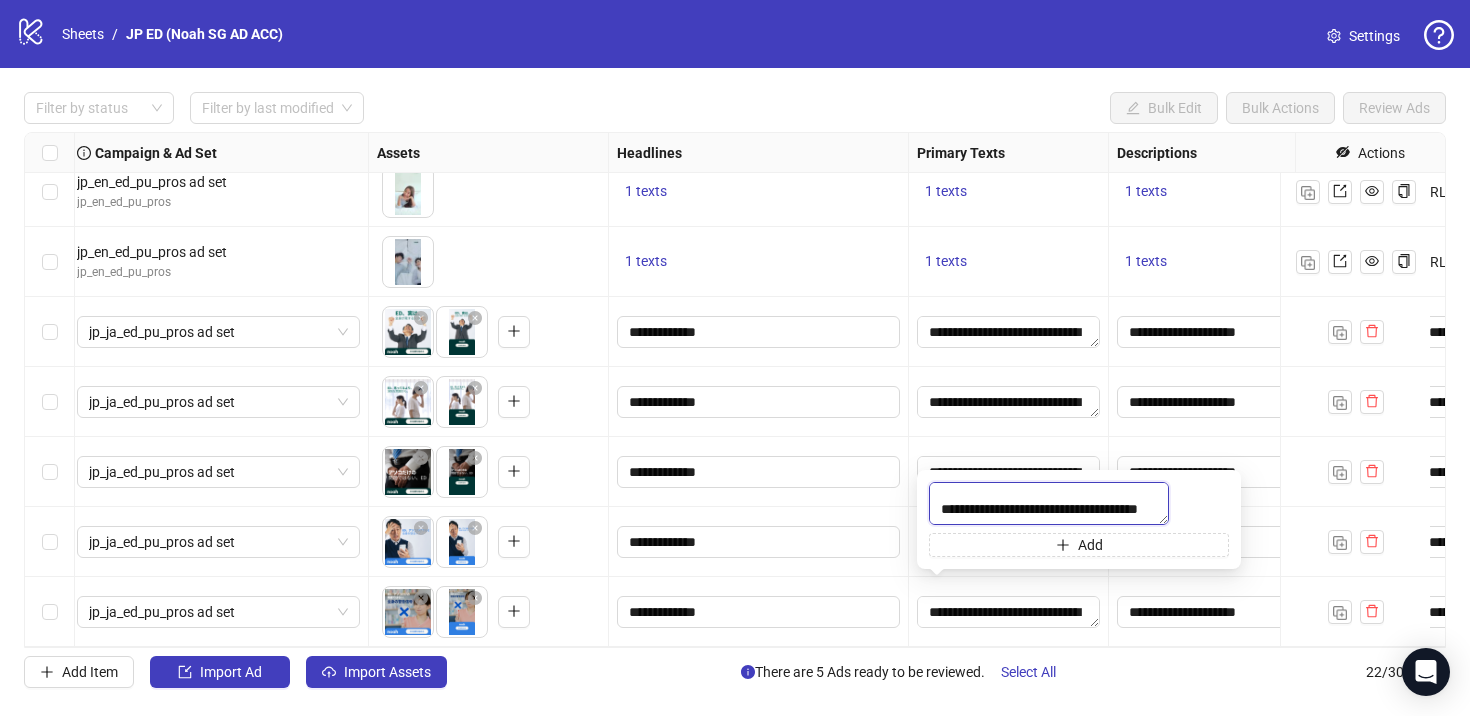 scroll, scrollTop: 198, scrollLeft: 0, axis: vertical 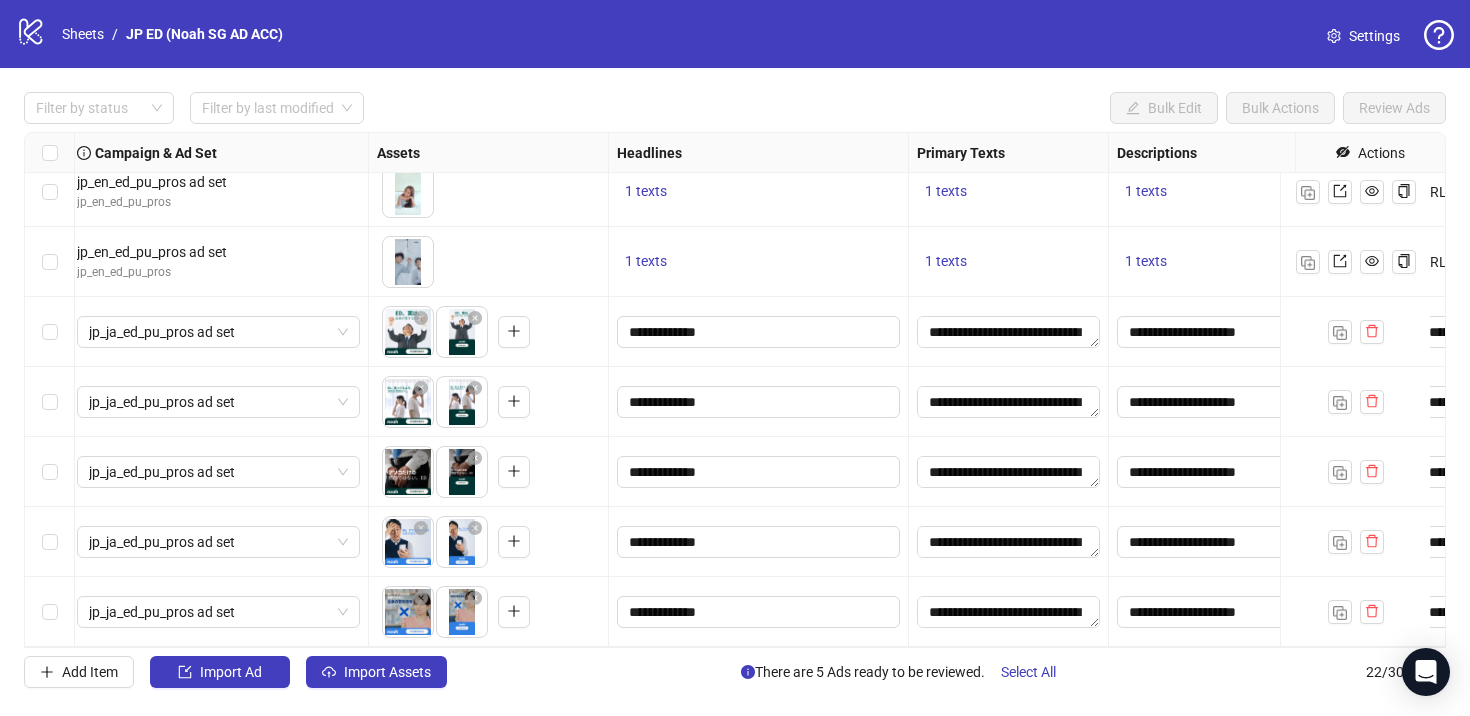 click on "**********" at bounding box center [1009, 402] 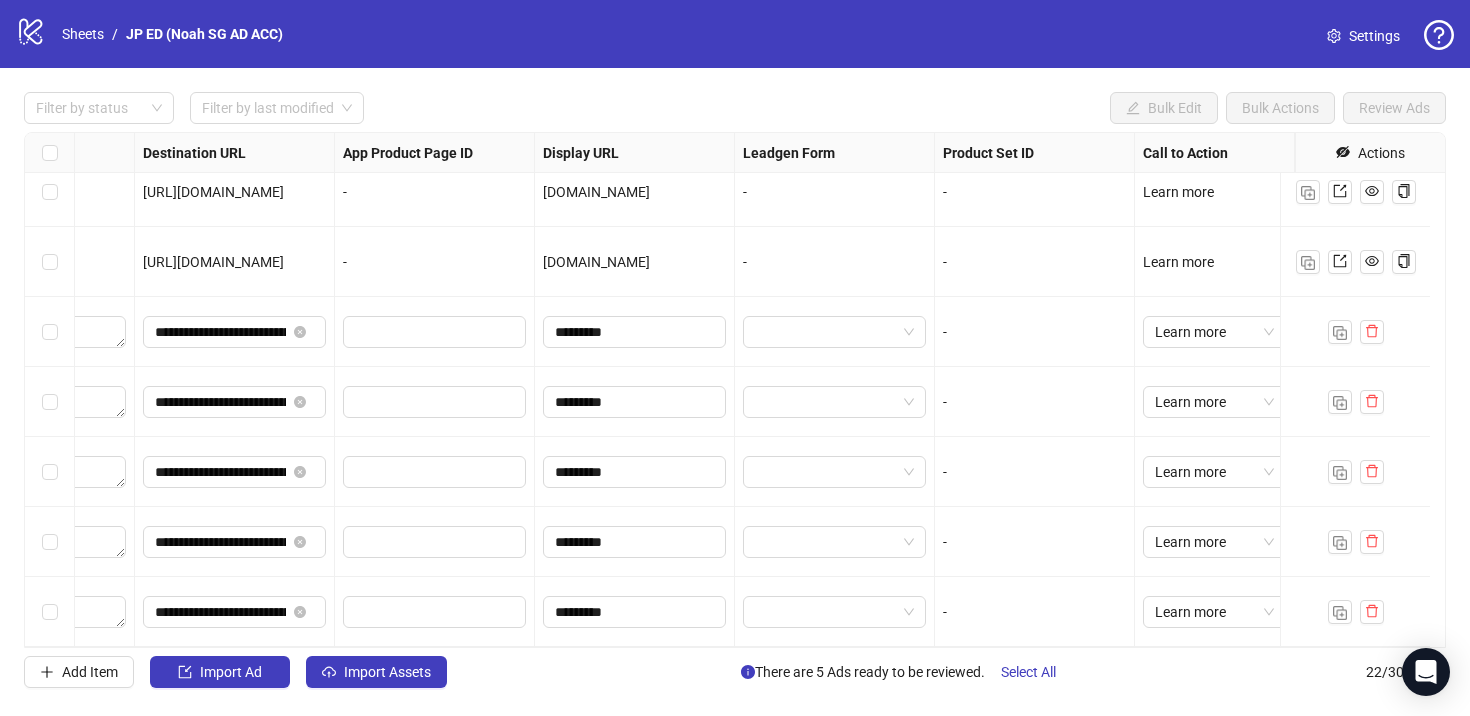 scroll, scrollTop: 1081, scrollLeft: 787, axis: both 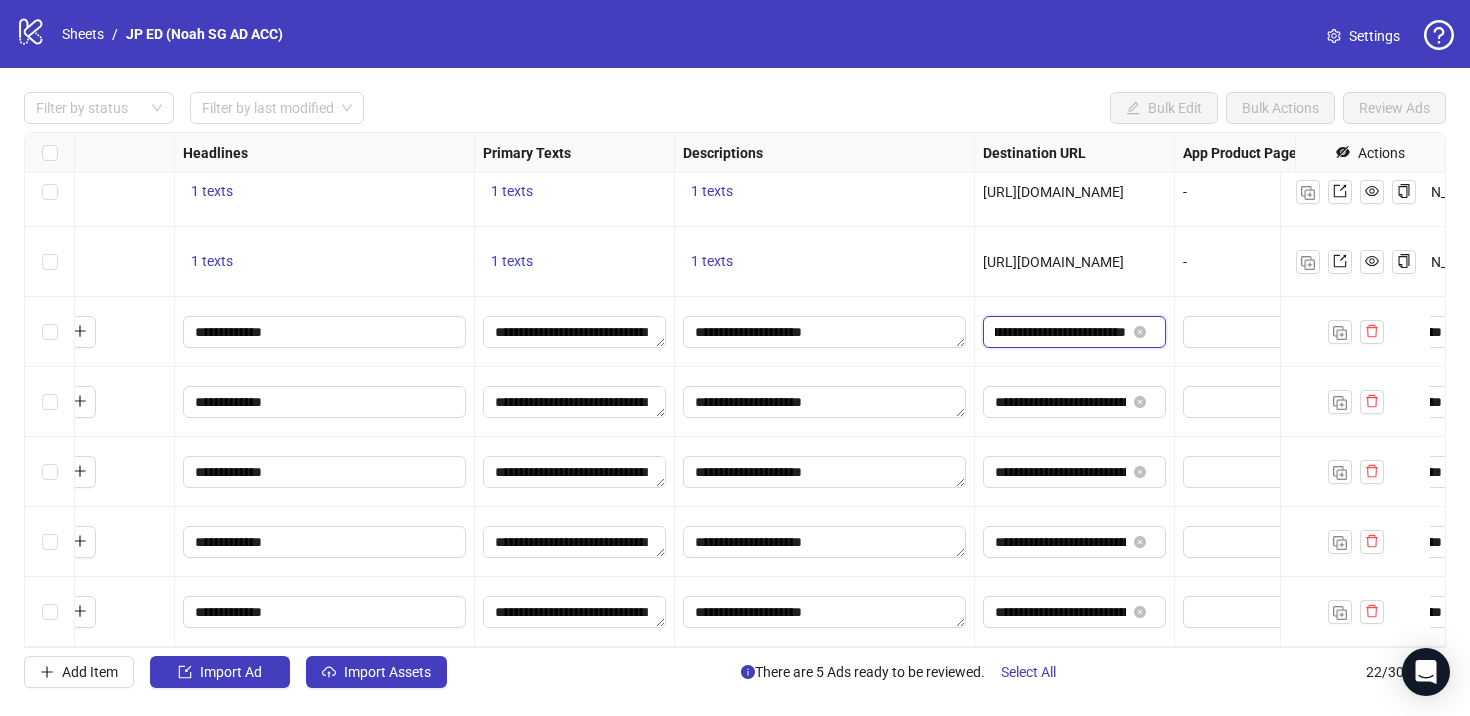 drag, startPoint x: 1044, startPoint y: 311, endPoint x: 1163, endPoint y: 311, distance: 119 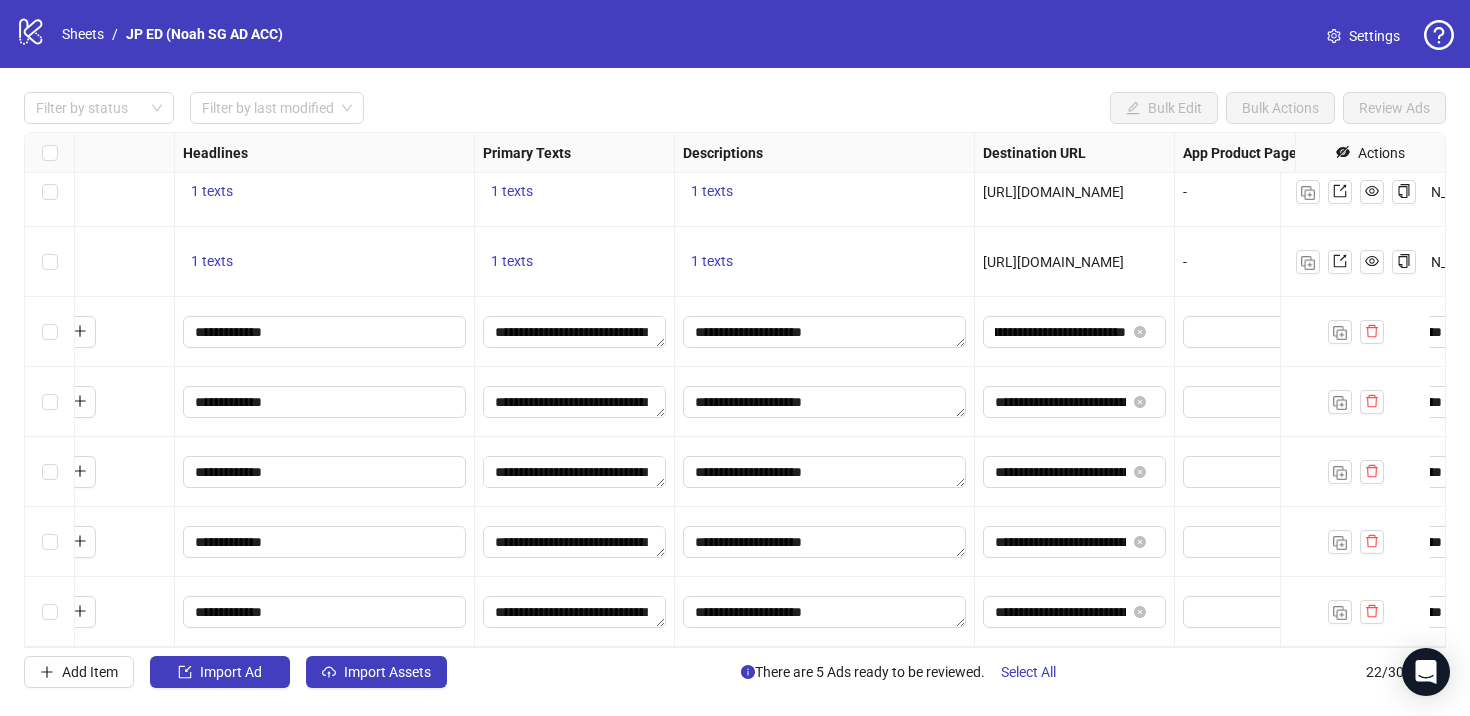 click on "**********" at bounding box center [1075, 332] 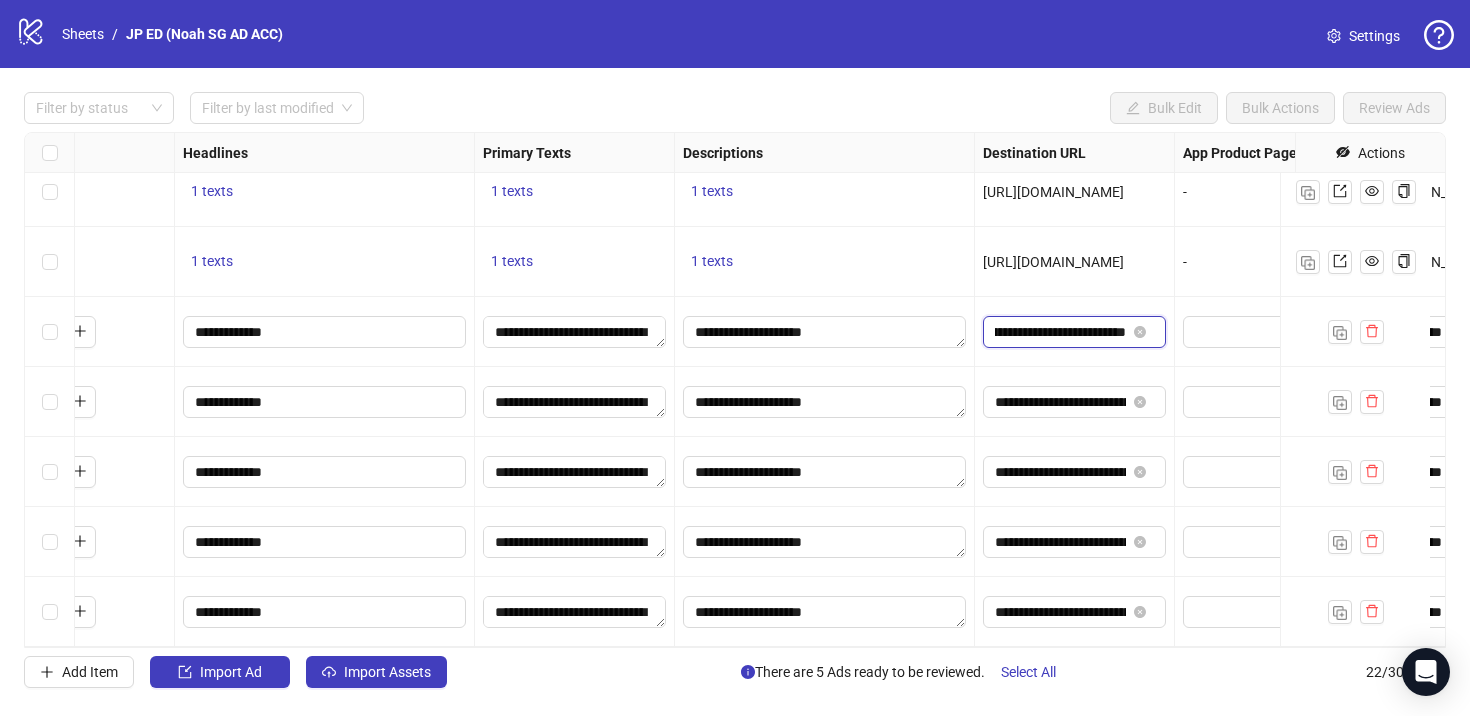 scroll, scrollTop: 0, scrollLeft: 224, axis: horizontal 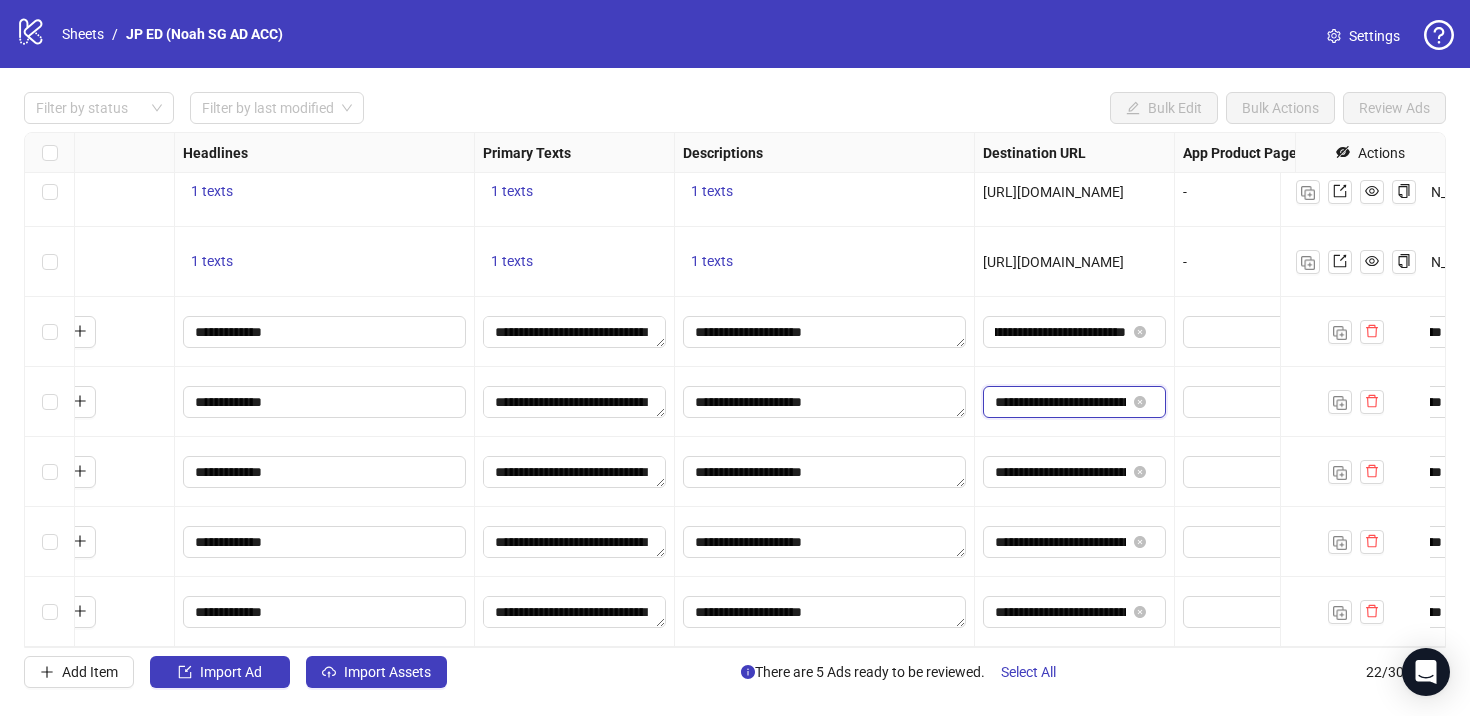 click on "**********" at bounding box center [1060, 402] 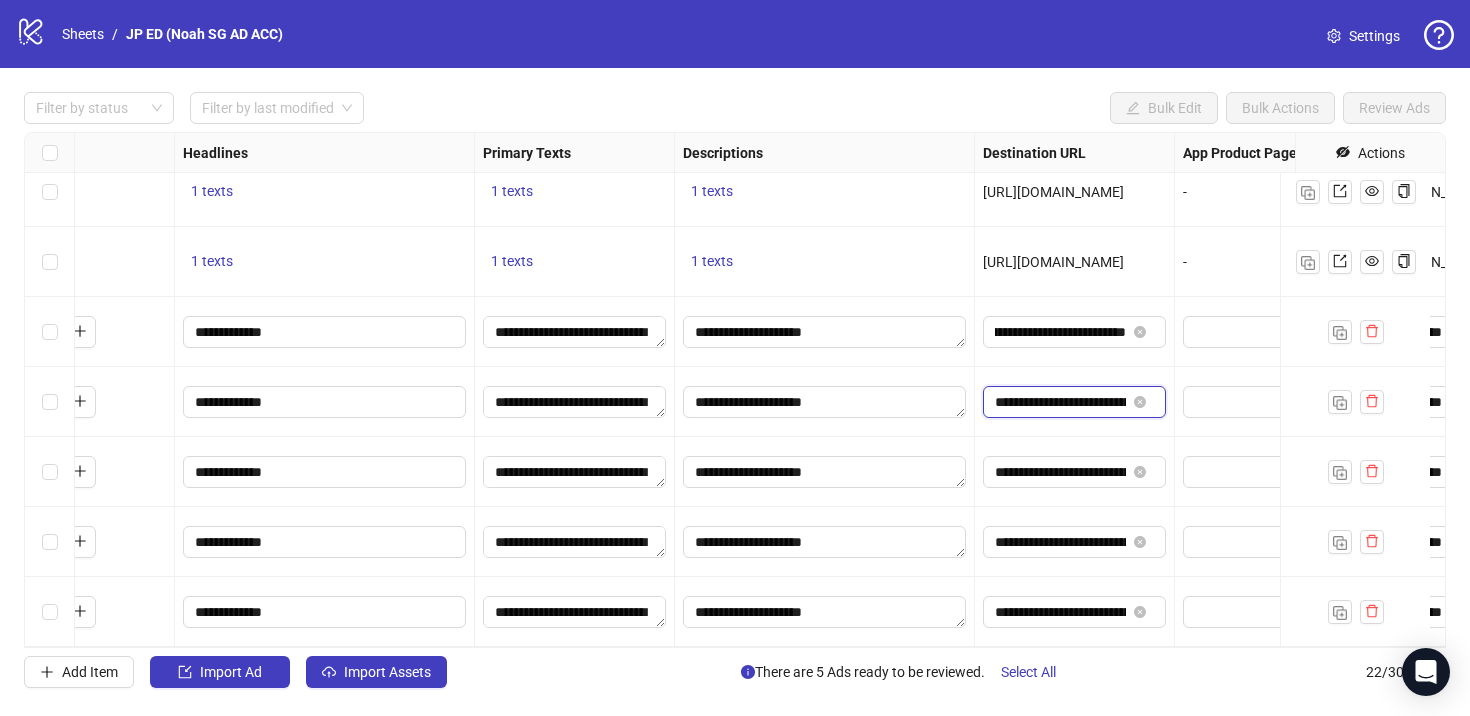 scroll, scrollTop: 0, scrollLeft: 0, axis: both 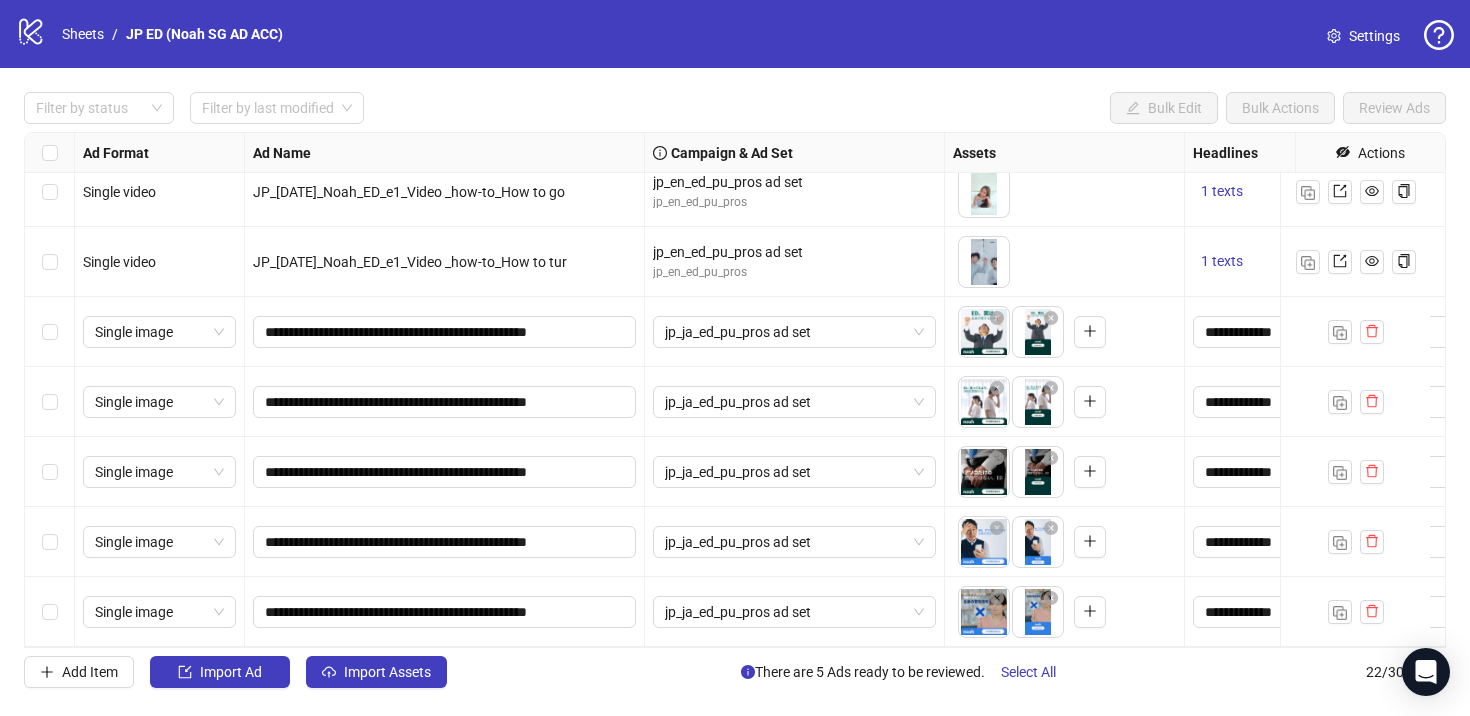 click at bounding box center (50, 332) 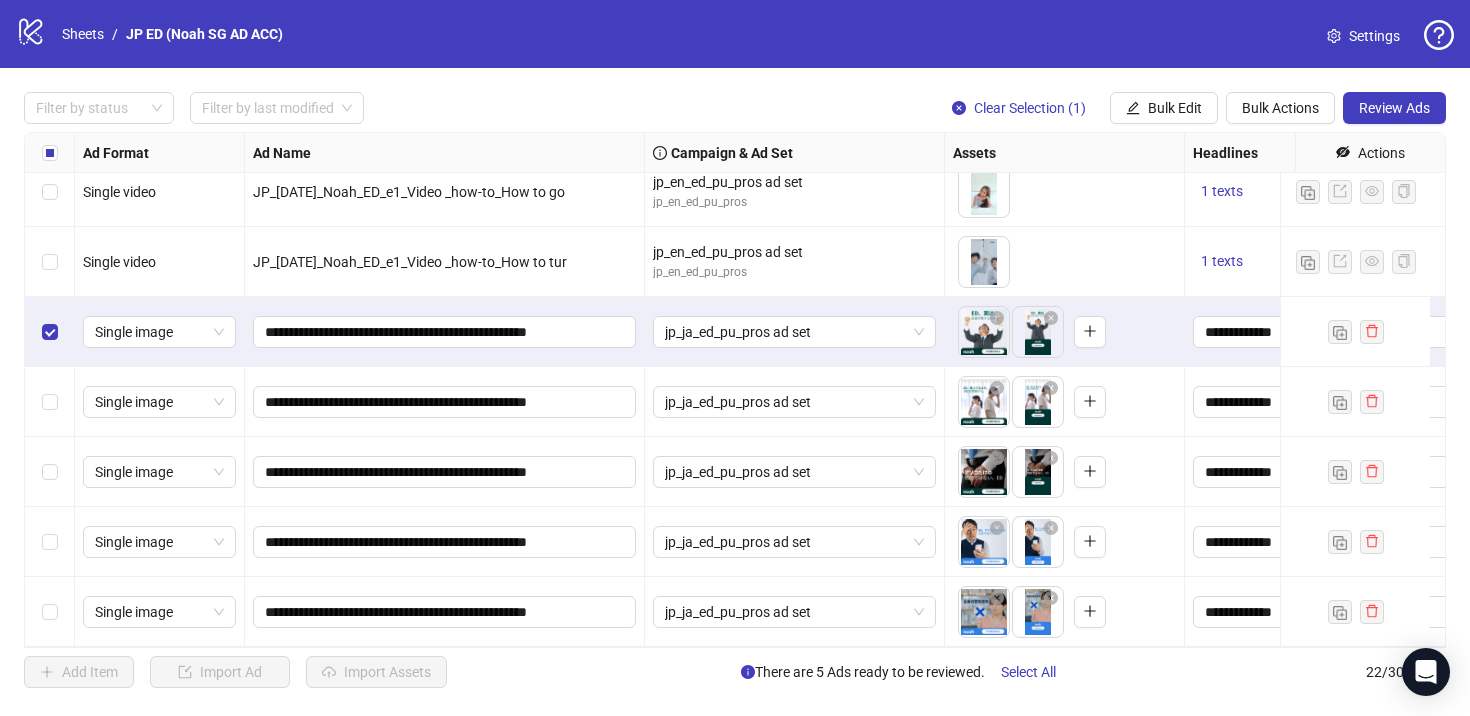 click at bounding box center [50, 402] 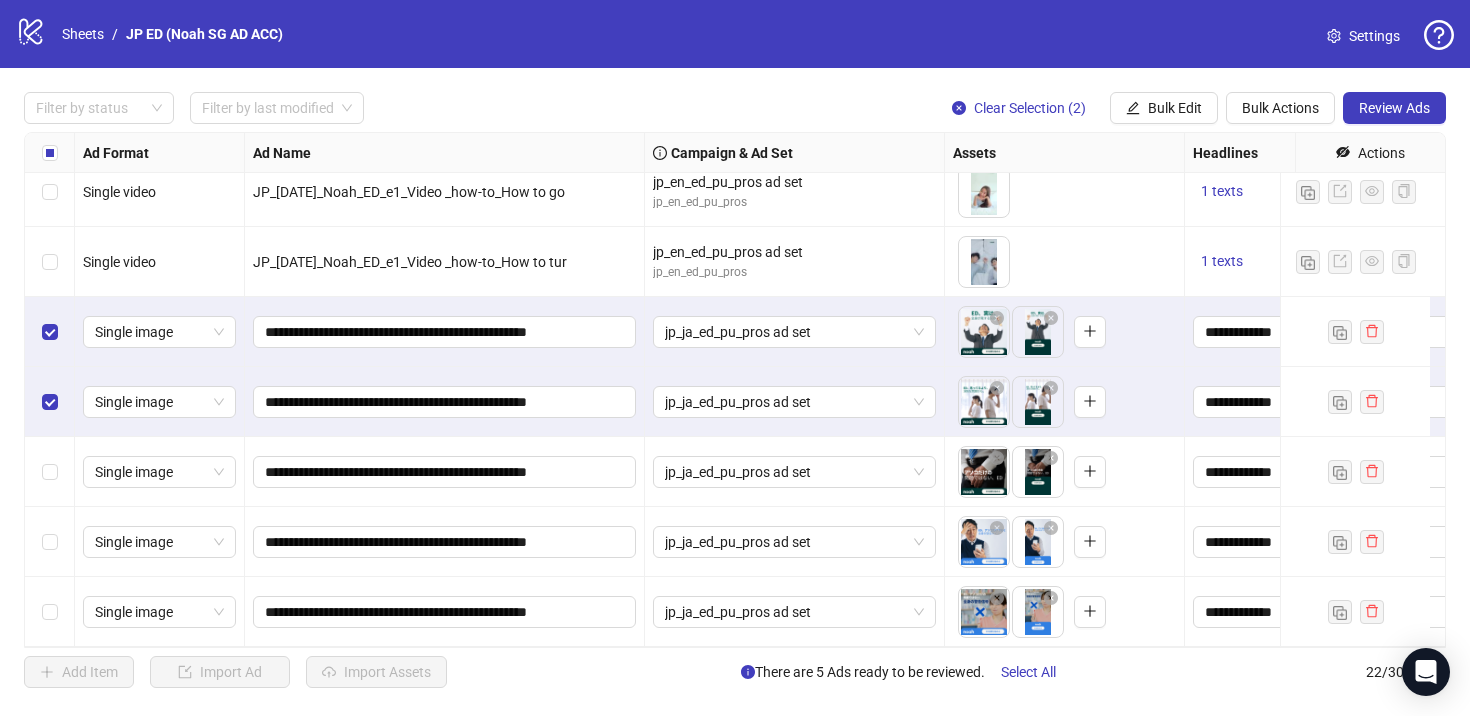 click at bounding box center [50, 472] 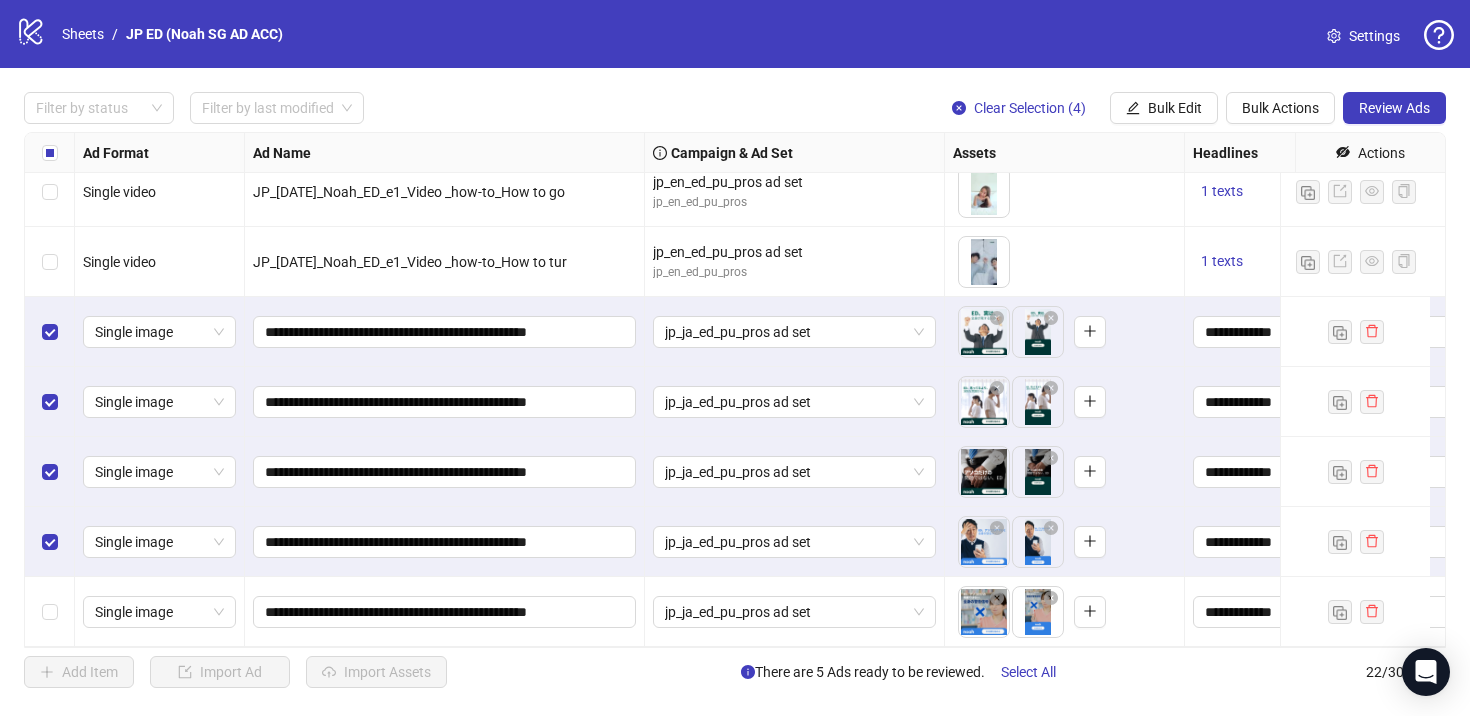 click at bounding box center (50, 612) 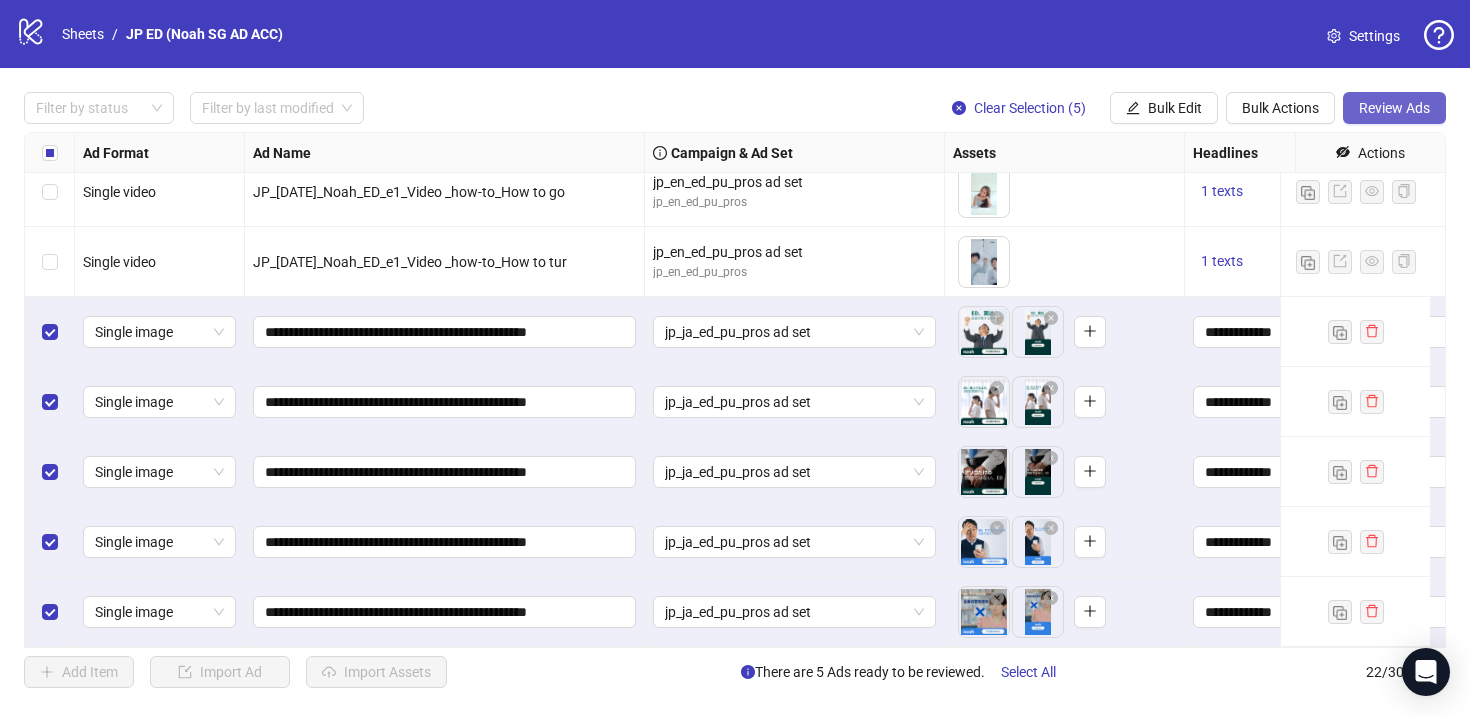 click on "Review Ads" at bounding box center [1394, 108] 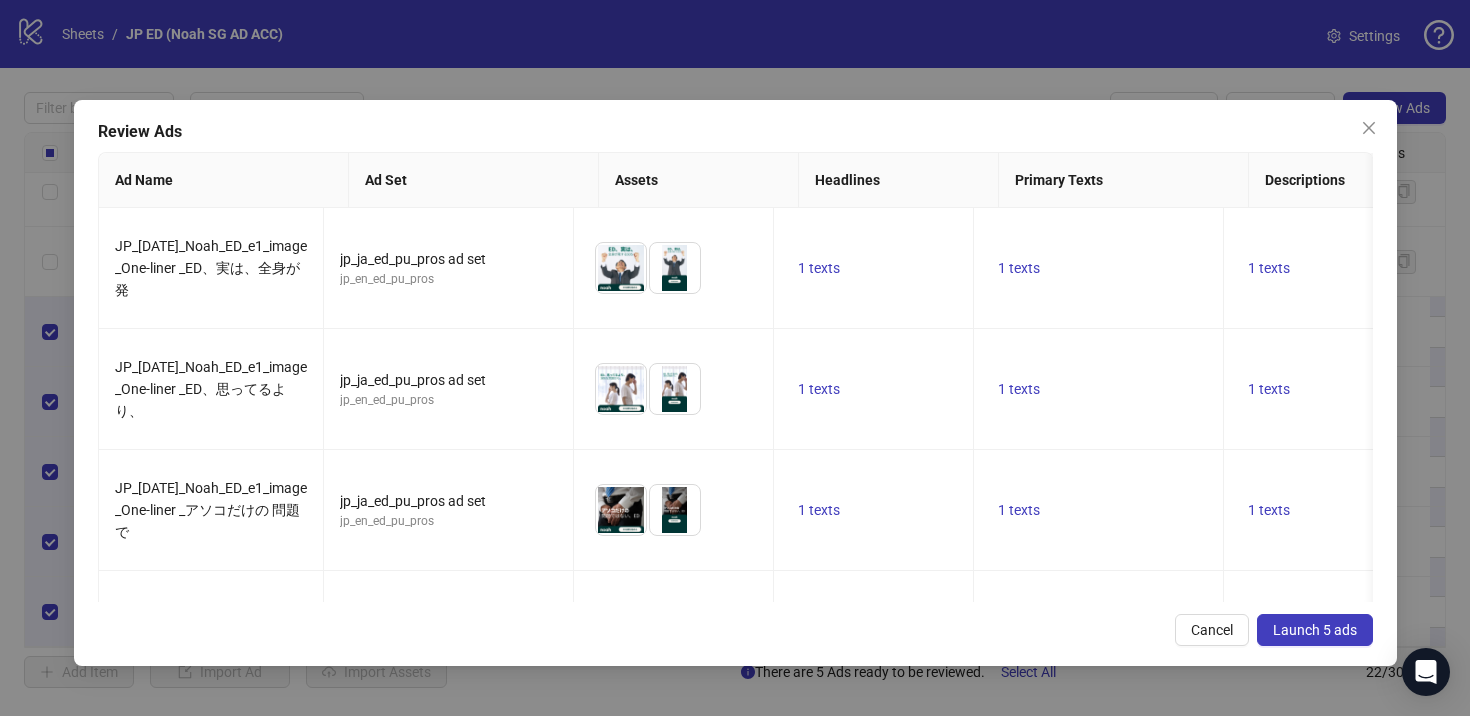 click on "Launch 5 ads" at bounding box center [1315, 630] 